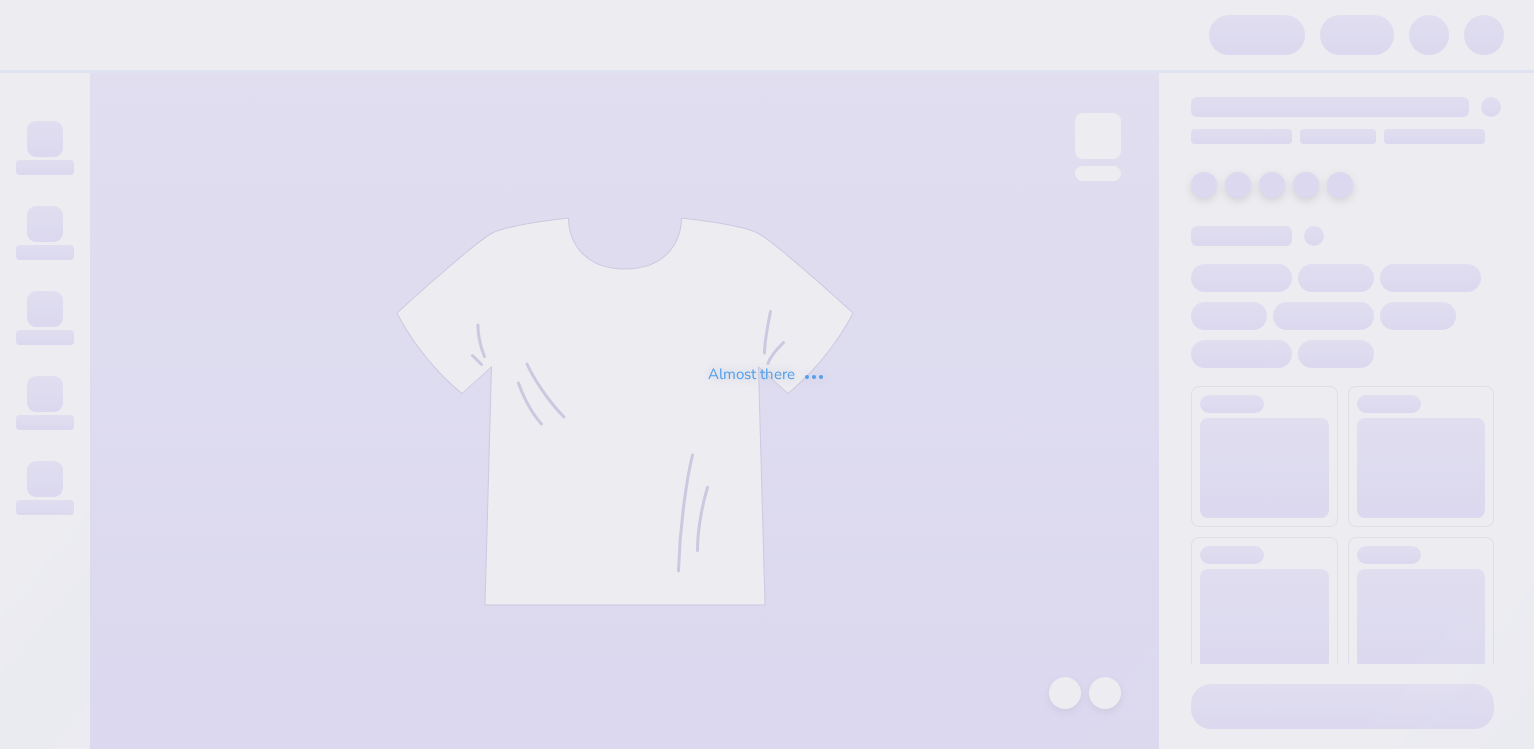 scroll, scrollTop: 0, scrollLeft: 0, axis: both 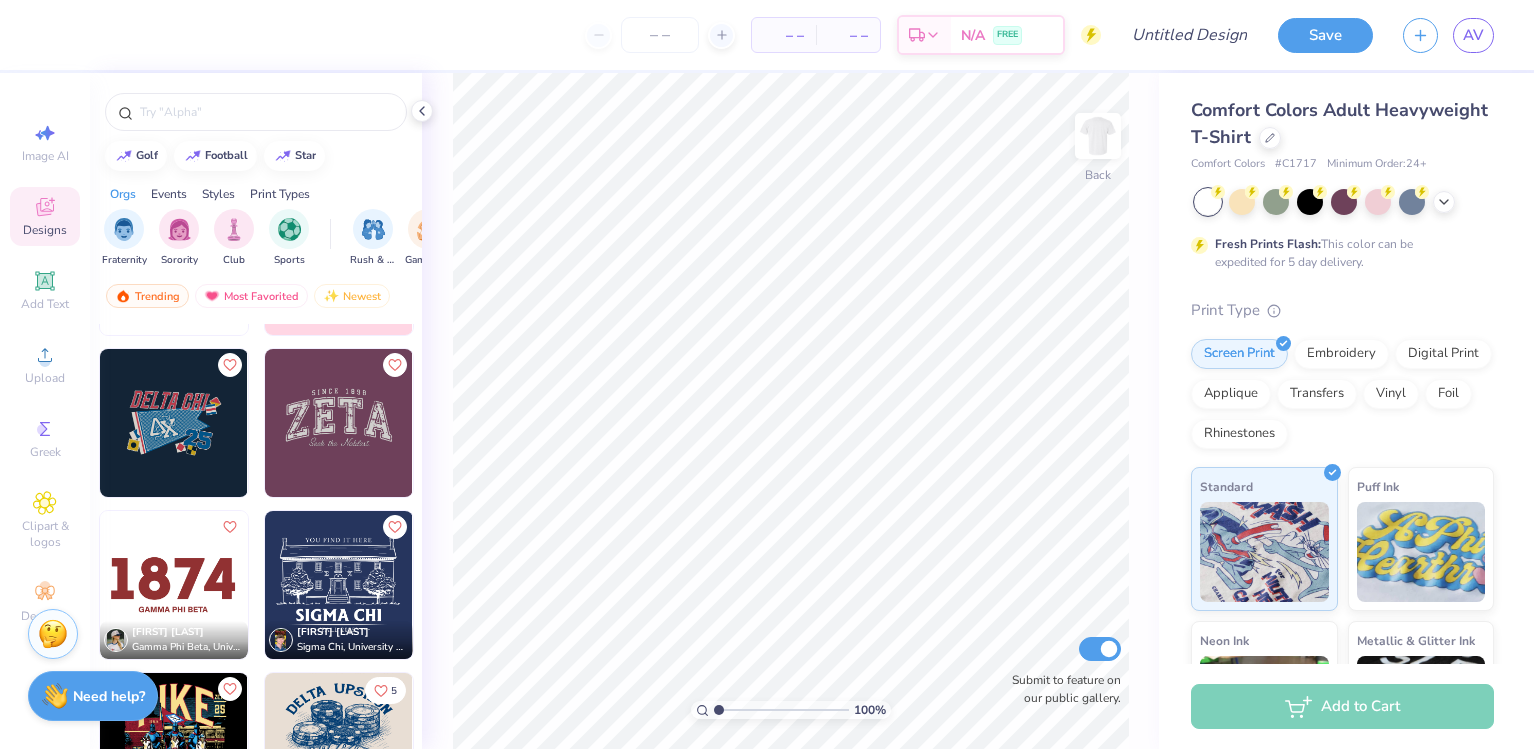 click on "Print Types" at bounding box center (280, 194) 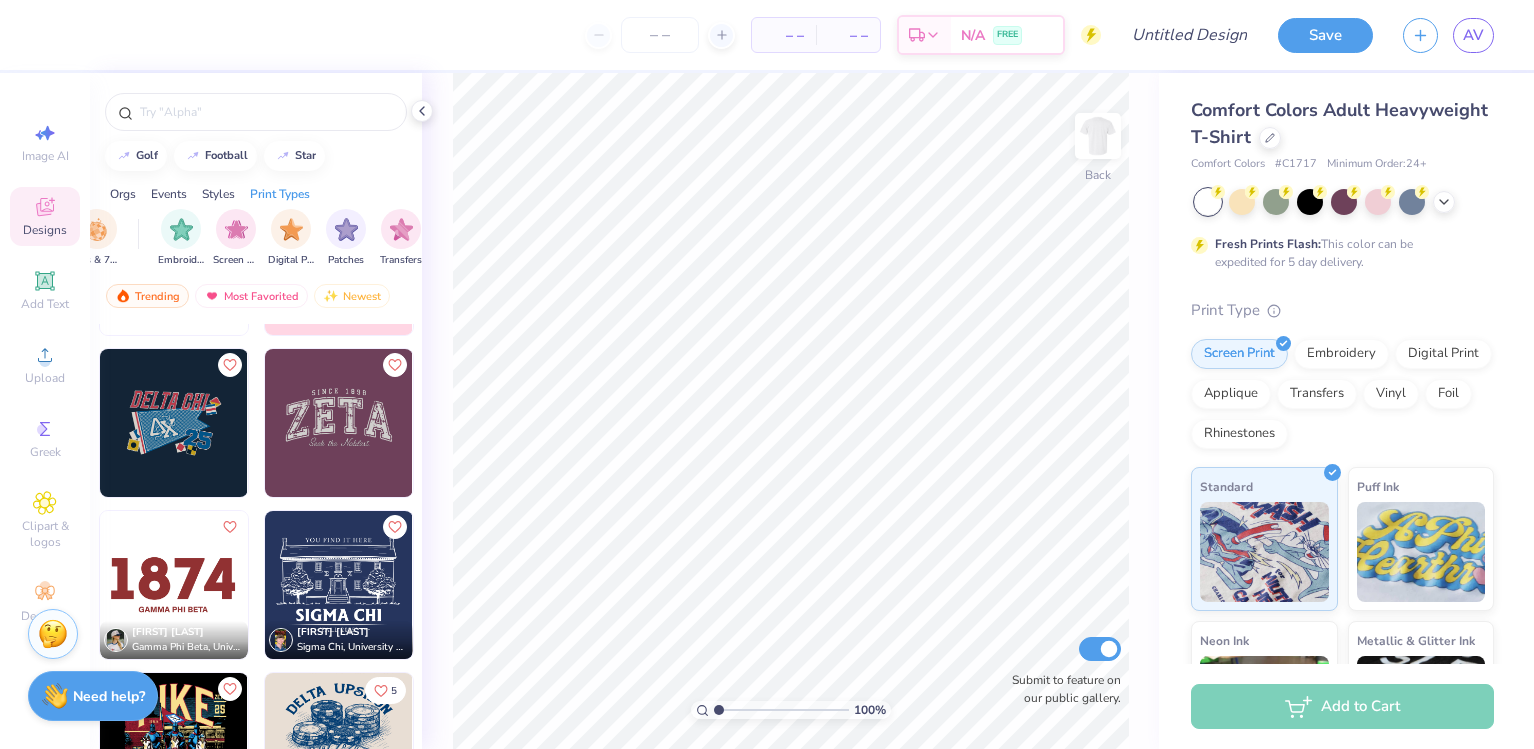 scroll, scrollTop: 0, scrollLeft: 1627, axis: horizontal 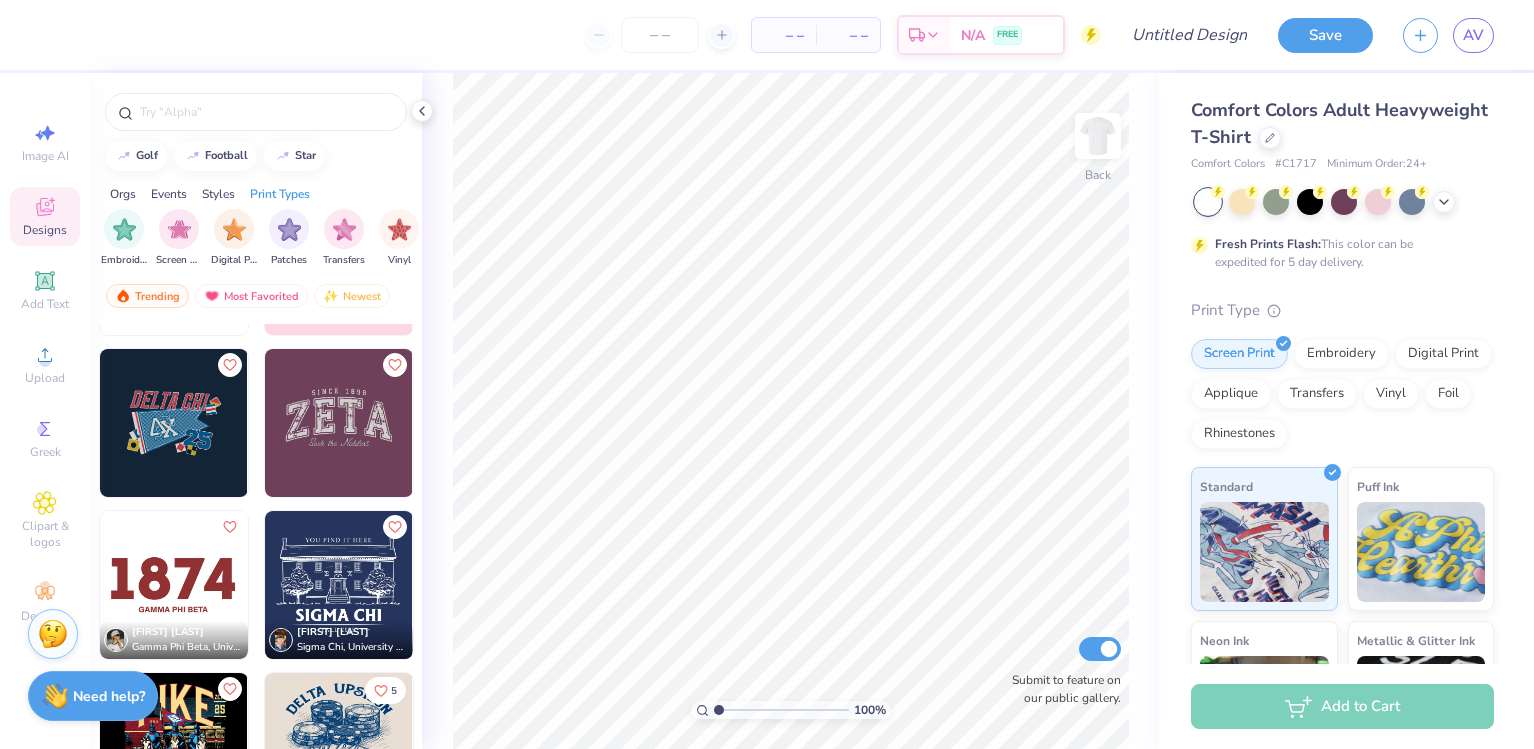click on "Styles" at bounding box center (218, 194) 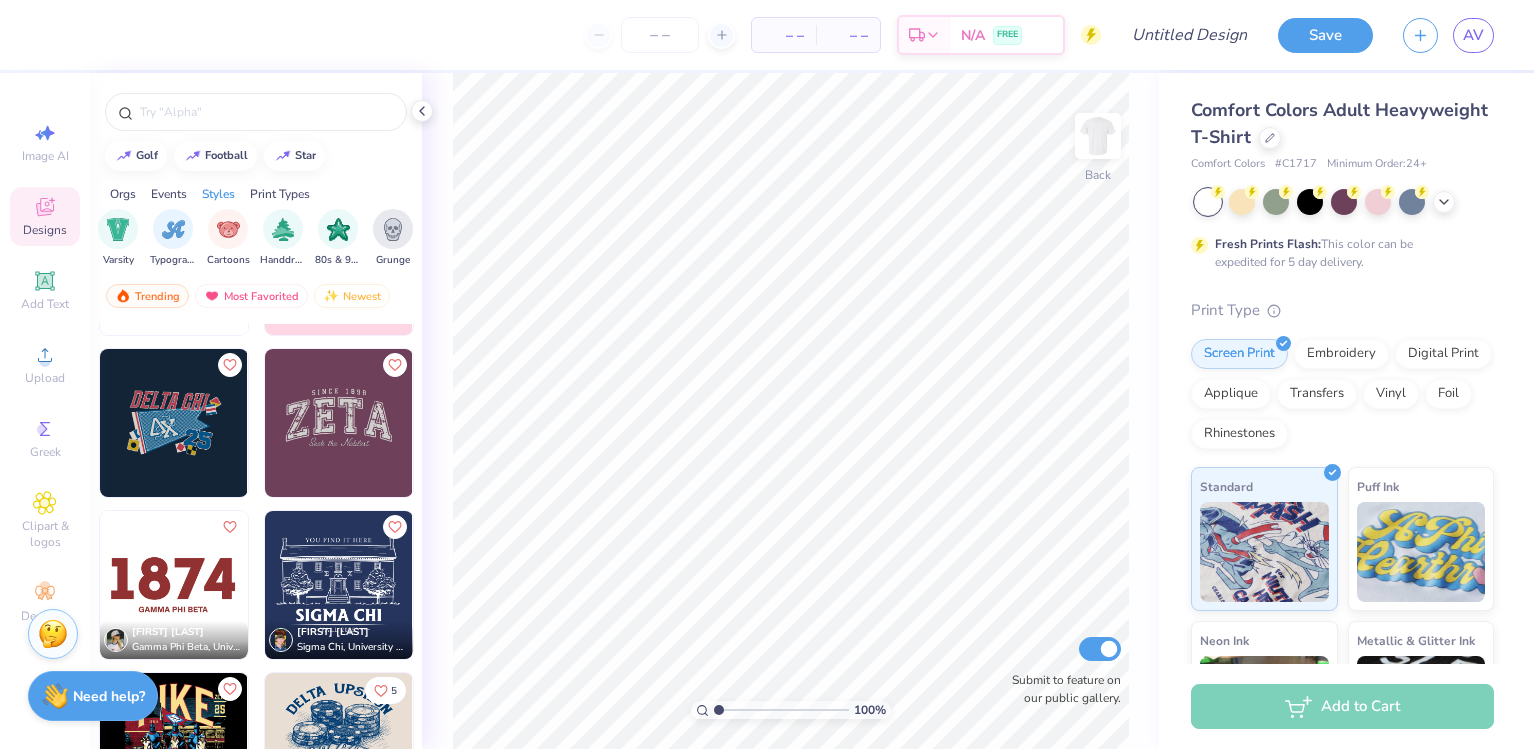 scroll, scrollTop: 0, scrollLeft: 1048, axis: horizontal 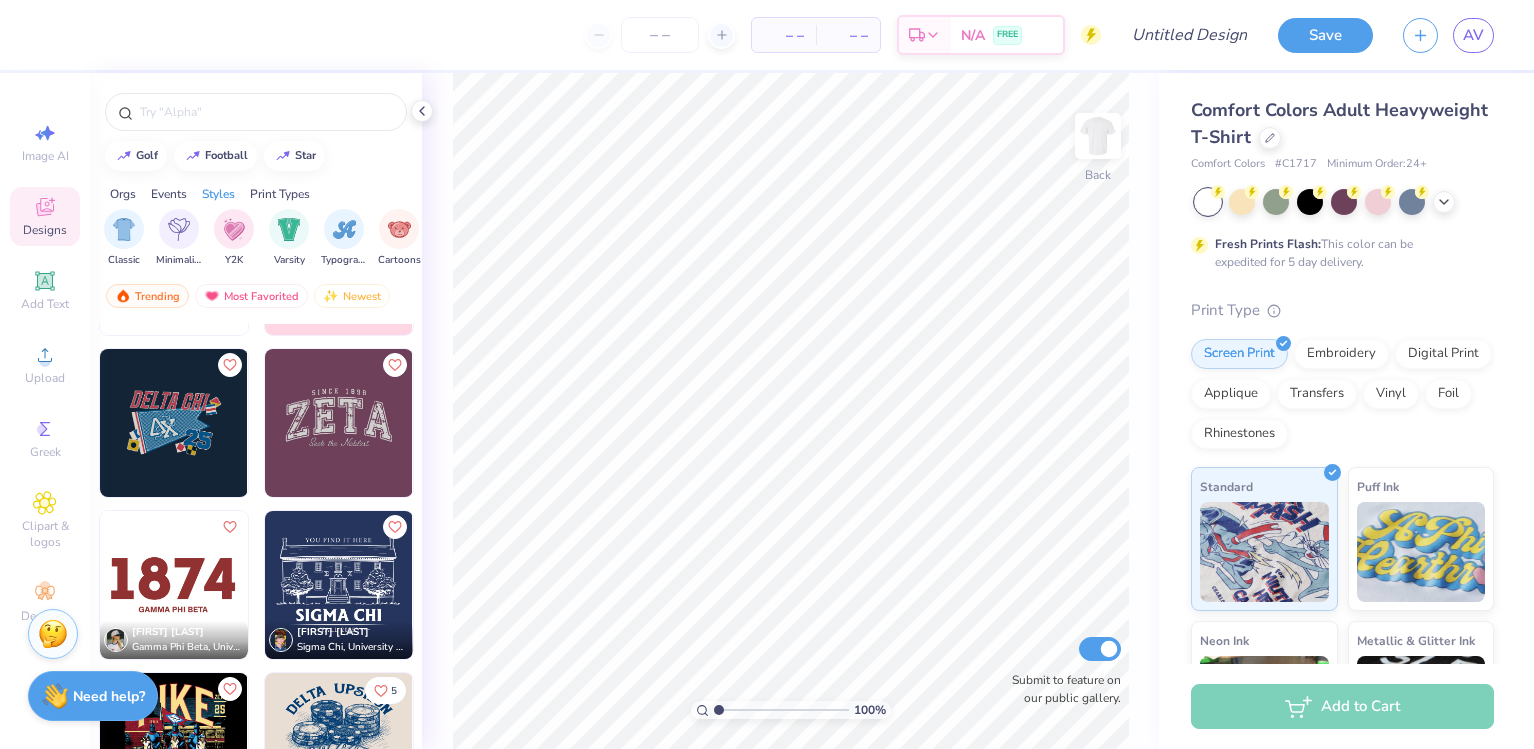 click on "Events" at bounding box center (169, 194) 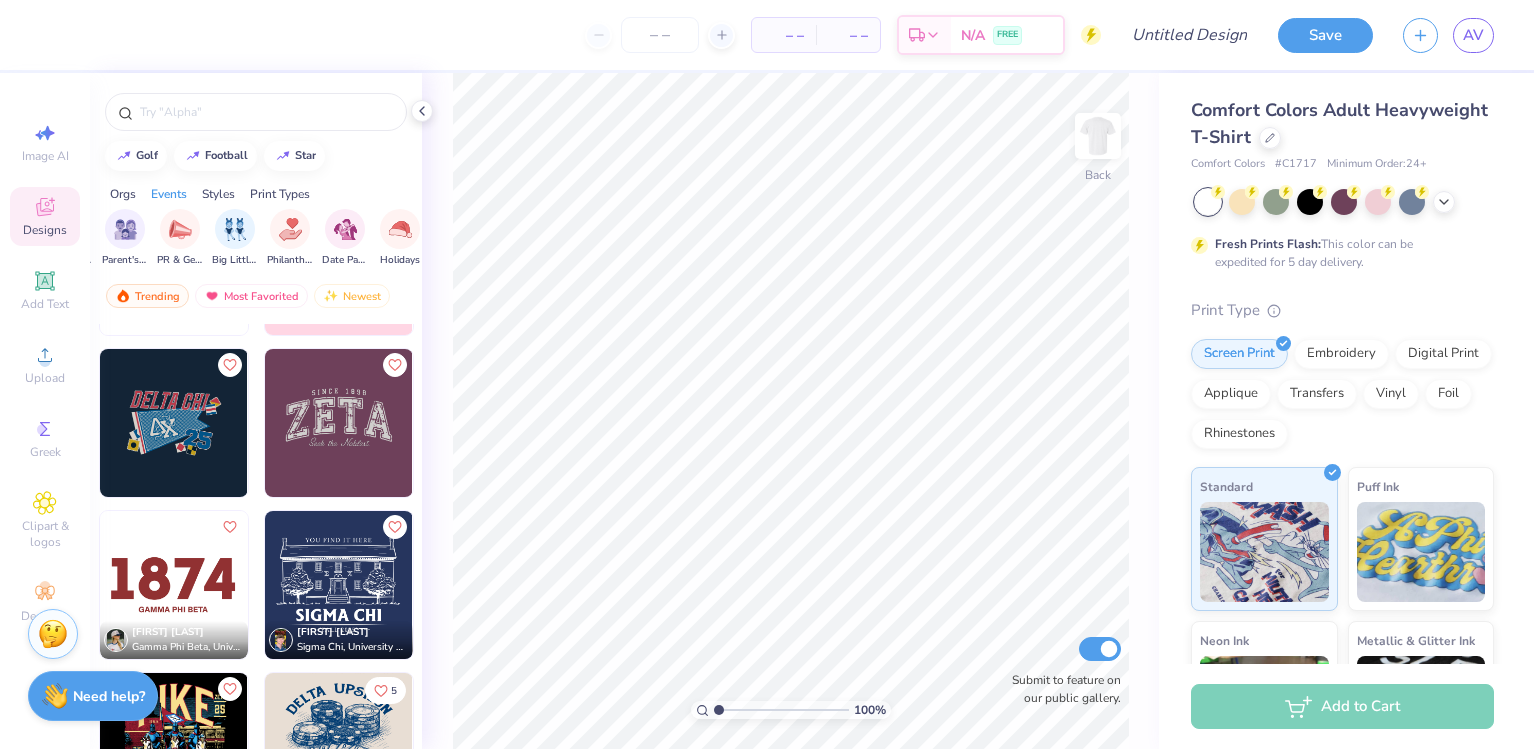 scroll, scrollTop: 0, scrollLeft: 249, axis: horizontal 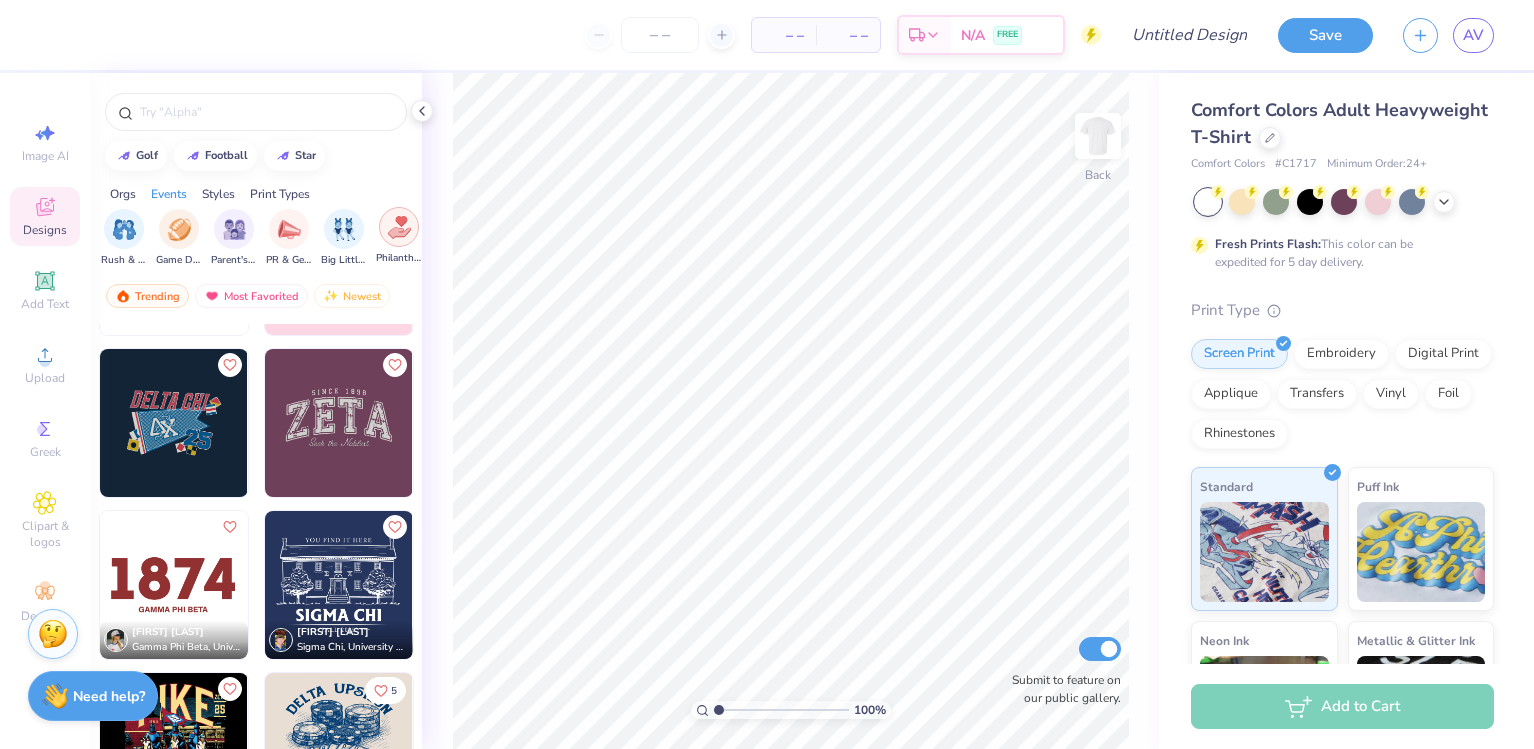 click at bounding box center (399, 227) 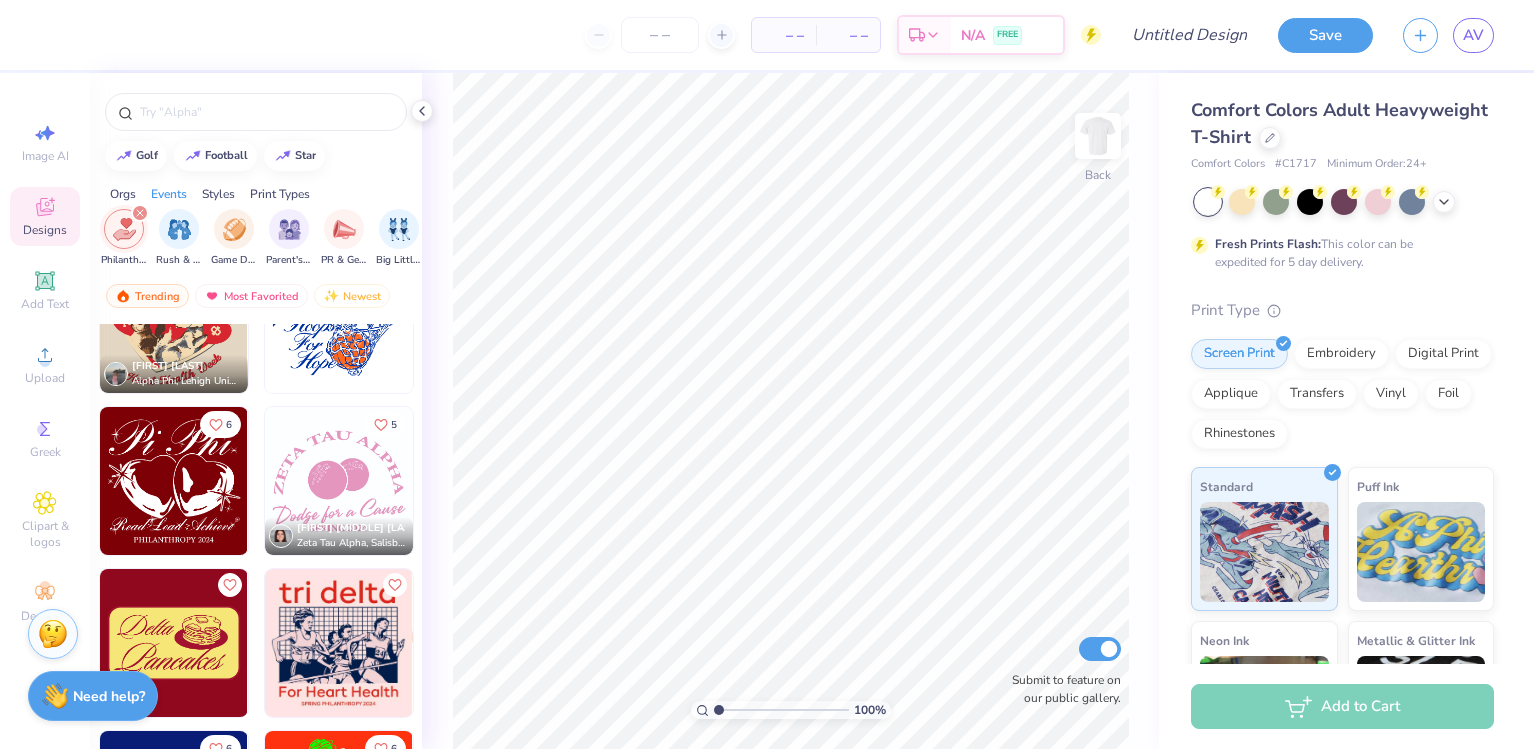 scroll, scrollTop: 1900, scrollLeft: 0, axis: vertical 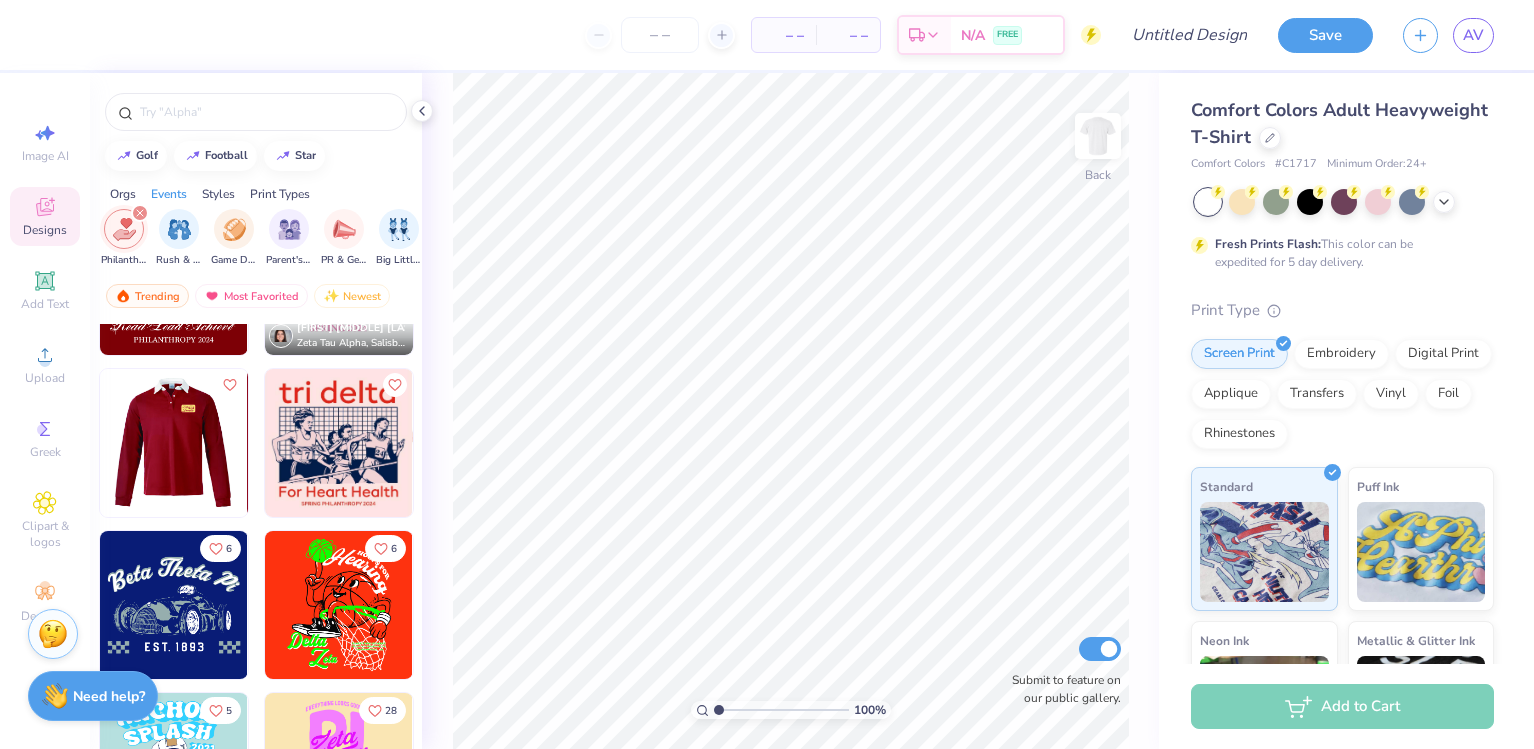 click at bounding box center (174, 443) 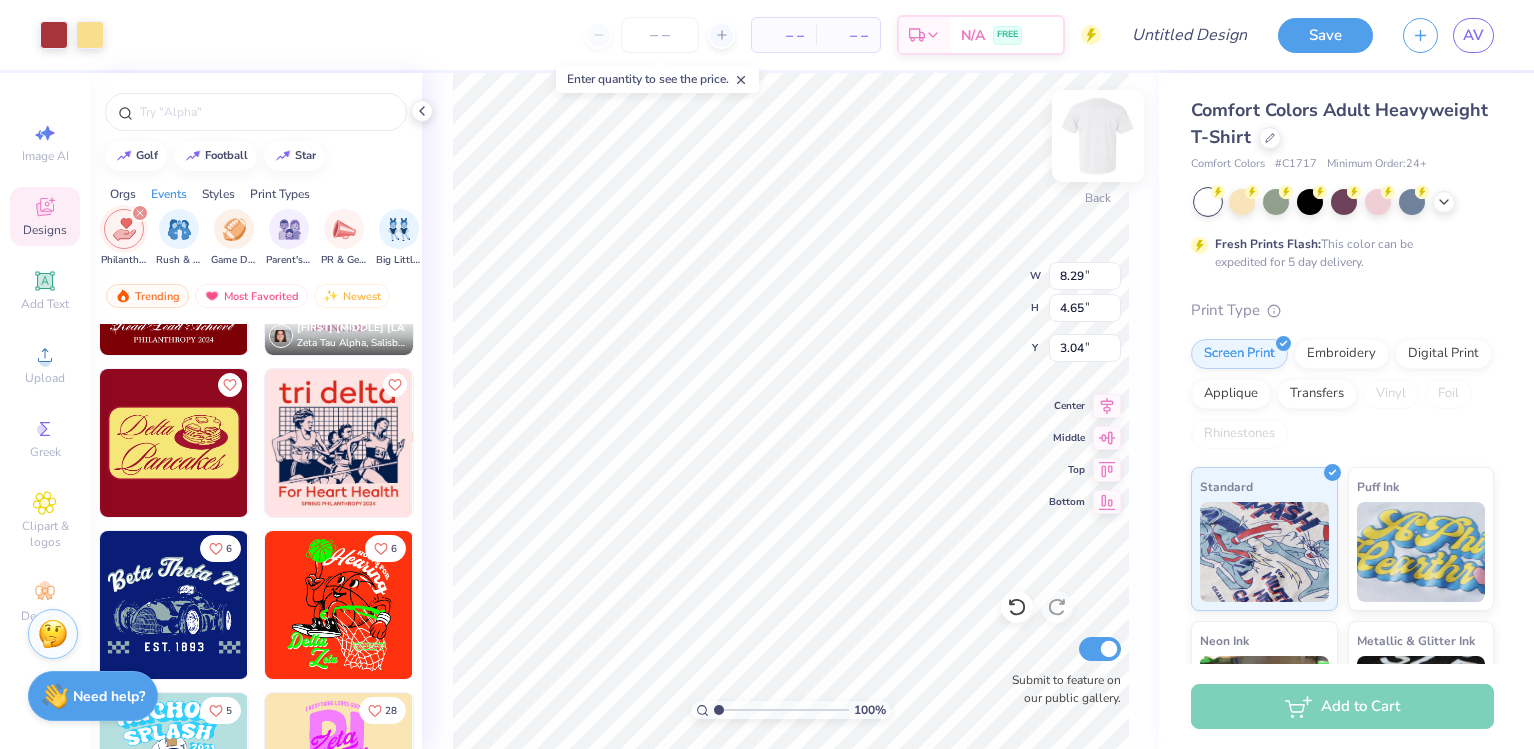 type on "8.29" 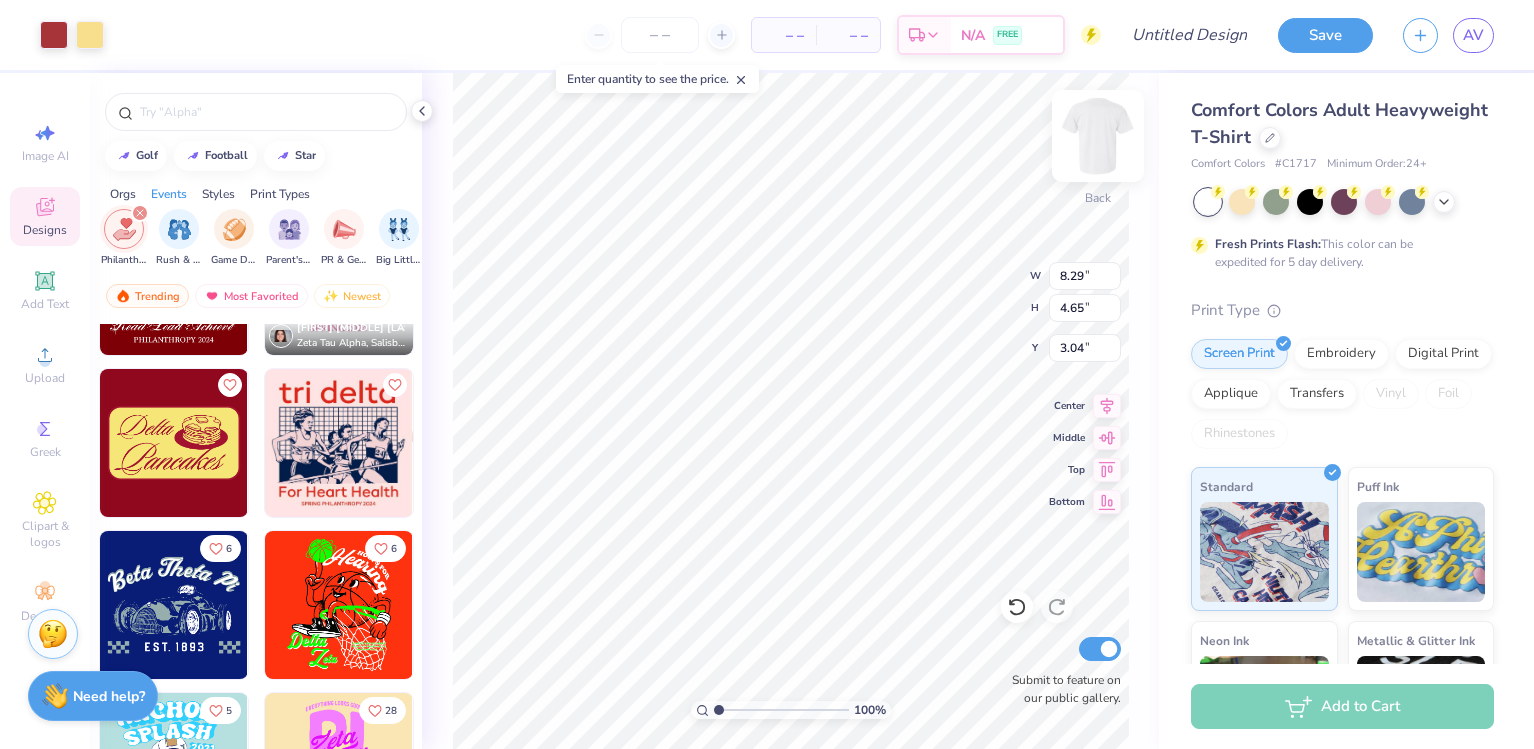 type on "4.65" 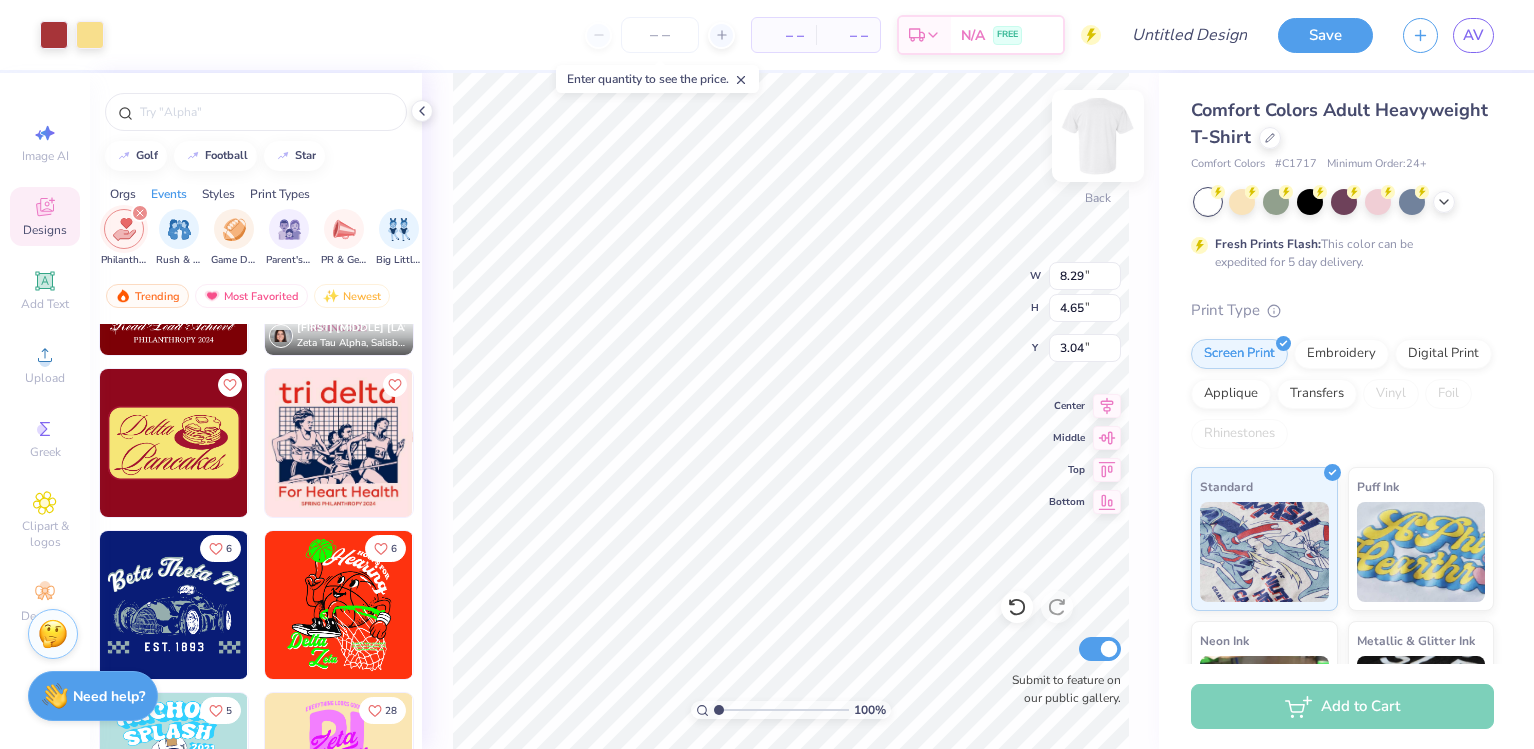 type on "4.17" 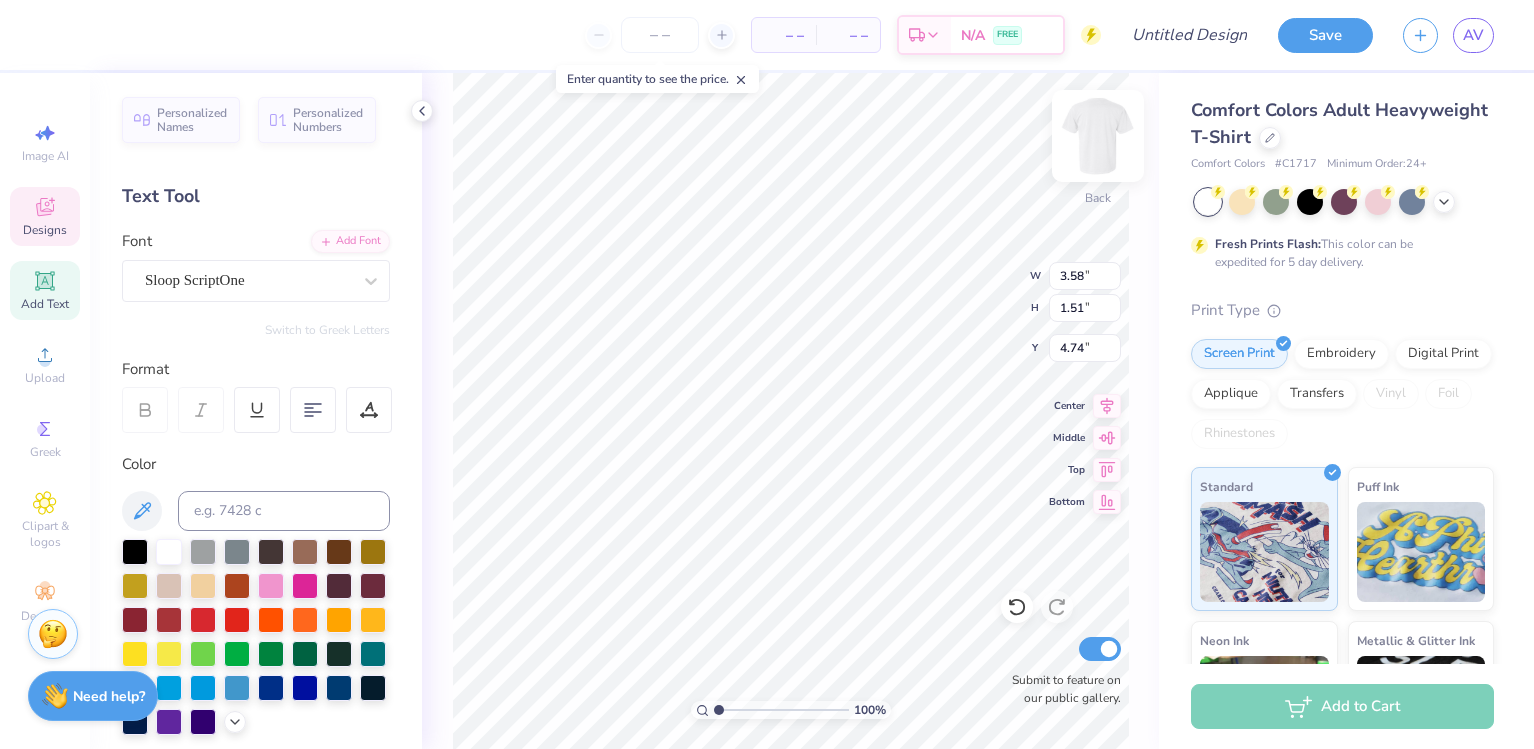 scroll, scrollTop: 16, scrollLeft: 3, axis: both 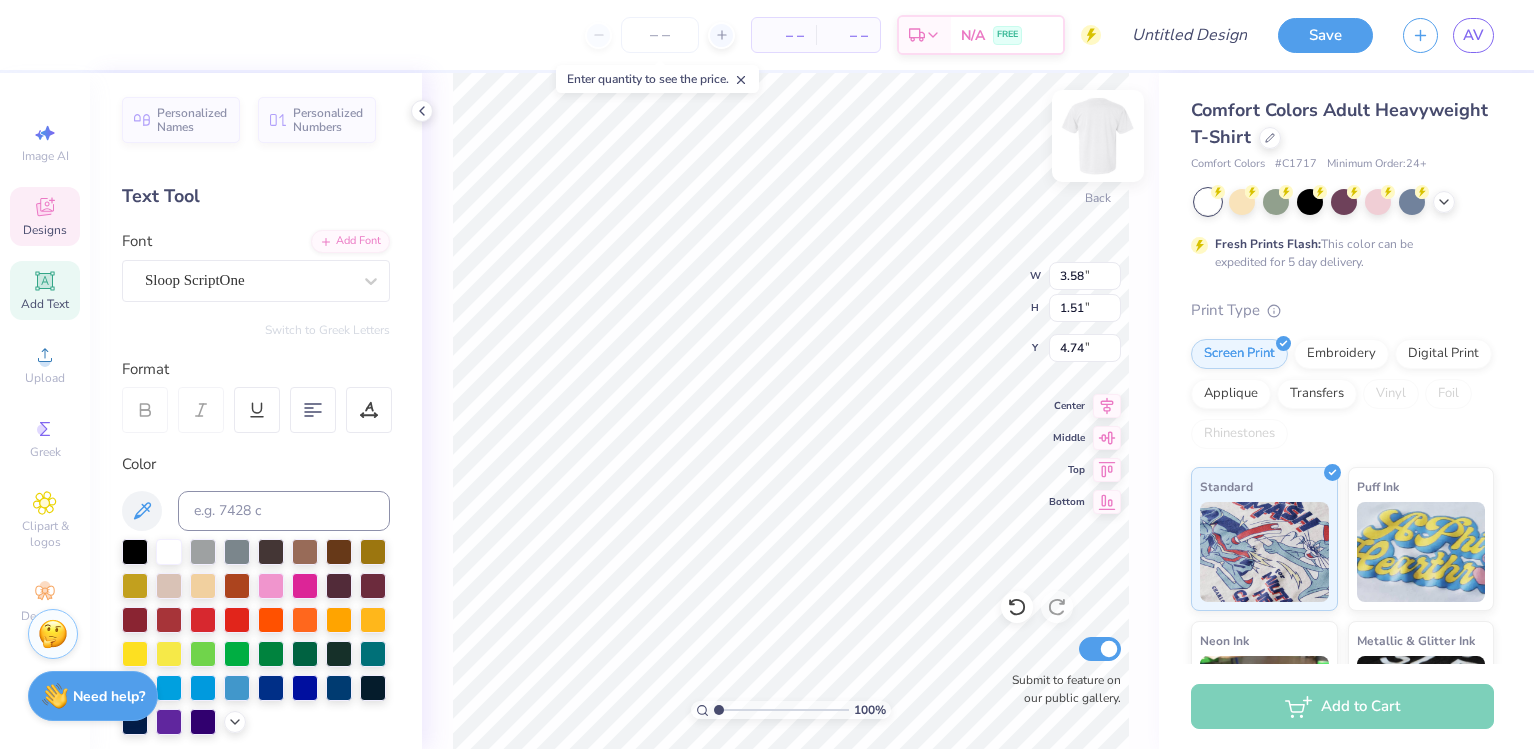 type on "6.94" 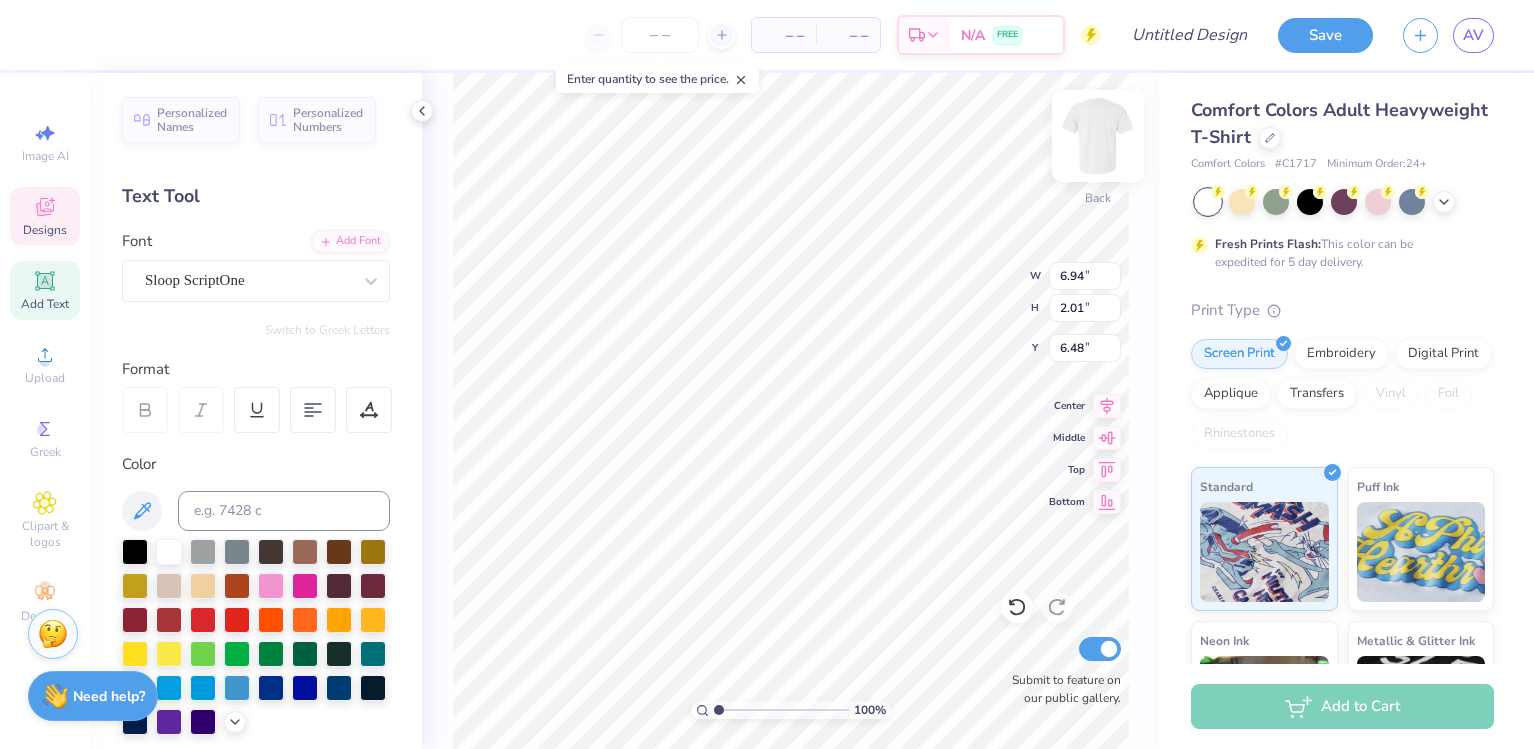 scroll, scrollTop: 17, scrollLeft: 3, axis: both 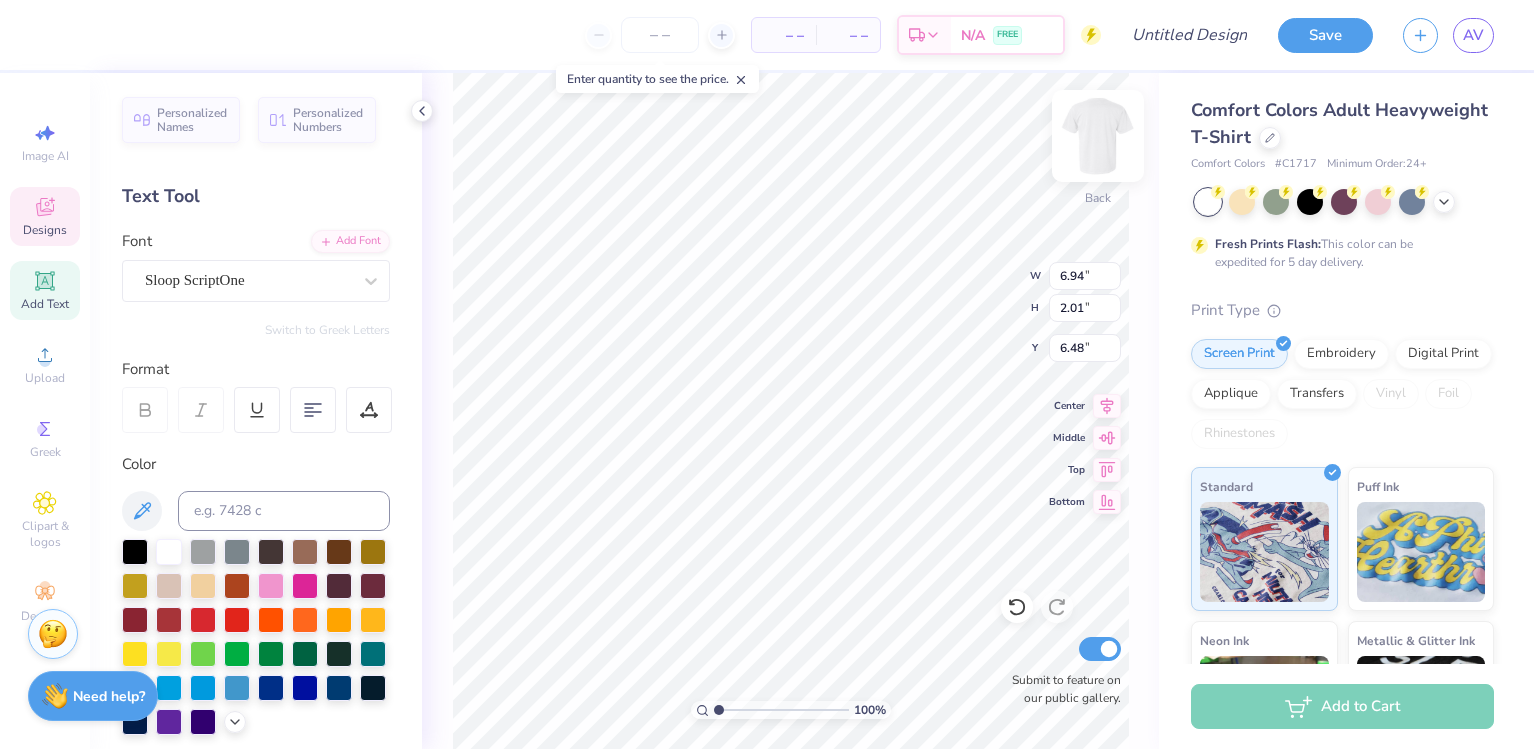 type on "Casa '25" 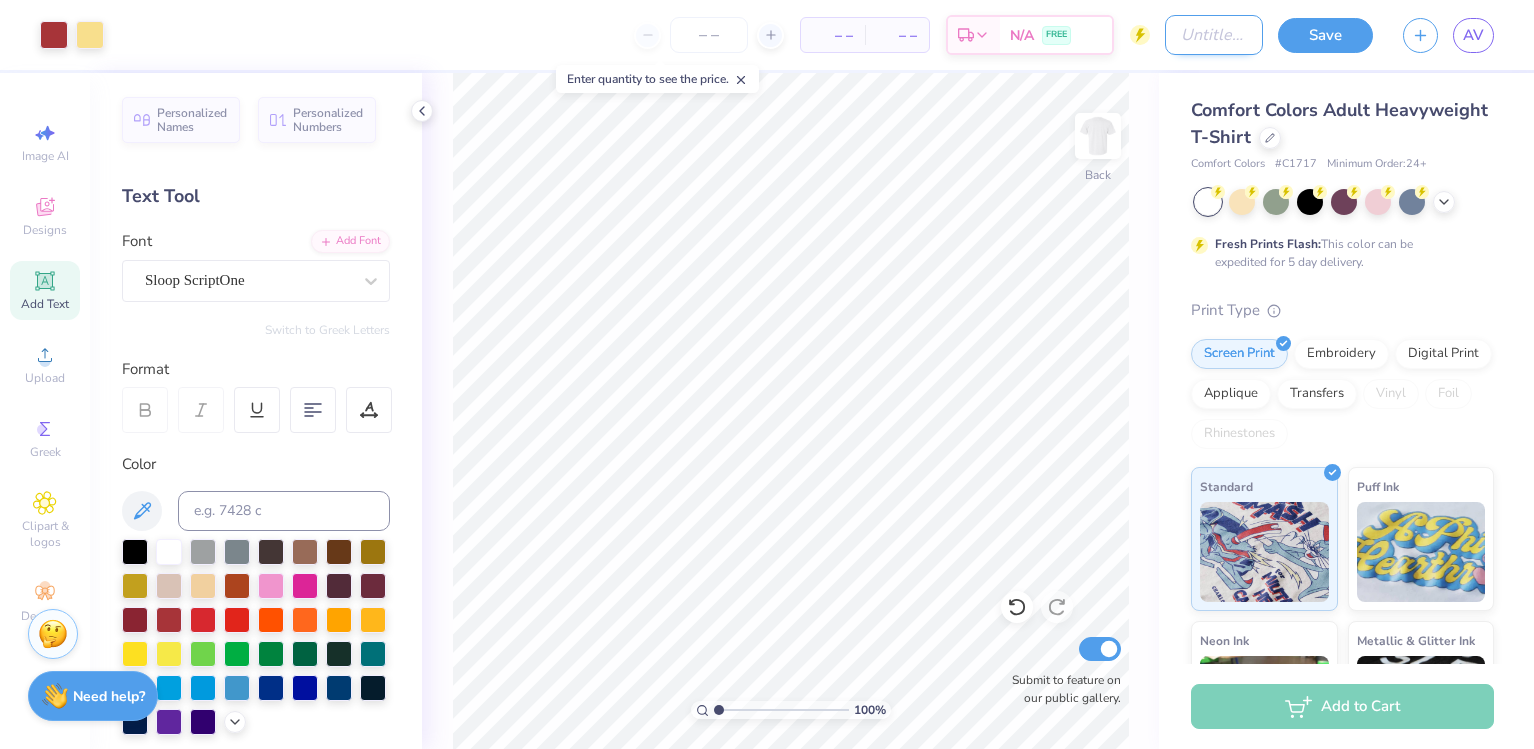 click on "Design Title" at bounding box center [1214, 35] 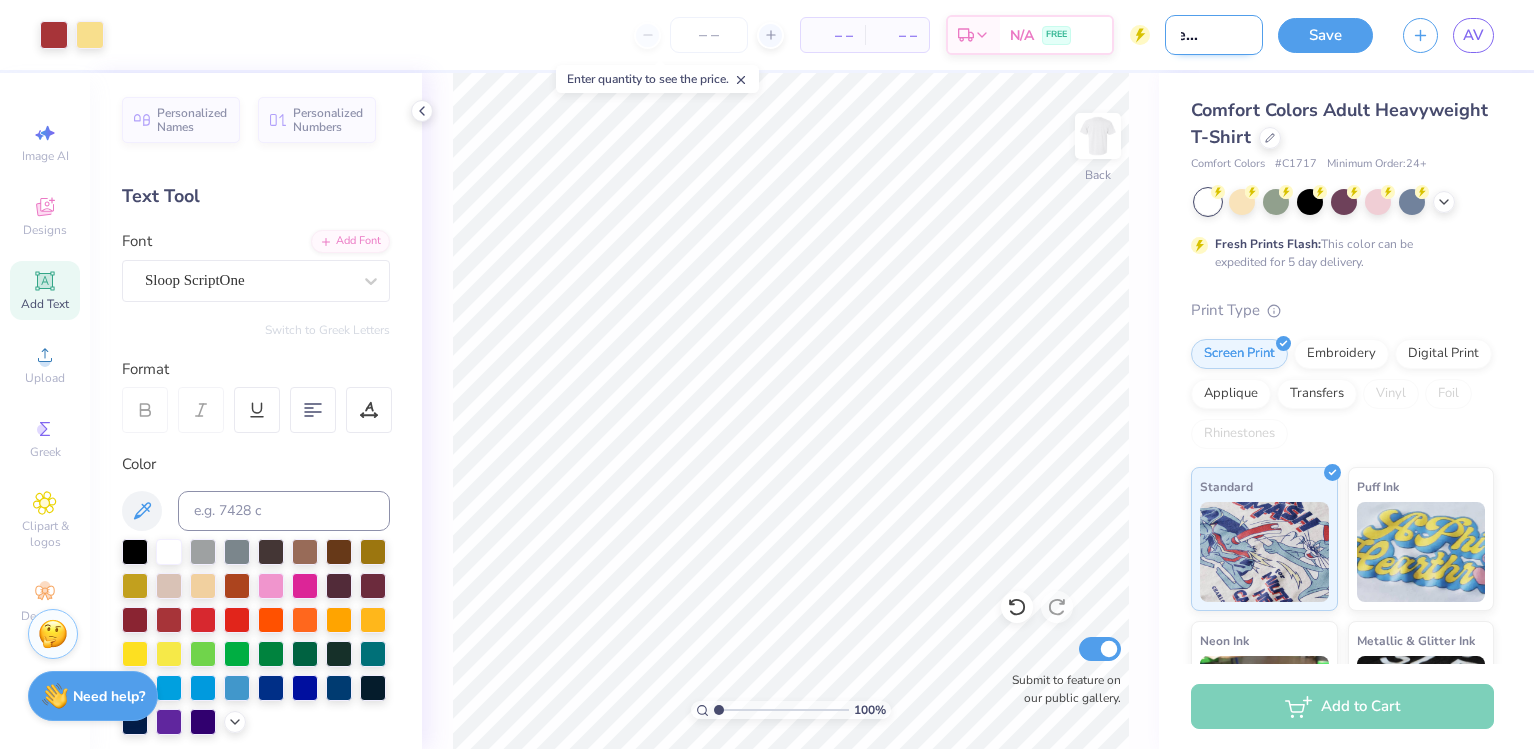 scroll, scrollTop: 0, scrollLeft: 57, axis: horizontal 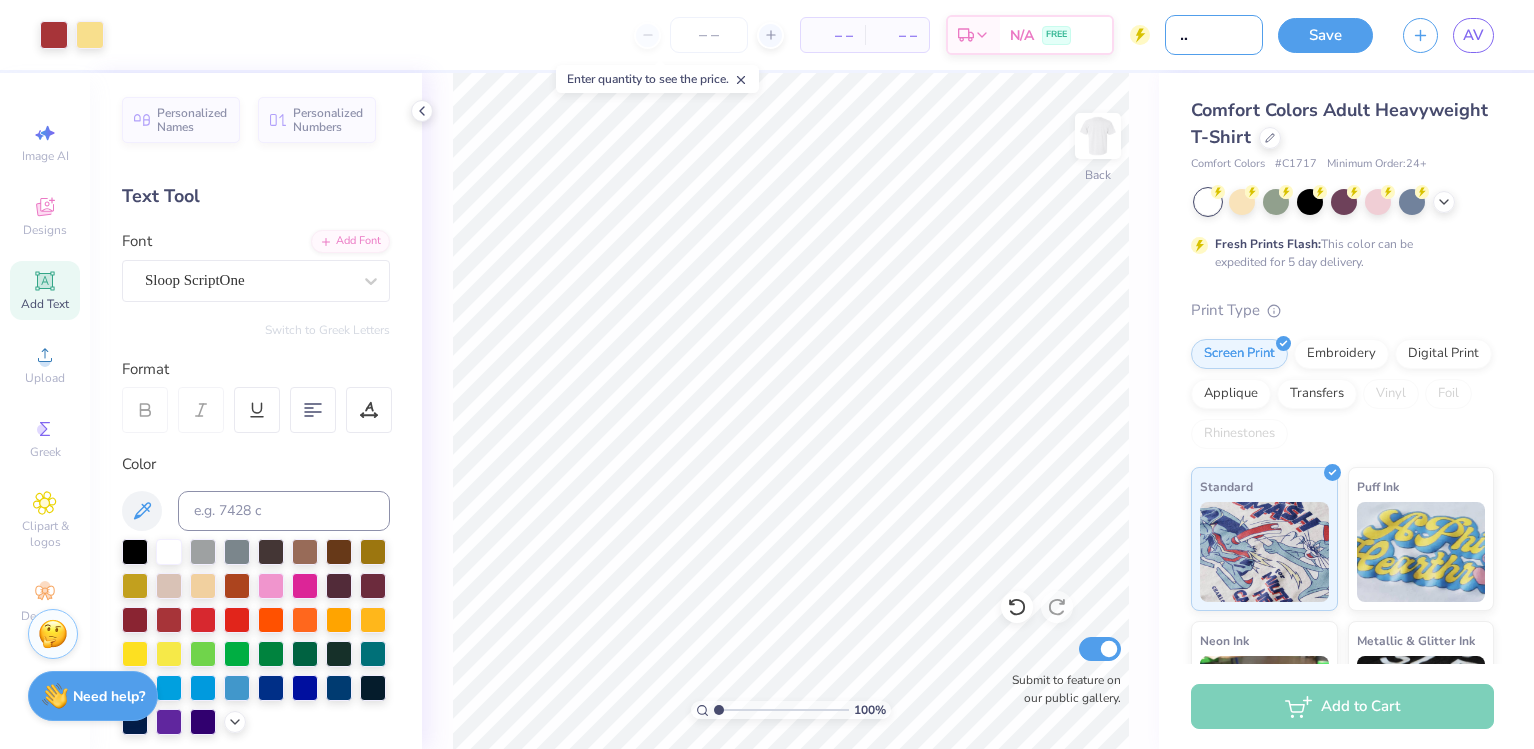 type on "Waffle CASA #2" 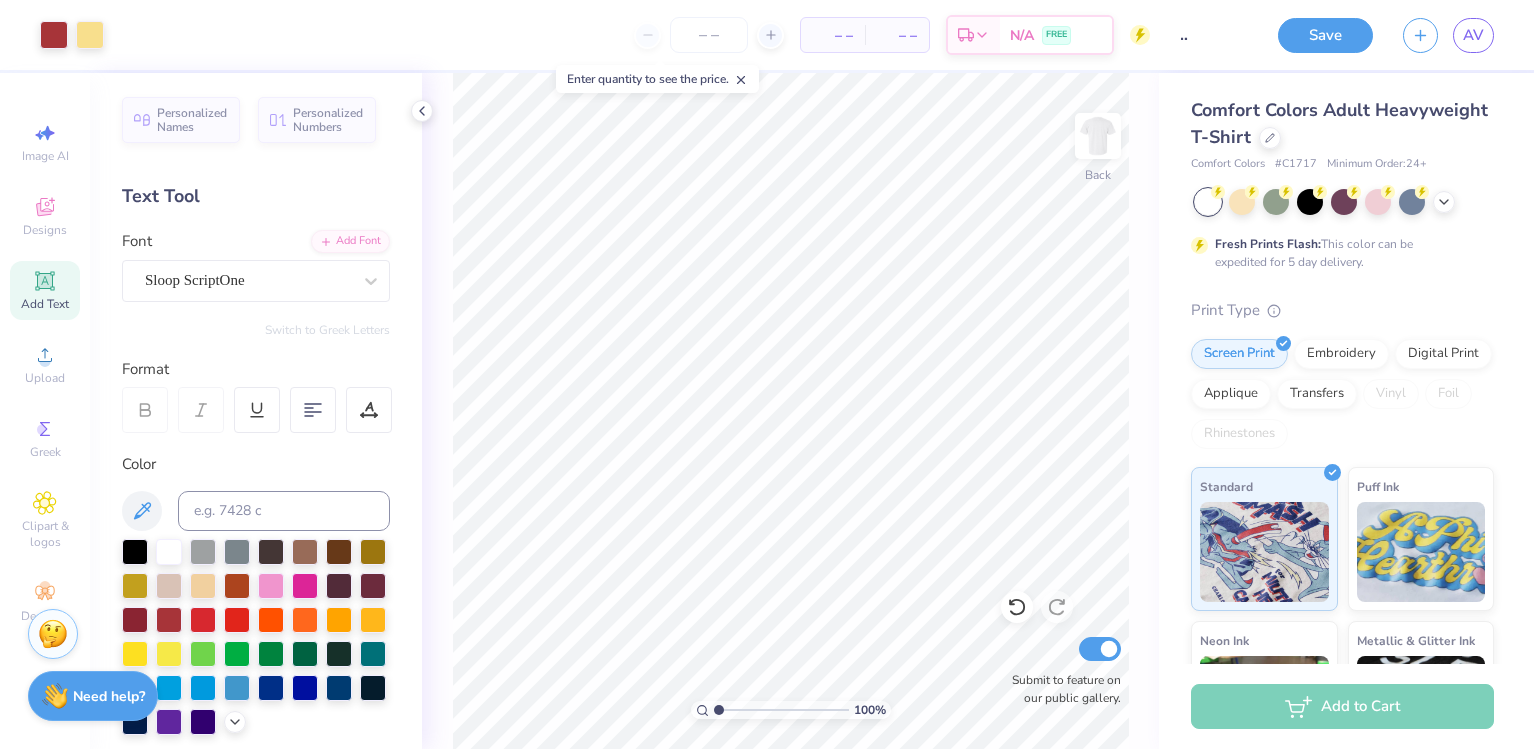 scroll, scrollTop: 0, scrollLeft: 0, axis: both 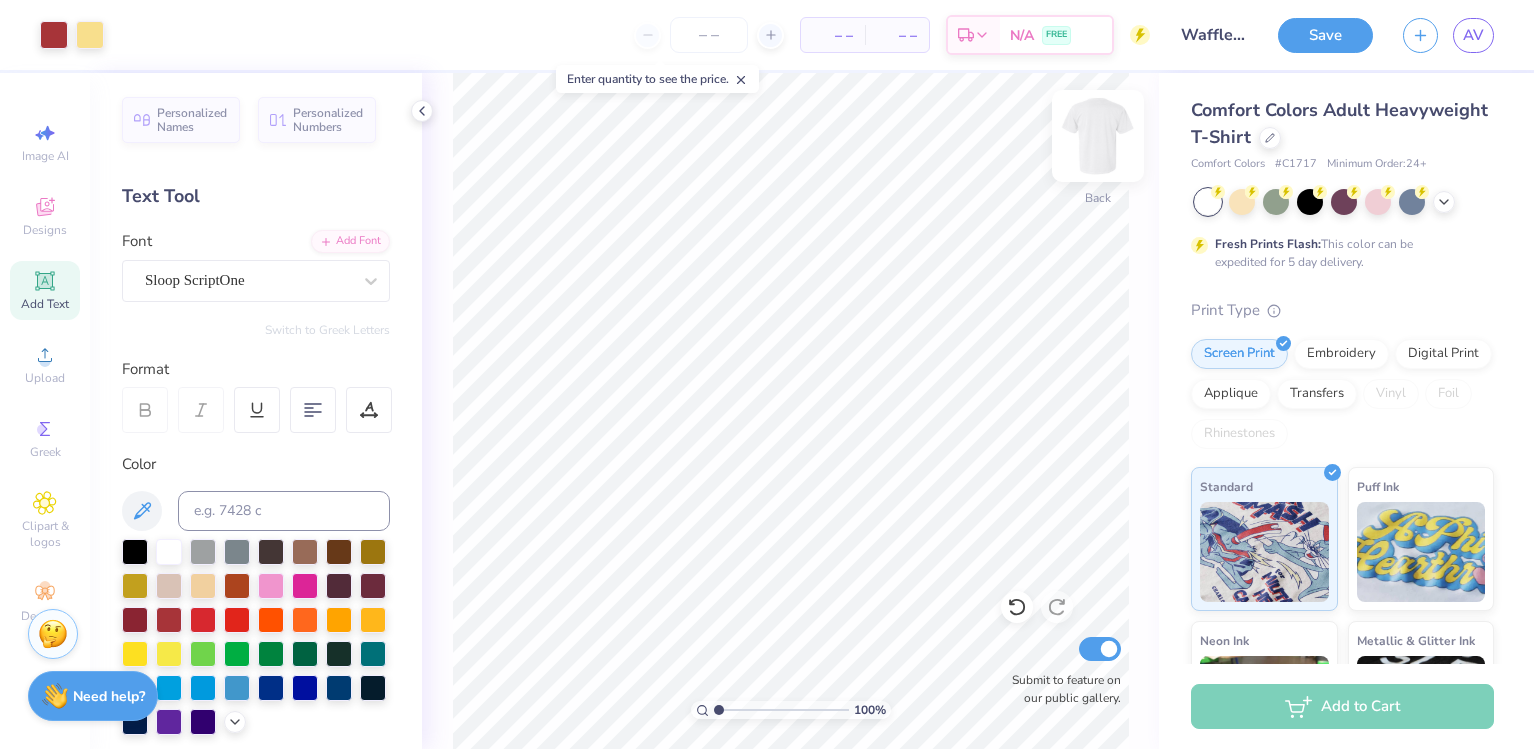 click at bounding box center (1098, 136) 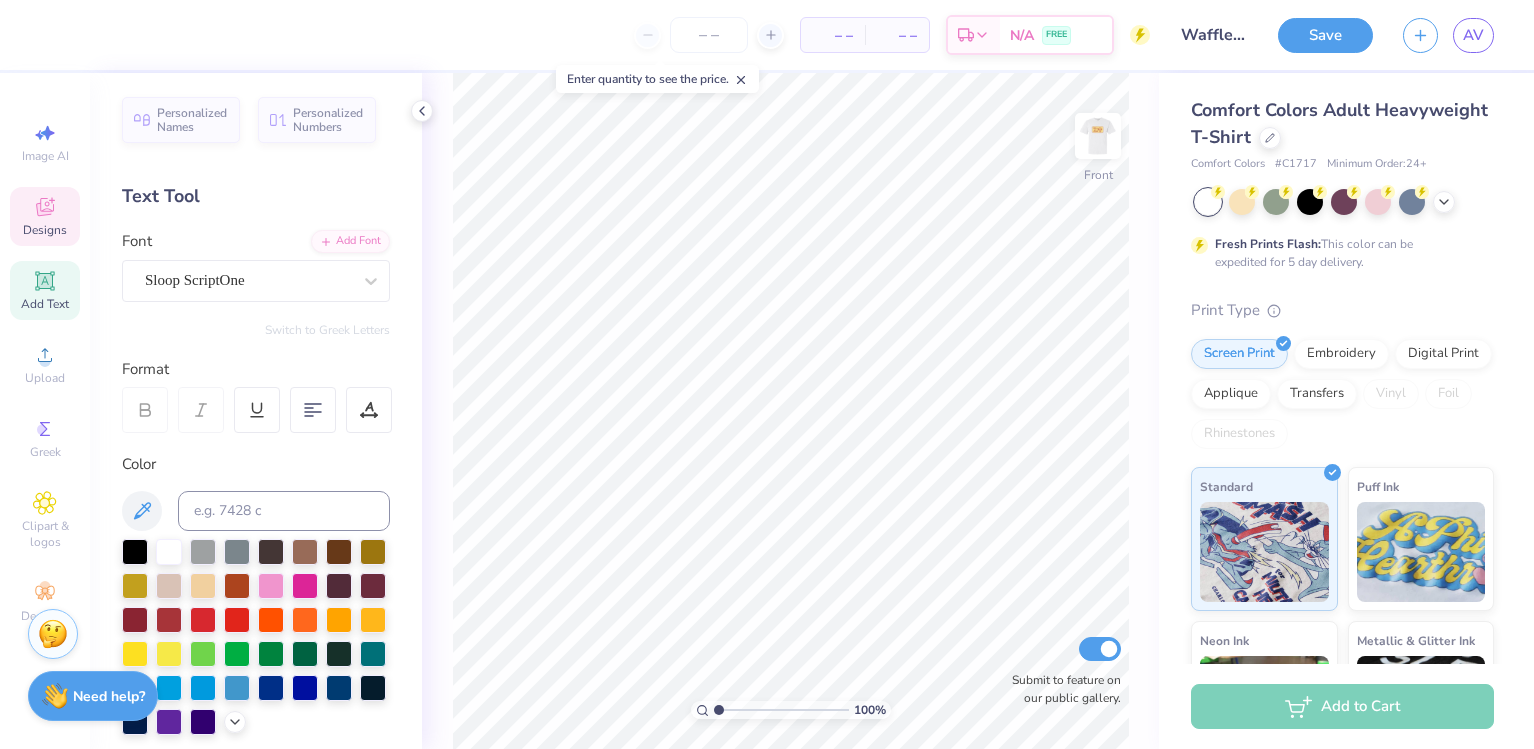 click 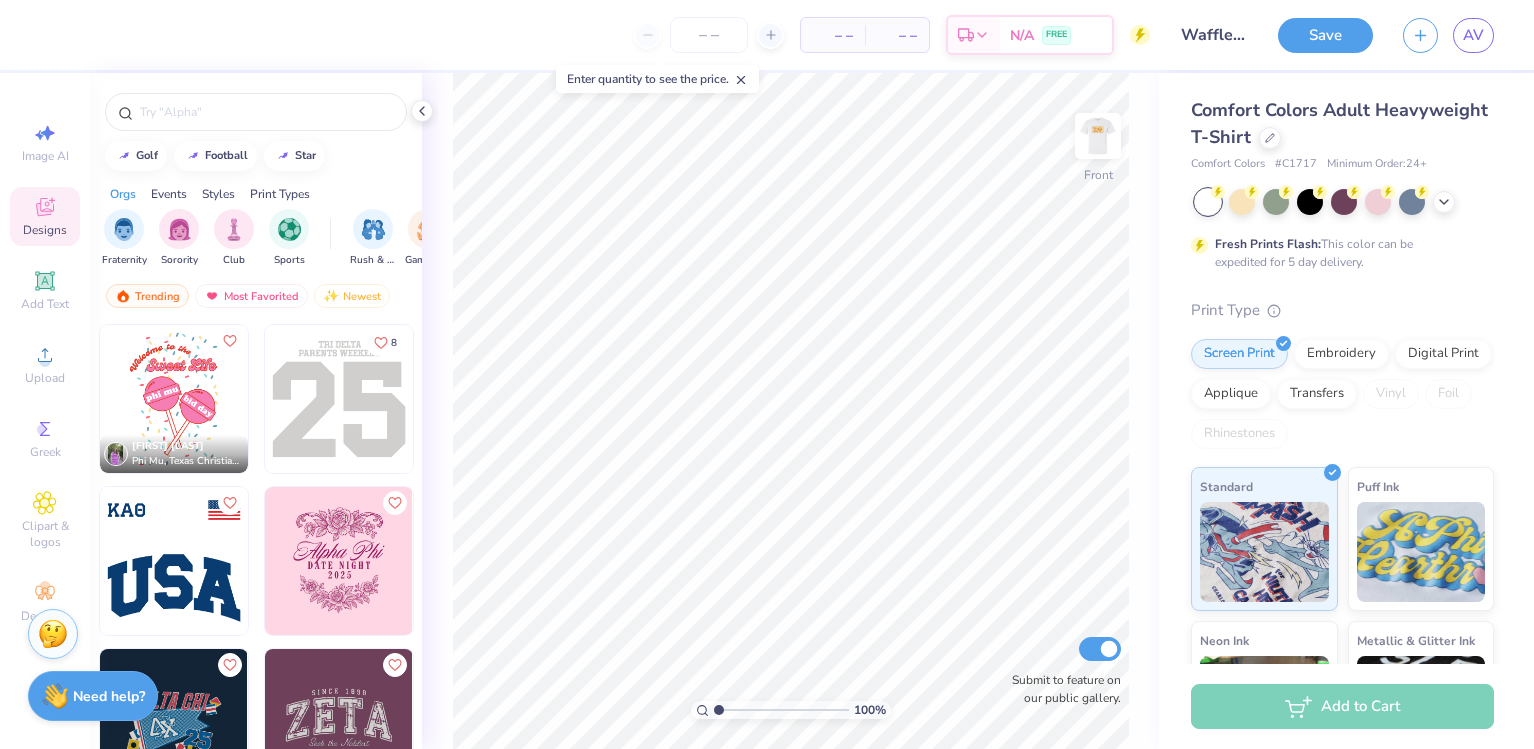 click on "Events" at bounding box center (169, 194) 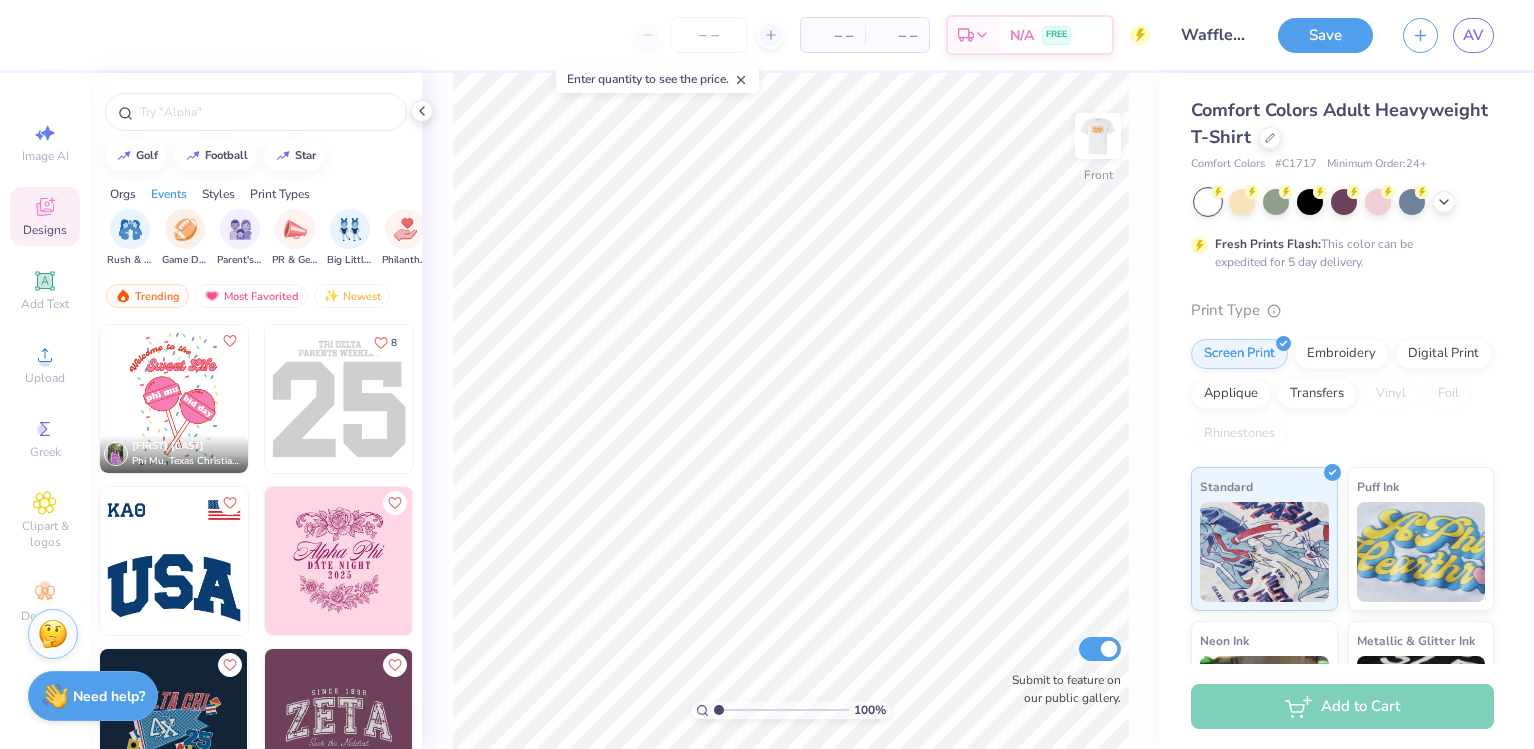 scroll, scrollTop: 0, scrollLeft: 249, axis: horizontal 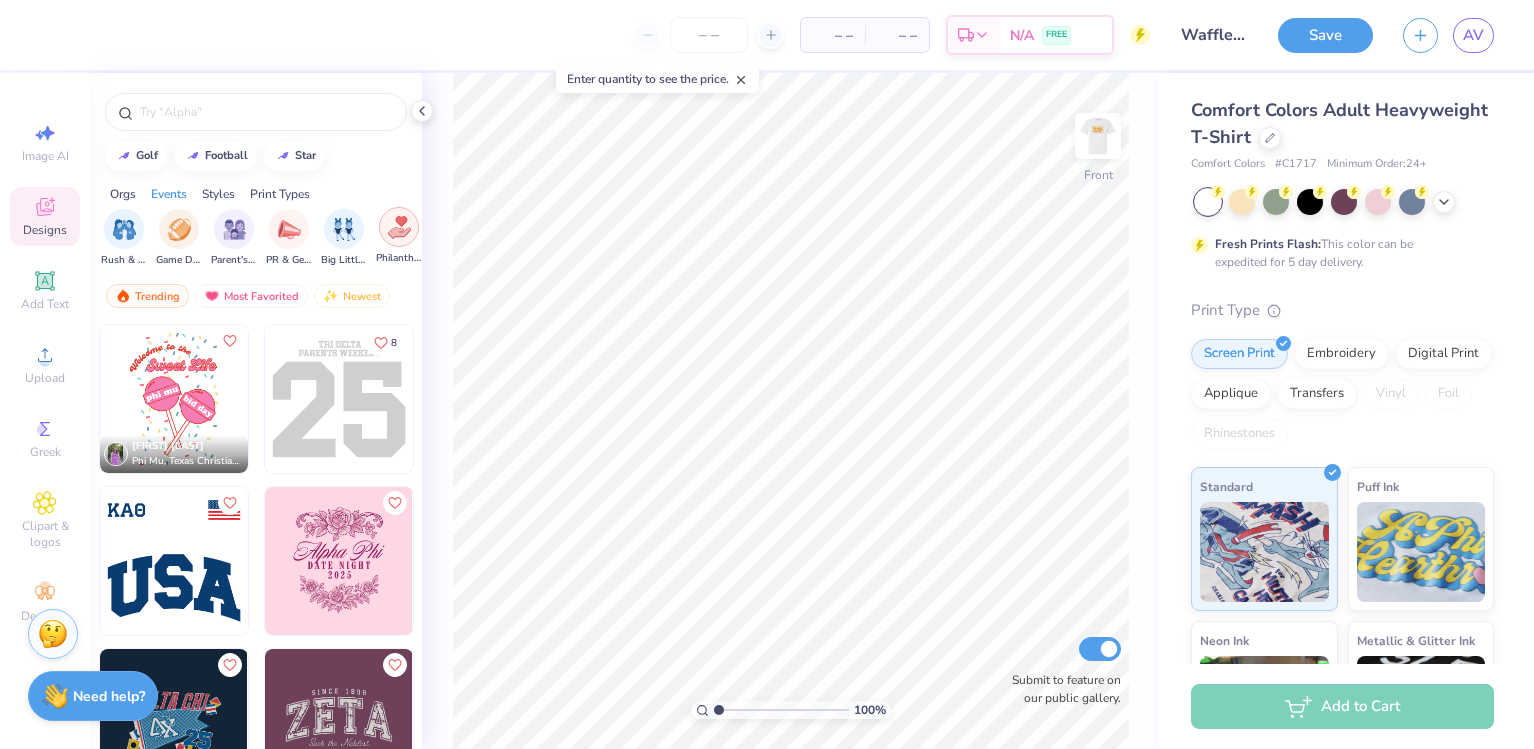 click at bounding box center [399, 227] 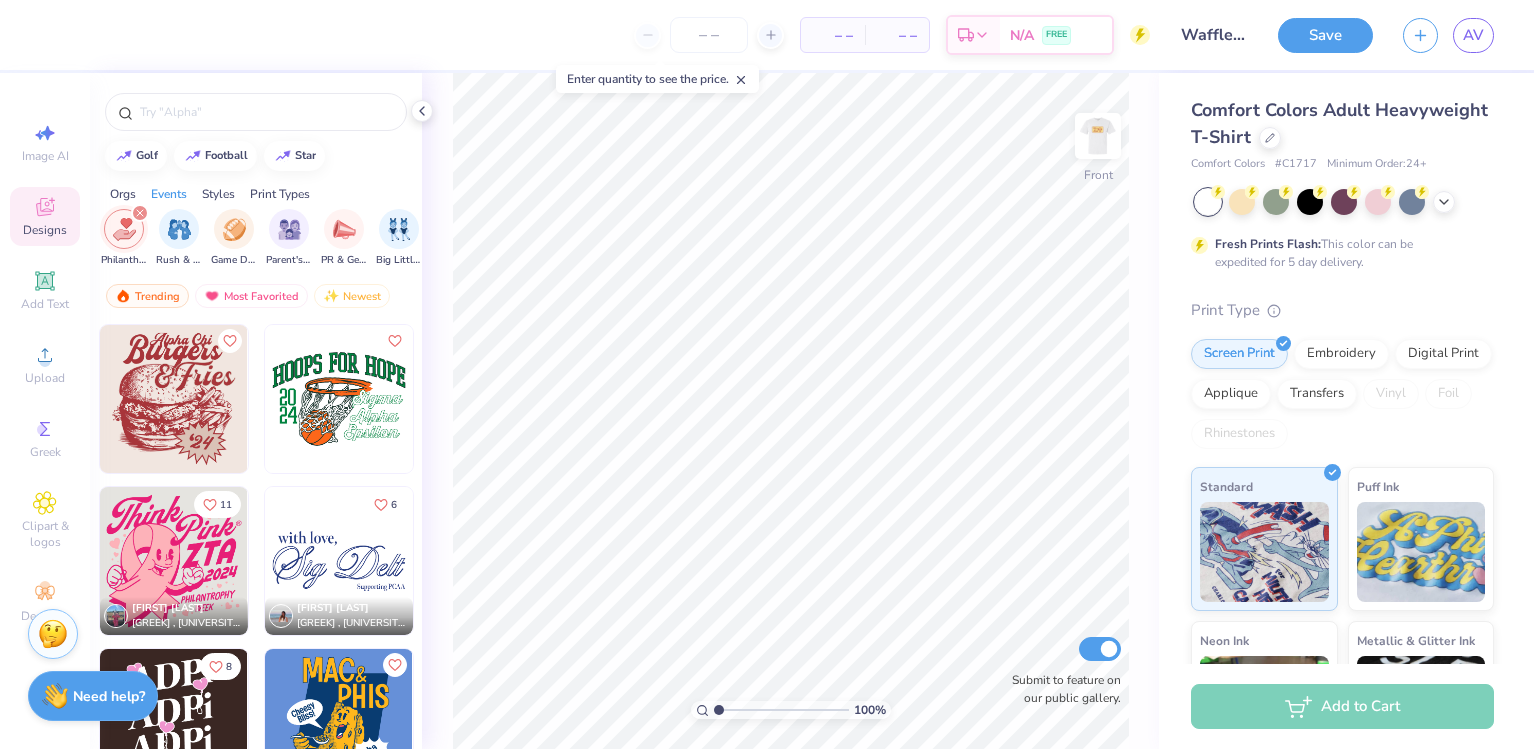 scroll, scrollTop: 18300, scrollLeft: 0, axis: vertical 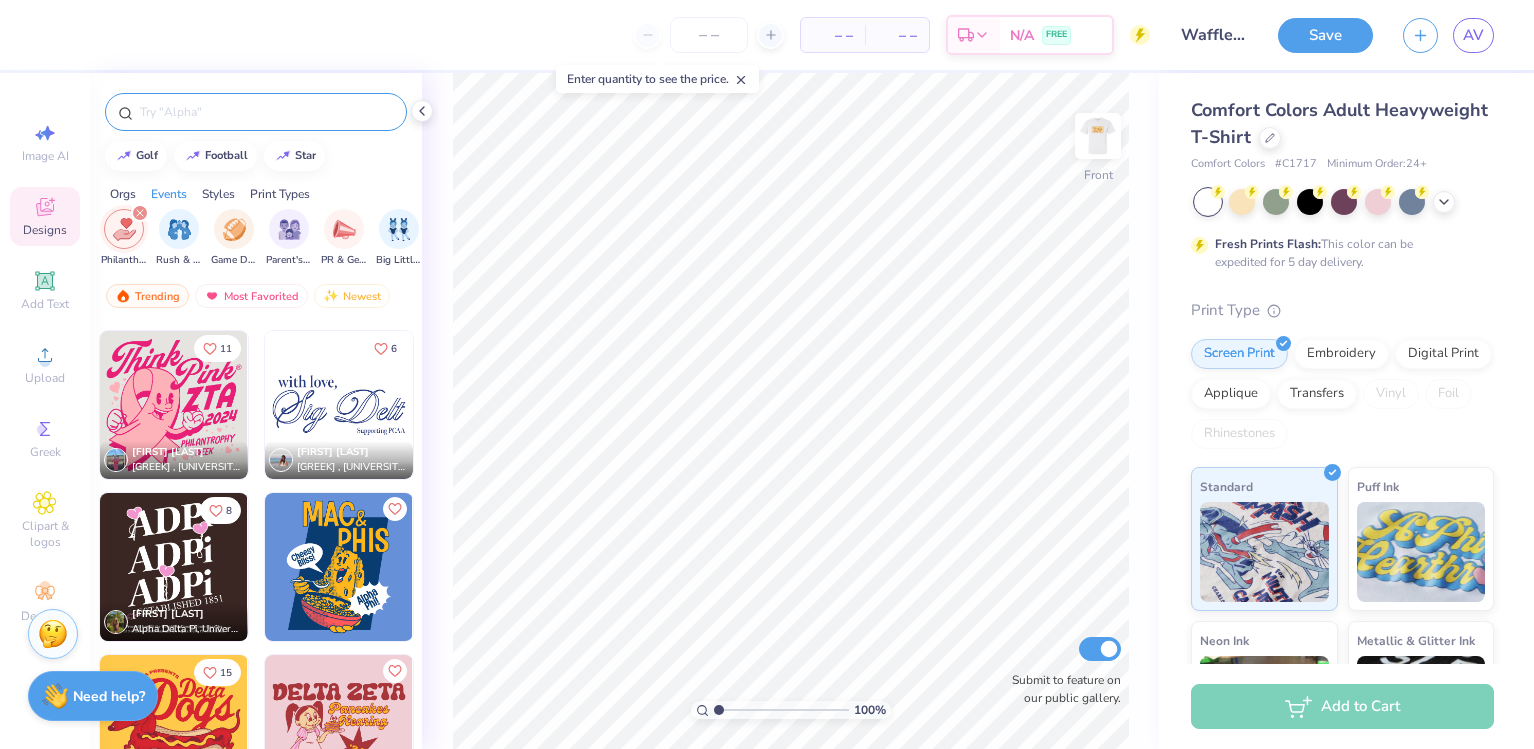 click at bounding box center (266, 112) 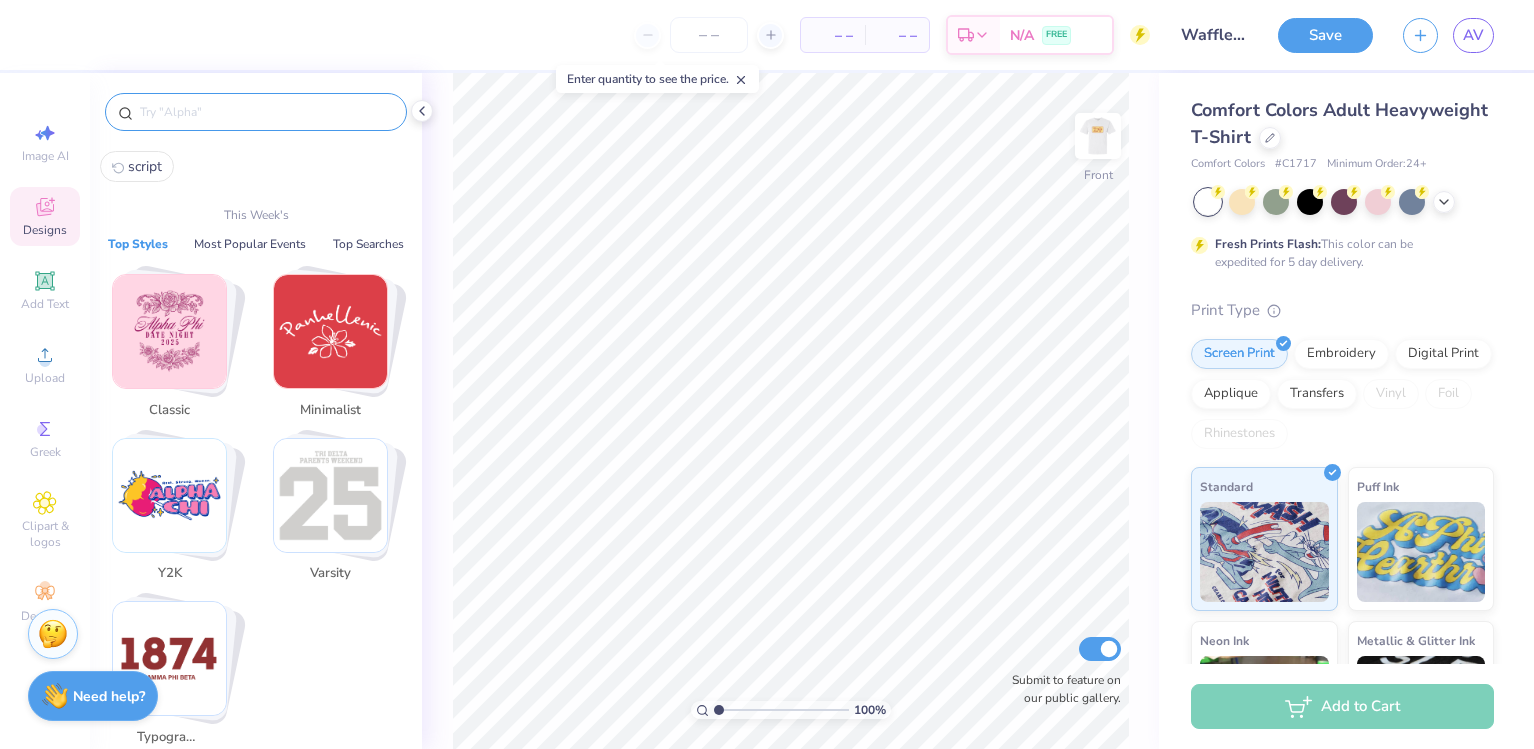 type on "e" 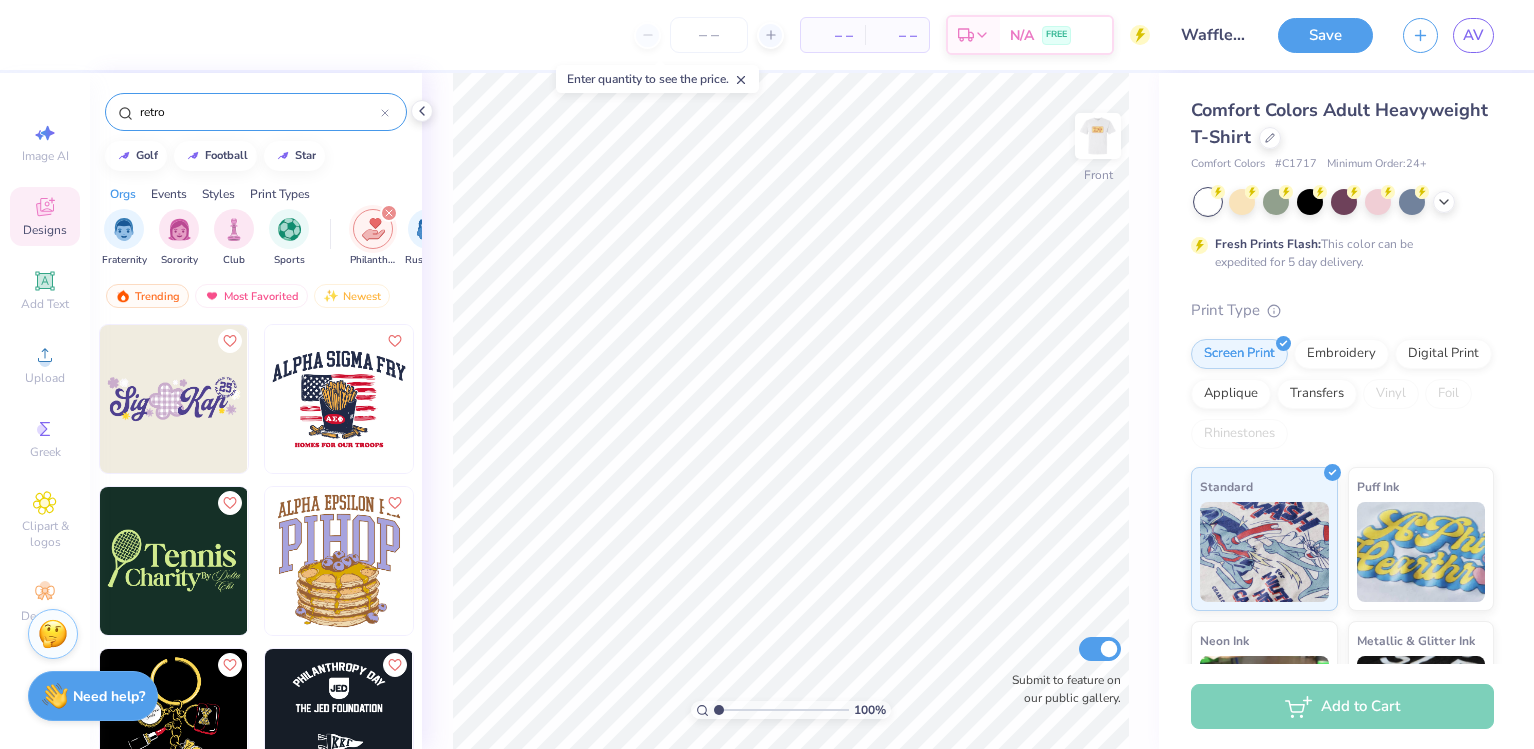 type on "retro" 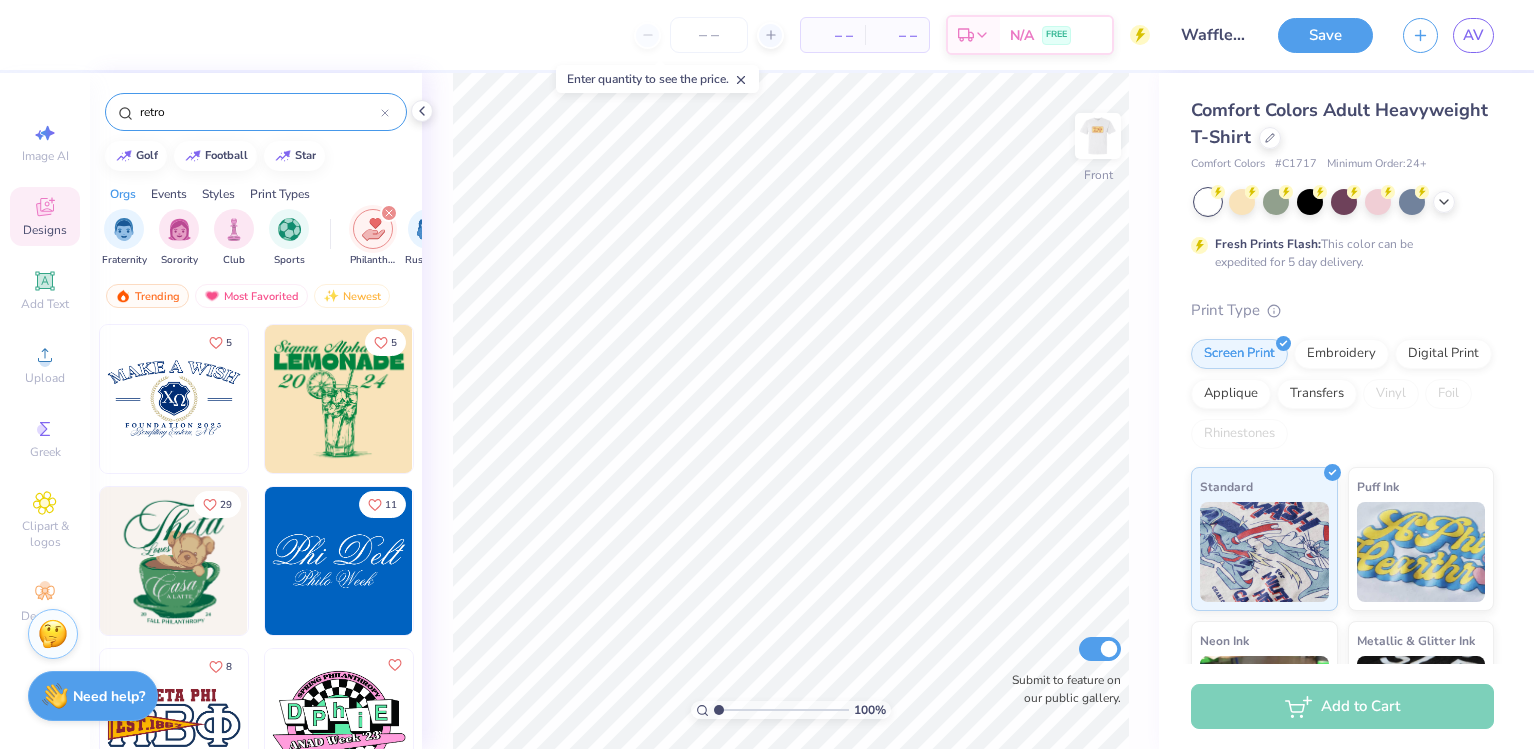 scroll, scrollTop: 2300, scrollLeft: 0, axis: vertical 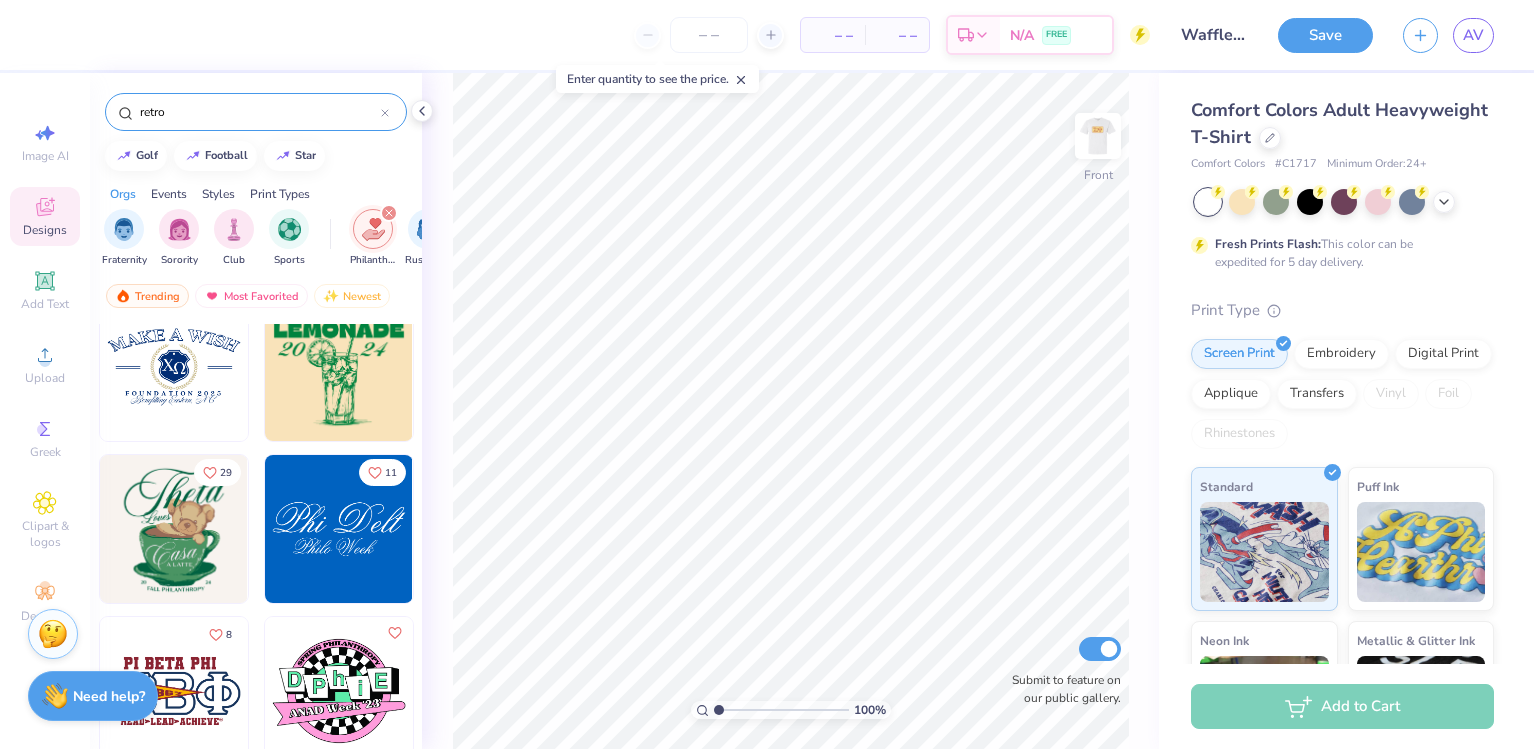 click at bounding box center (174, 529) 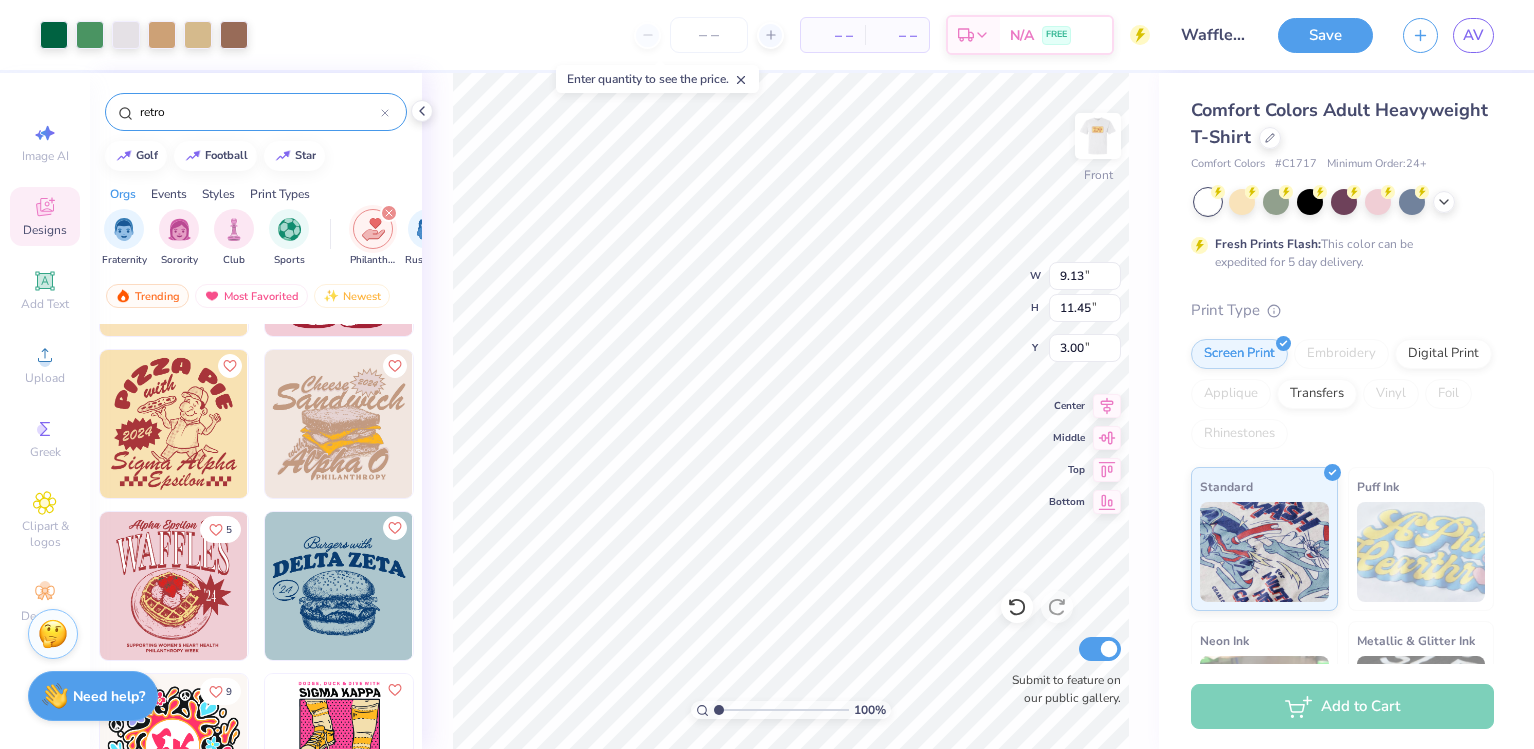 scroll, scrollTop: 3736, scrollLeft: 0, axis: vertical 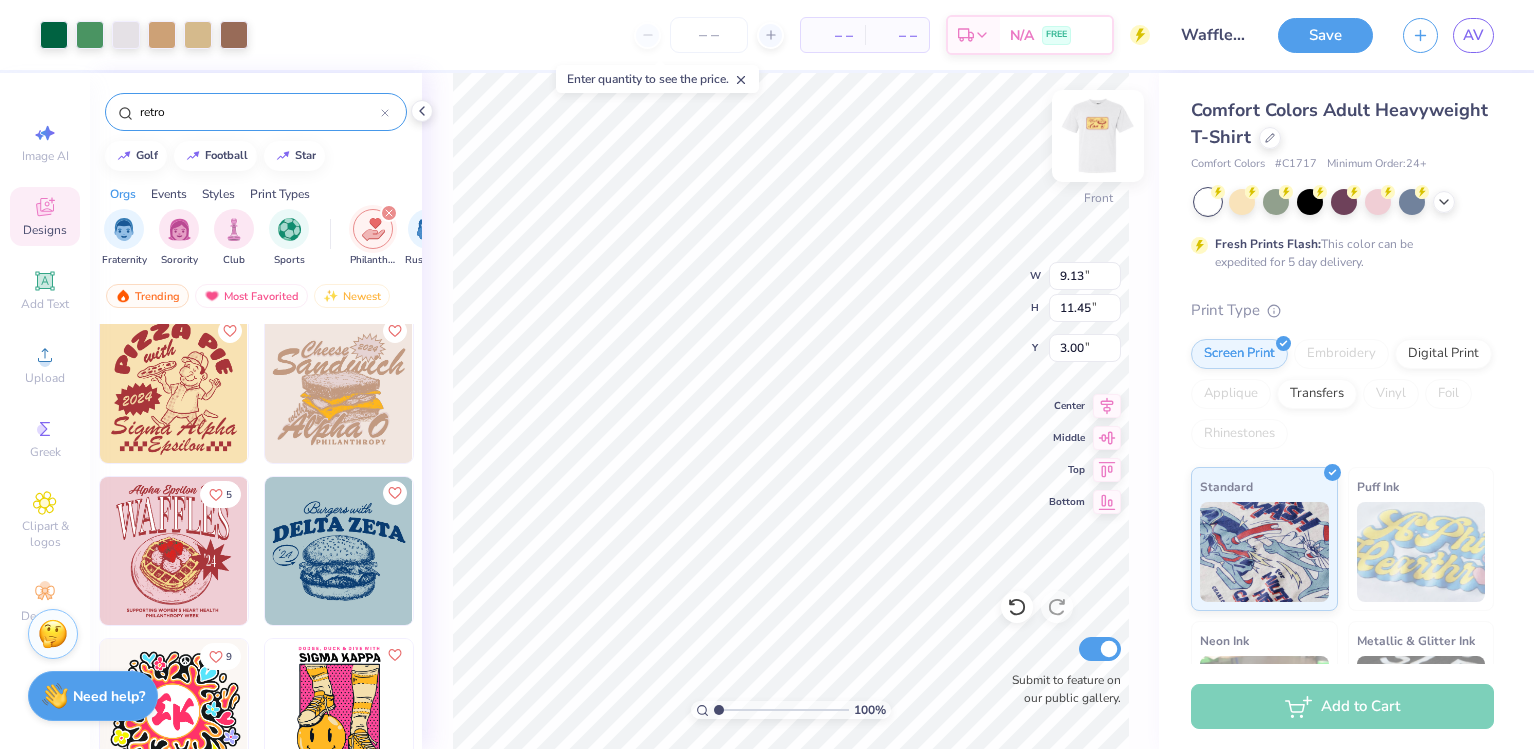 click at bounding box center [1098, 136] 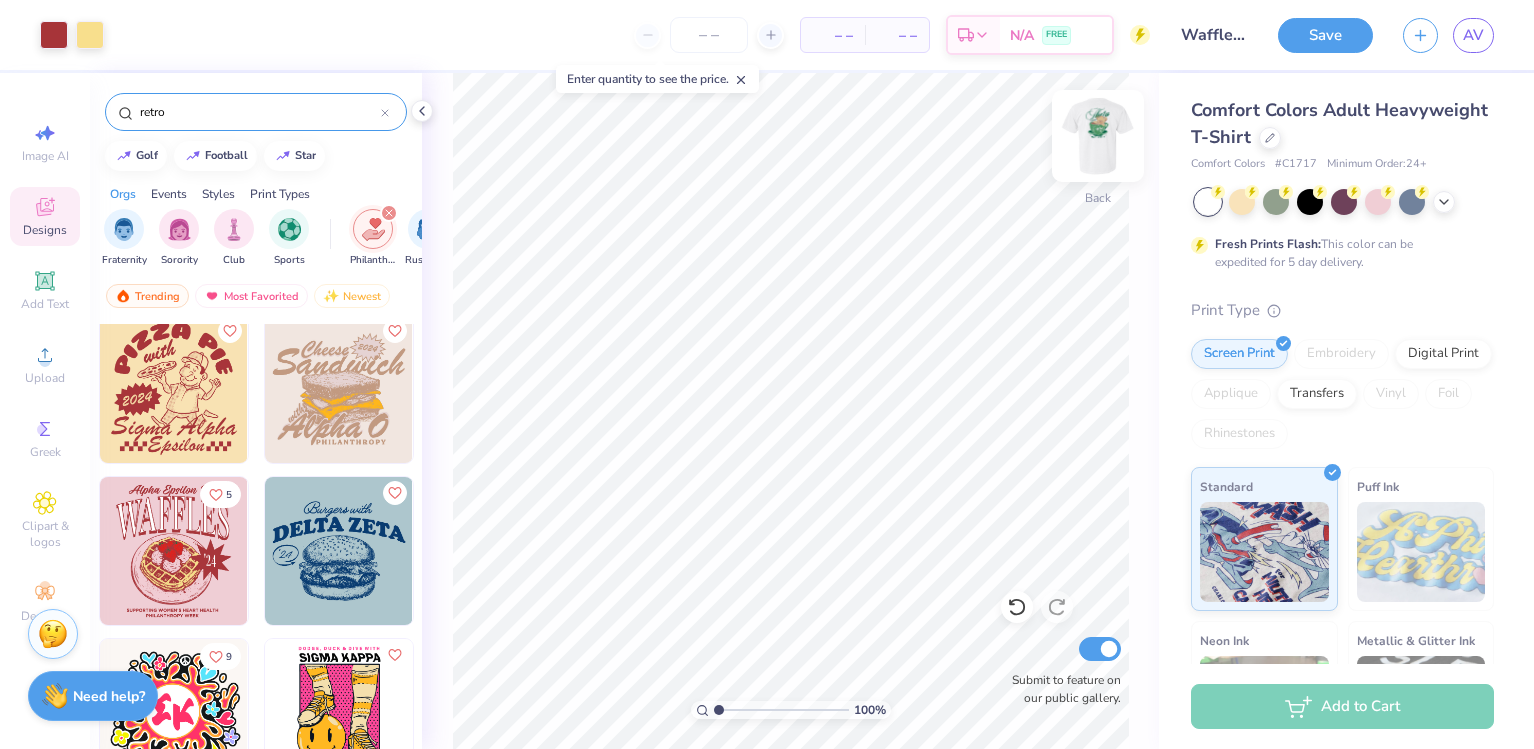 click at bounding box center [1098, 136] 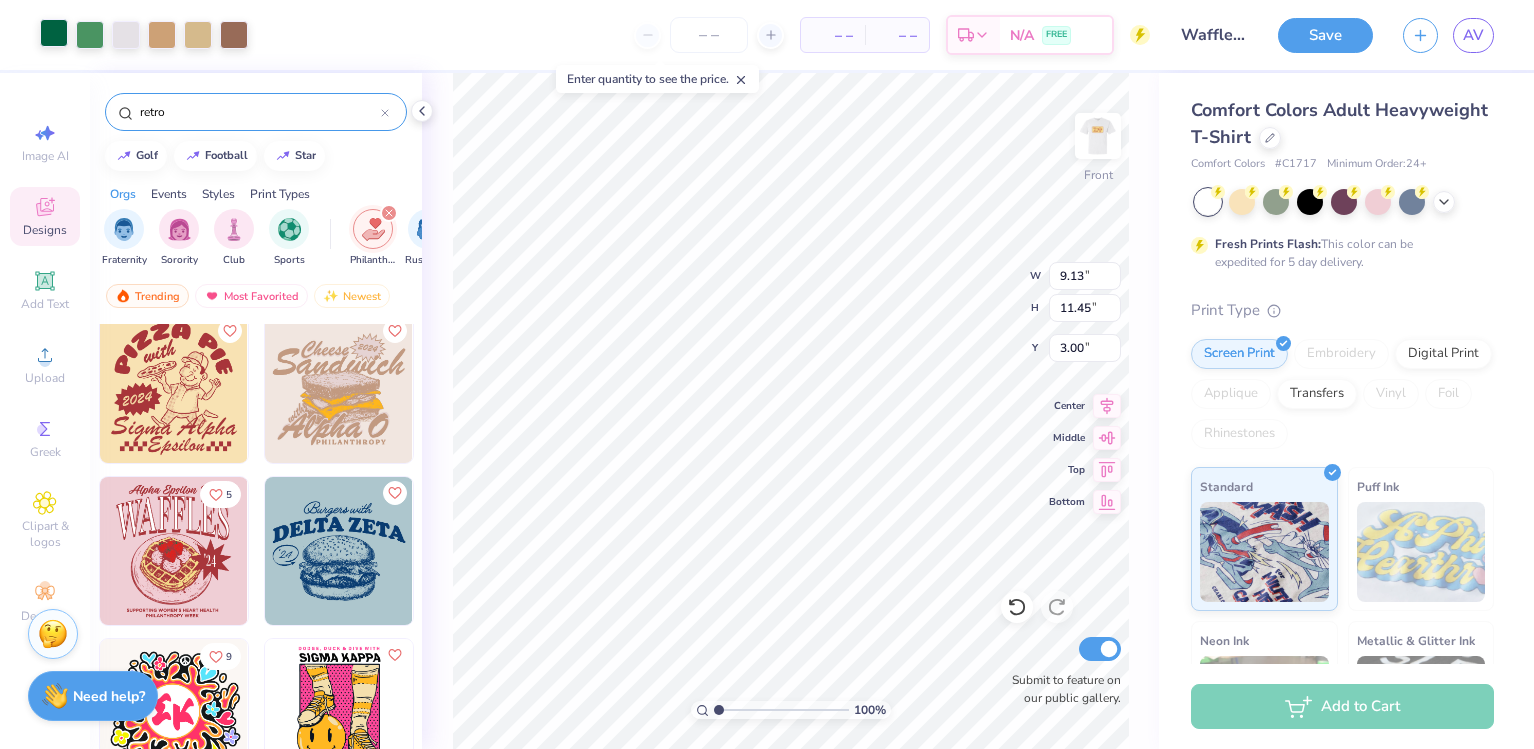 click at bounding box center (54, 33) 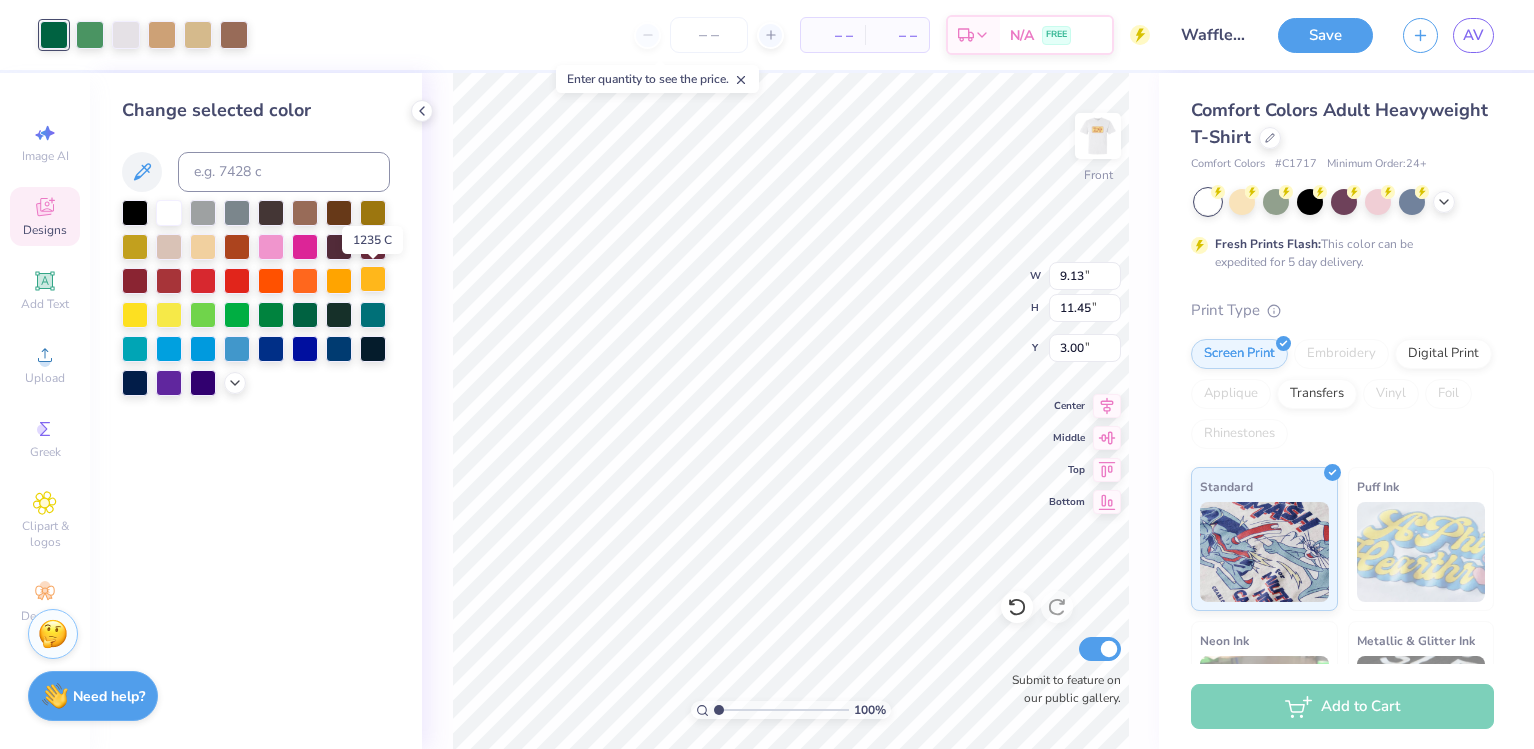 click at bounding box center (373, 279) 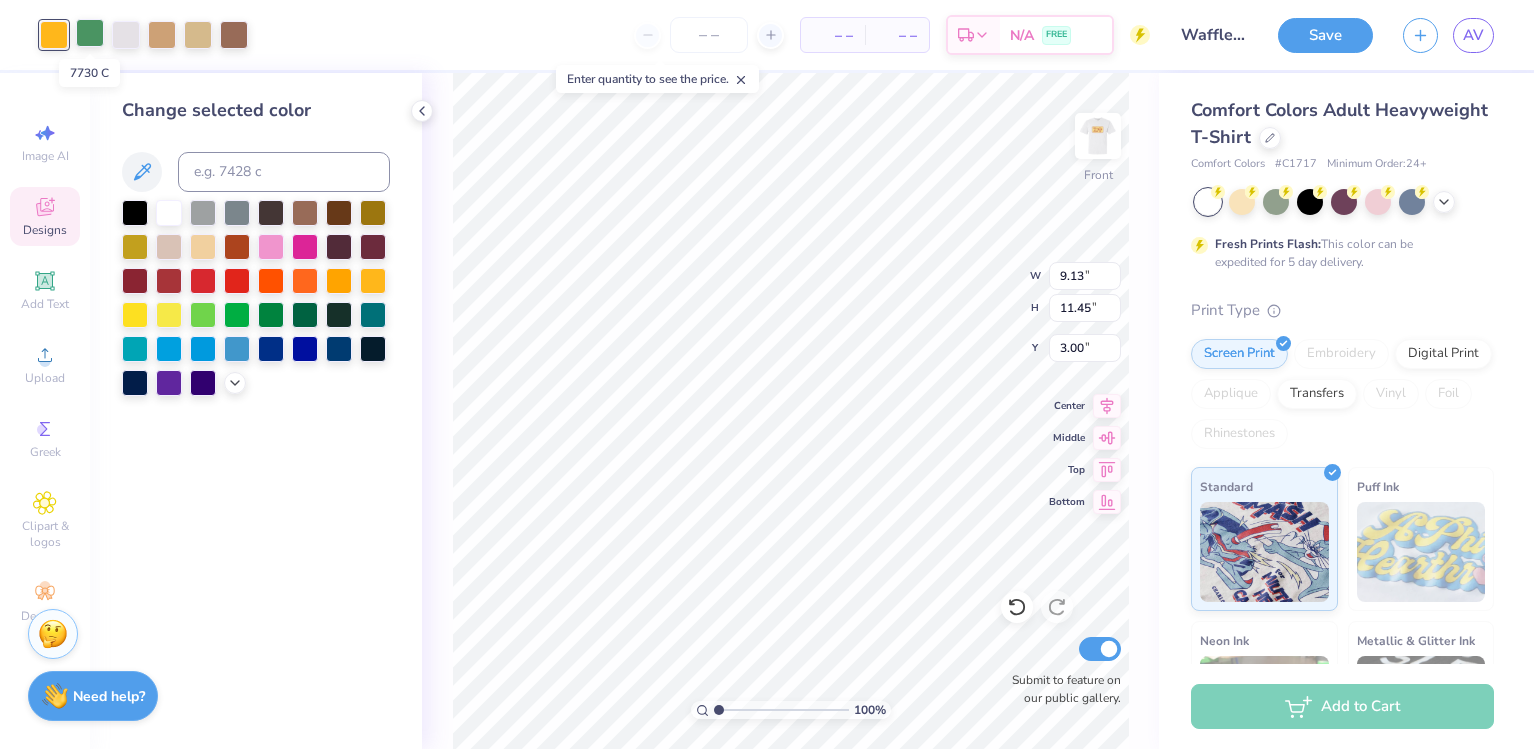 click at bounding box center (90, 33) 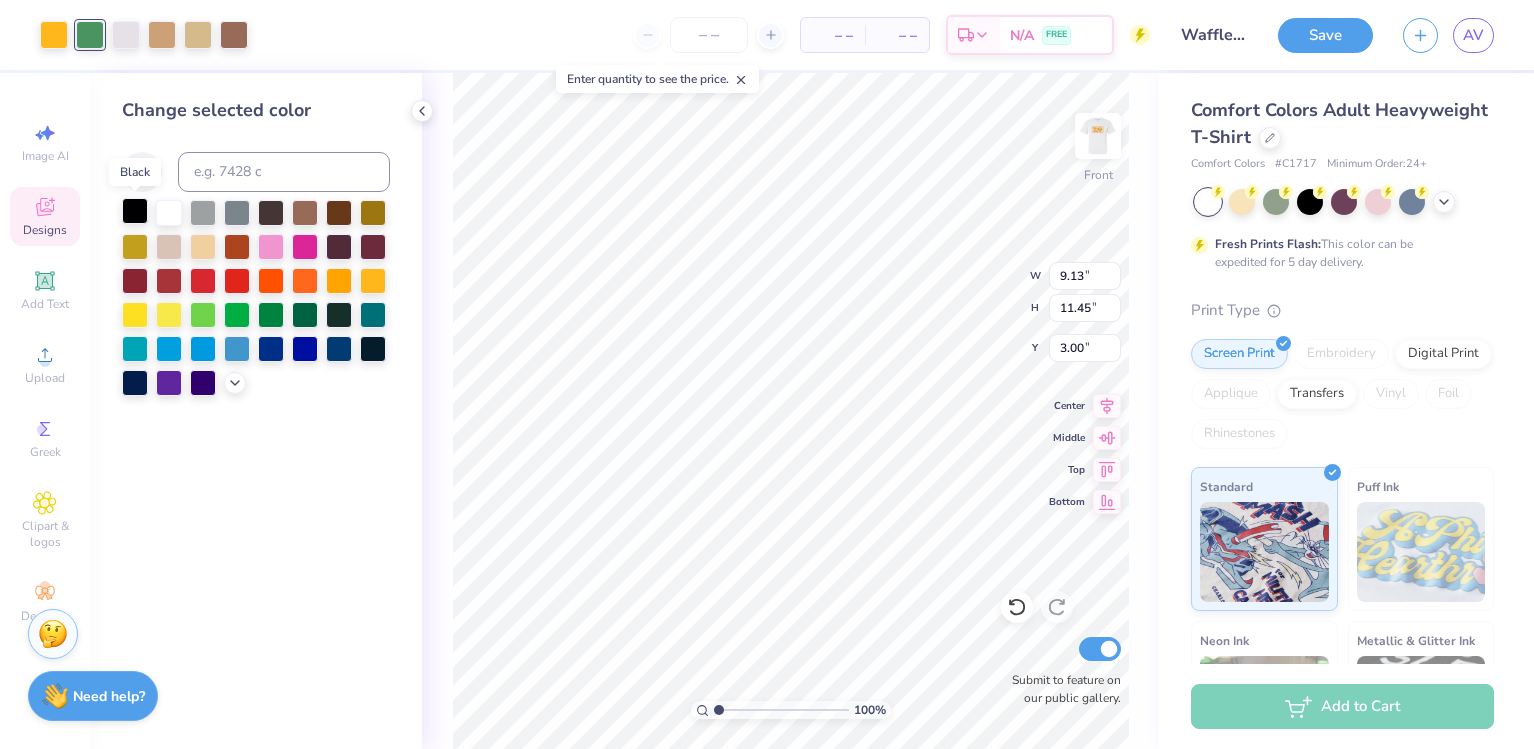 click at bounding box center (135, 211) 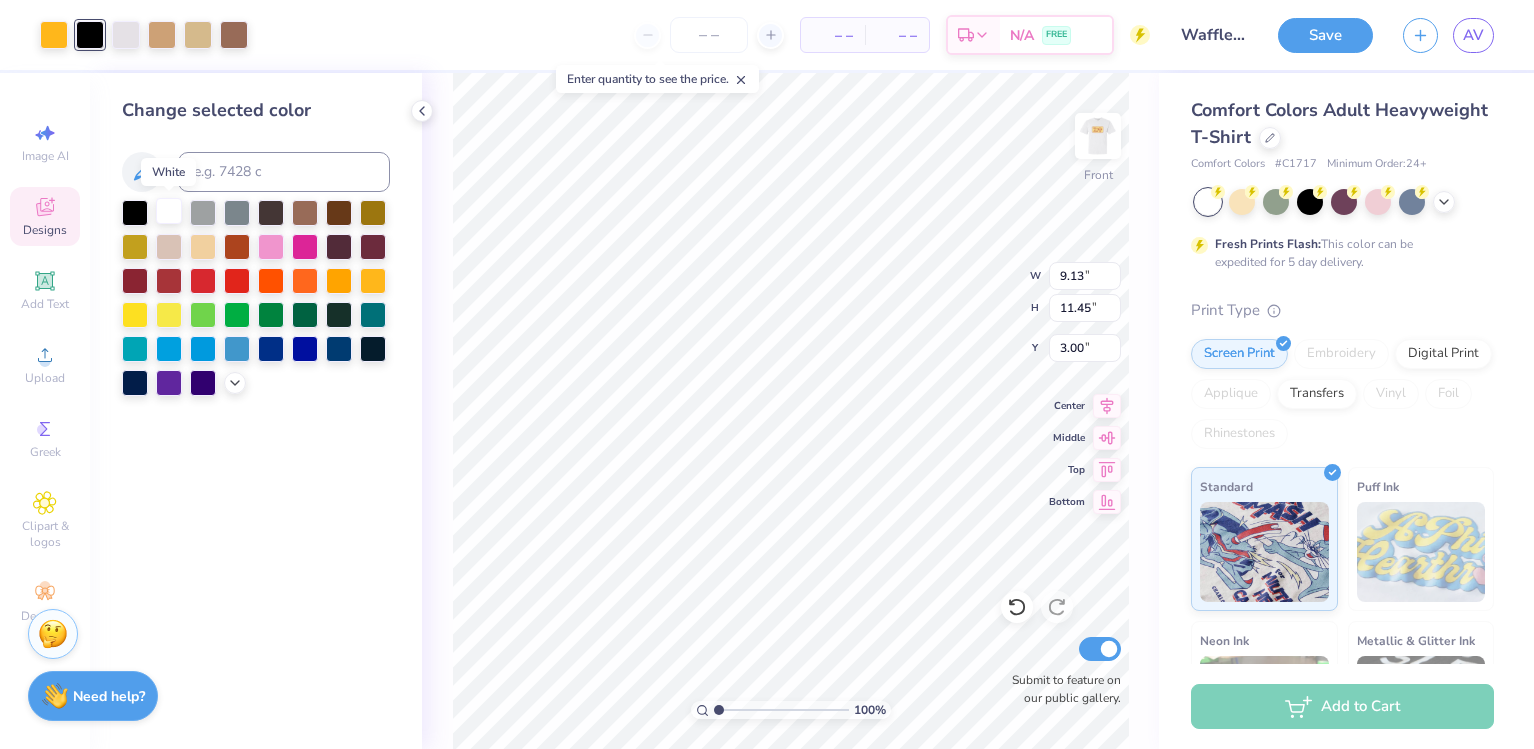 click at bounding box center (169, 211) 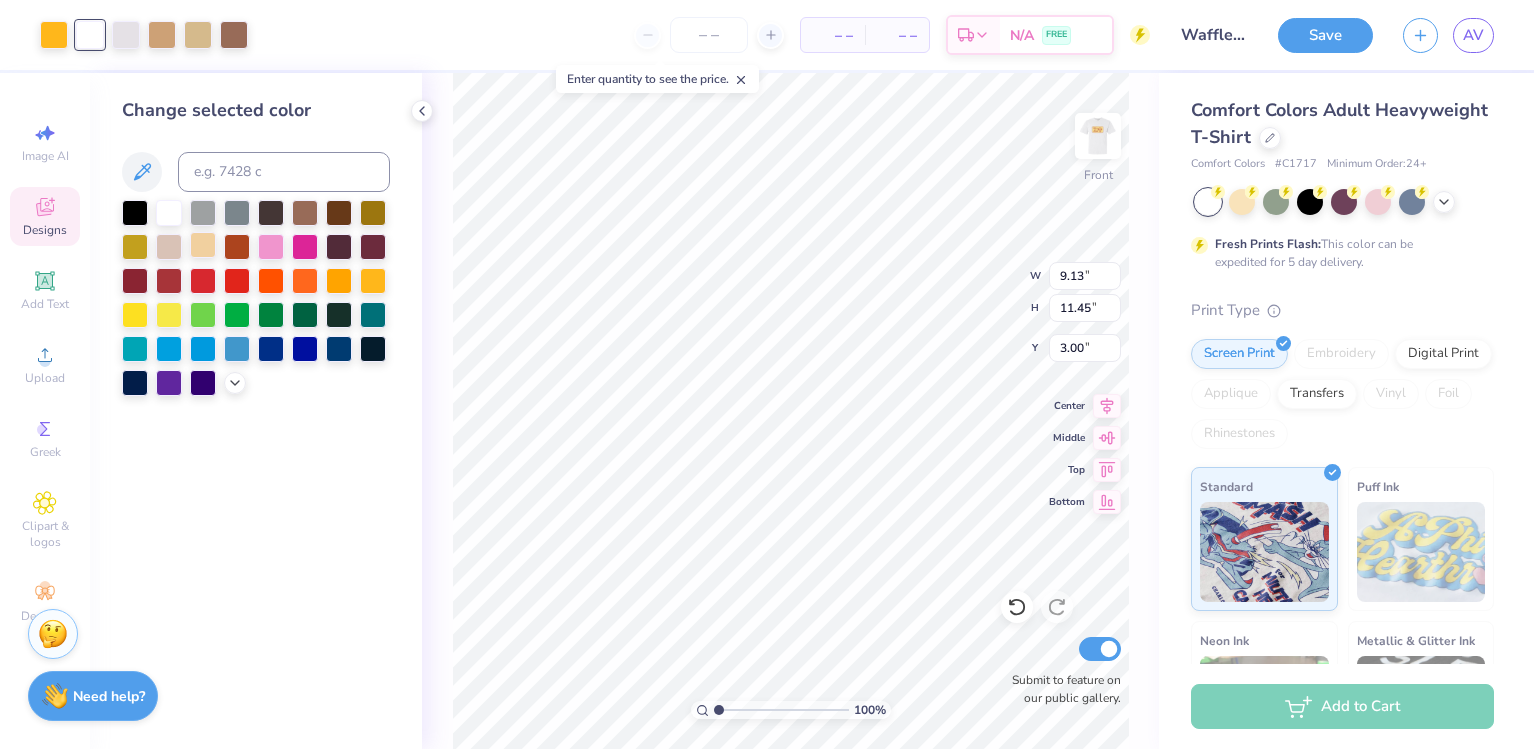 click at bounding box center (203, 245) 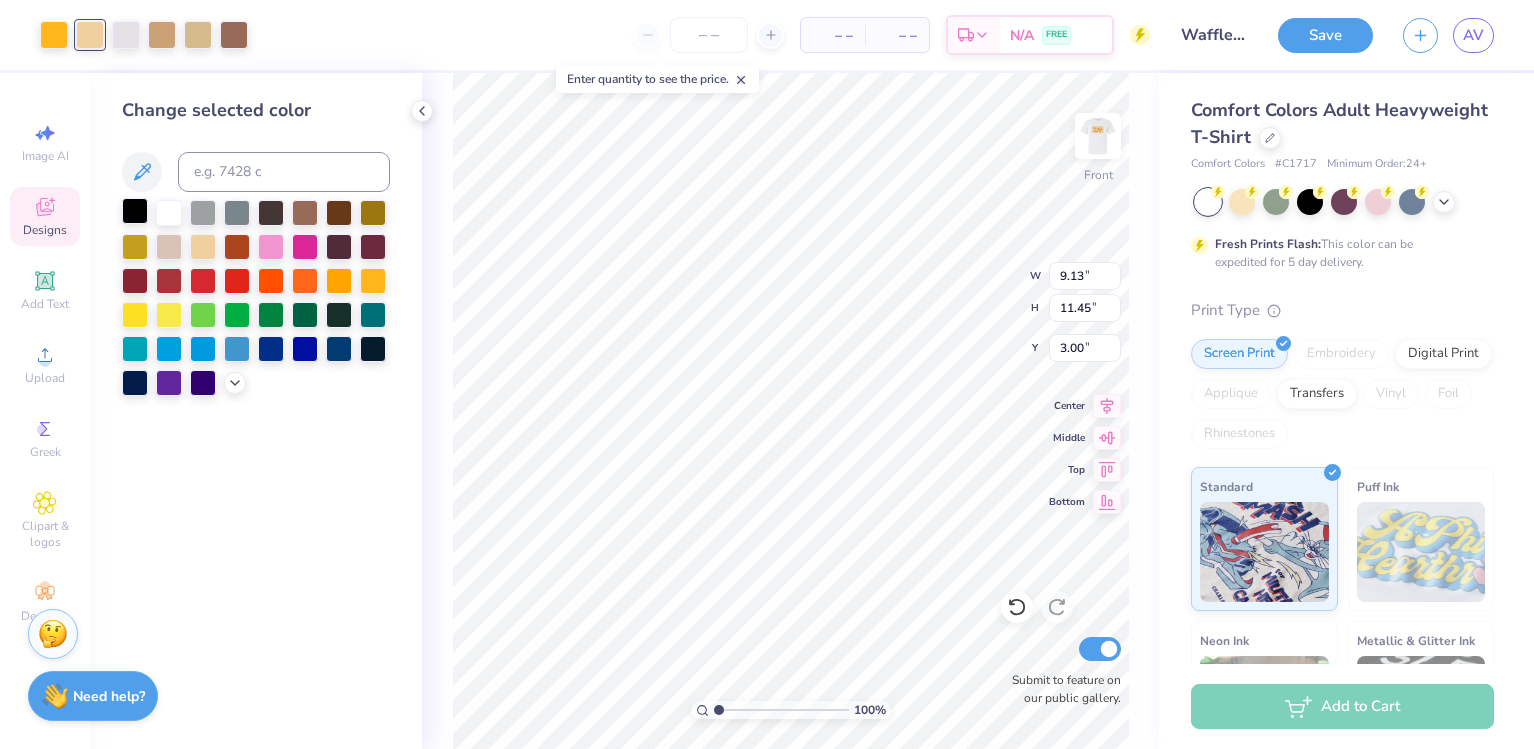 click at bounding box center (135, 211) 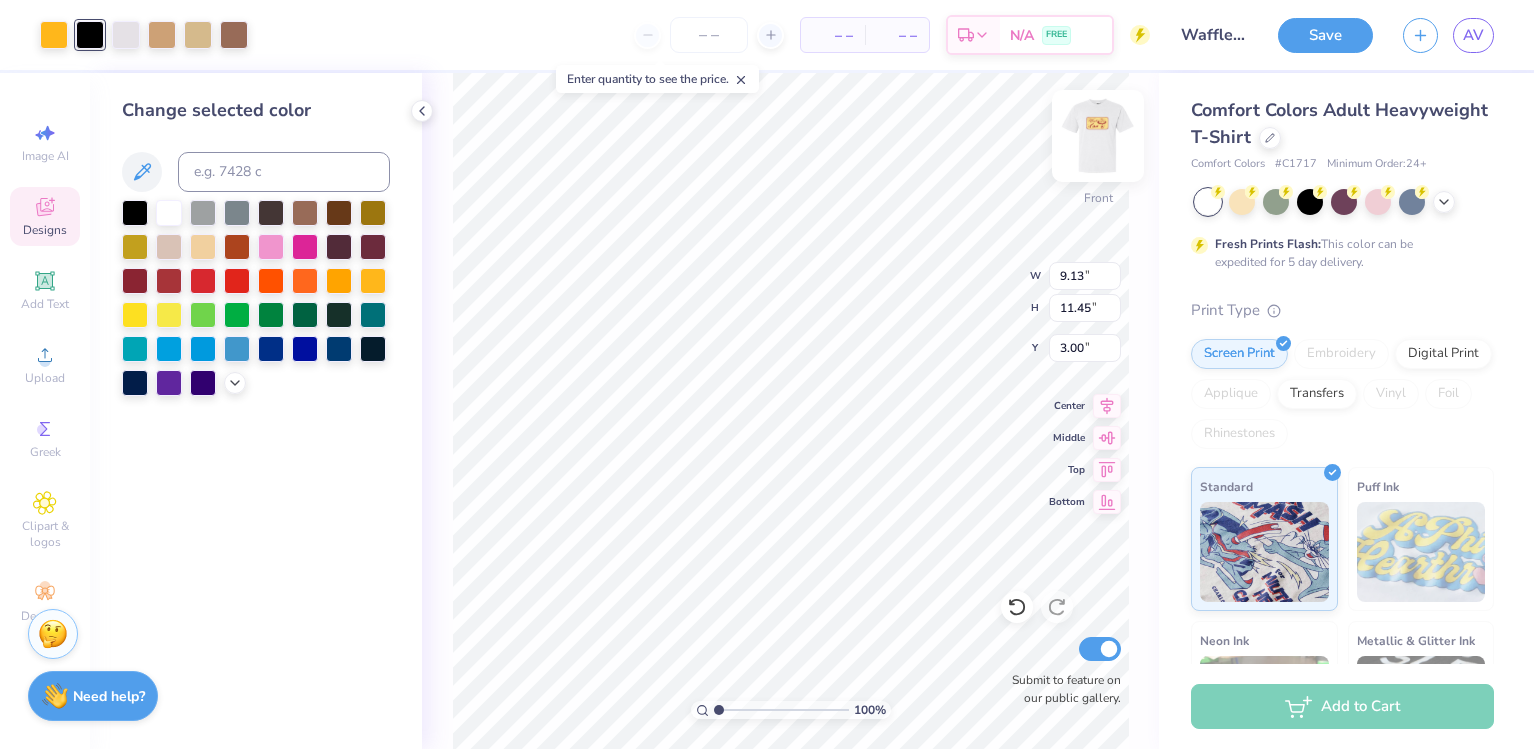 click at bounding box center (1098, 136) 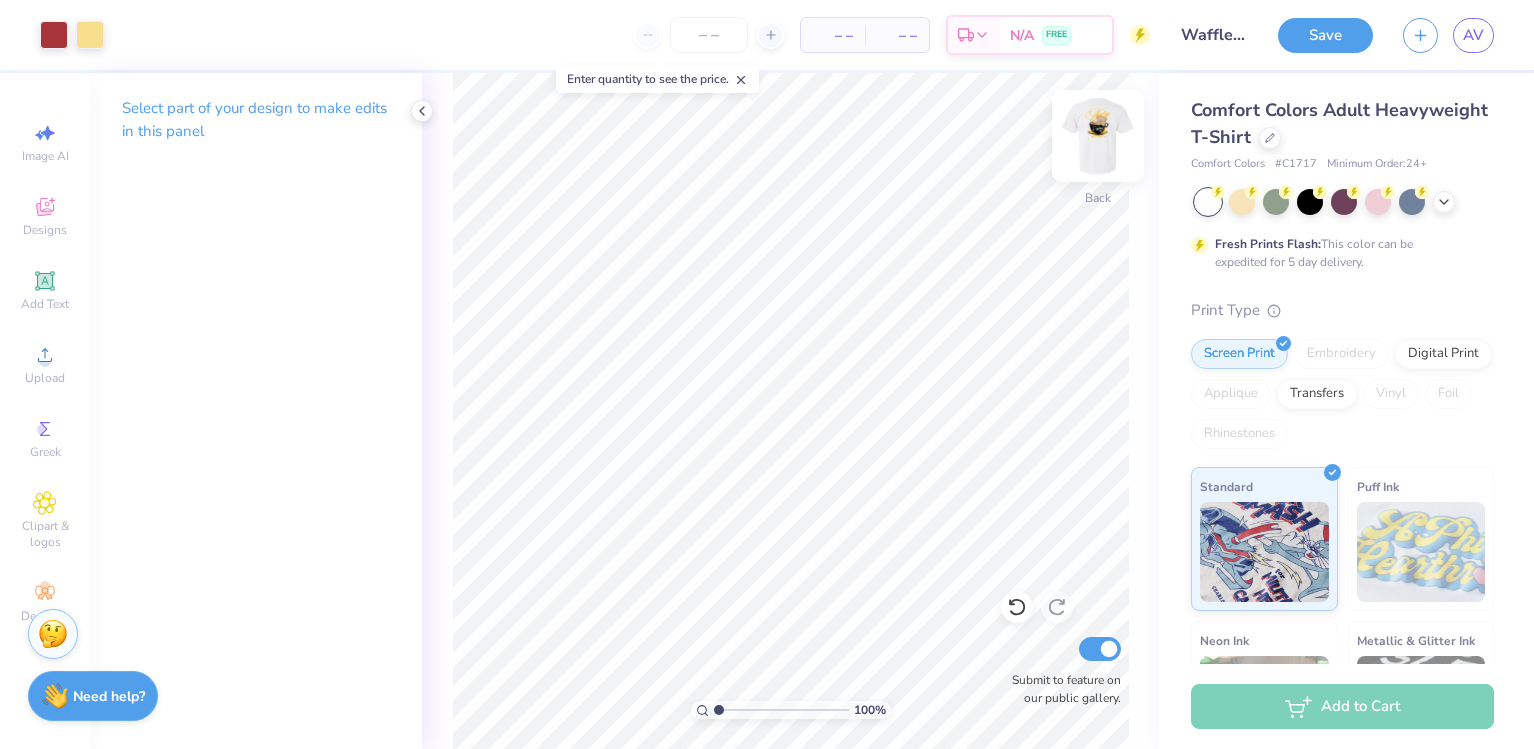 click at bounding box center [1098, 136] 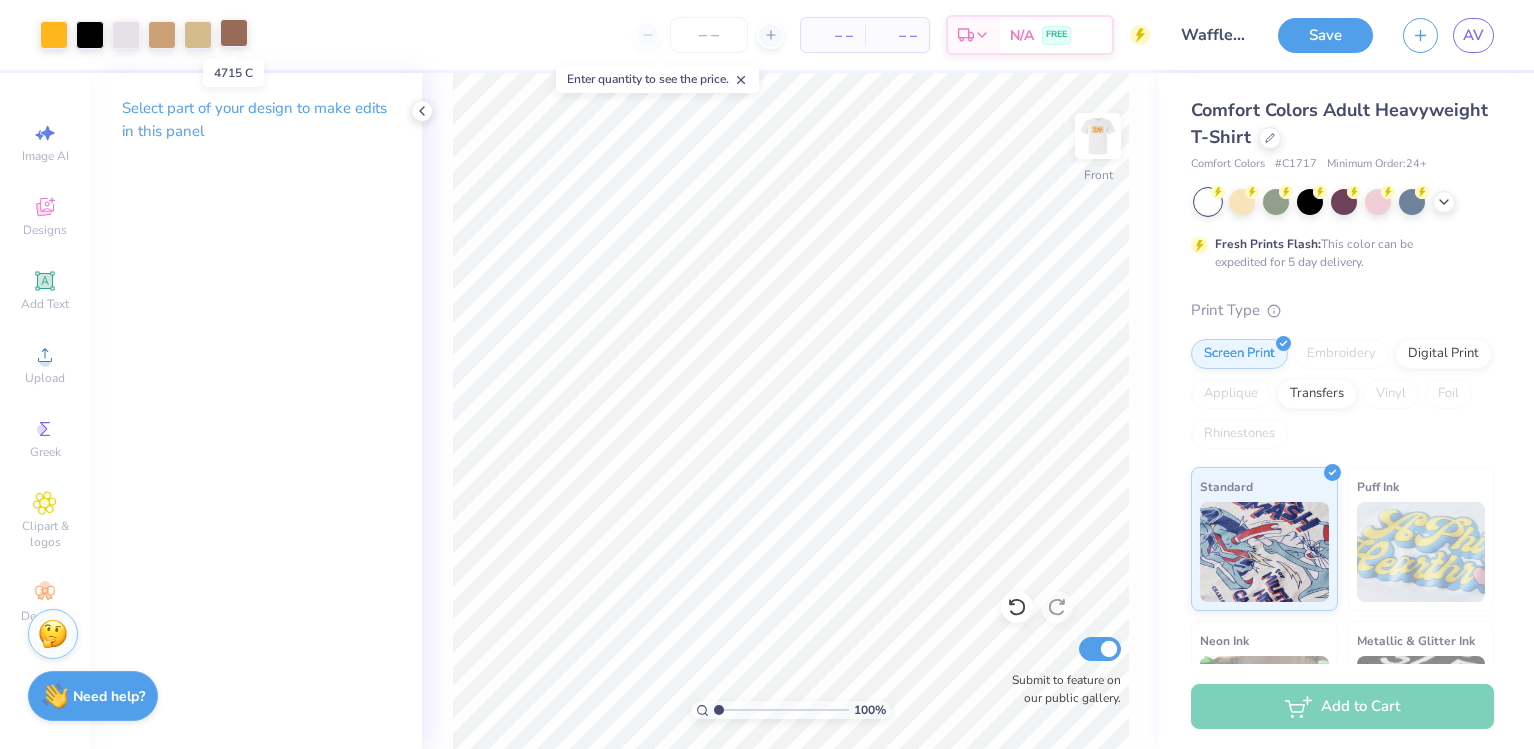 click at bounding box center (234, 33) 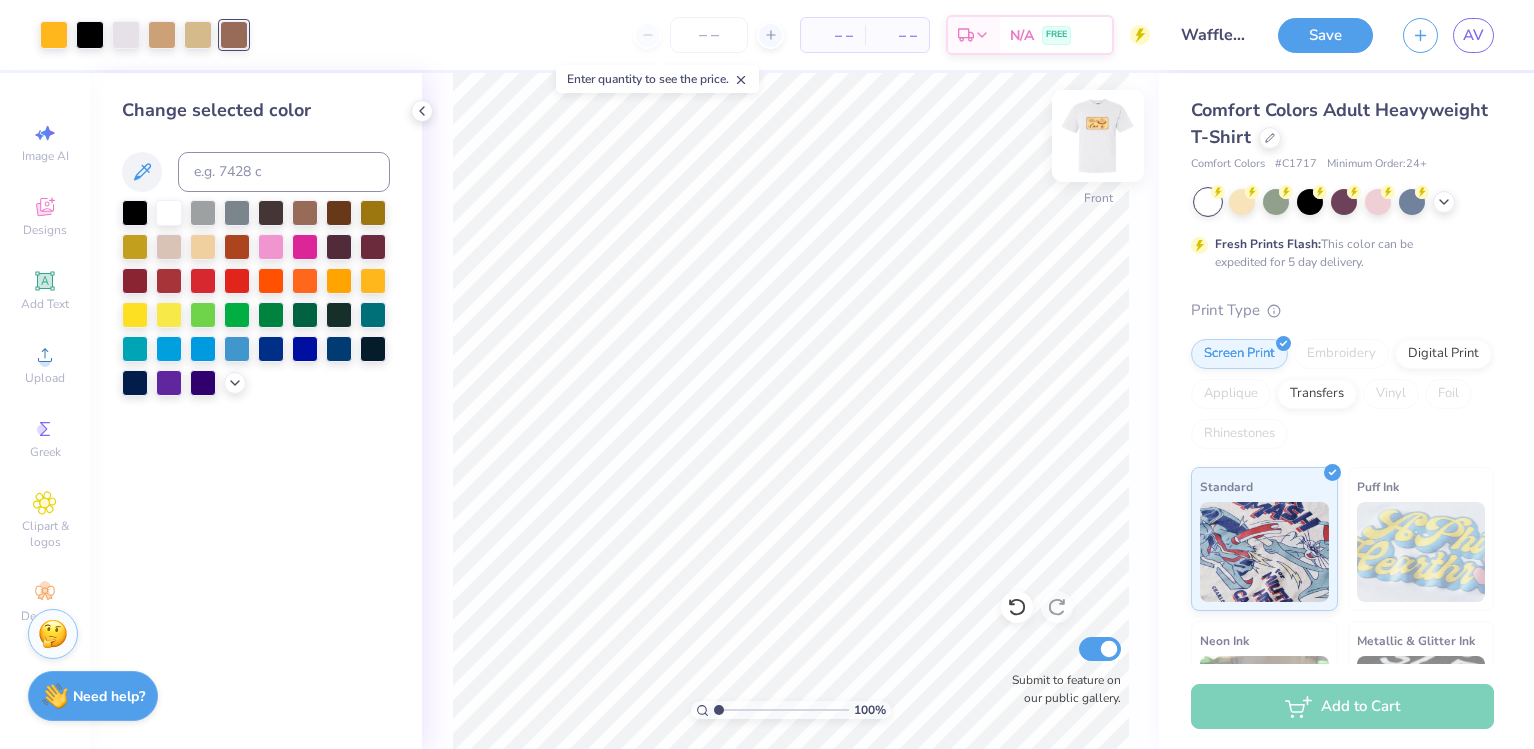 click at bounding box center [1098, 136] 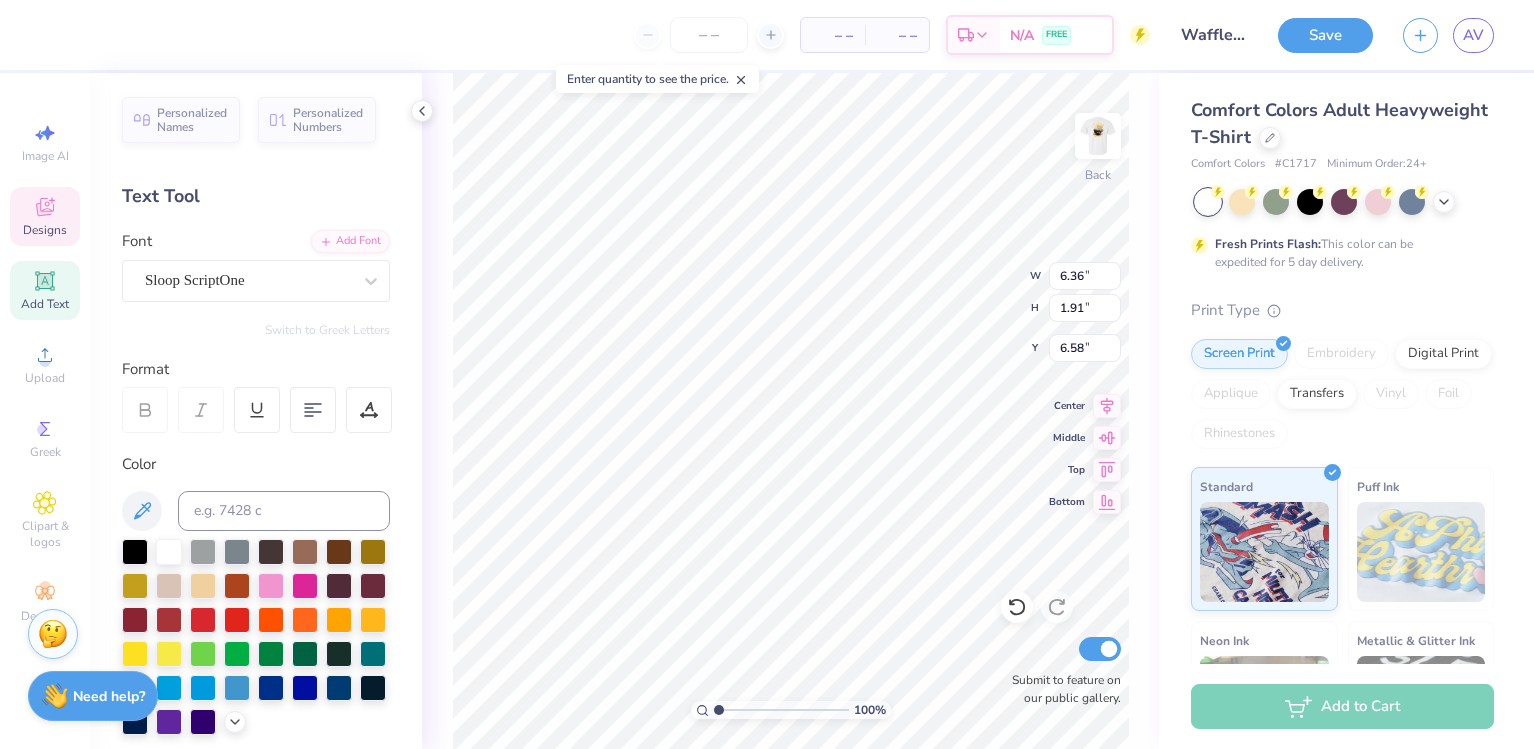 type on "8.07" 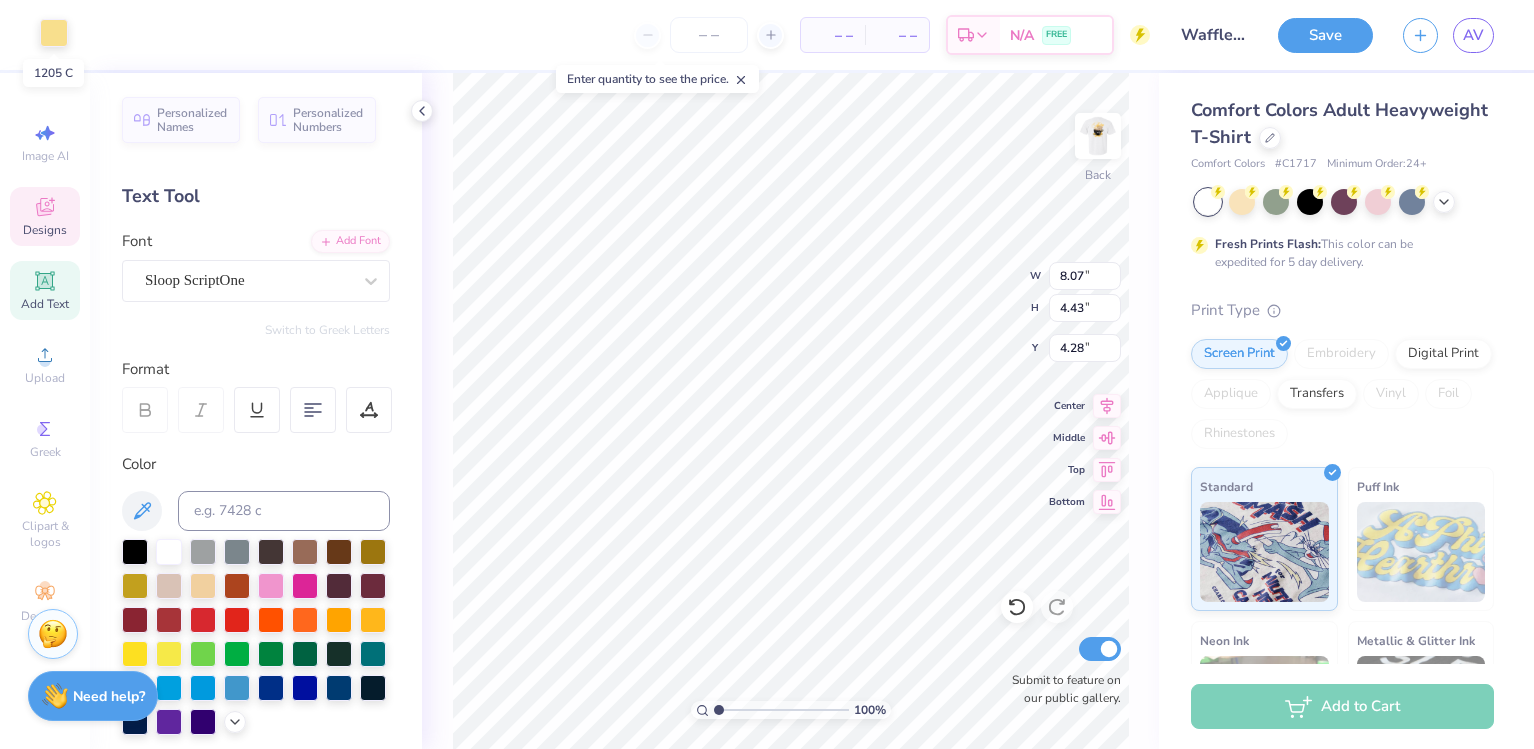 click at bounding box center (54, 33) 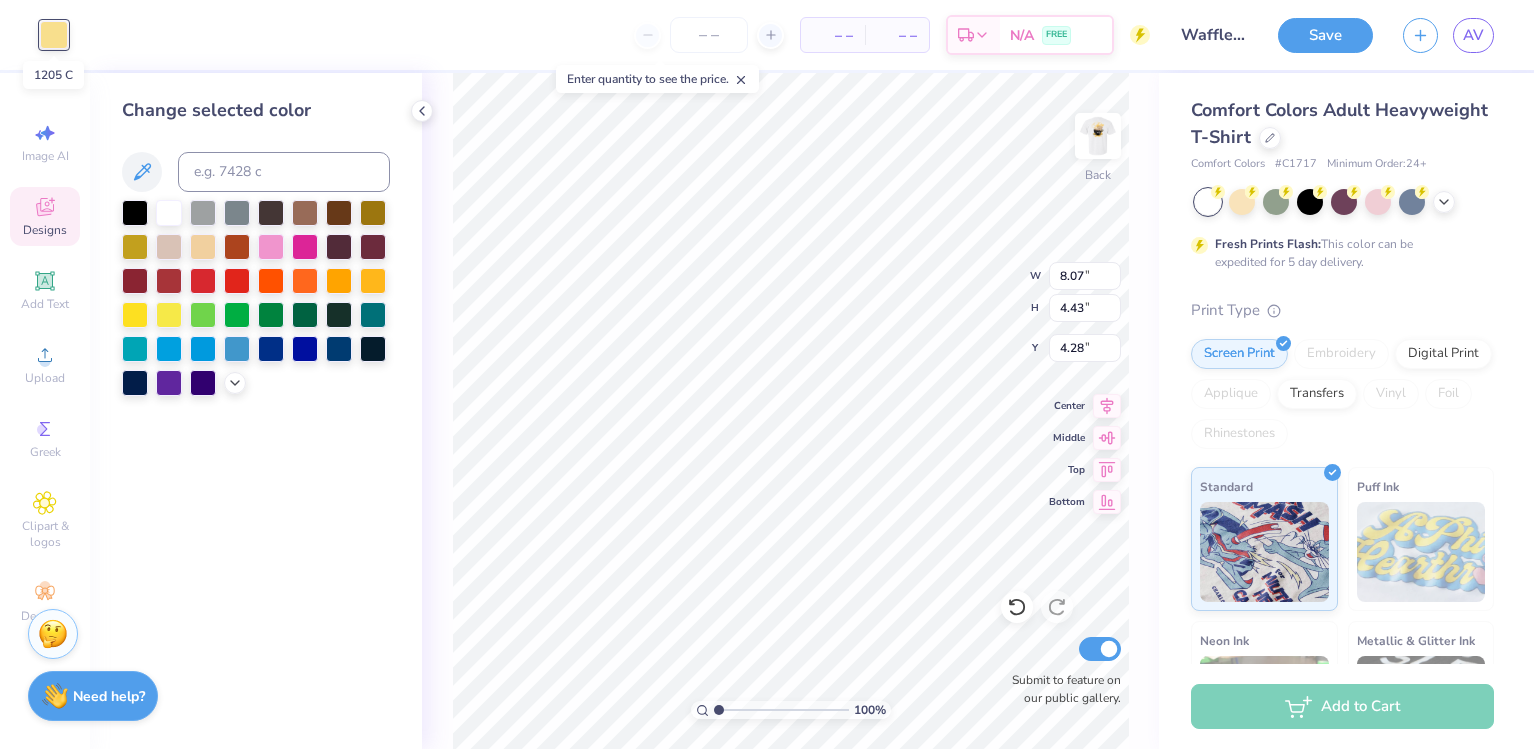 click at bounding box center (54, 35) 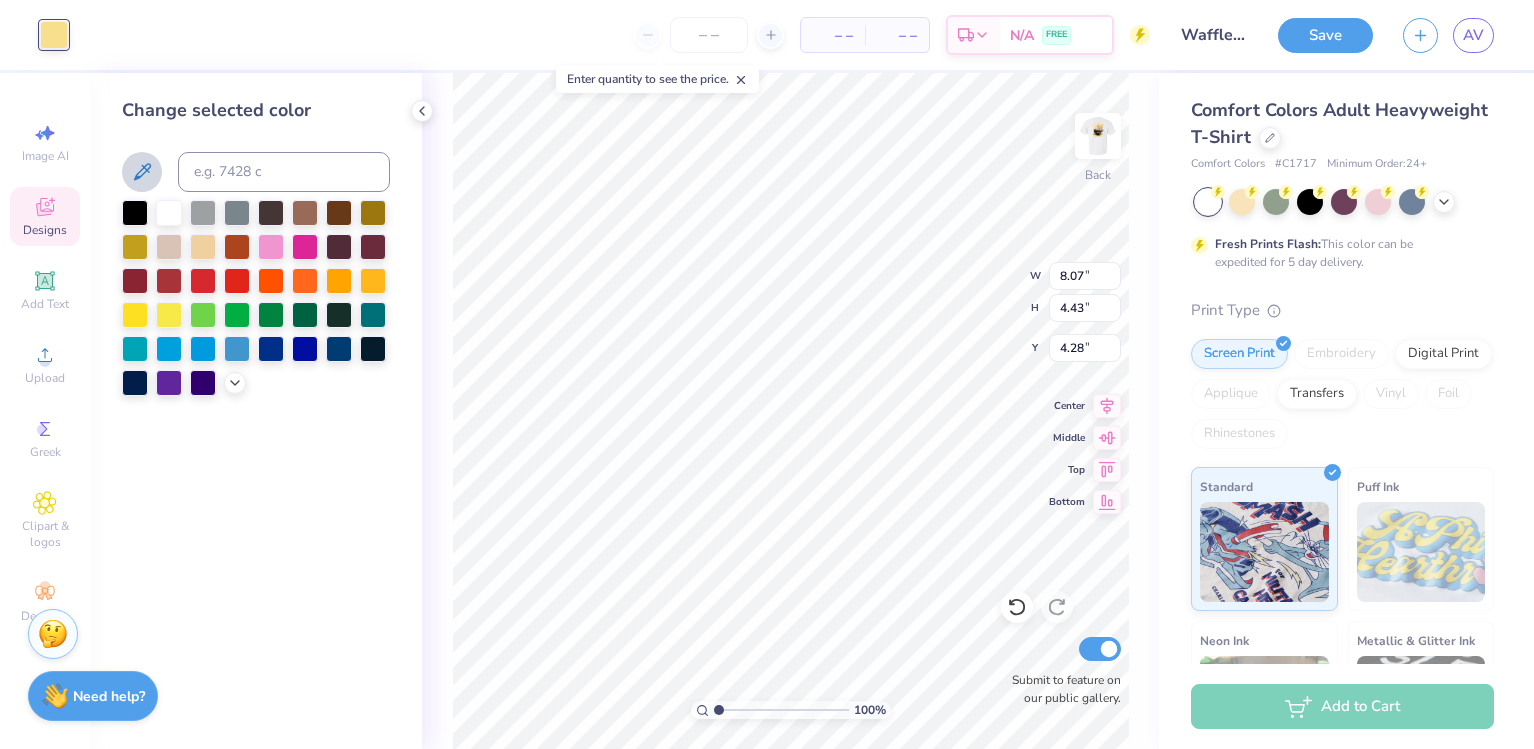 click 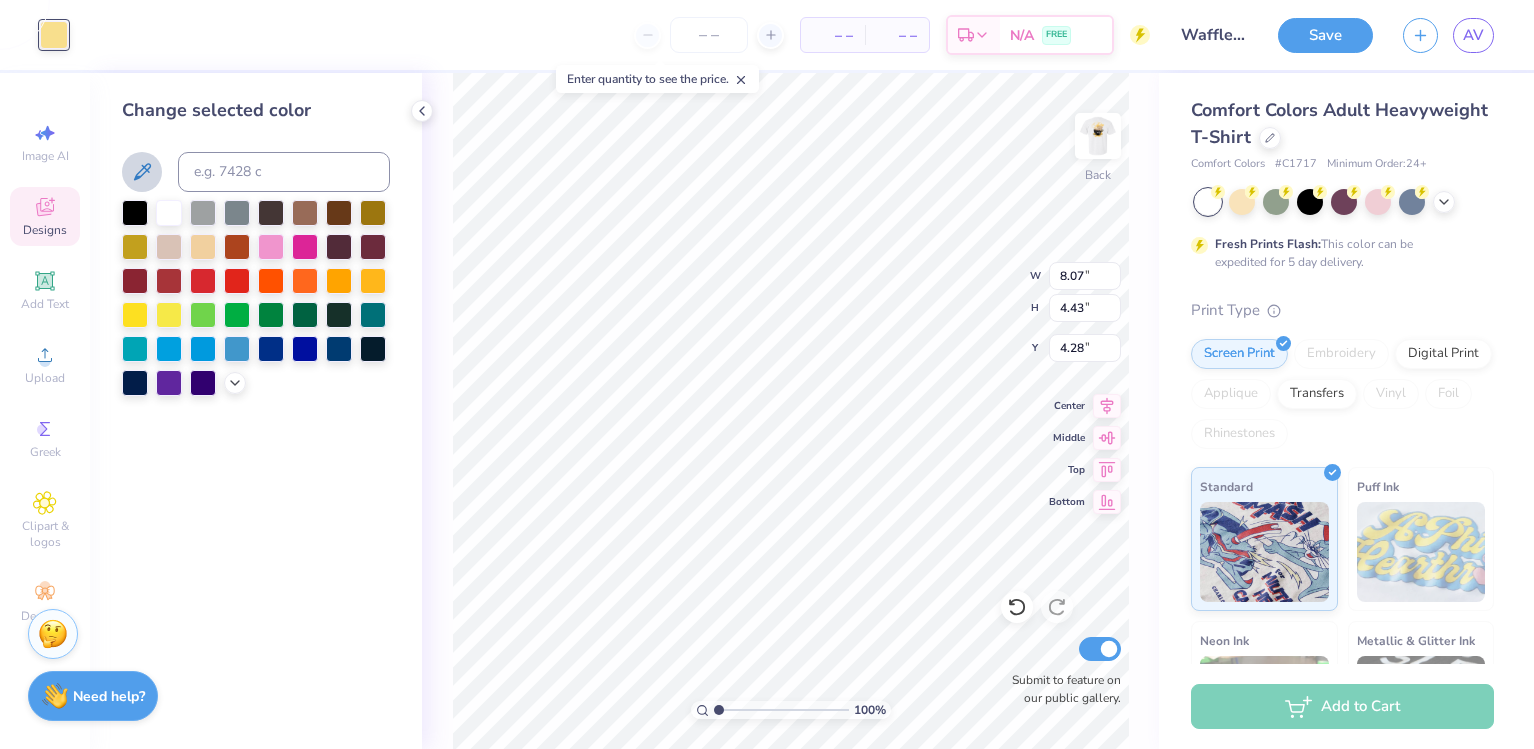 click at bounding box center (142, 172) 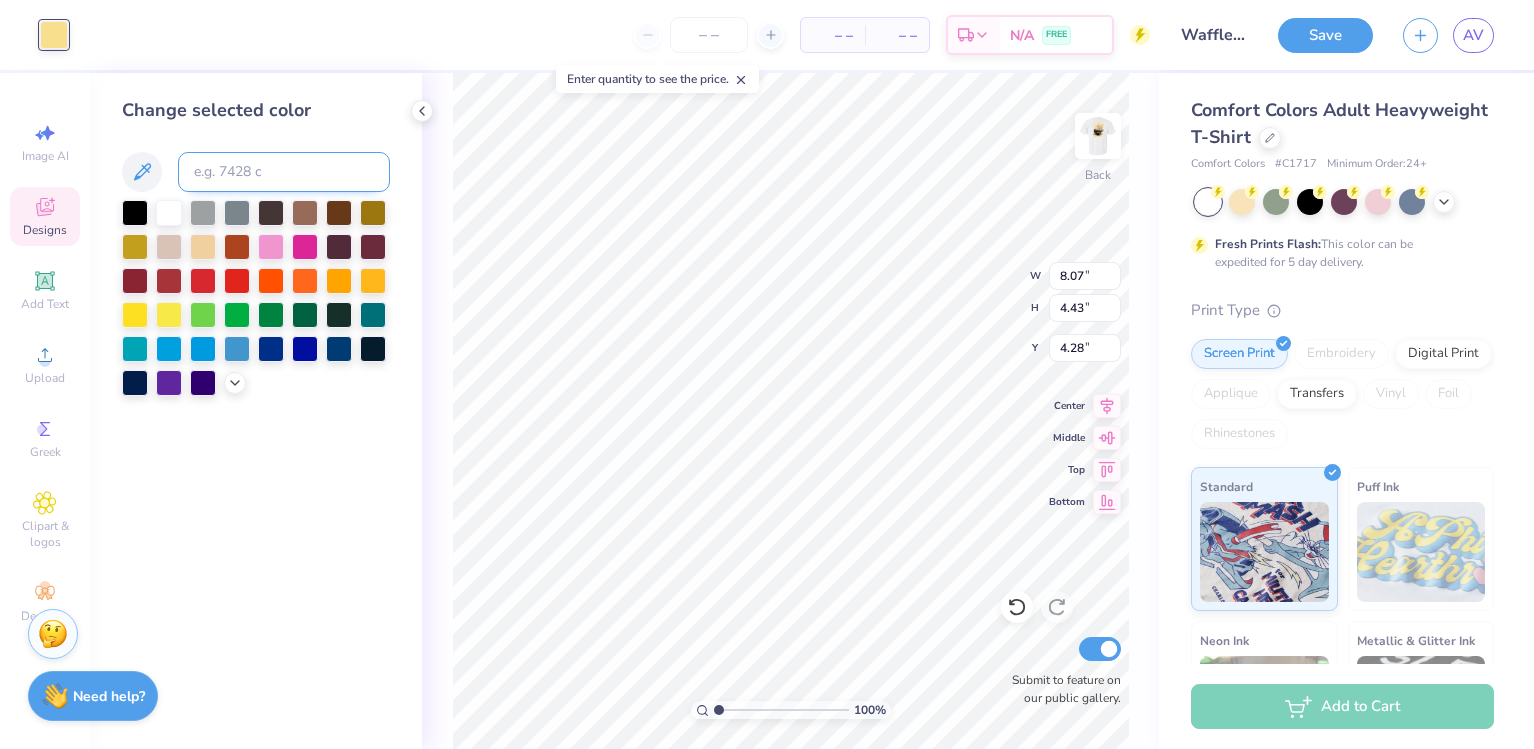 click at bounding box center (284, 172) 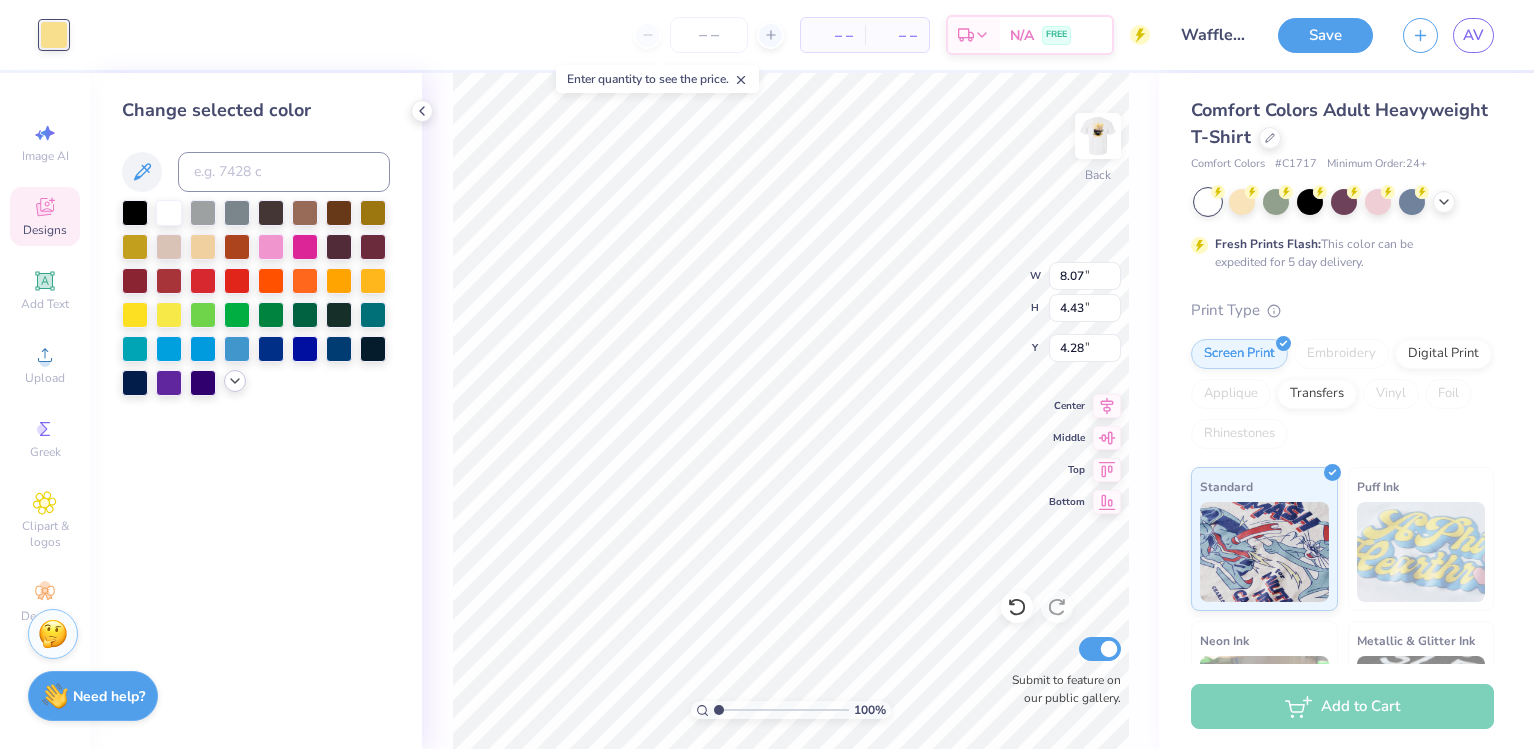 click 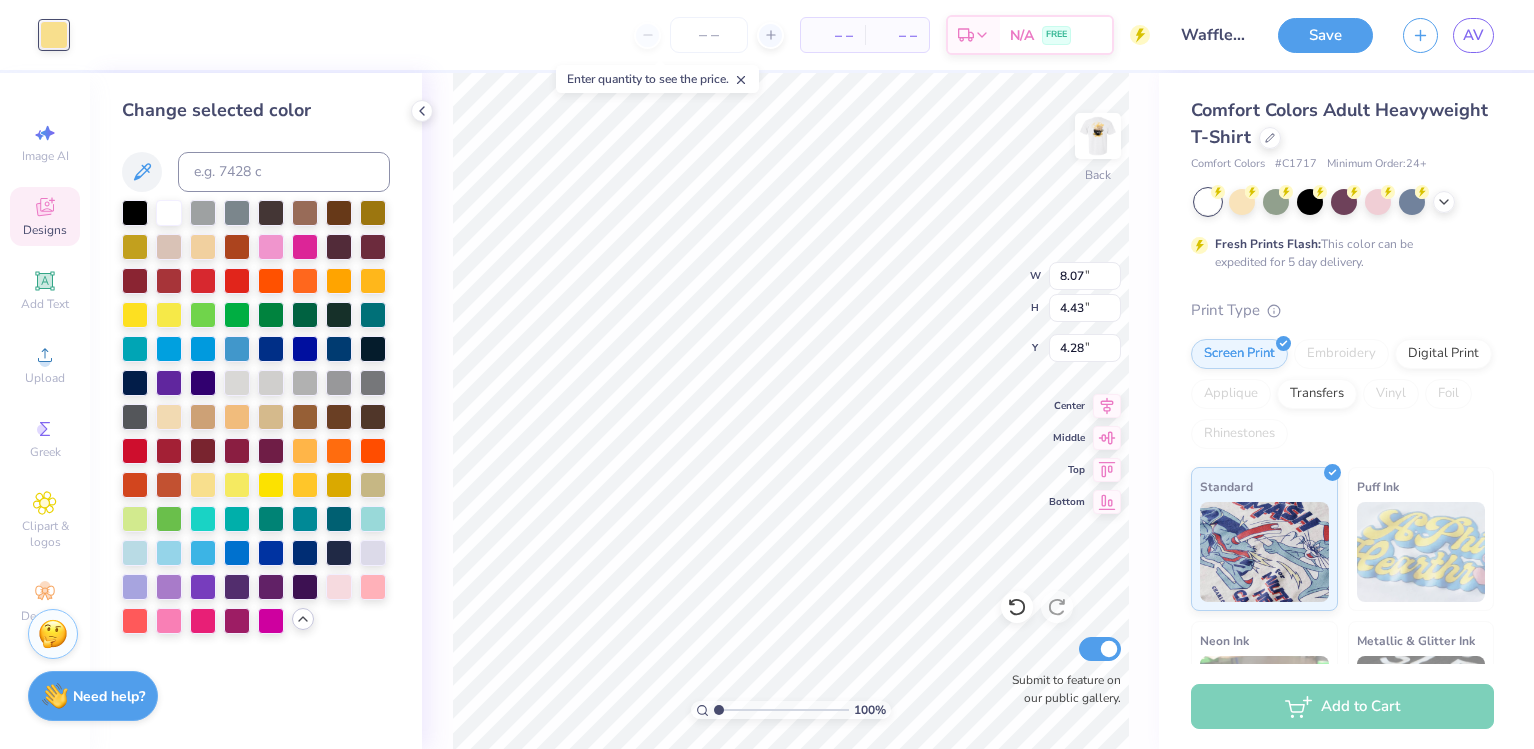 click 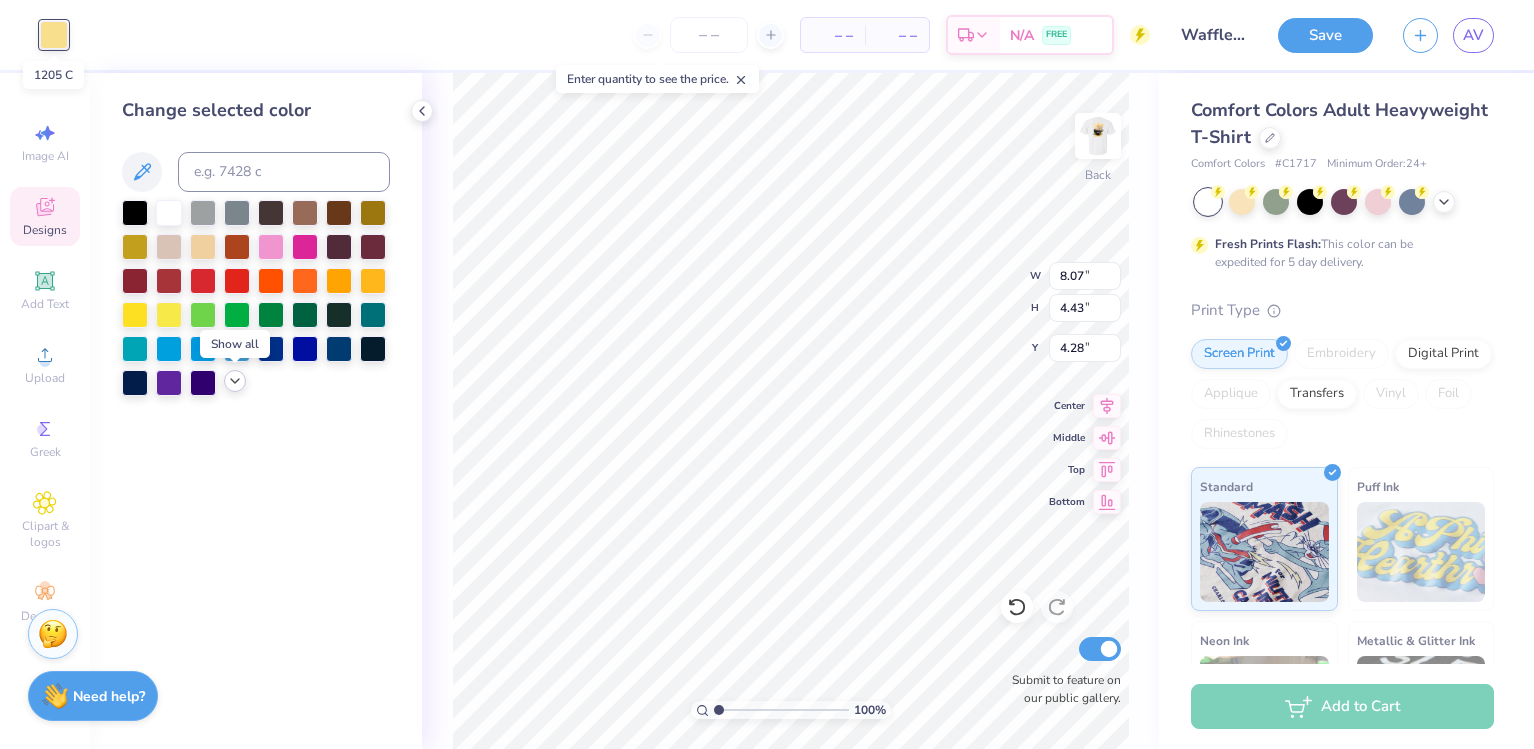 click at bounding box center [54, 35] 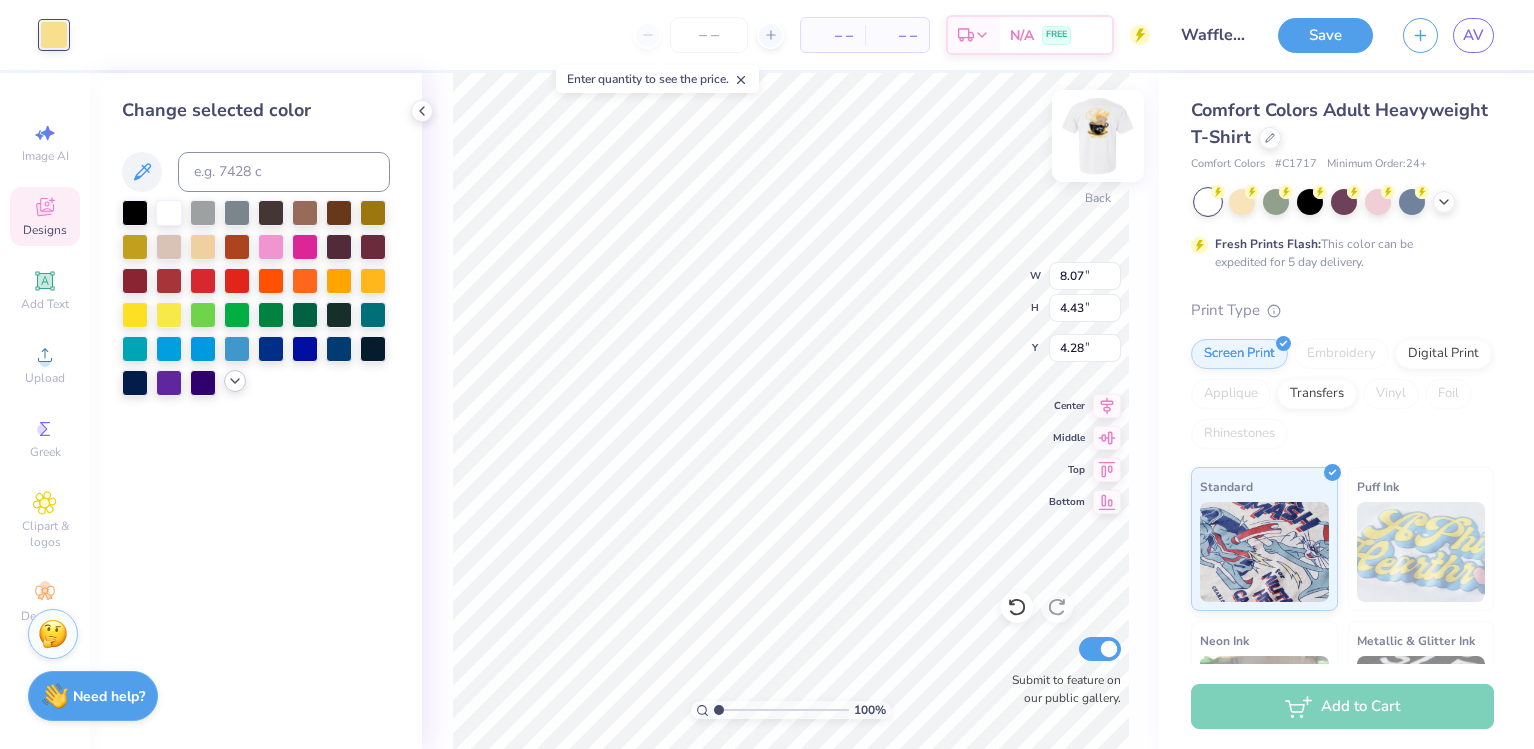 click at bounding box center [1098, 136] 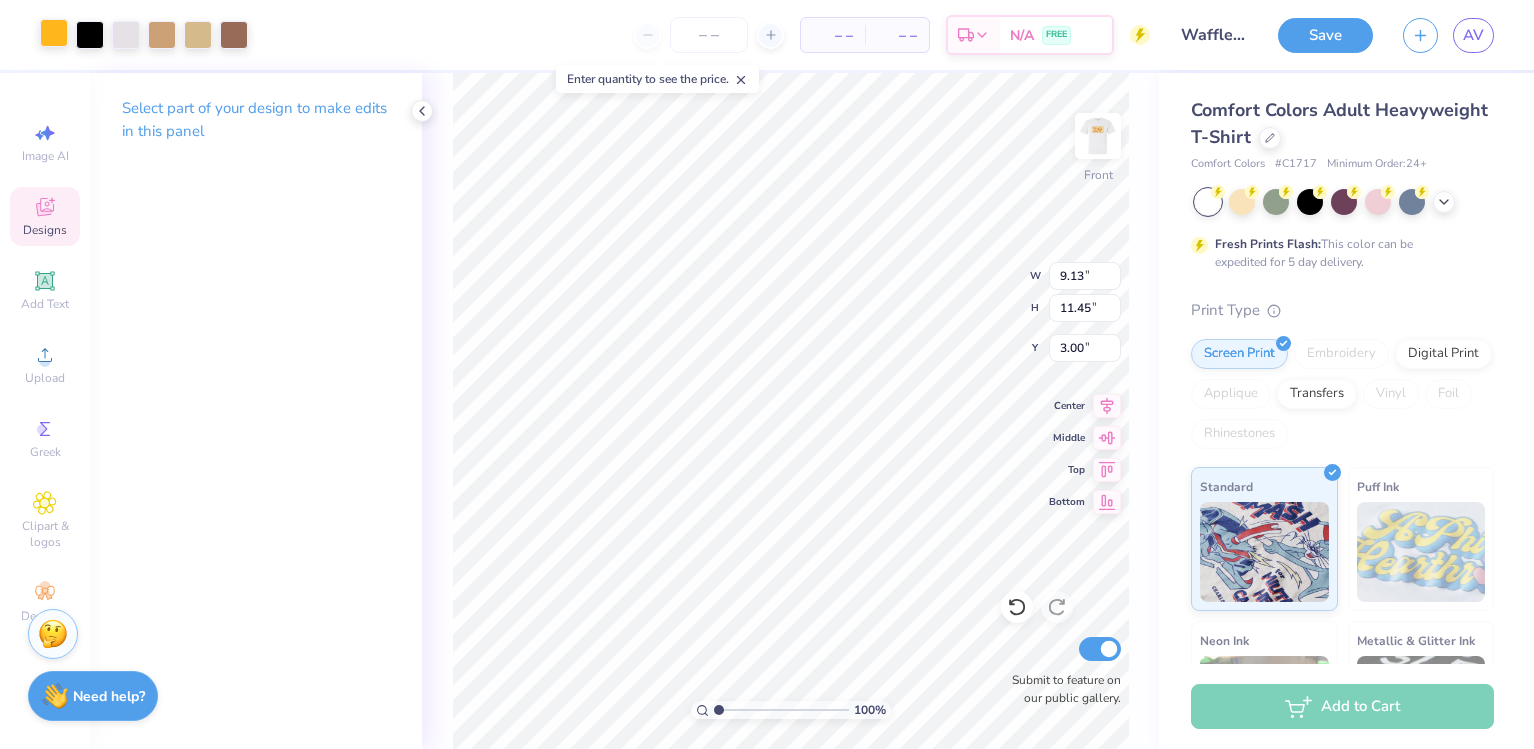 click at bounding box center [54, 33] 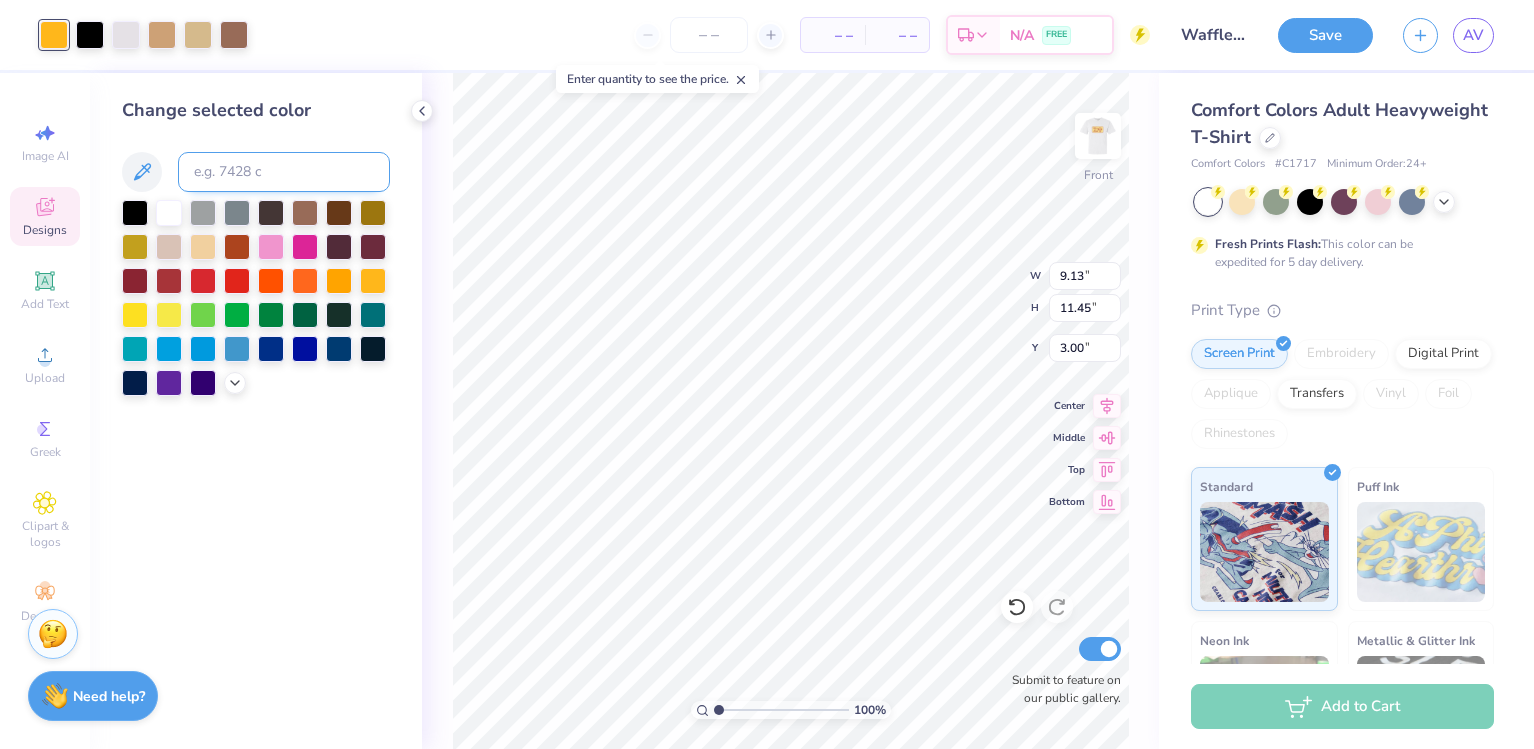 click at bounding box center (284, 172) 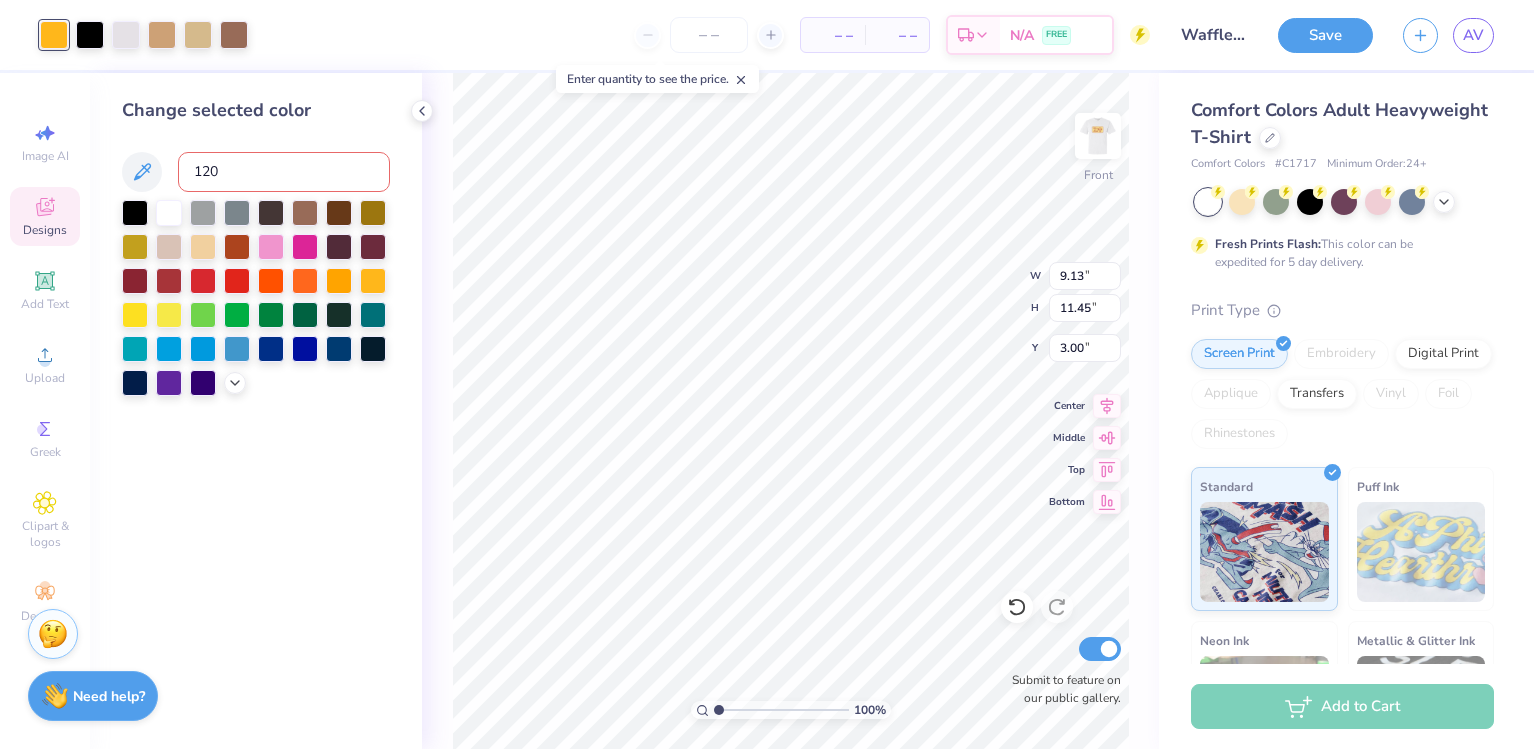 type on "1205" 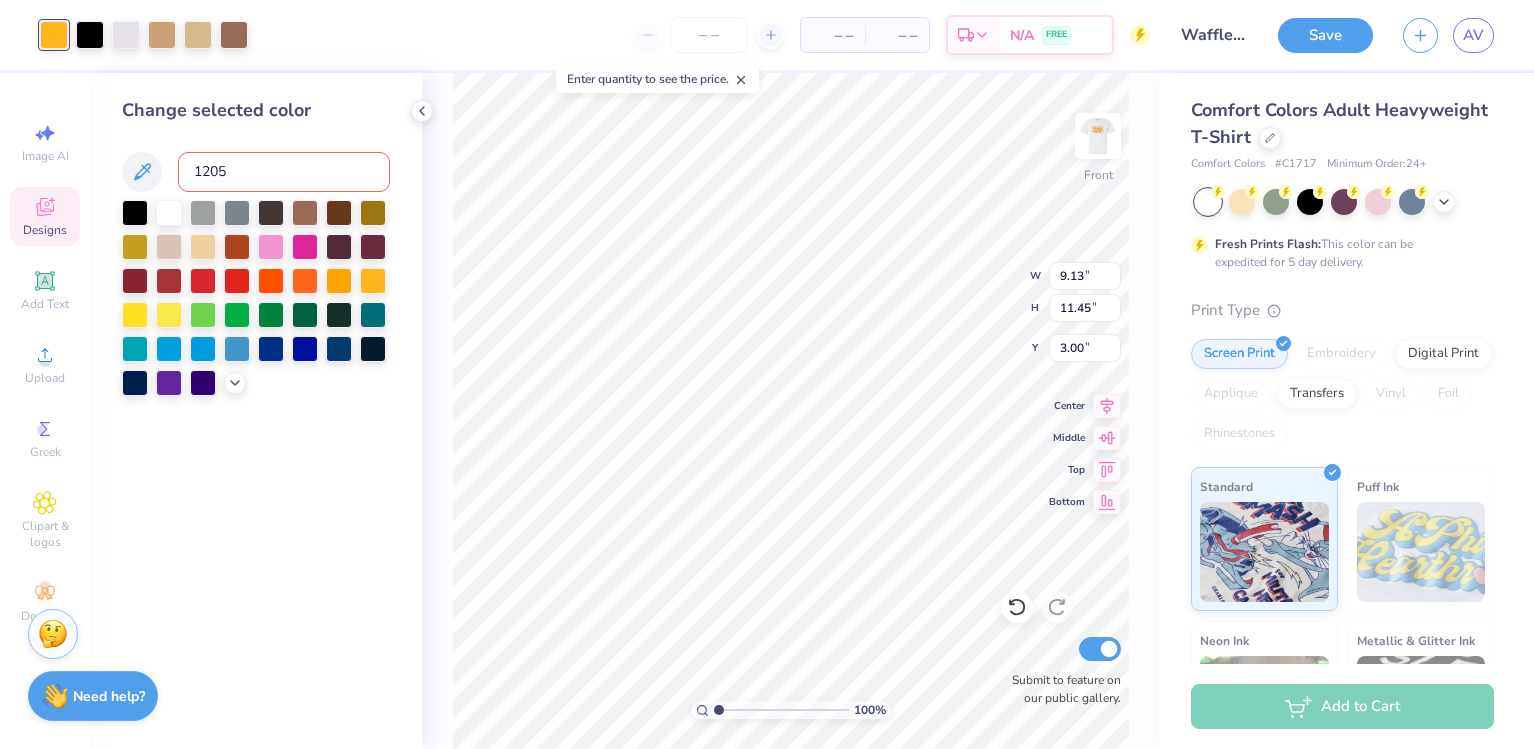 type 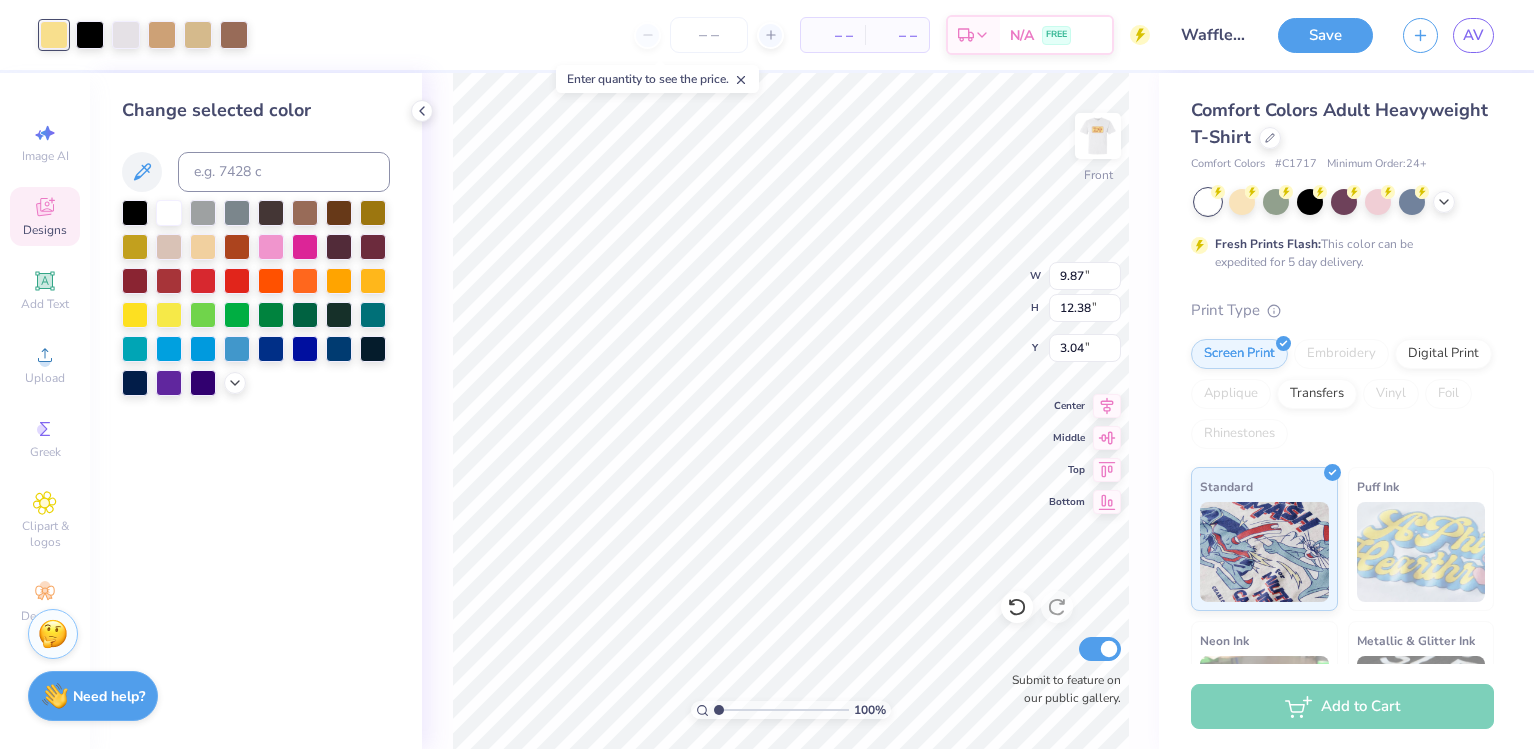 type on "9.87" 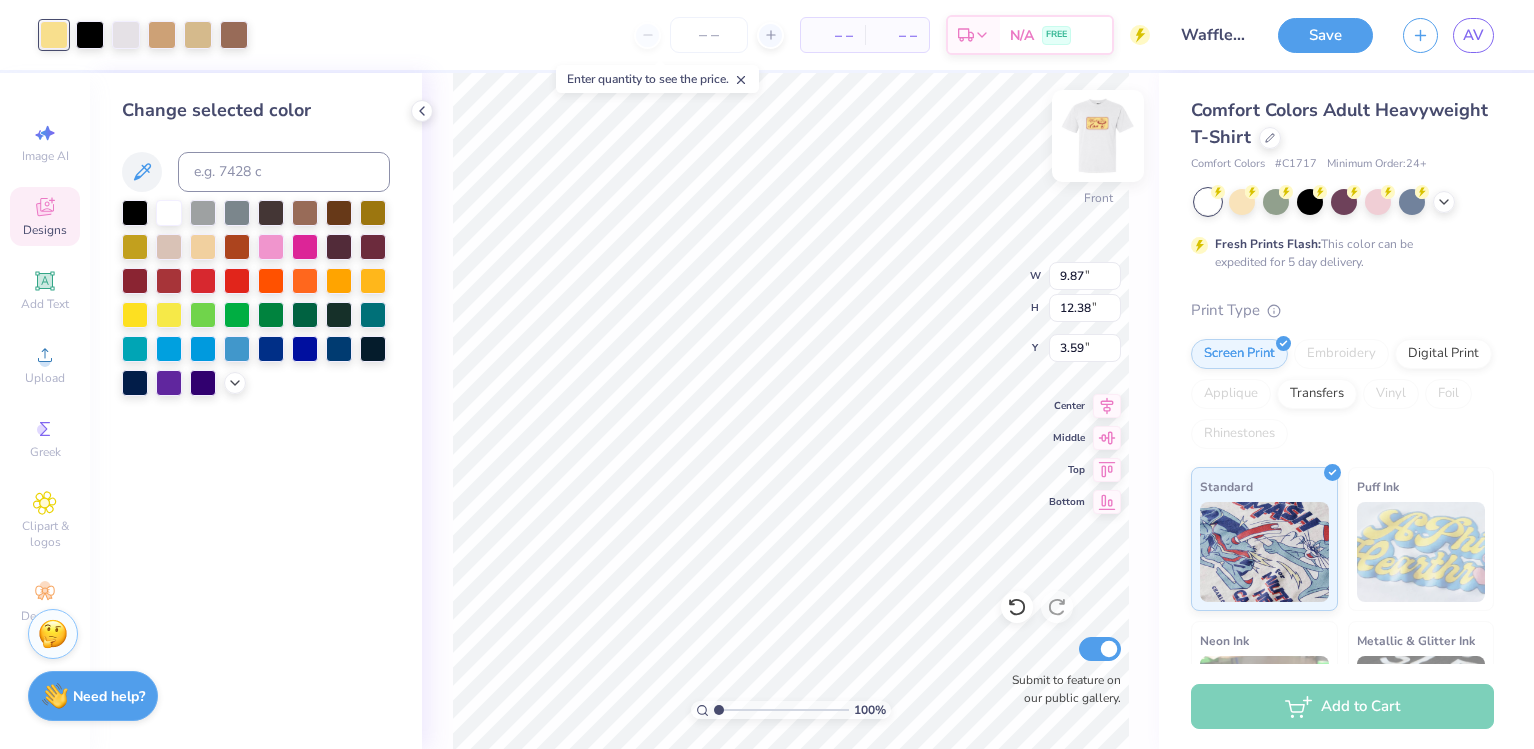 type on "5.46" 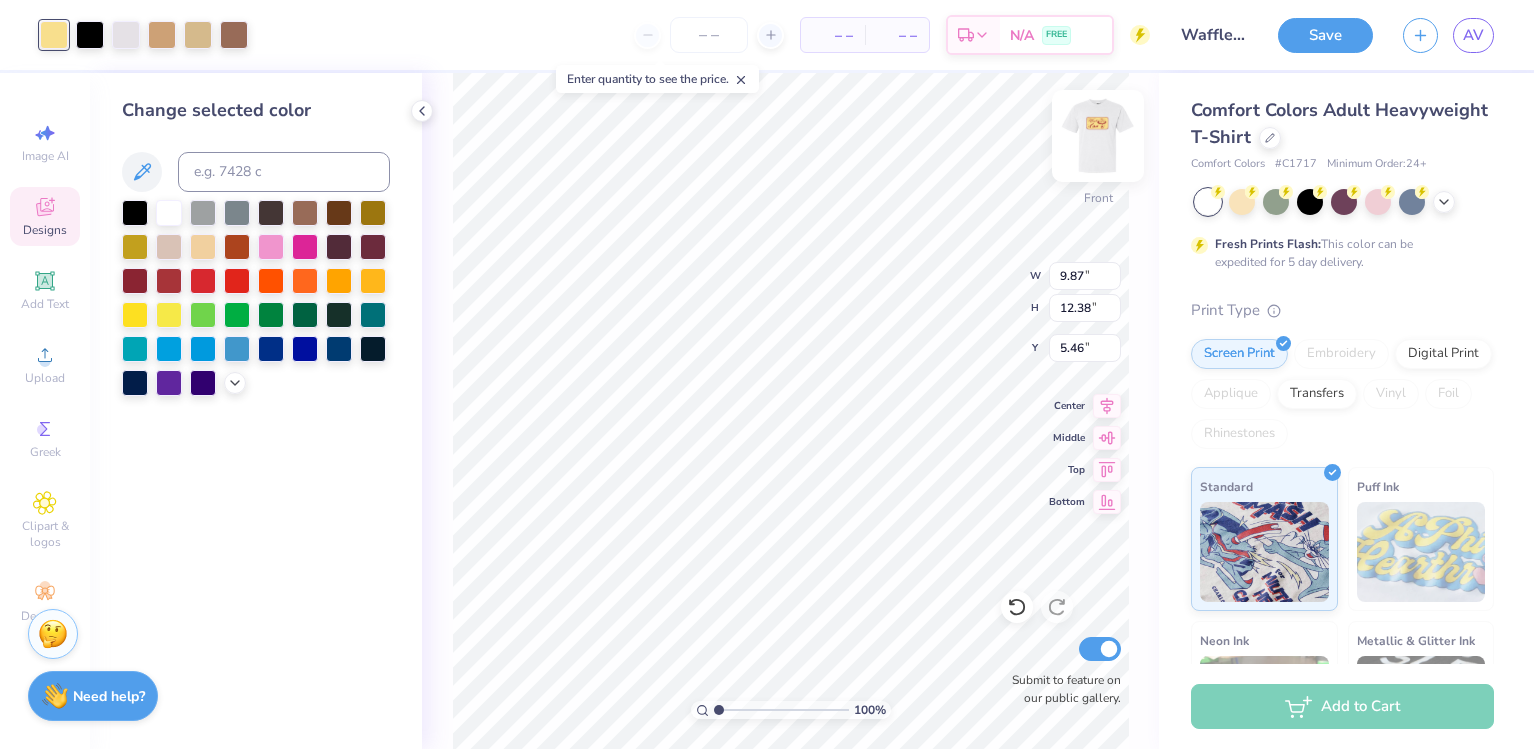 click at bounding box center [1098, 136] 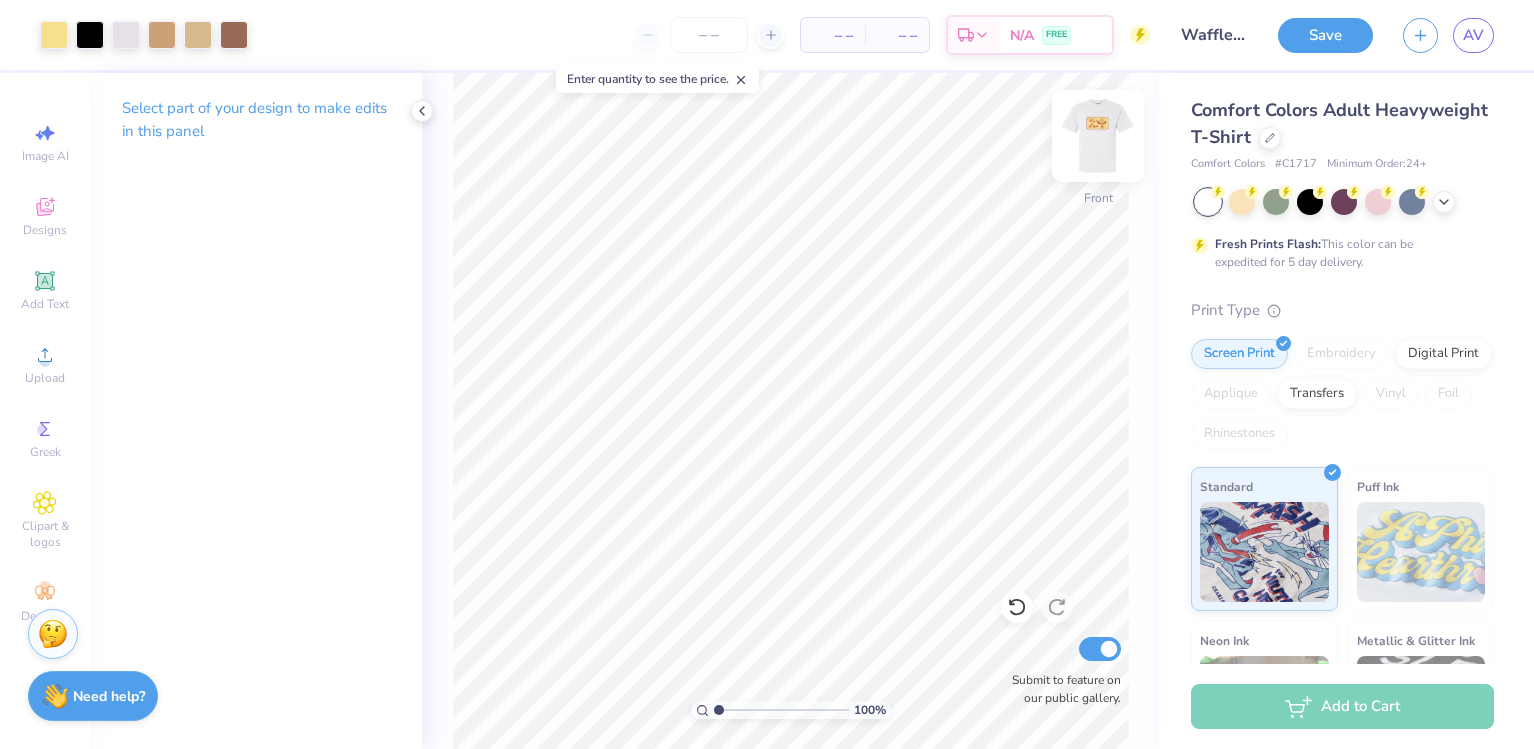 click at bounding box center (1098, 136) 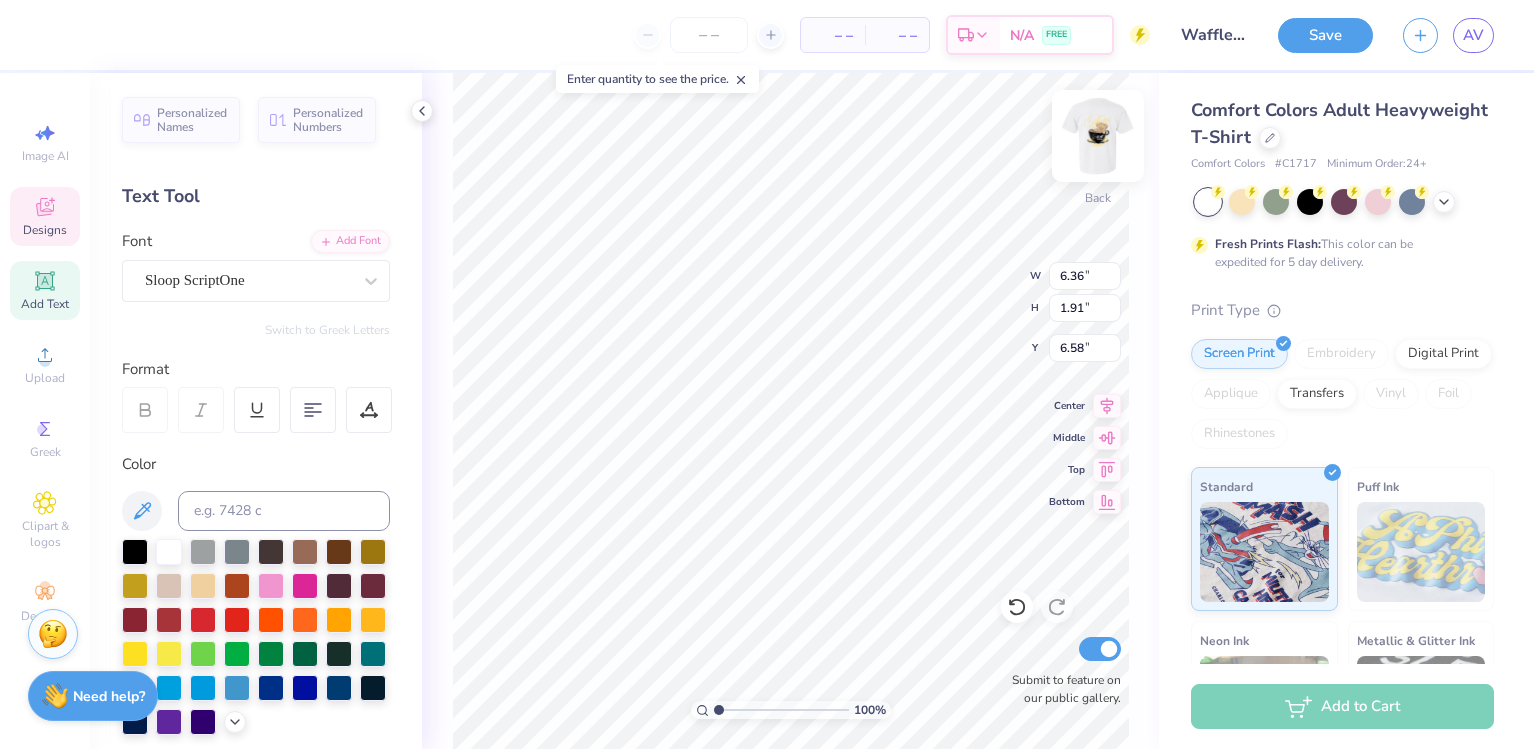 type on "8.07" 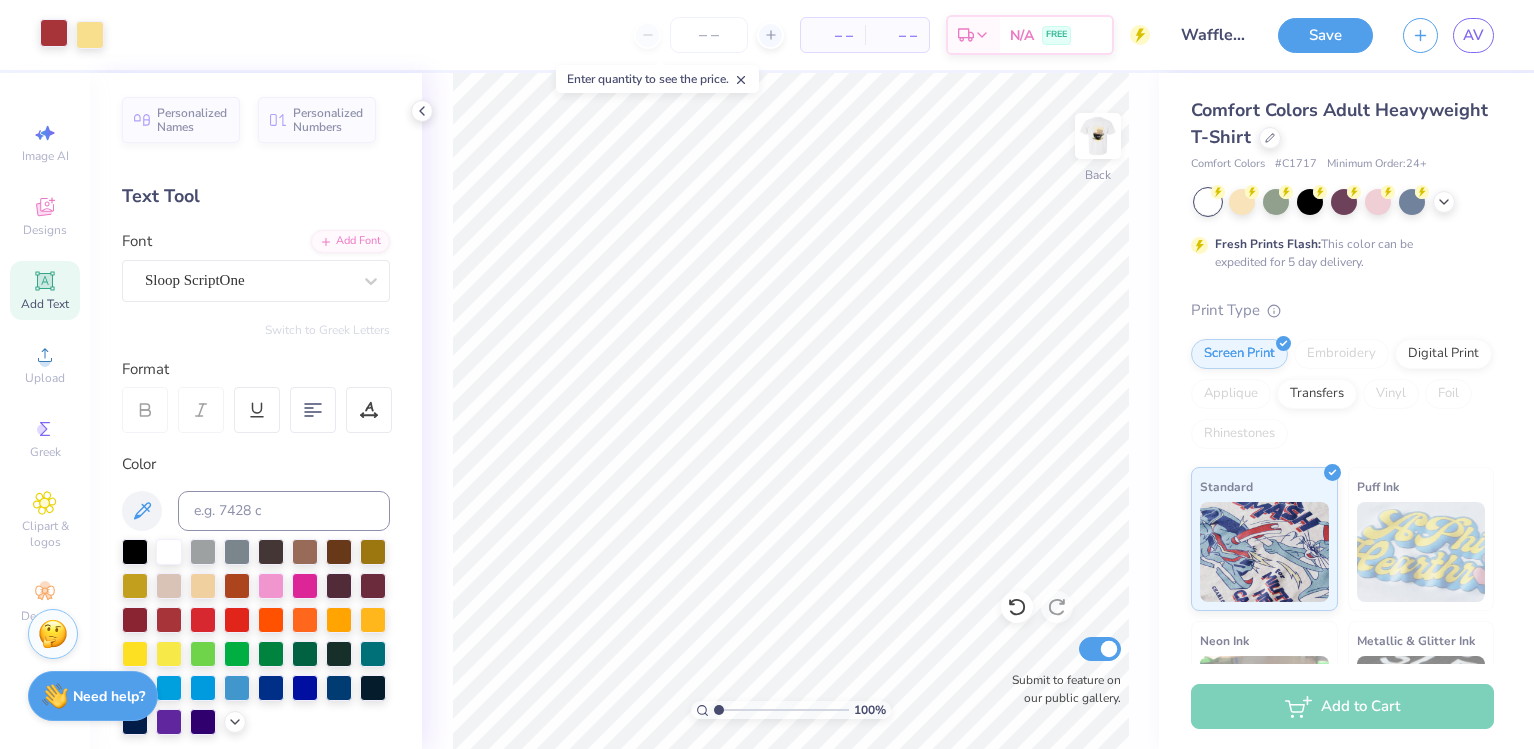 click at bounding box center [54, 33] 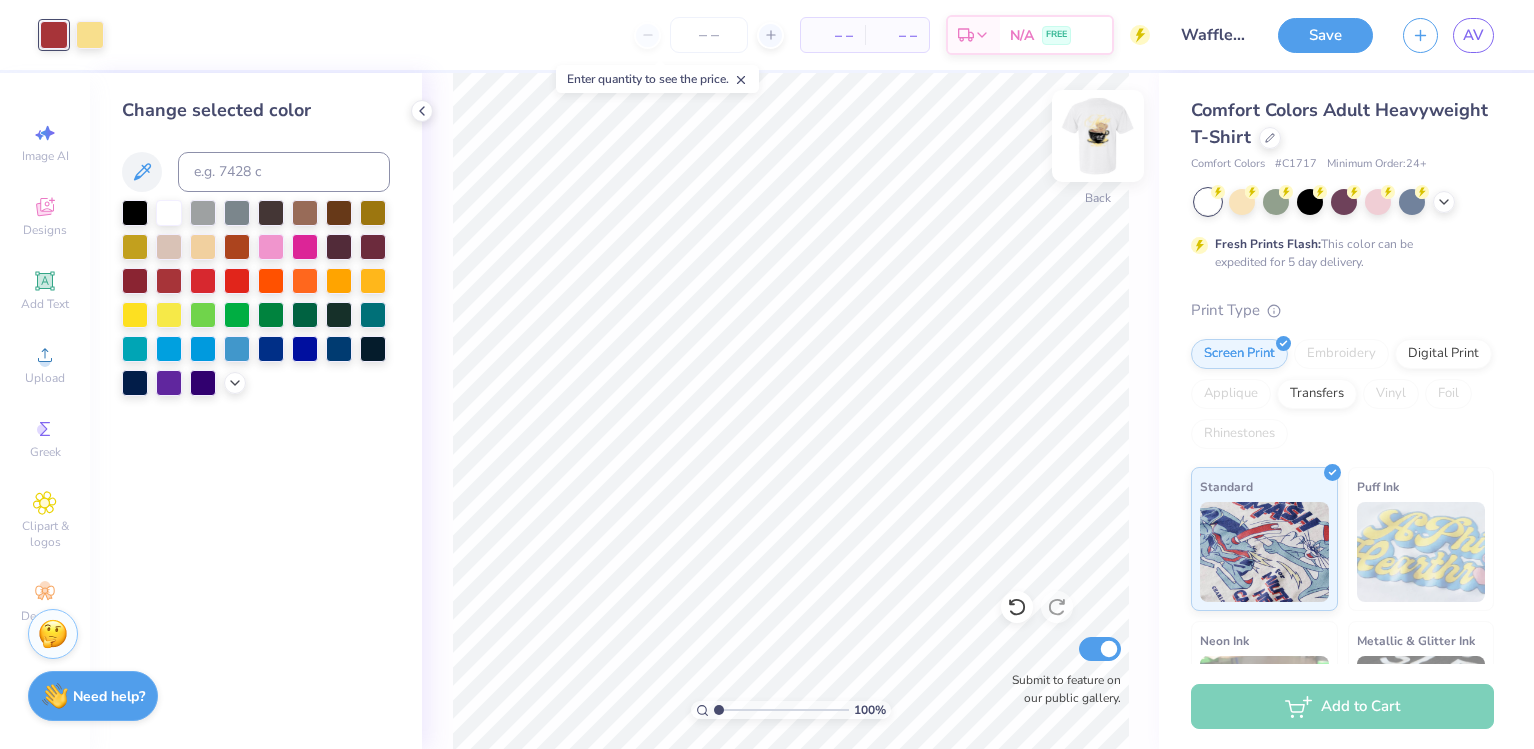 click at bounding box center (1098, 136) 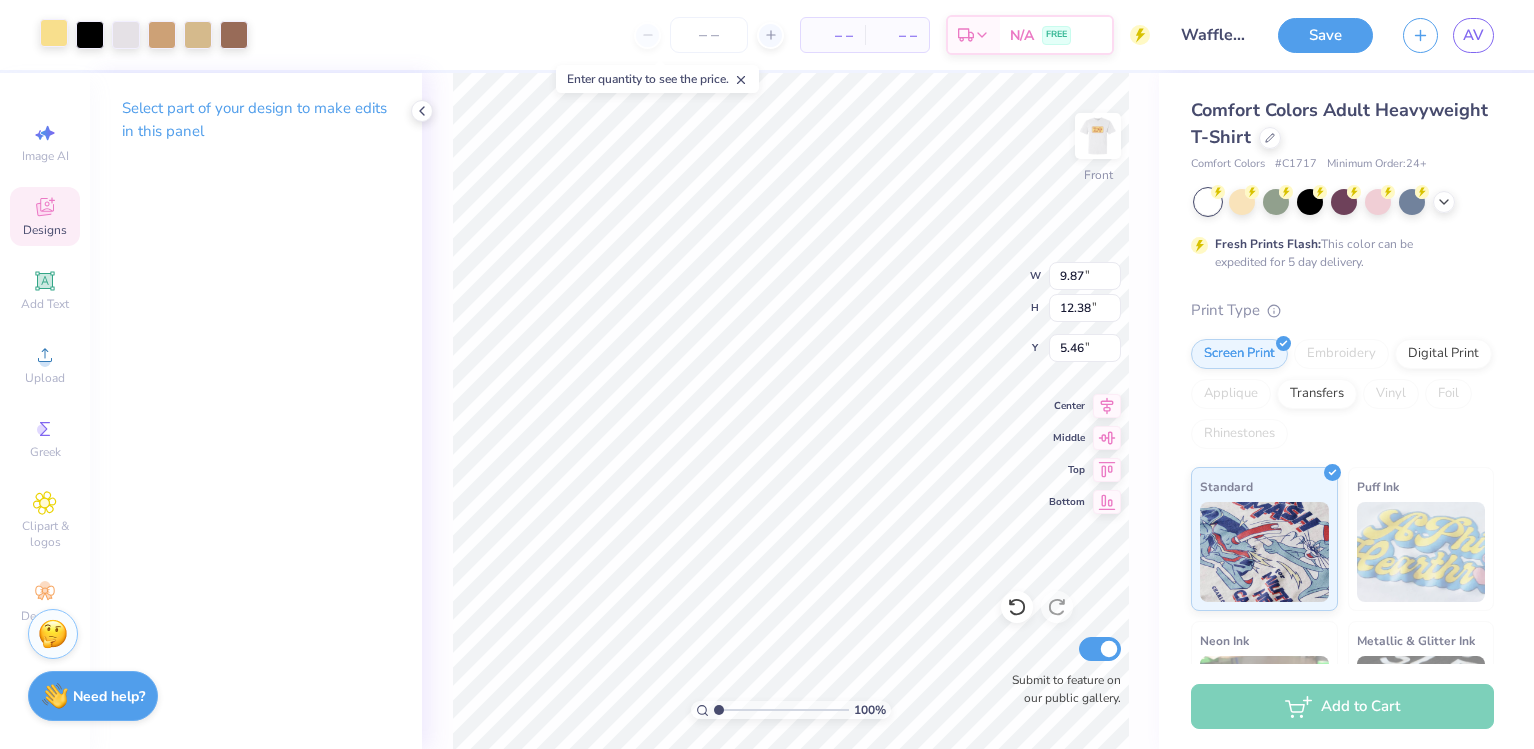 click at bounding box center [54, 33] 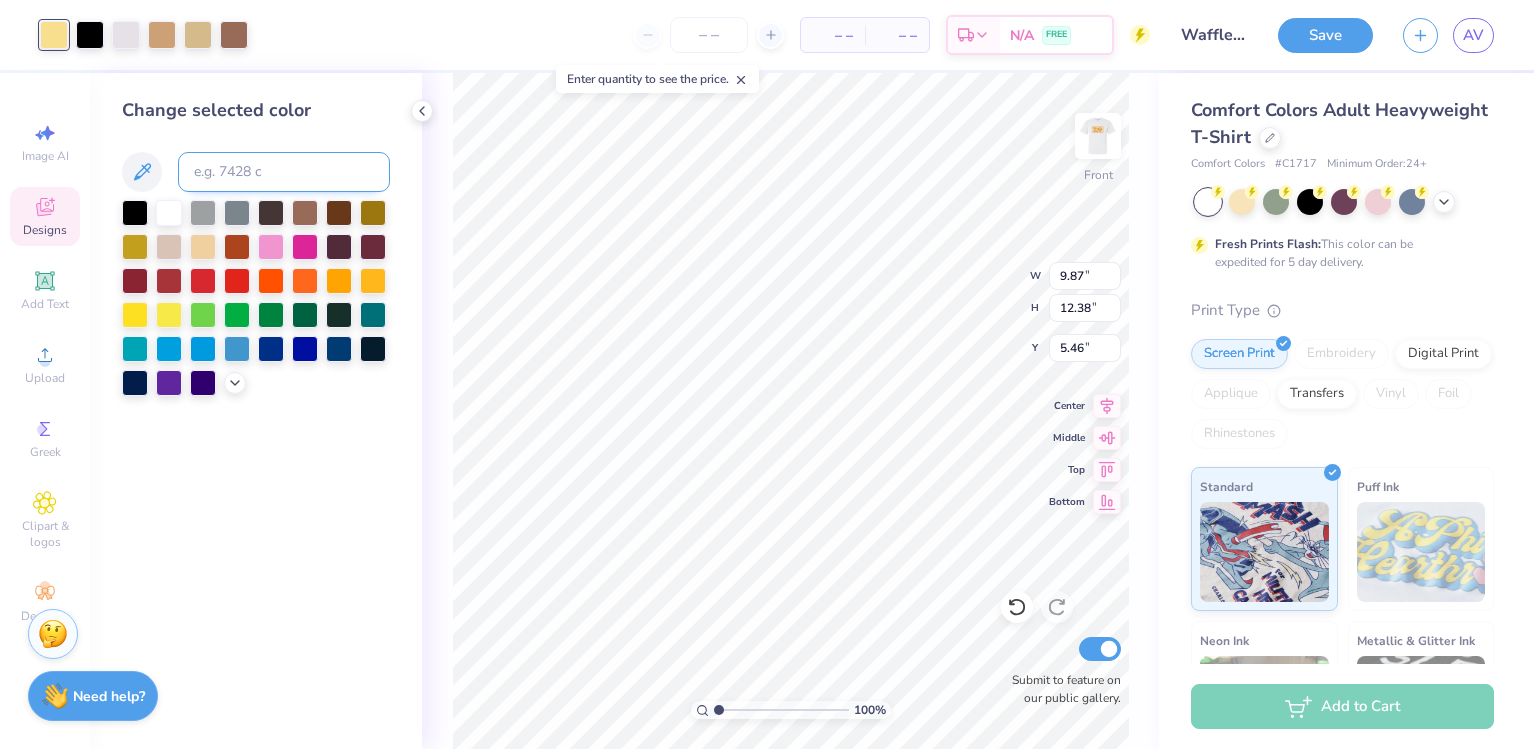 click at bounding box center (284, 172) 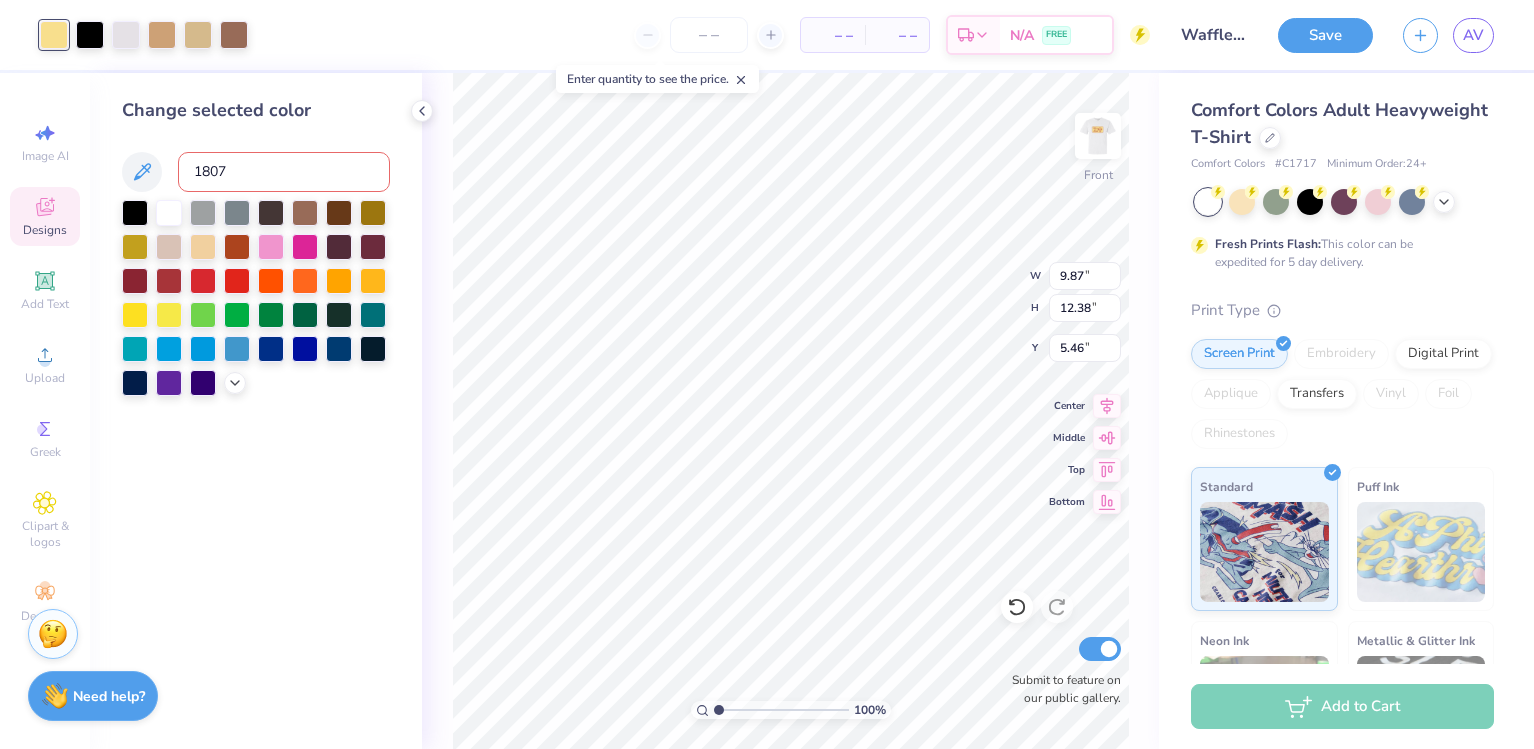 type on "1807" 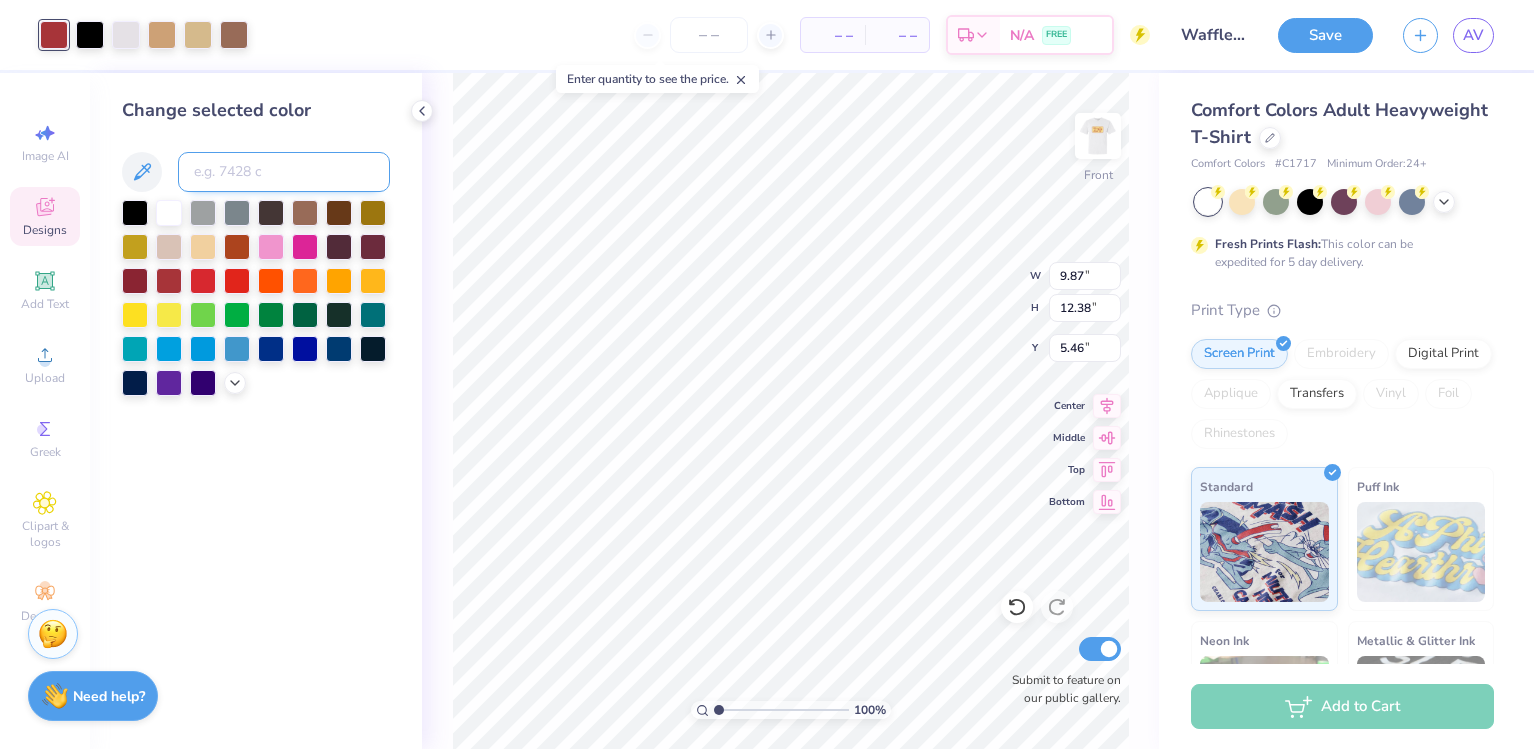 click at bounding box center (284, 172) 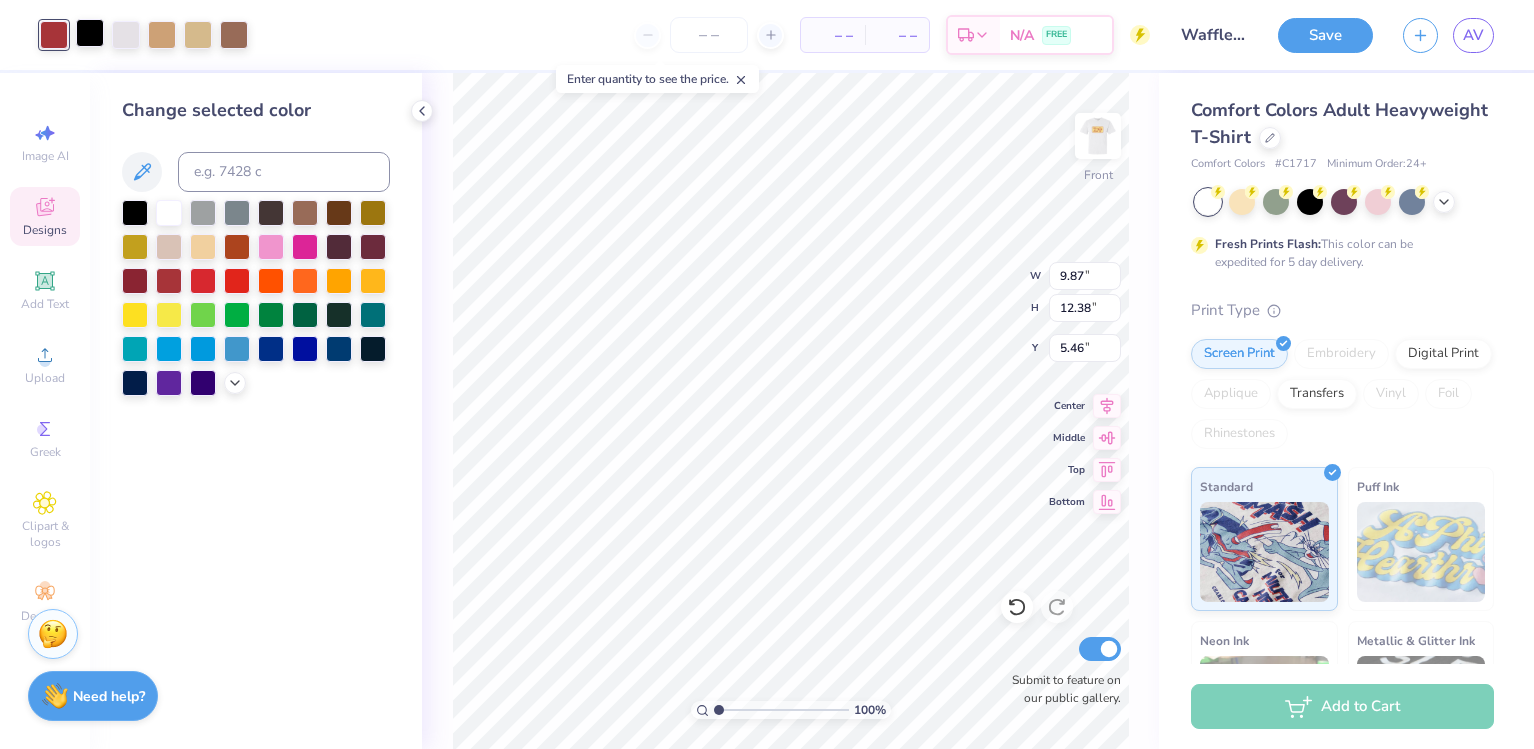 click at bounding box center (90, 33) 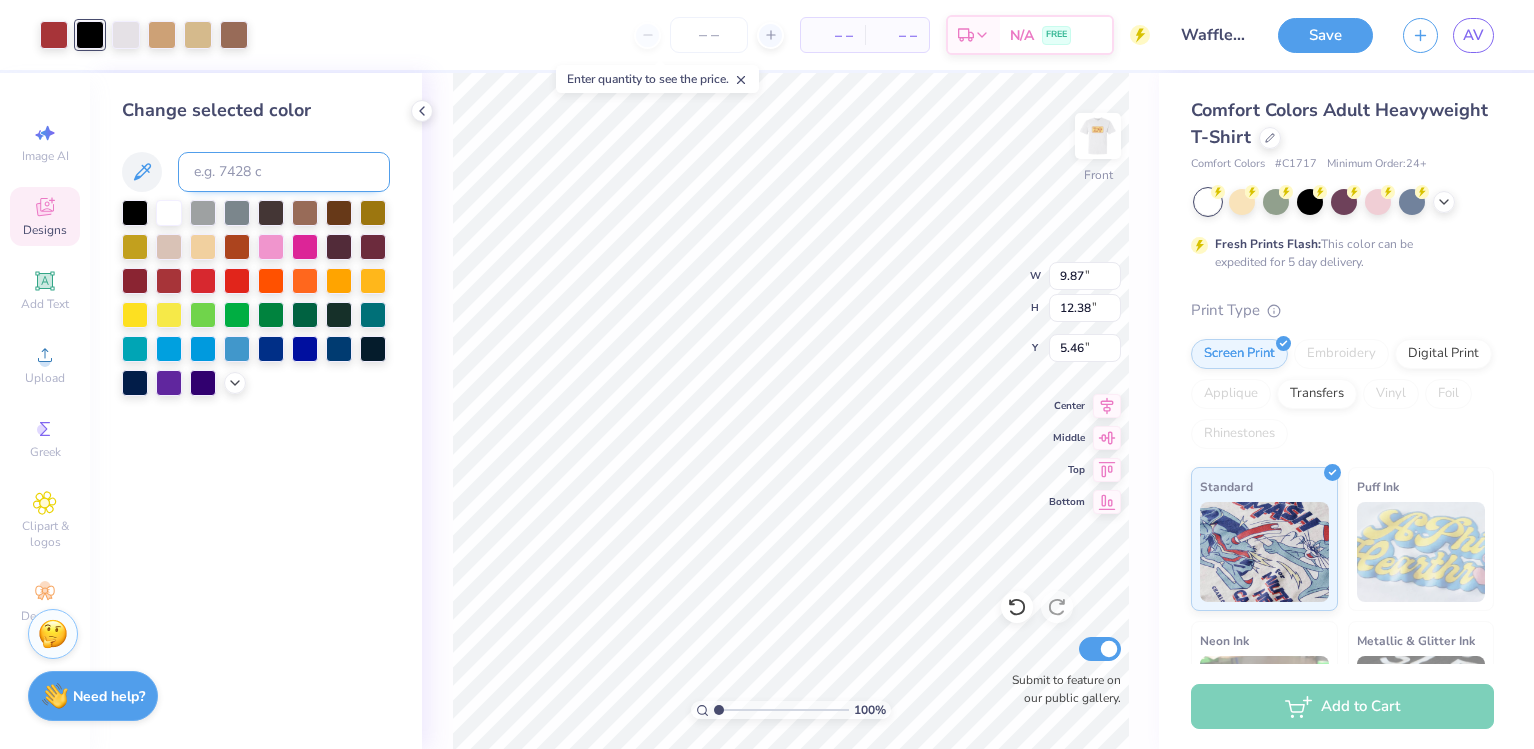 click at bounding box center (284, 172) 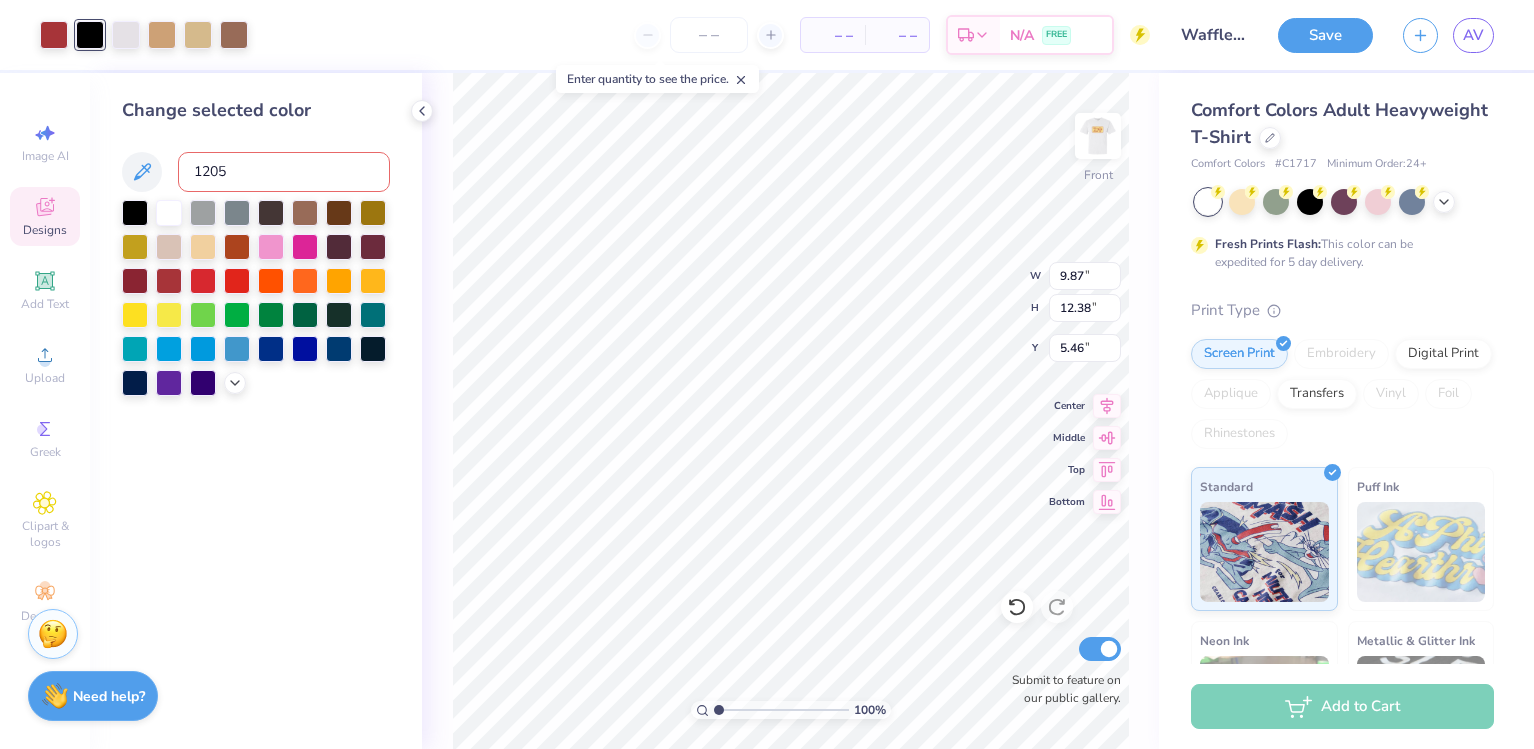 type on "1205" 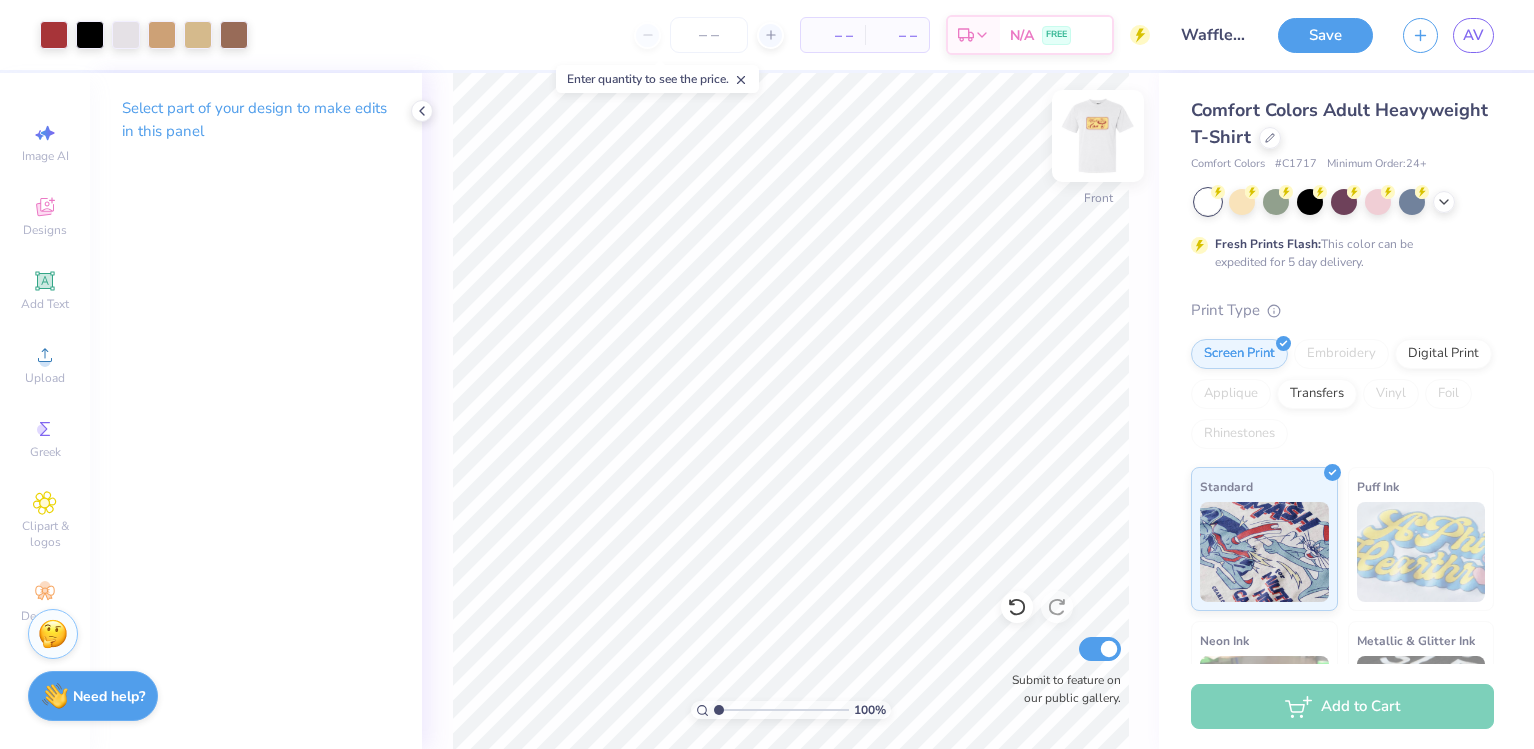 click at bounding box center (1098, 136) 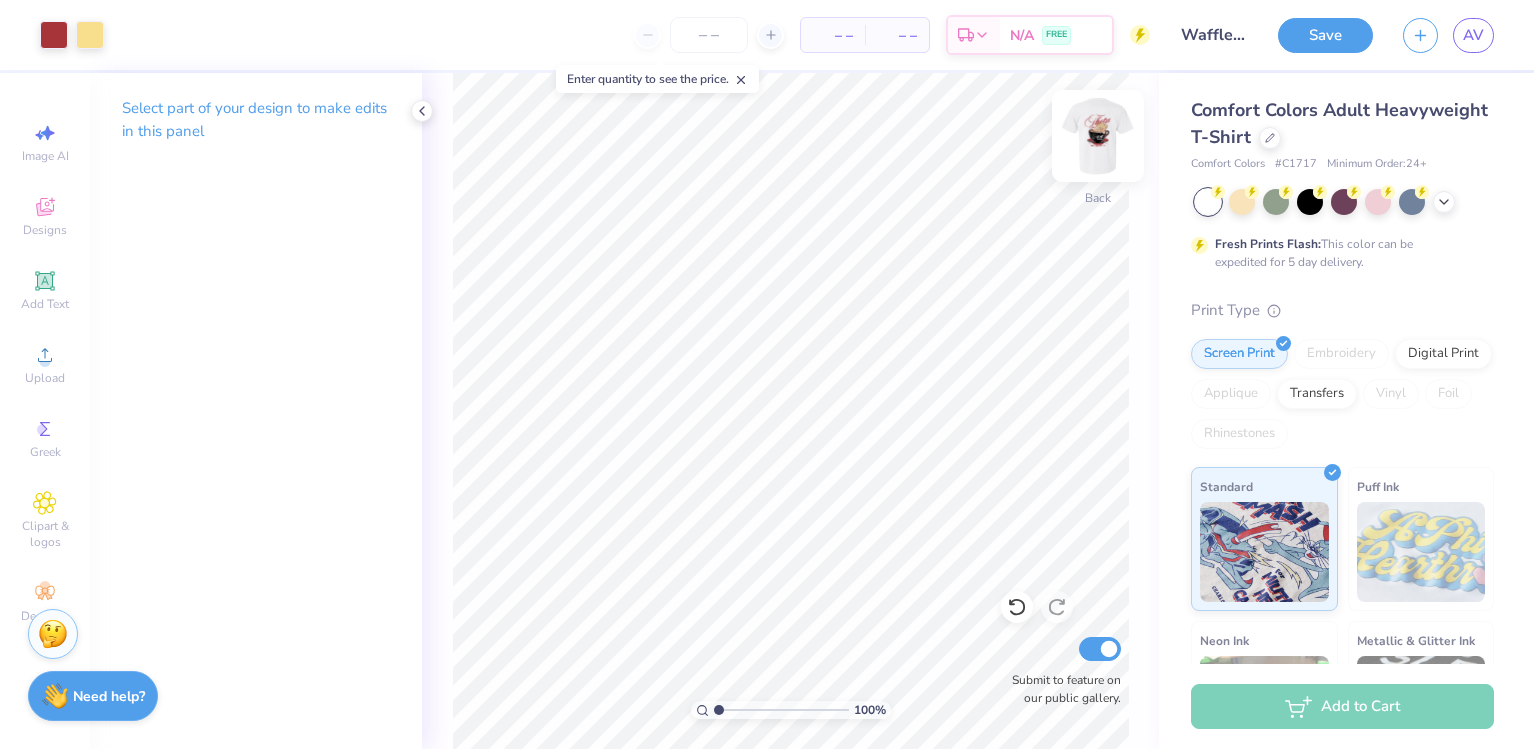 click at bounding box center (1098, 136) 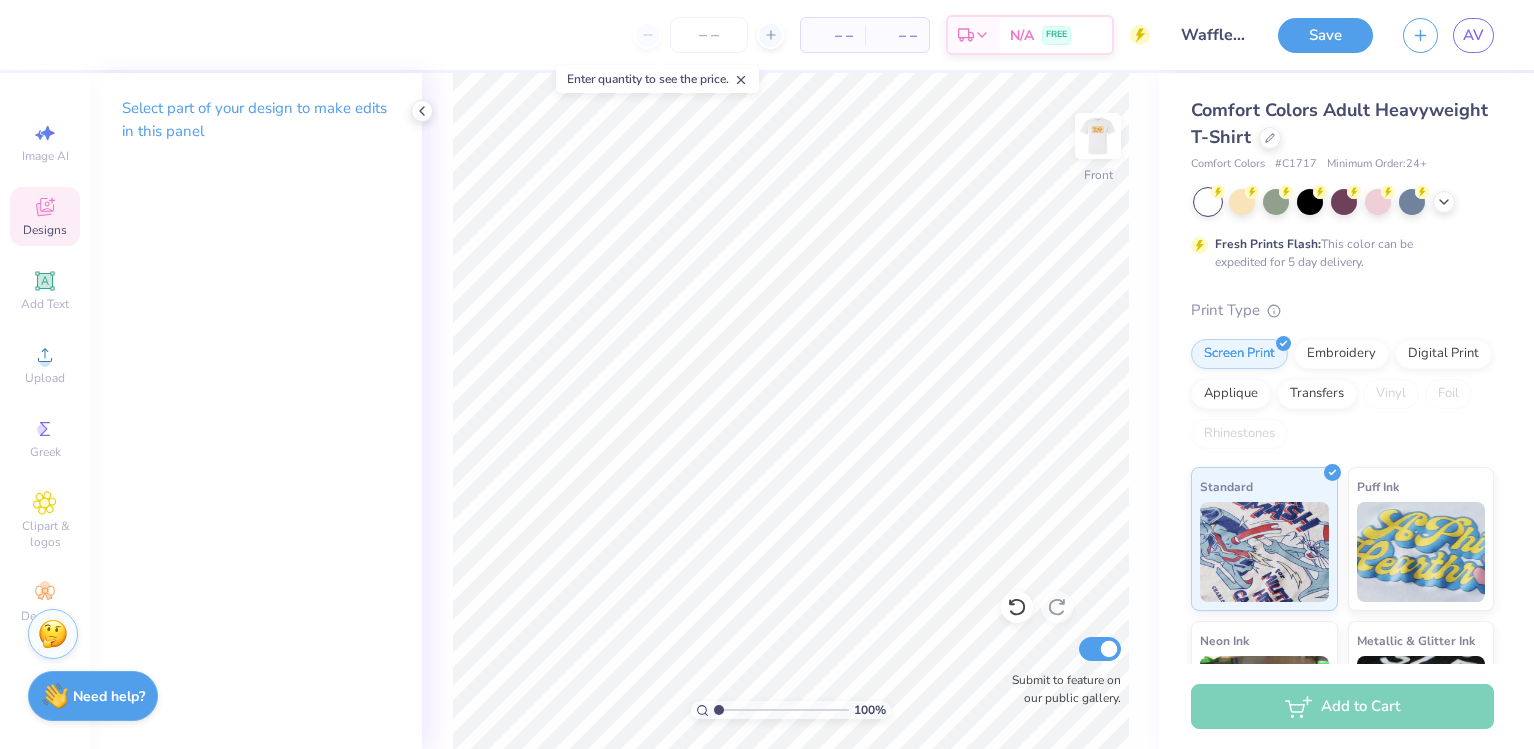 click 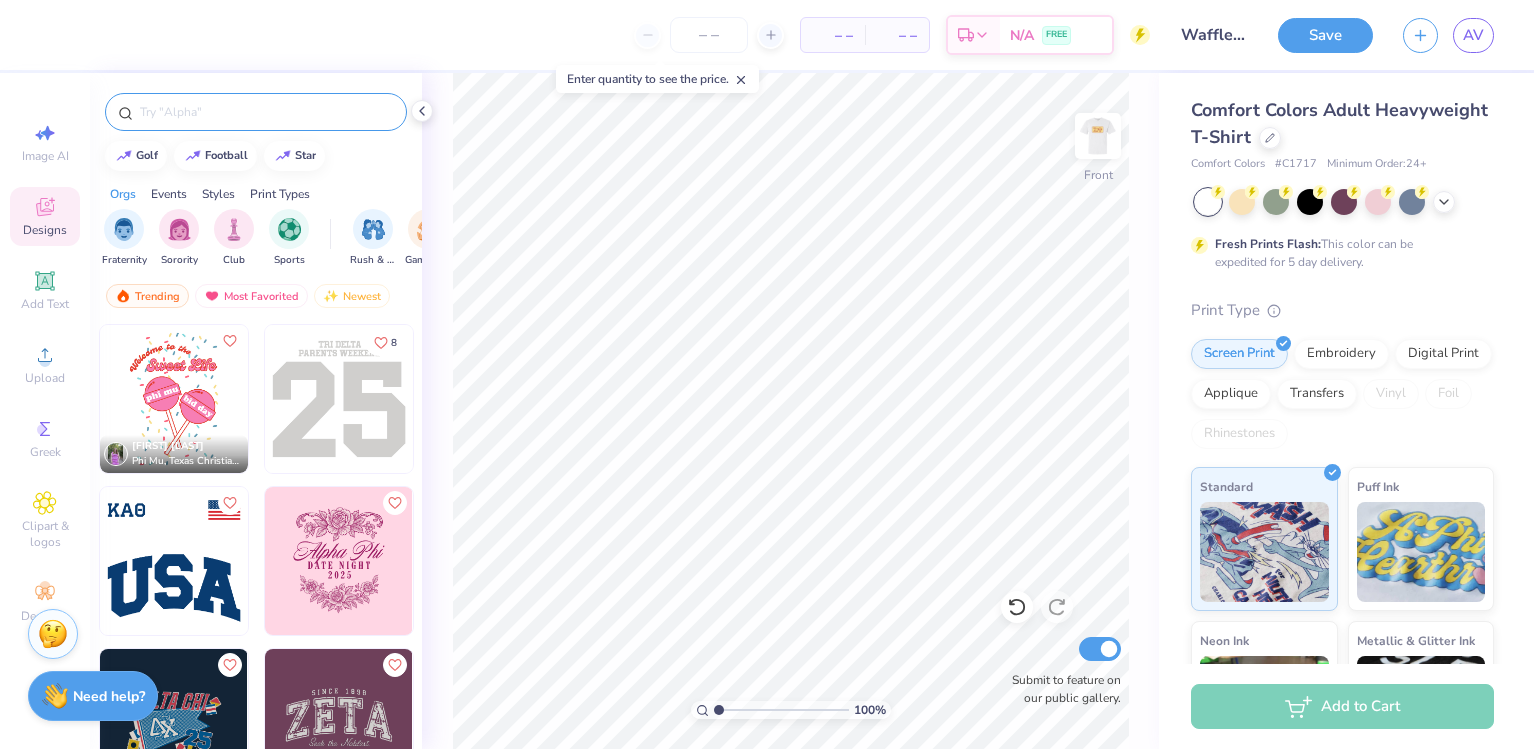 click at bounding box center (266, 112) 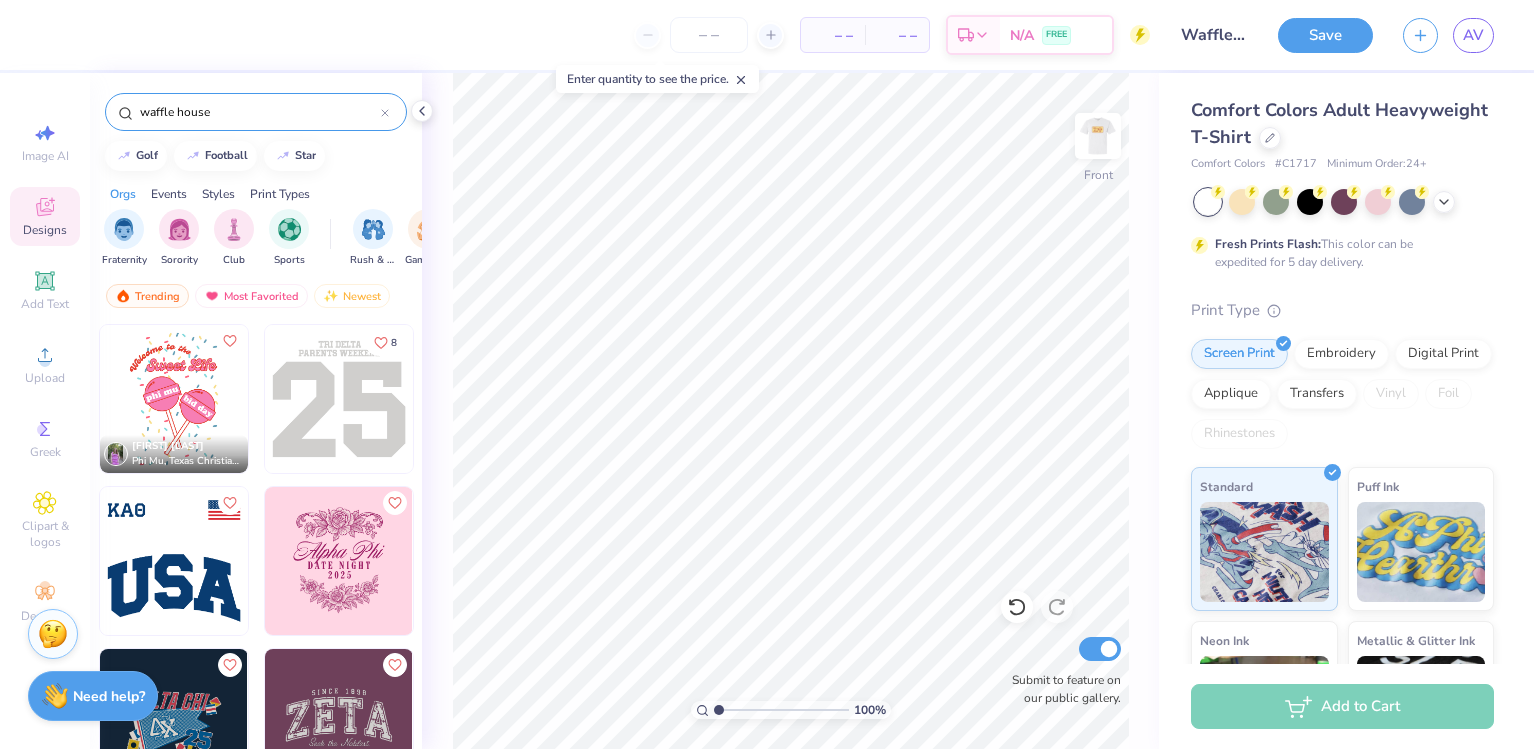 type on "waffle house" 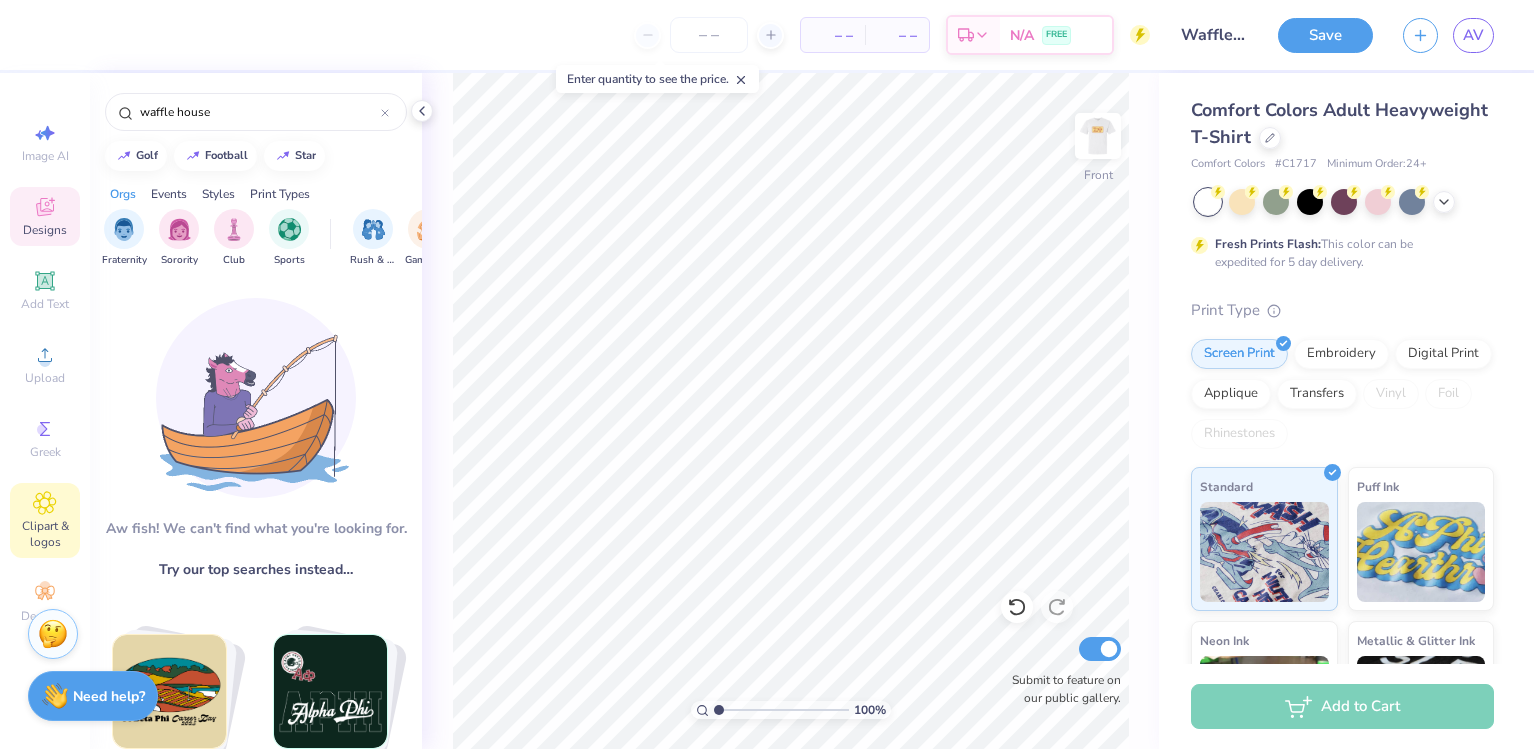 click on "Clipart & logos" at bounding box center [45, 534] 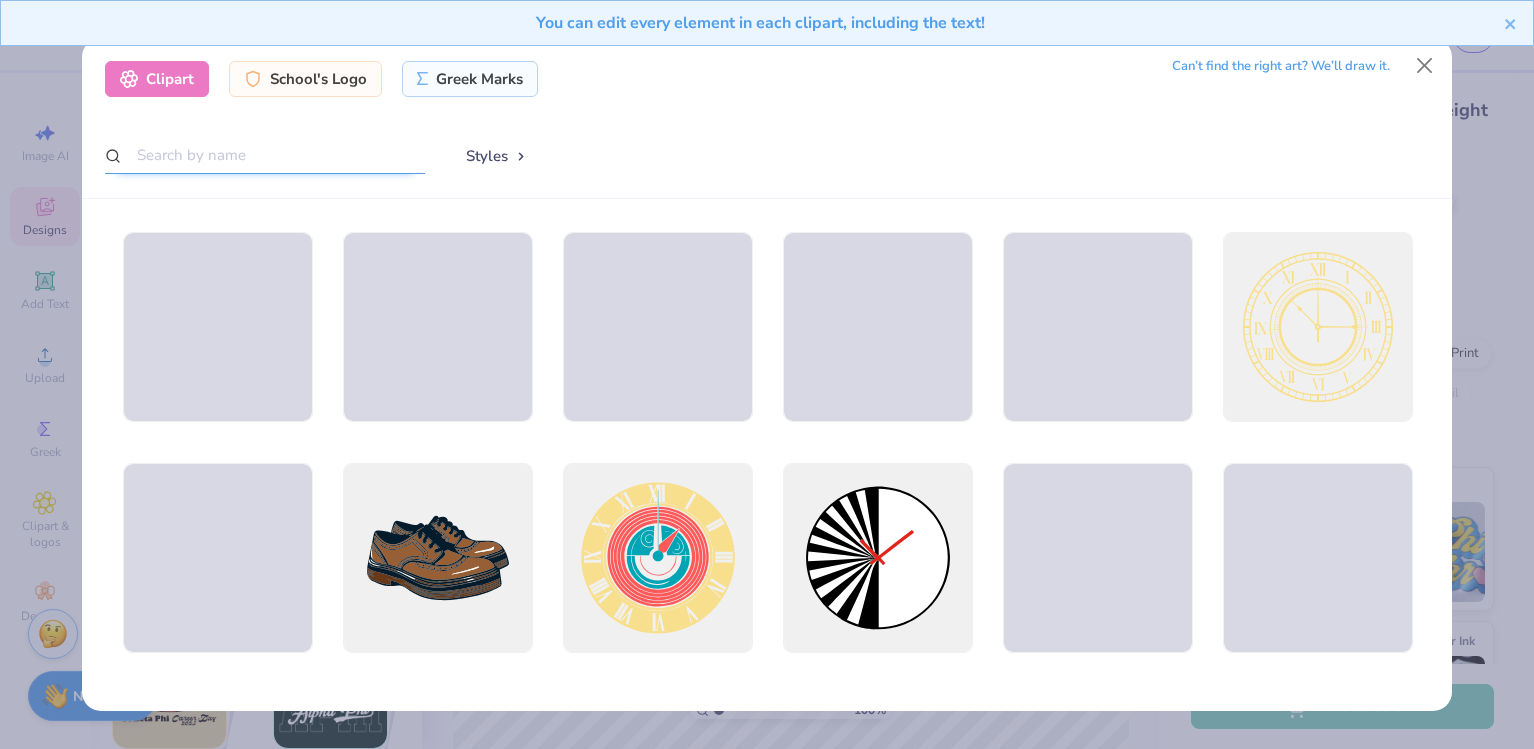 click at bounding box center [265, 155] 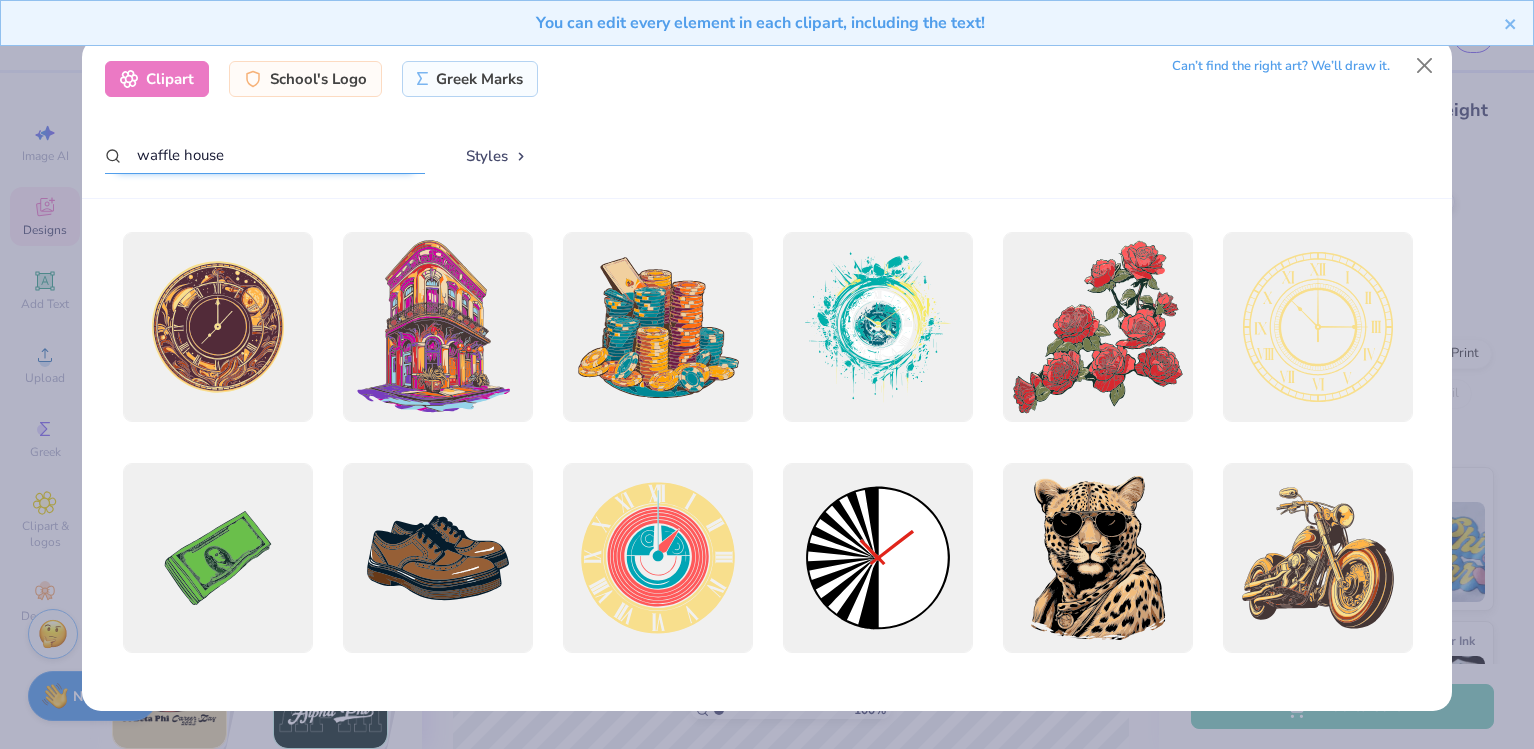 type on "waffle house" 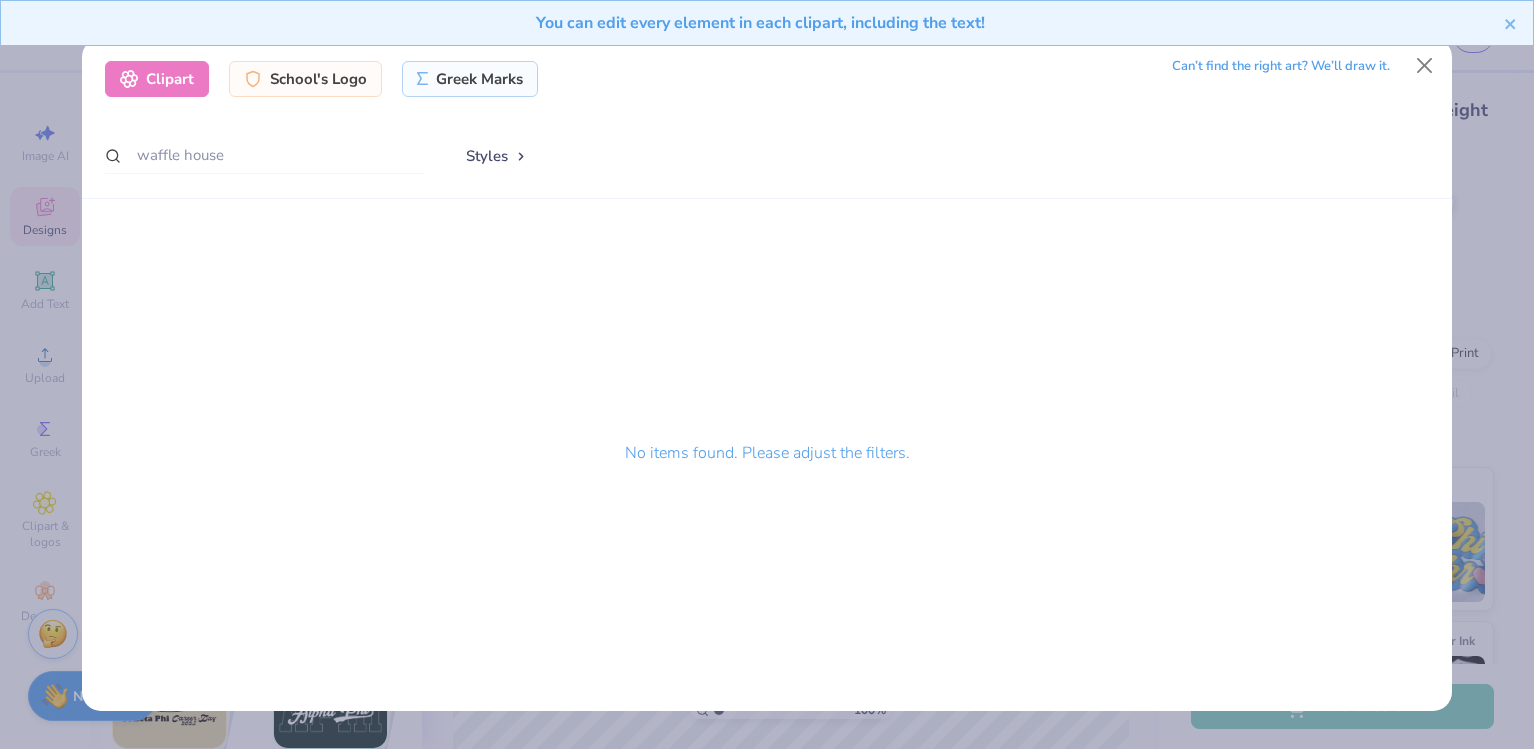 click on "Clipart School's Logo Greek Marks Can’t find the right art? We’ll draw it. waffle house Styles No items found. Please adjust the filters." at bounding box center [767, 374] 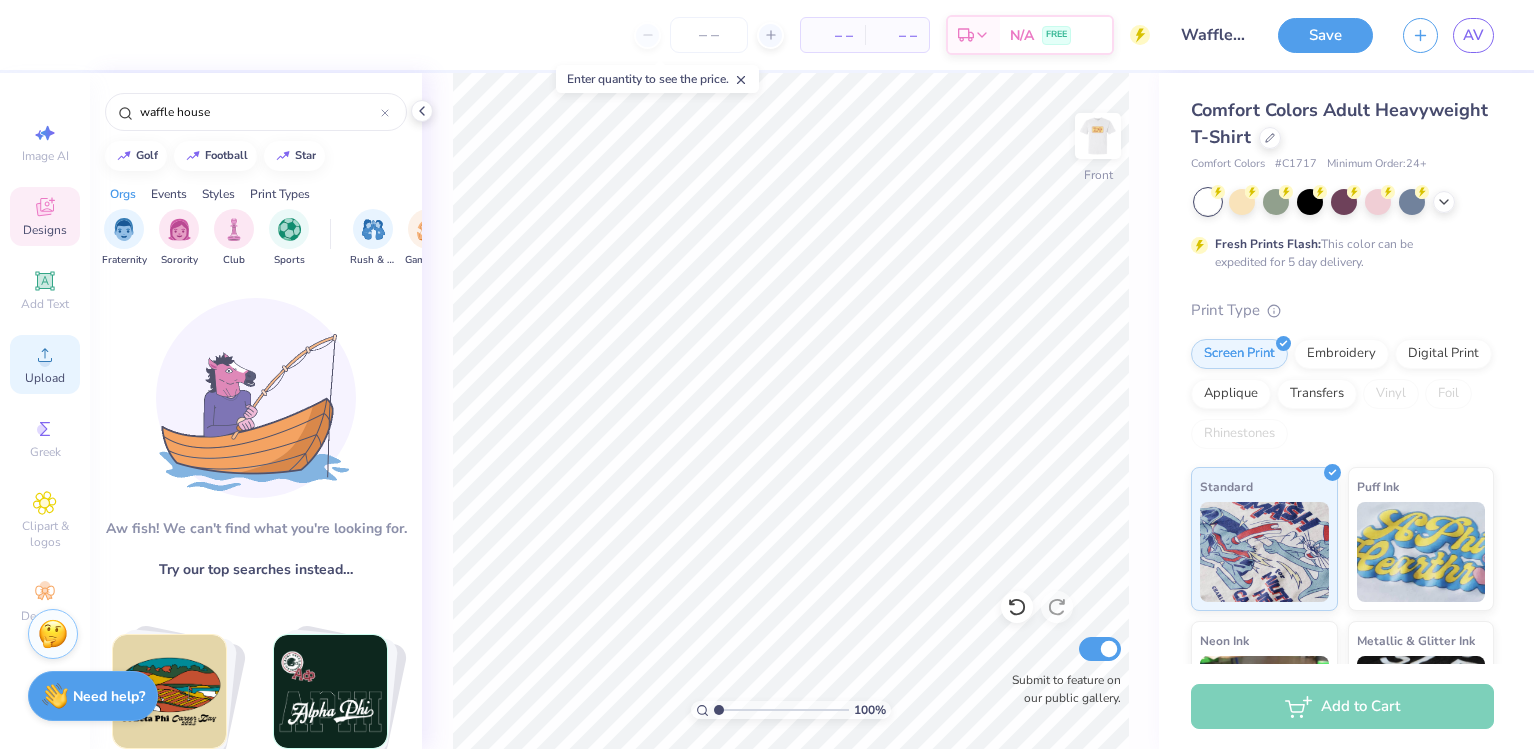 click 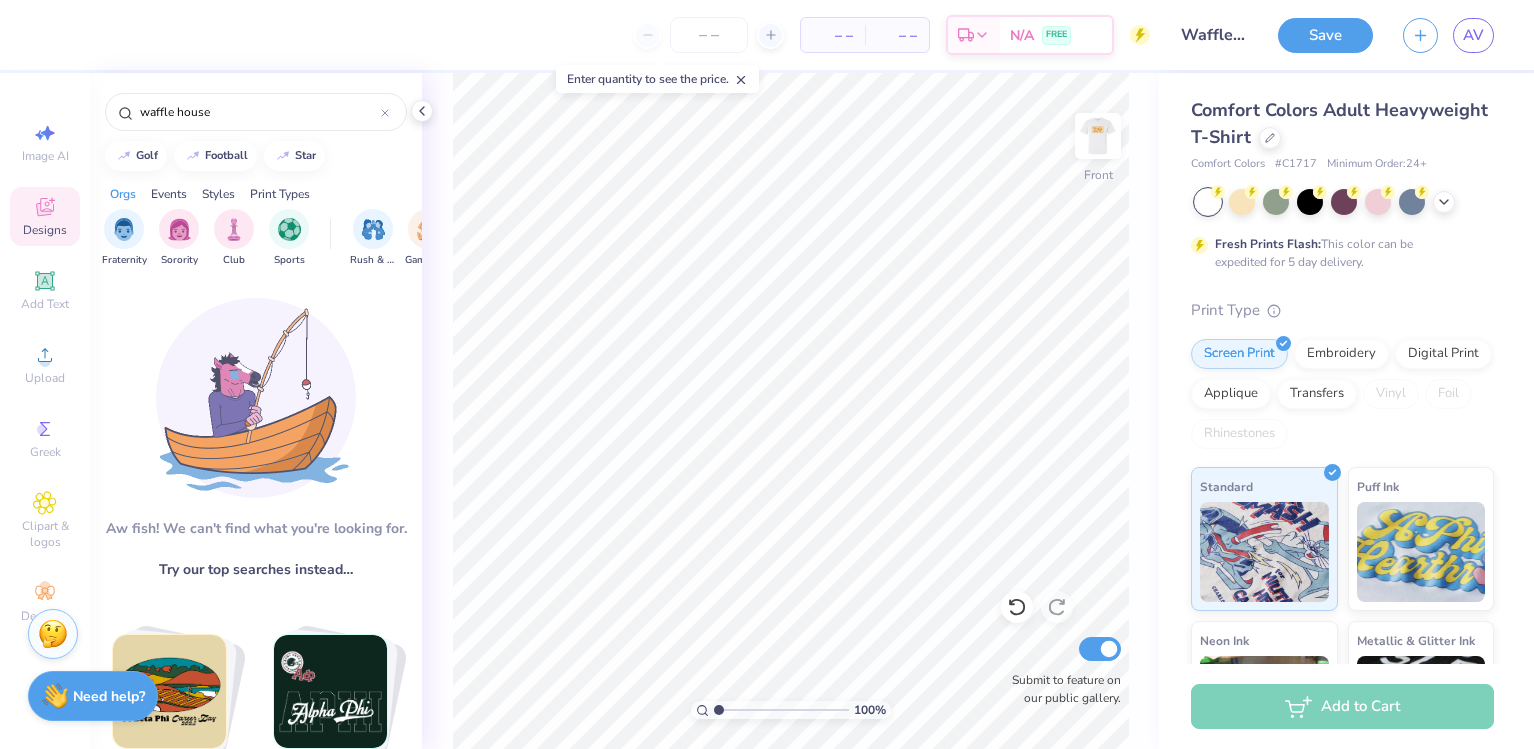 click 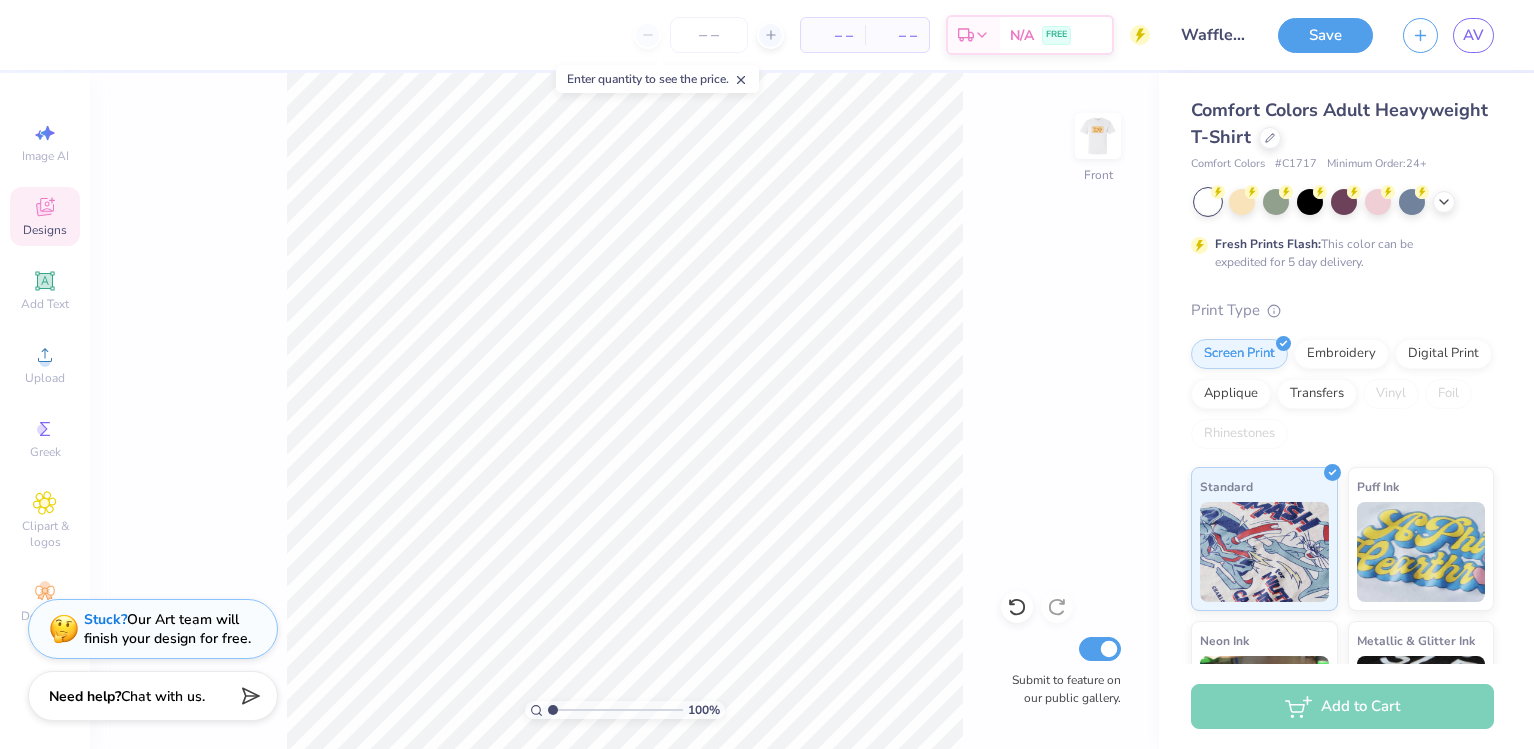 click on "Designs" at bounding box center [45, 230] 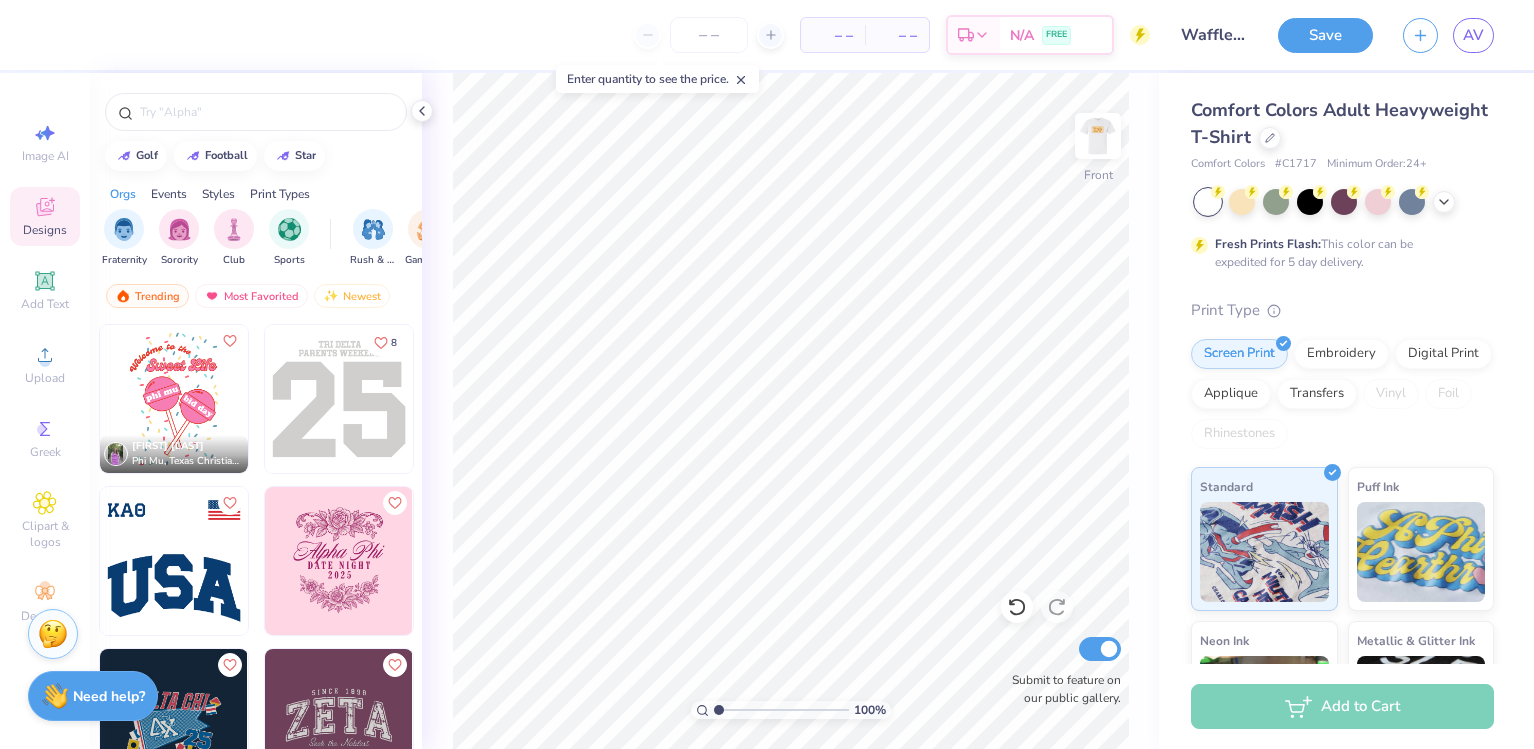 click on "Events" at bounding box center [169, 194] 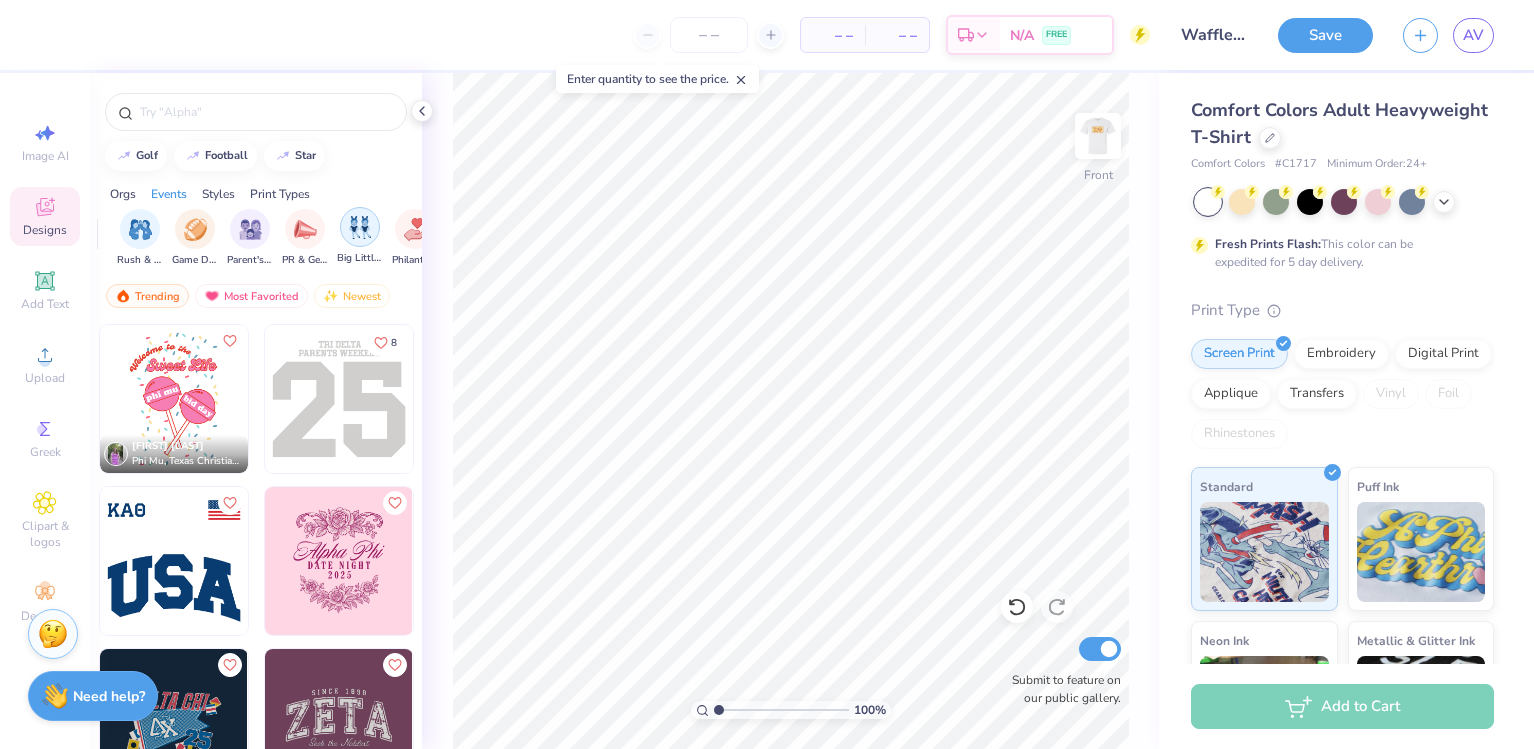 scroll, scrollTop: 0, scrollLeft: 249, axis: horizontal 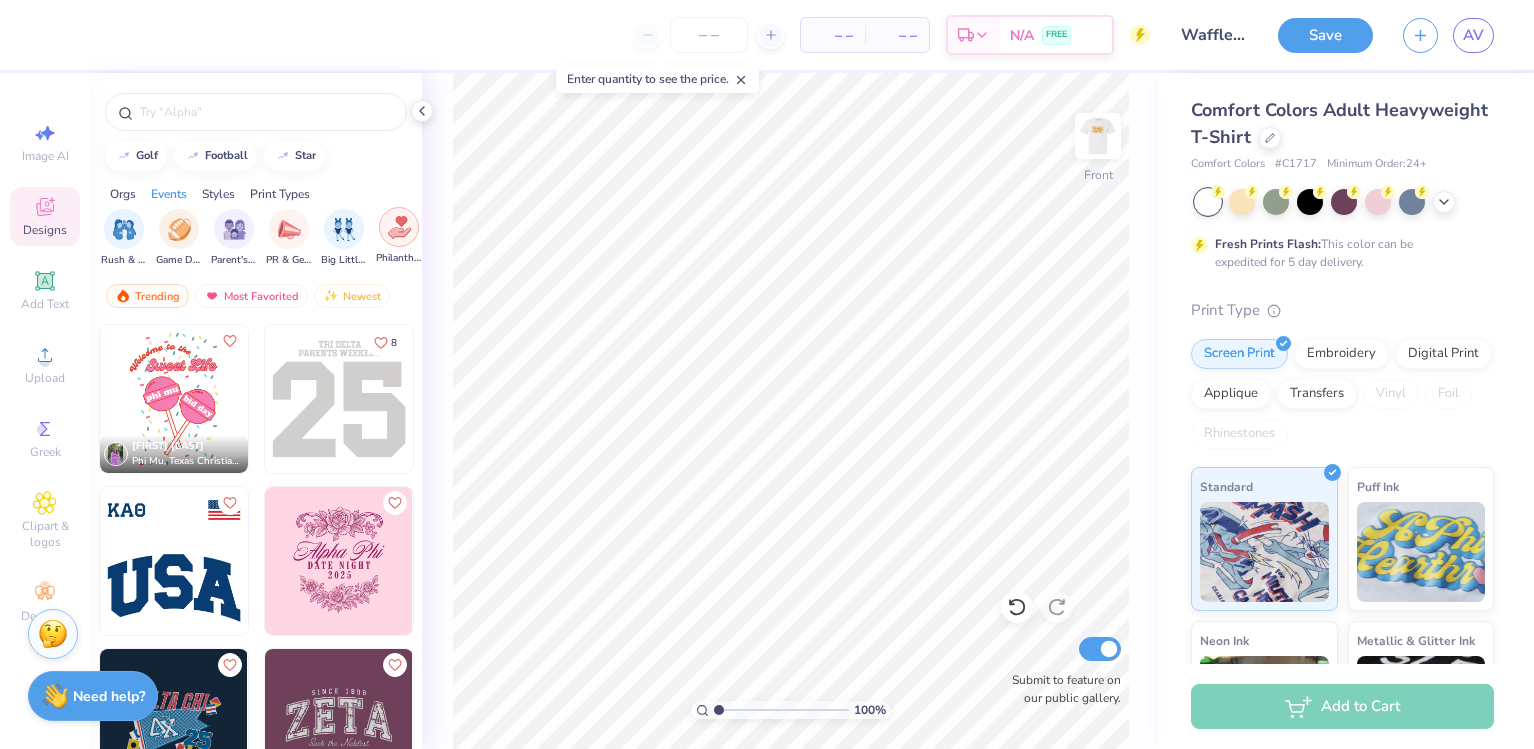click at bounding box center (399, 227) 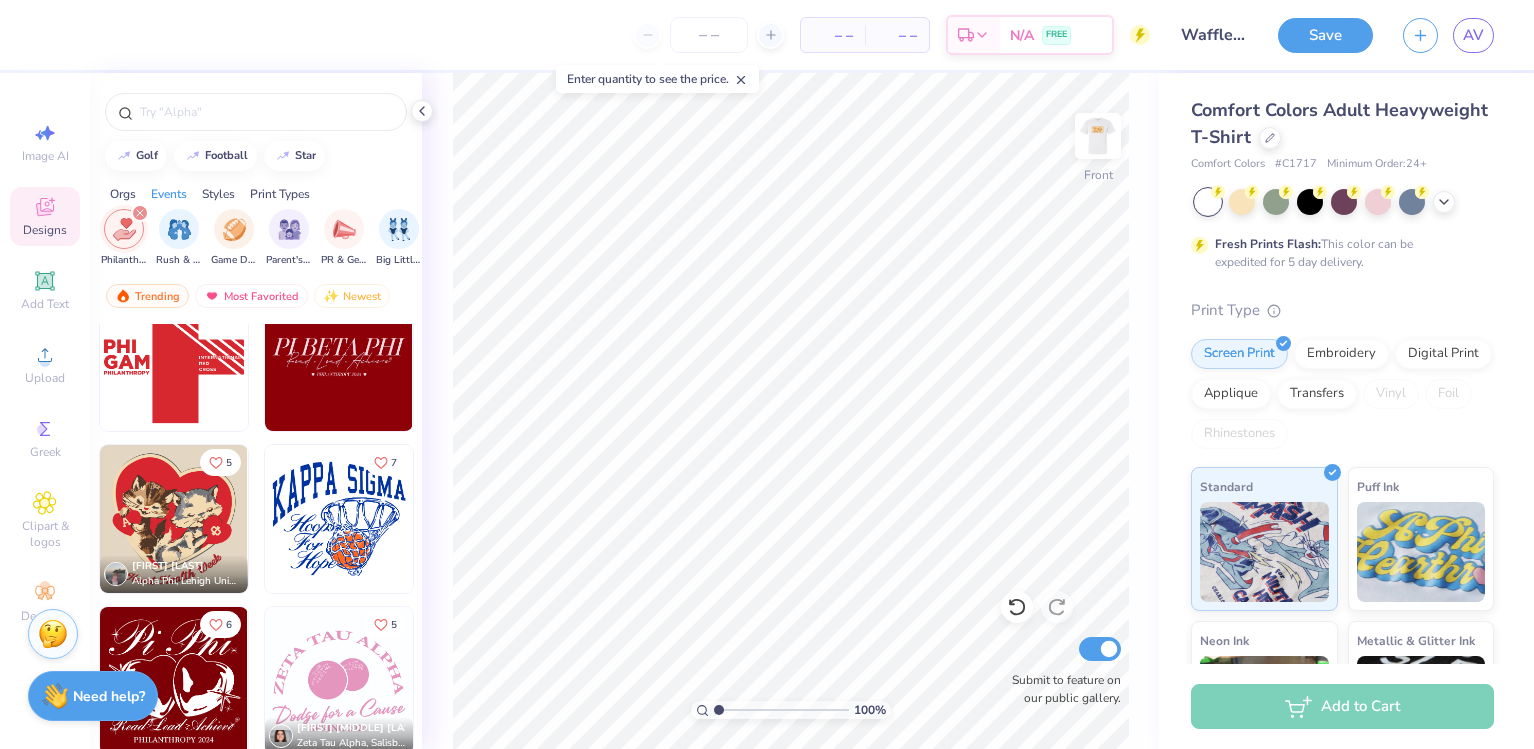 scroll, scrollTop: 2300, scrollLeft: 0, axis: vertical 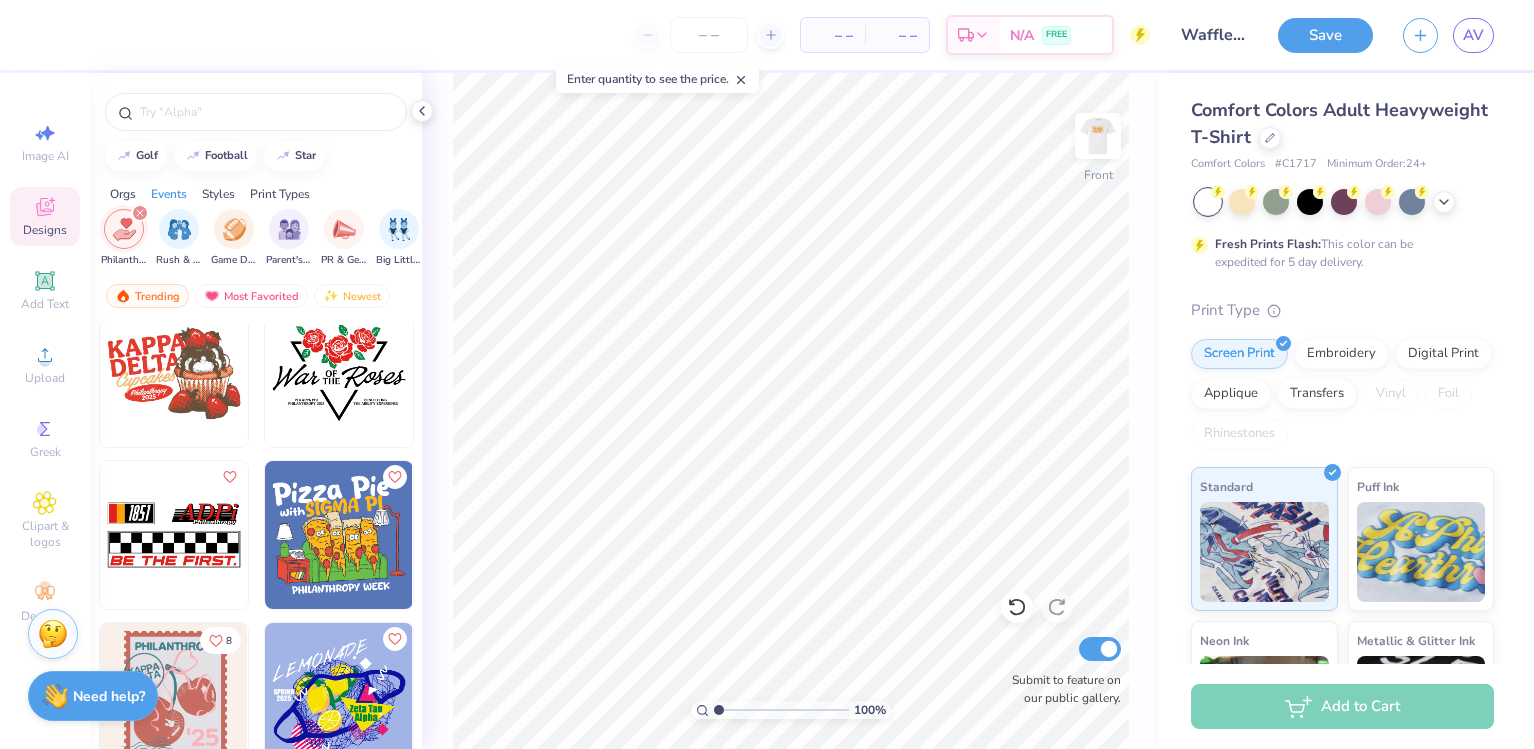 click at bounding box center [174, 373] 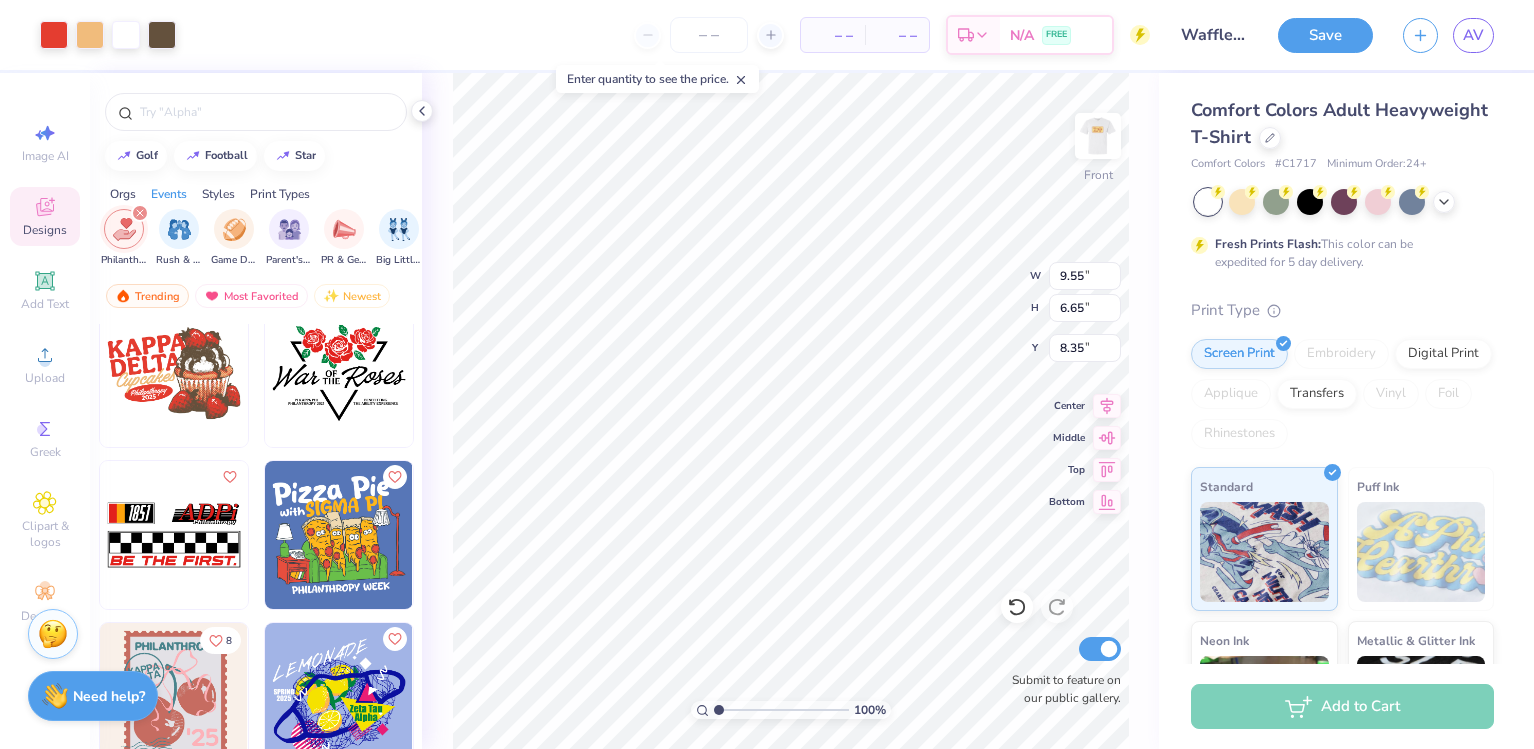 type on "8.35" 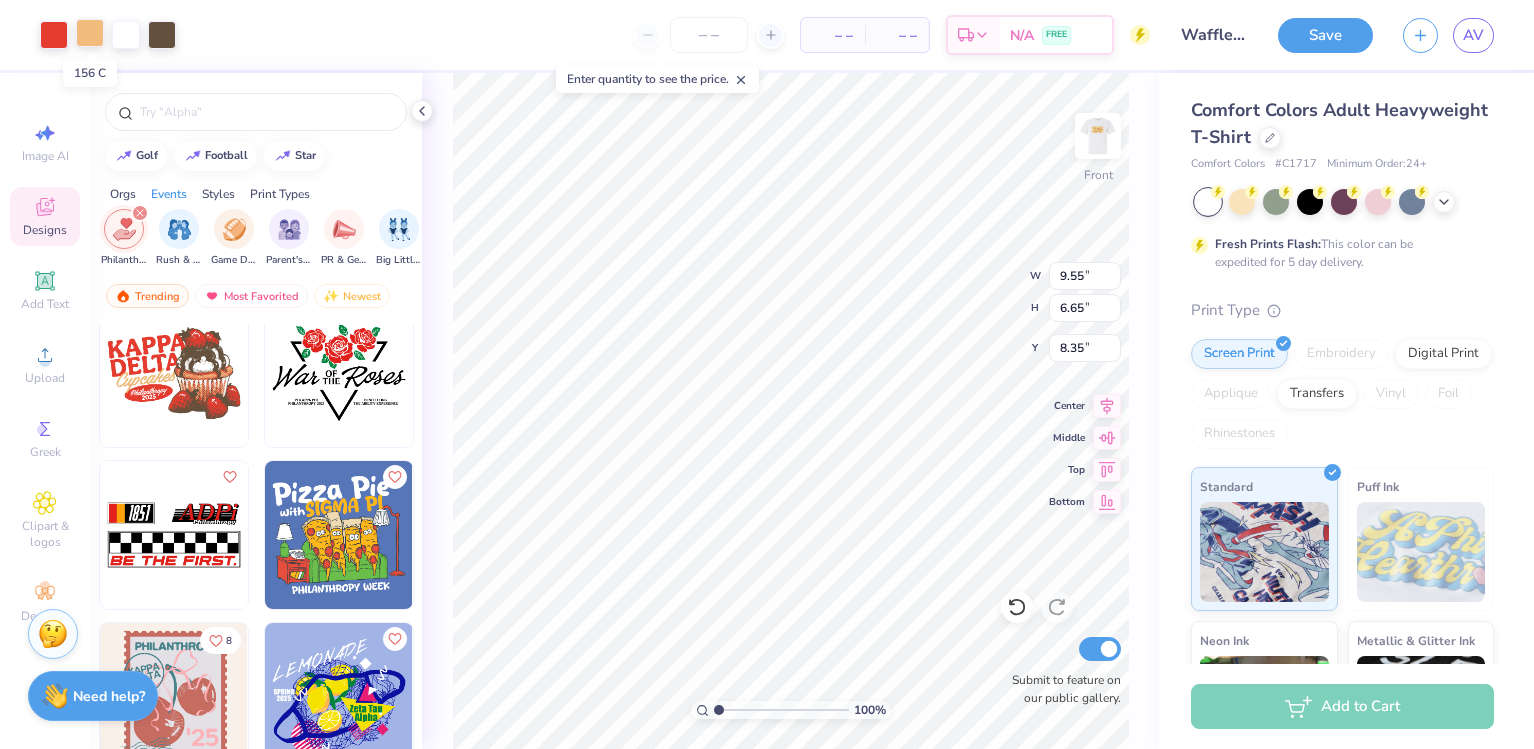 click at bounding box center (90, 33) 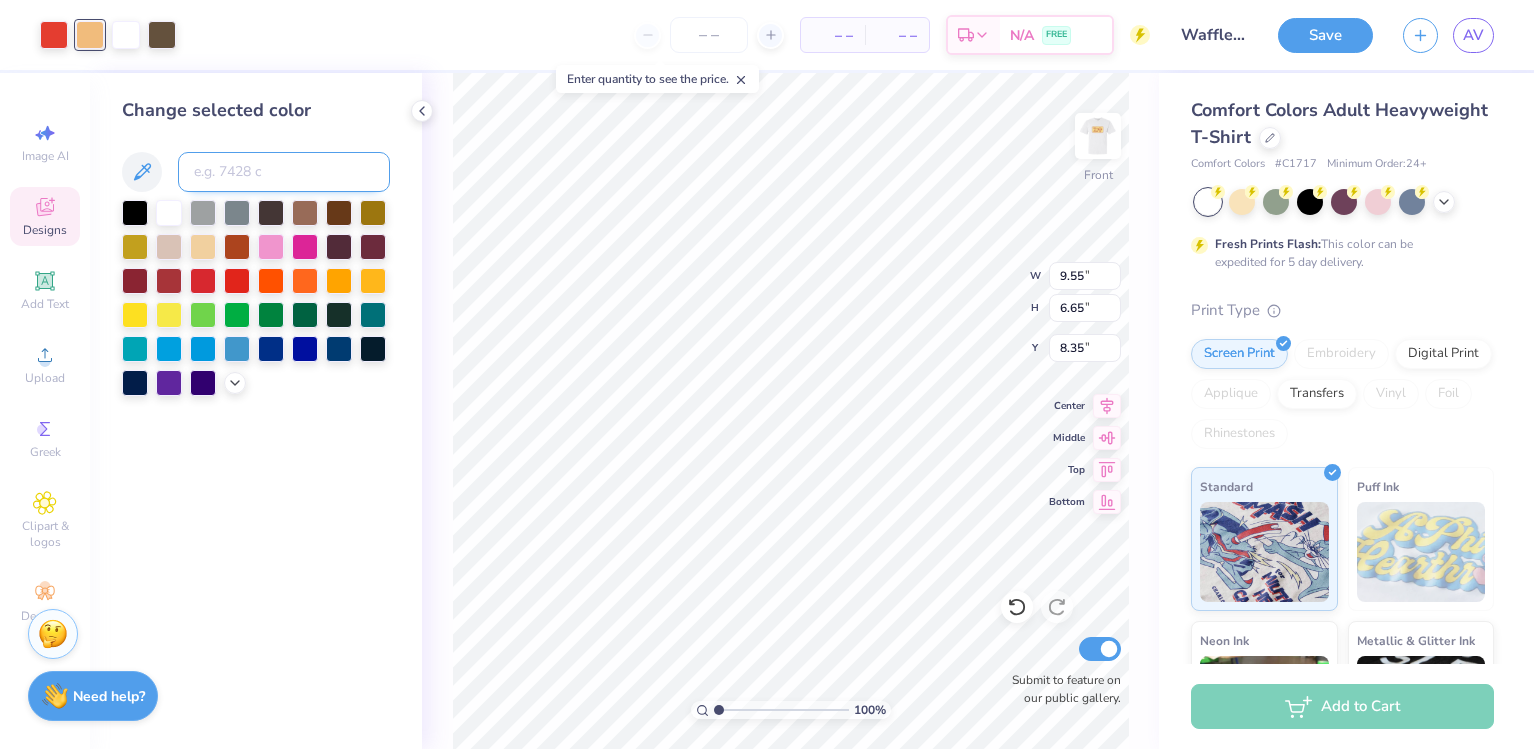 click at bounding box center (284, 172) 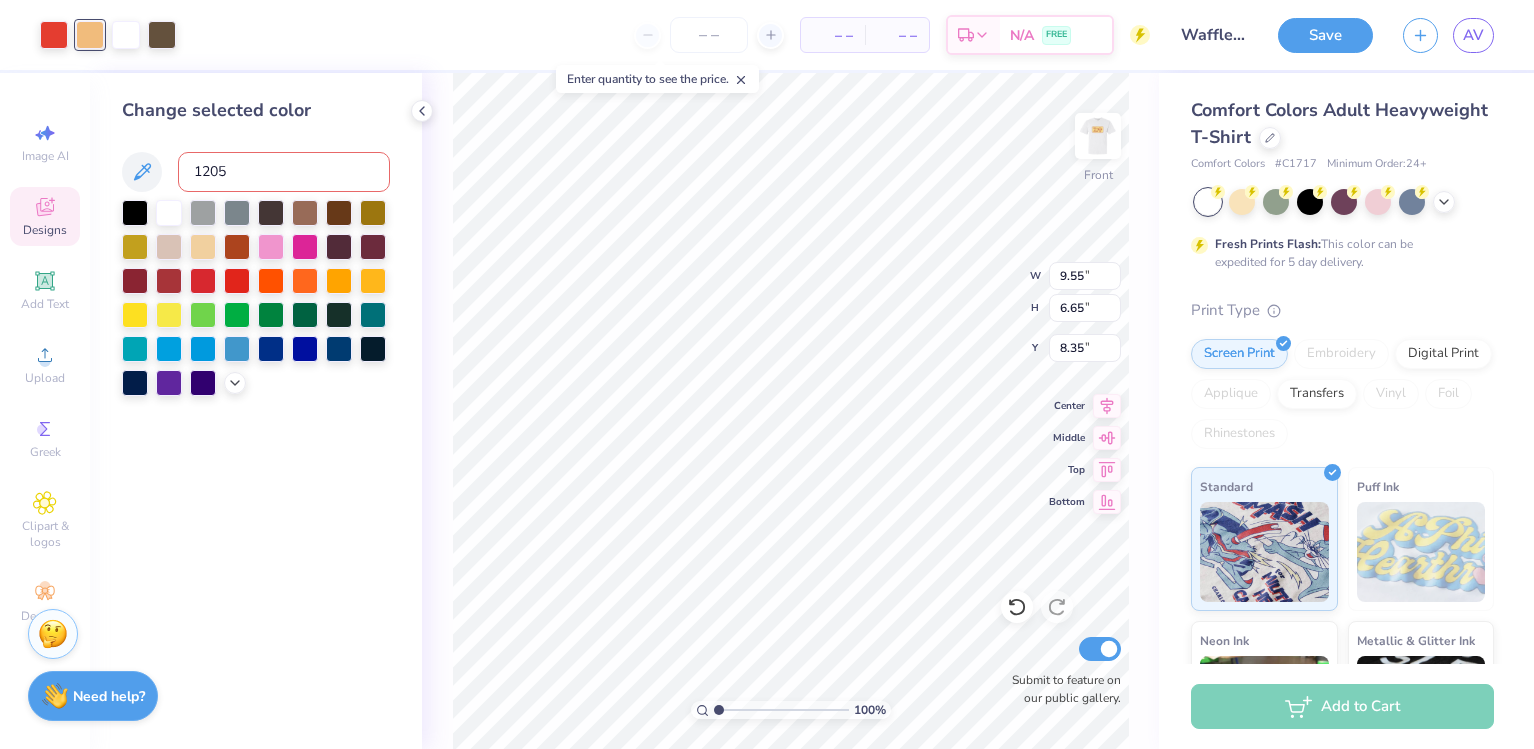 click on "Change selected color 1205" at bounding box center [256, 411] 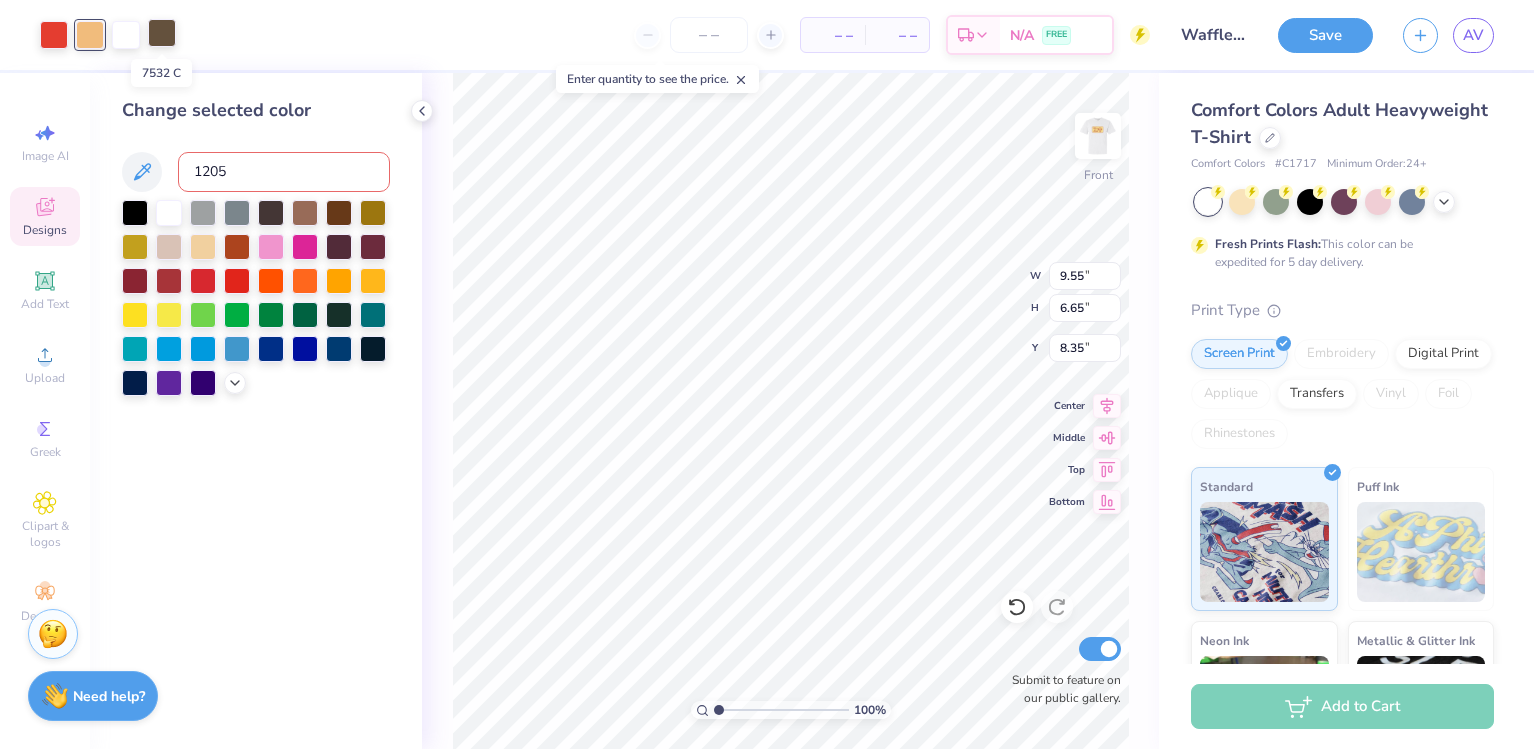 click at bounding box center [162, 33] 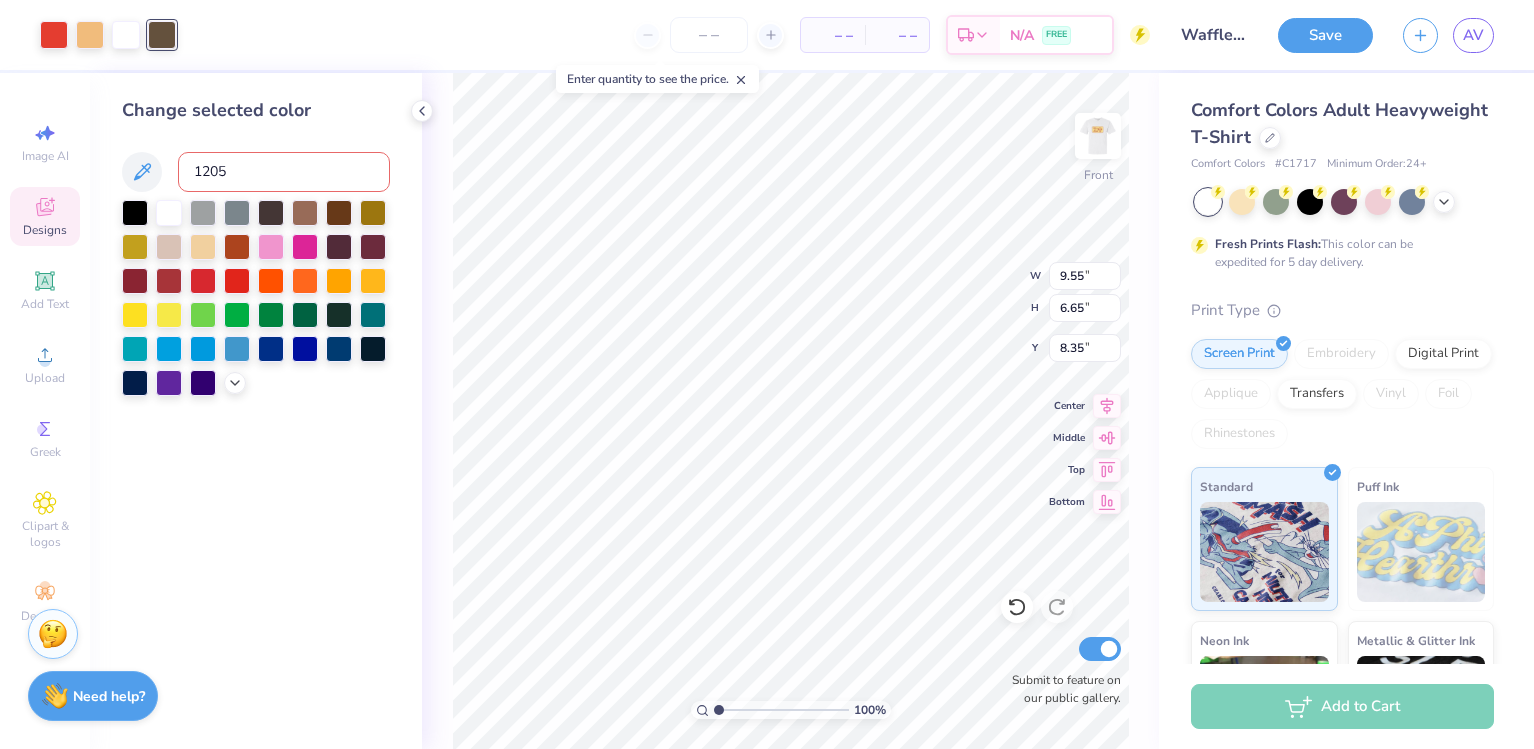 click on "1205" at bounding box center (284, 172) 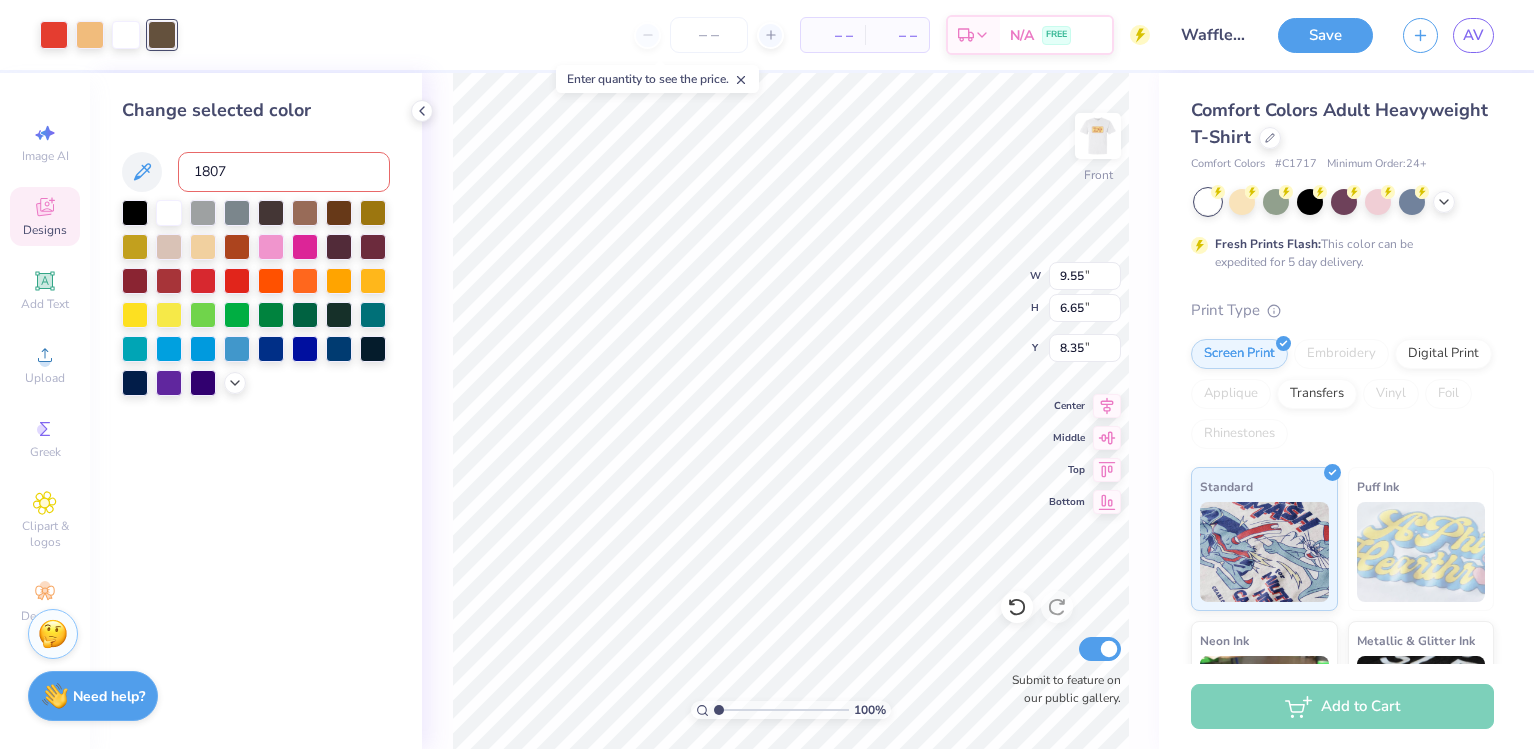 type on "1807" 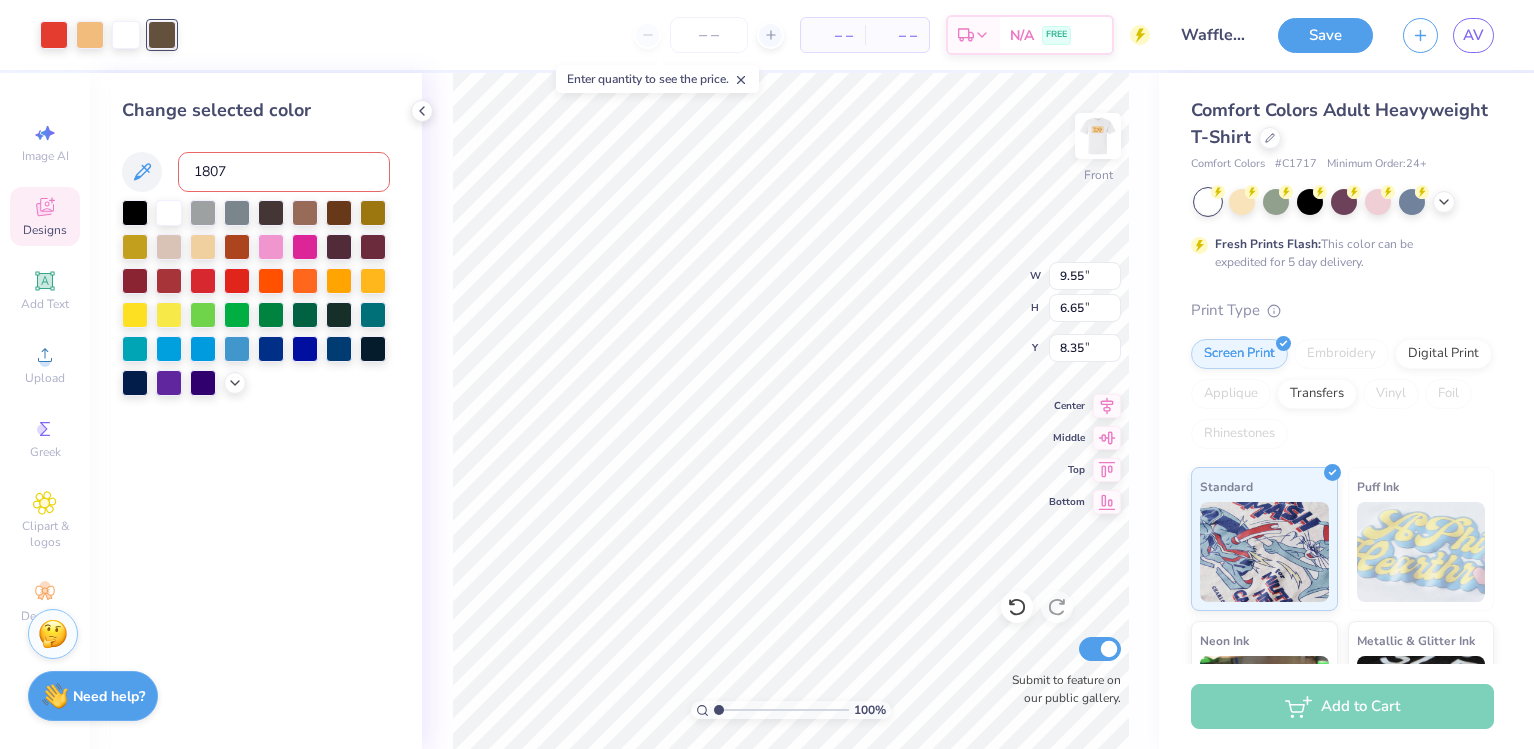 click on "Change selected color 1807" at bounding box center [256, 246] 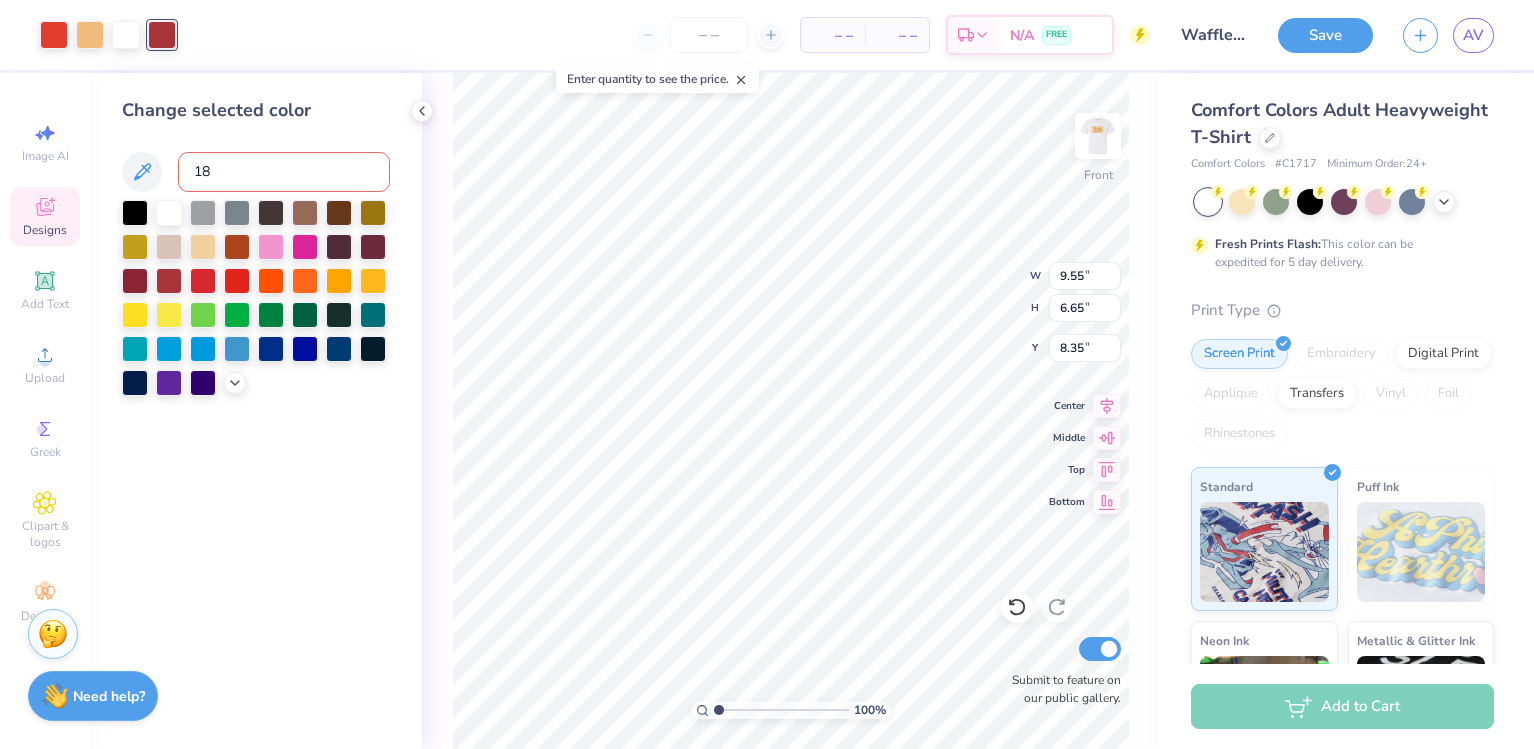 type on "1" 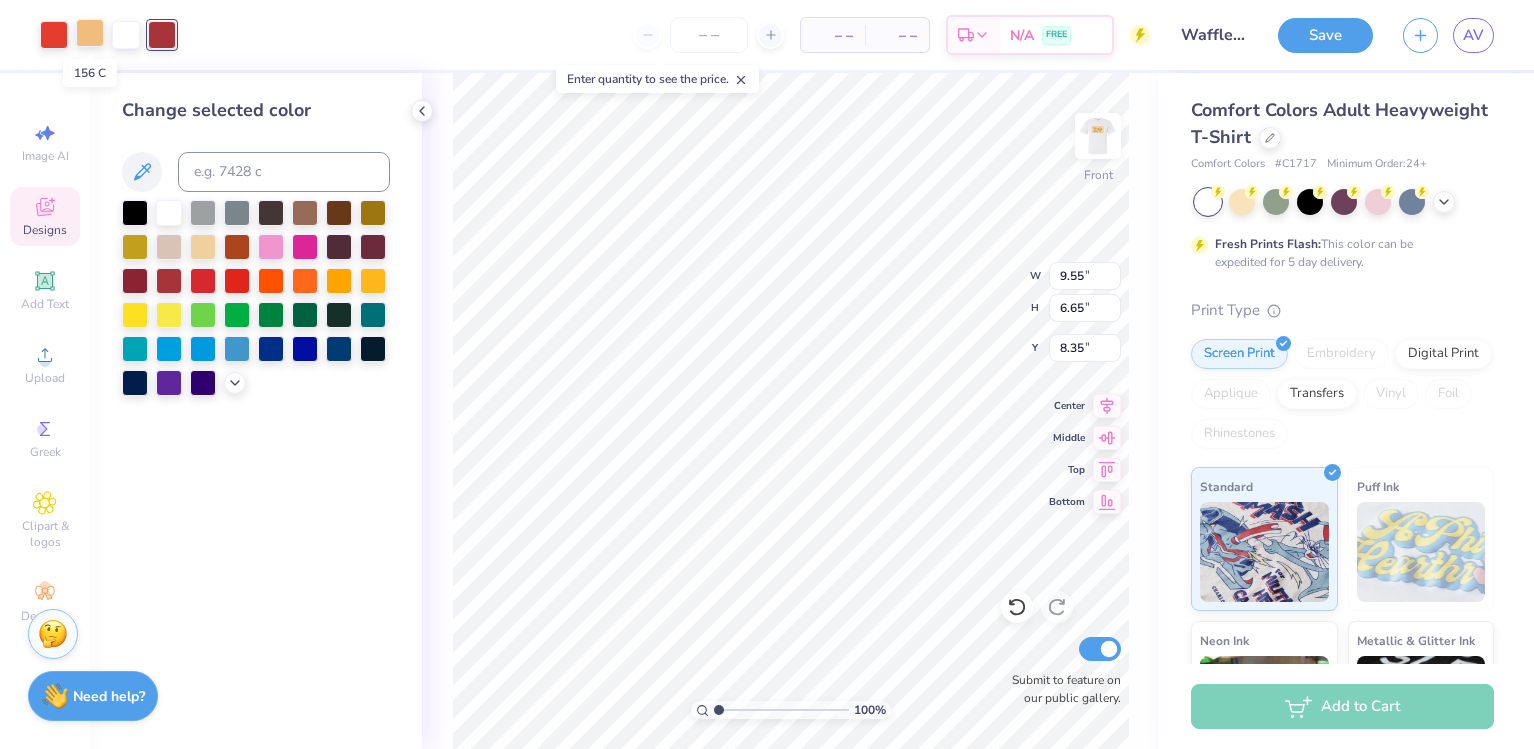 click at bounding box center (90, 33) 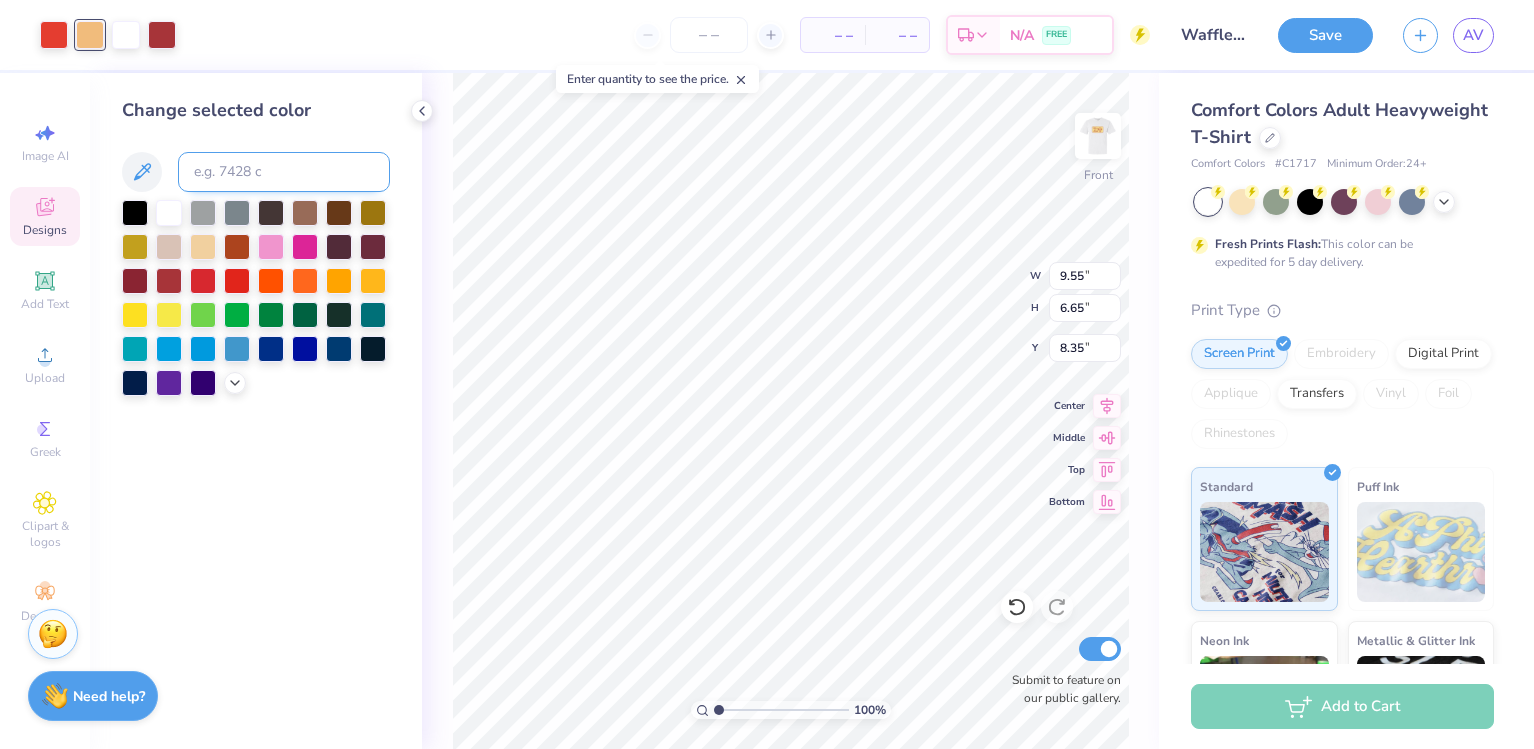 click at bounding box center (284, 172) 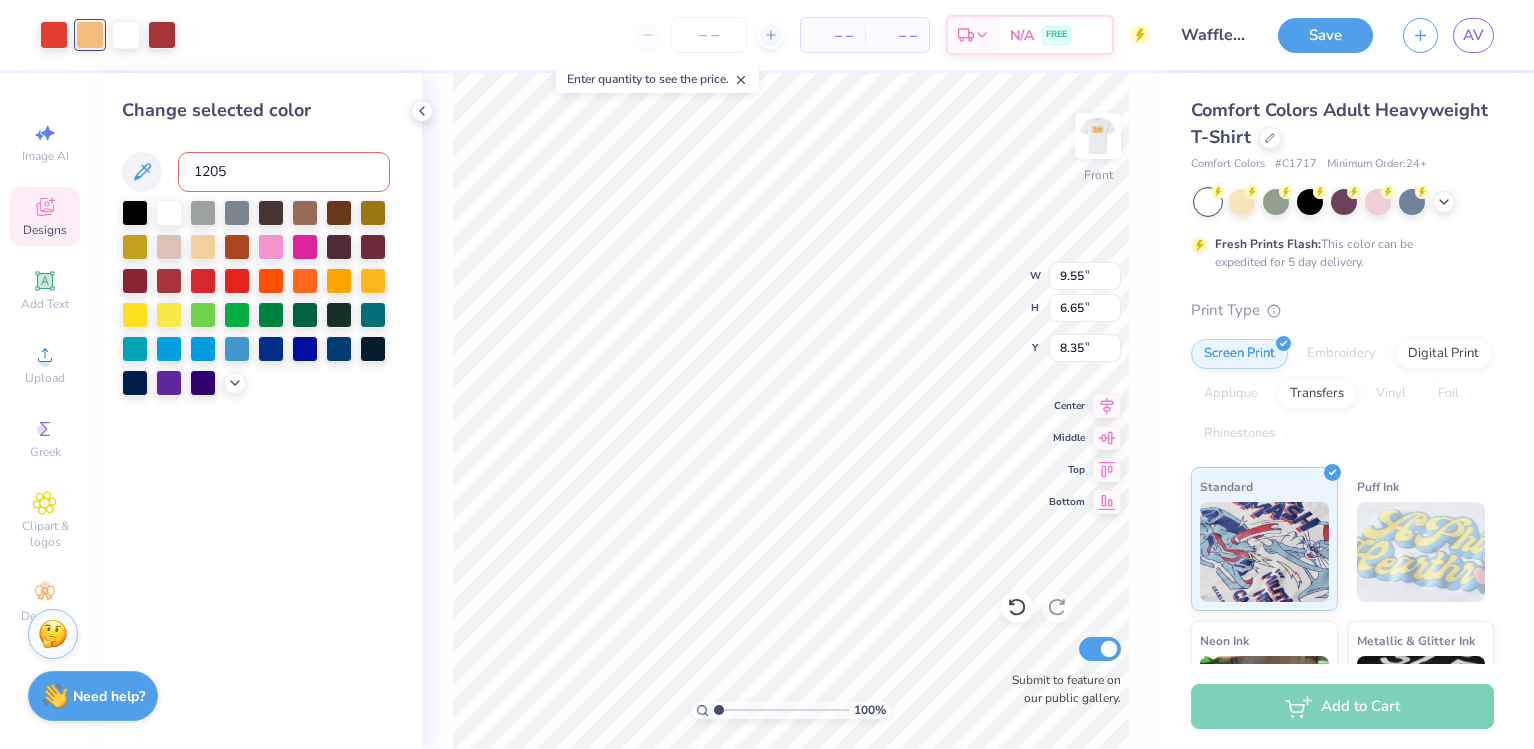 type on "1205" 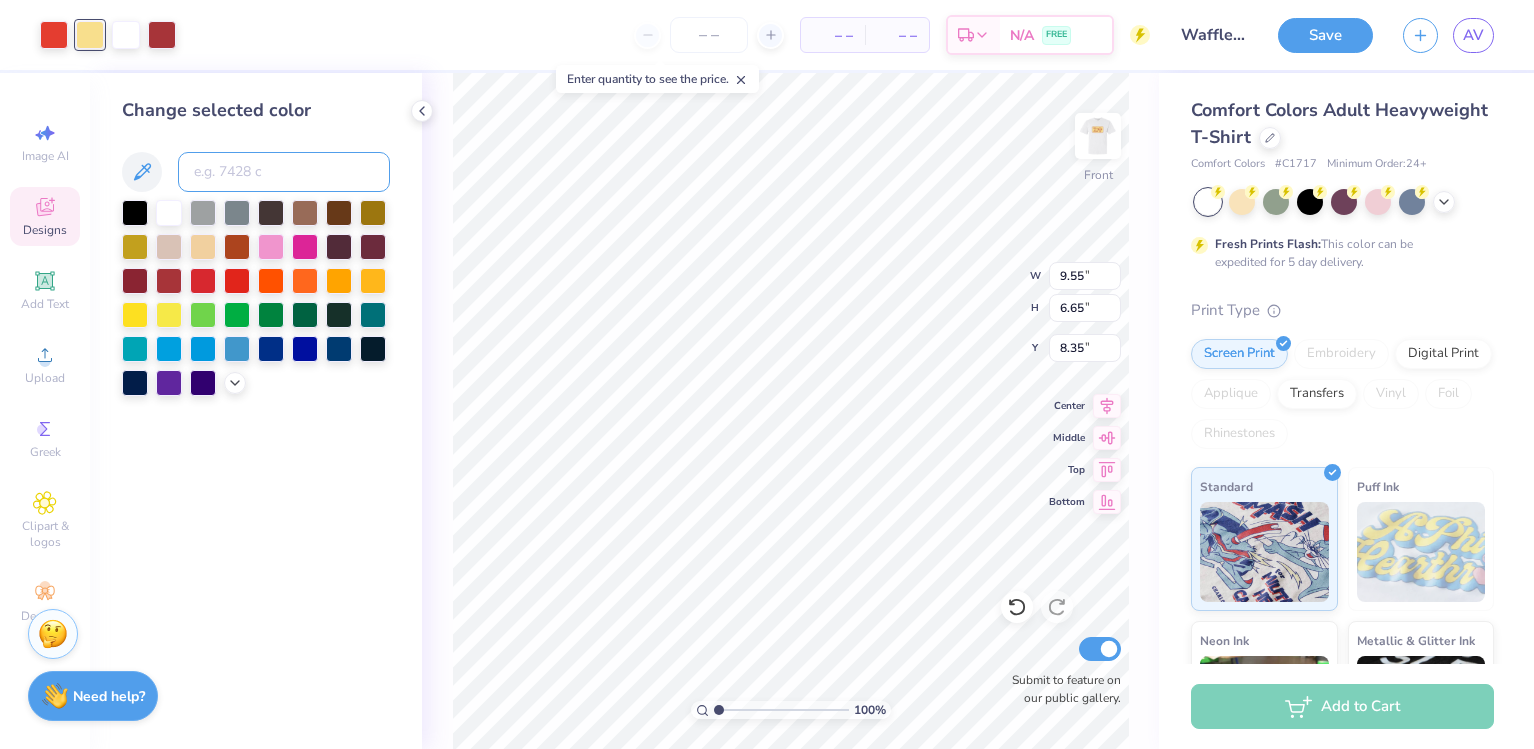 type 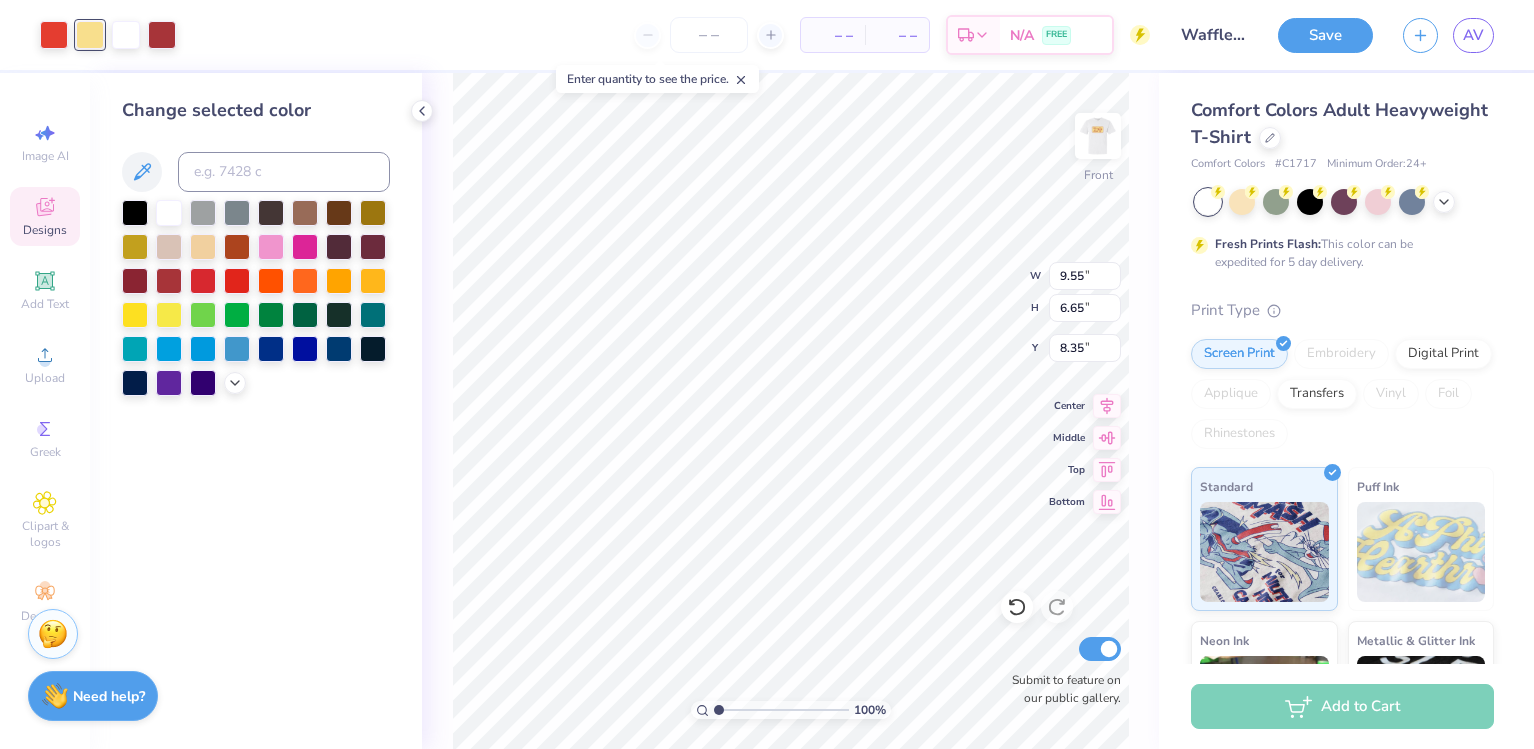 click on "Change selected color" at bounding box center (256, 246) 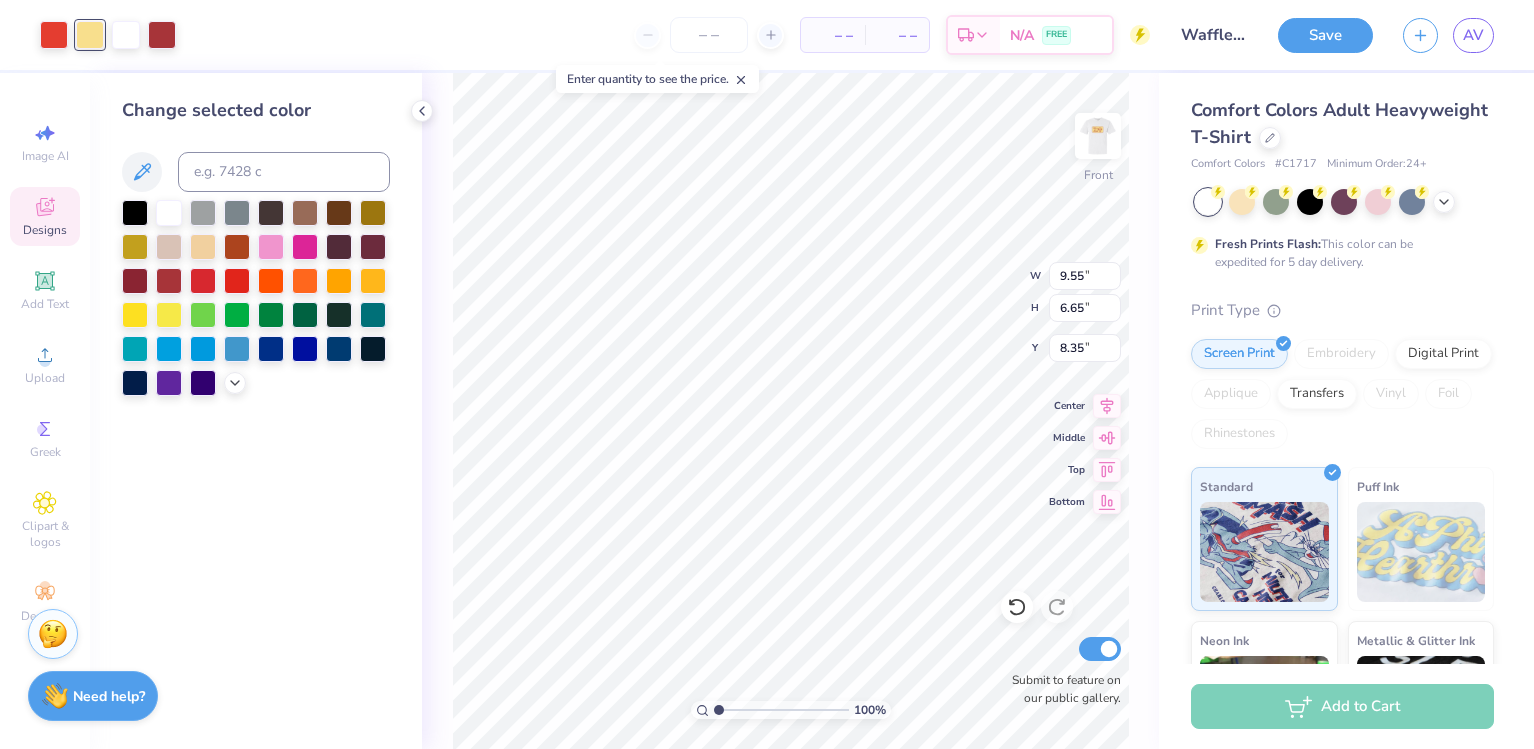 type on "4.88" 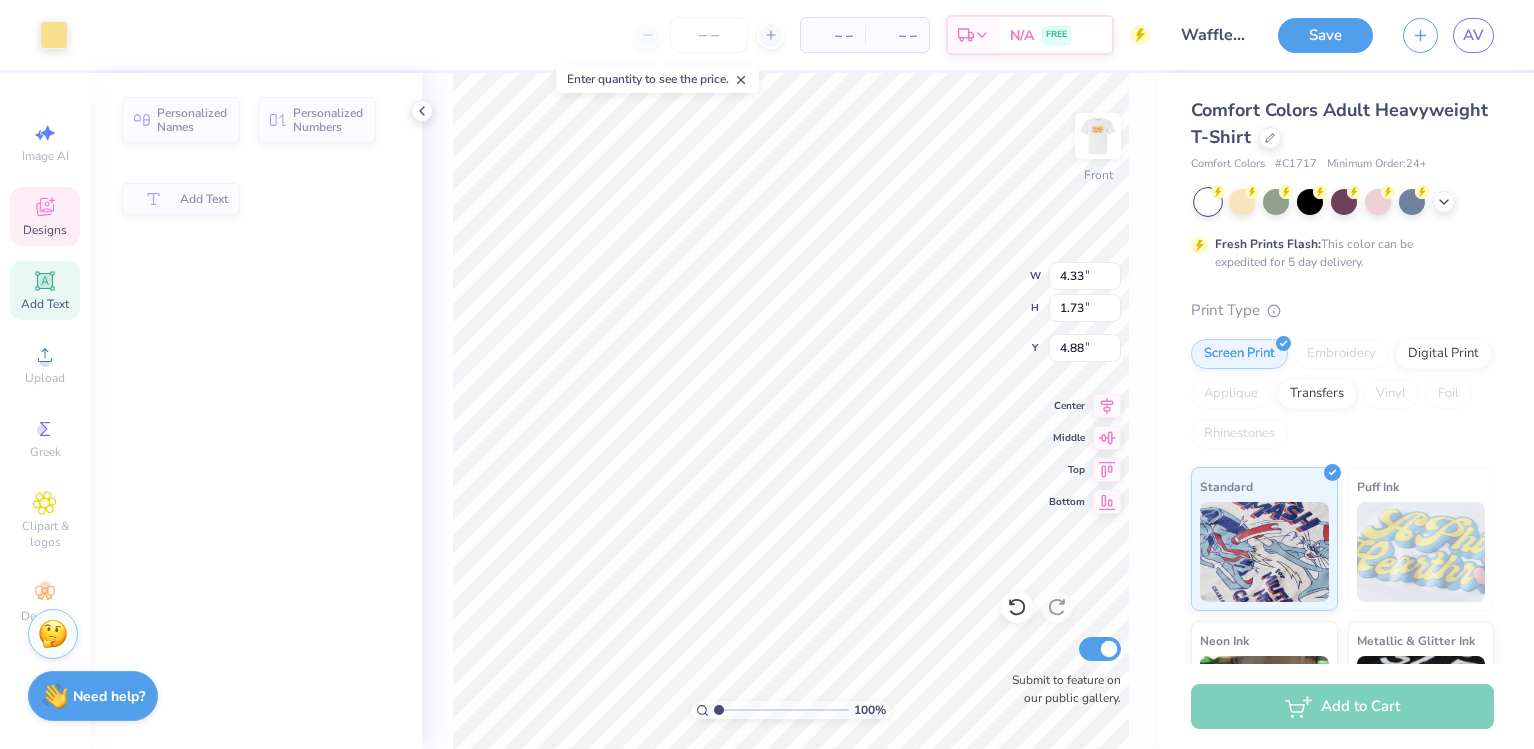 type on "4.33" 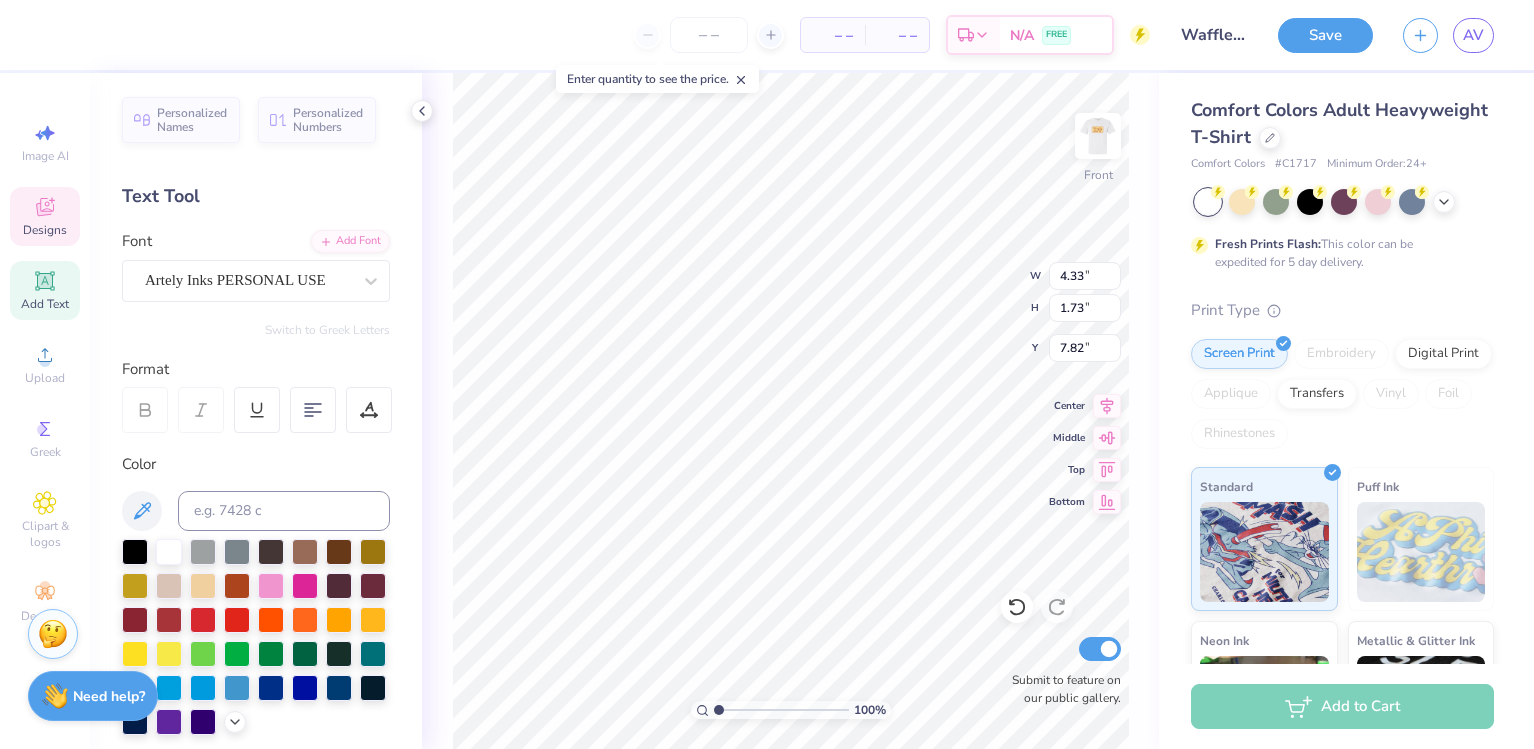 type on "5.72" 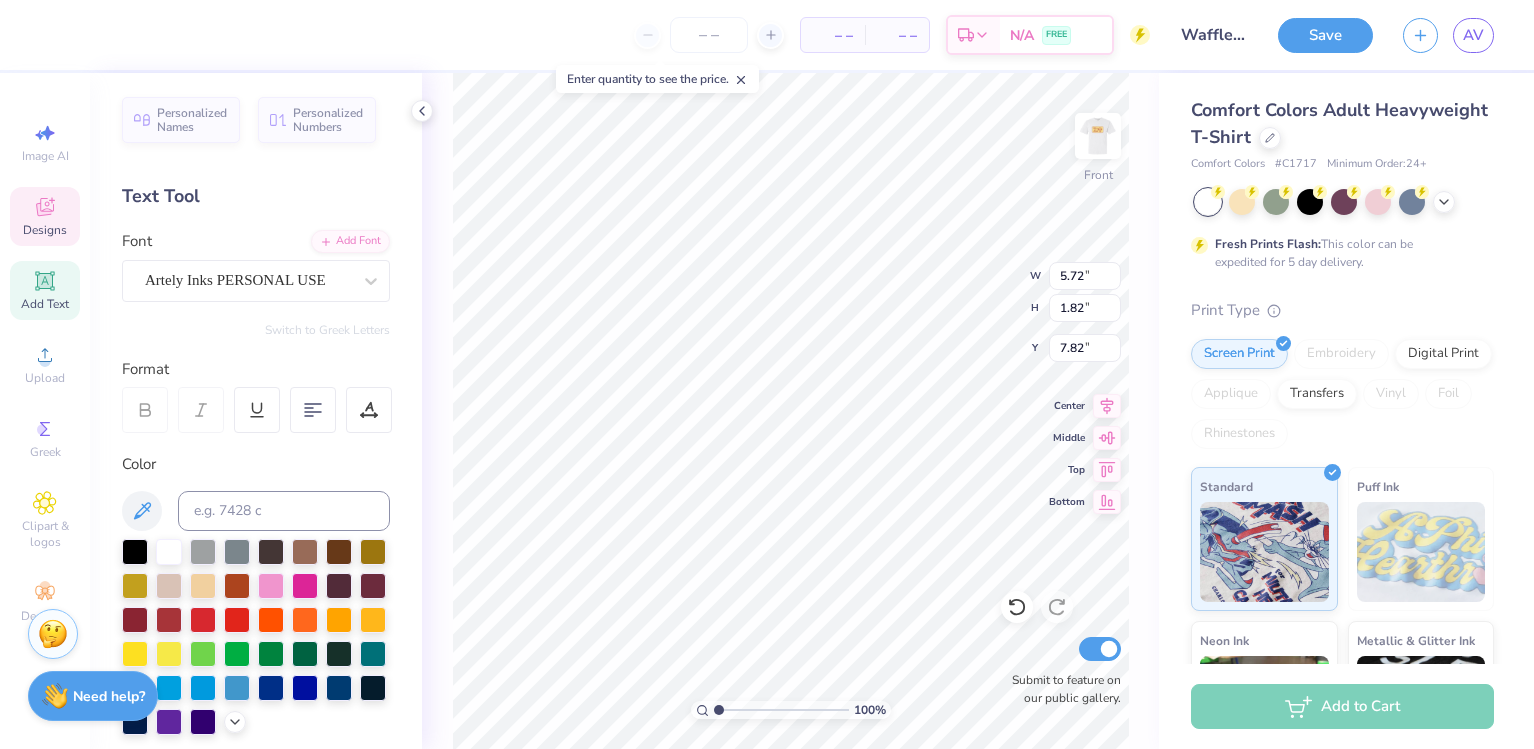 type on "5.34" 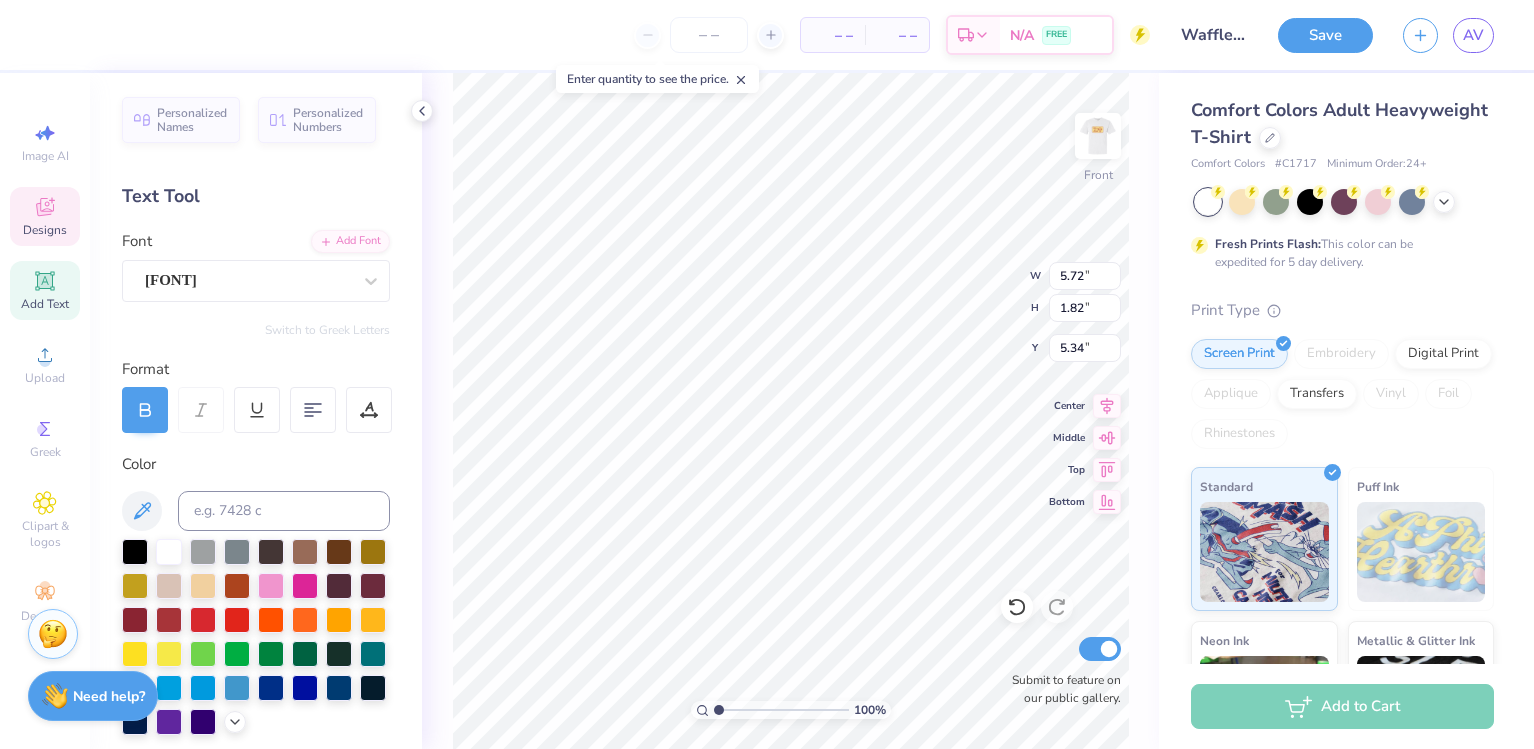 scroll, scrollTop: 17, scrollLeft: 3, axis: both 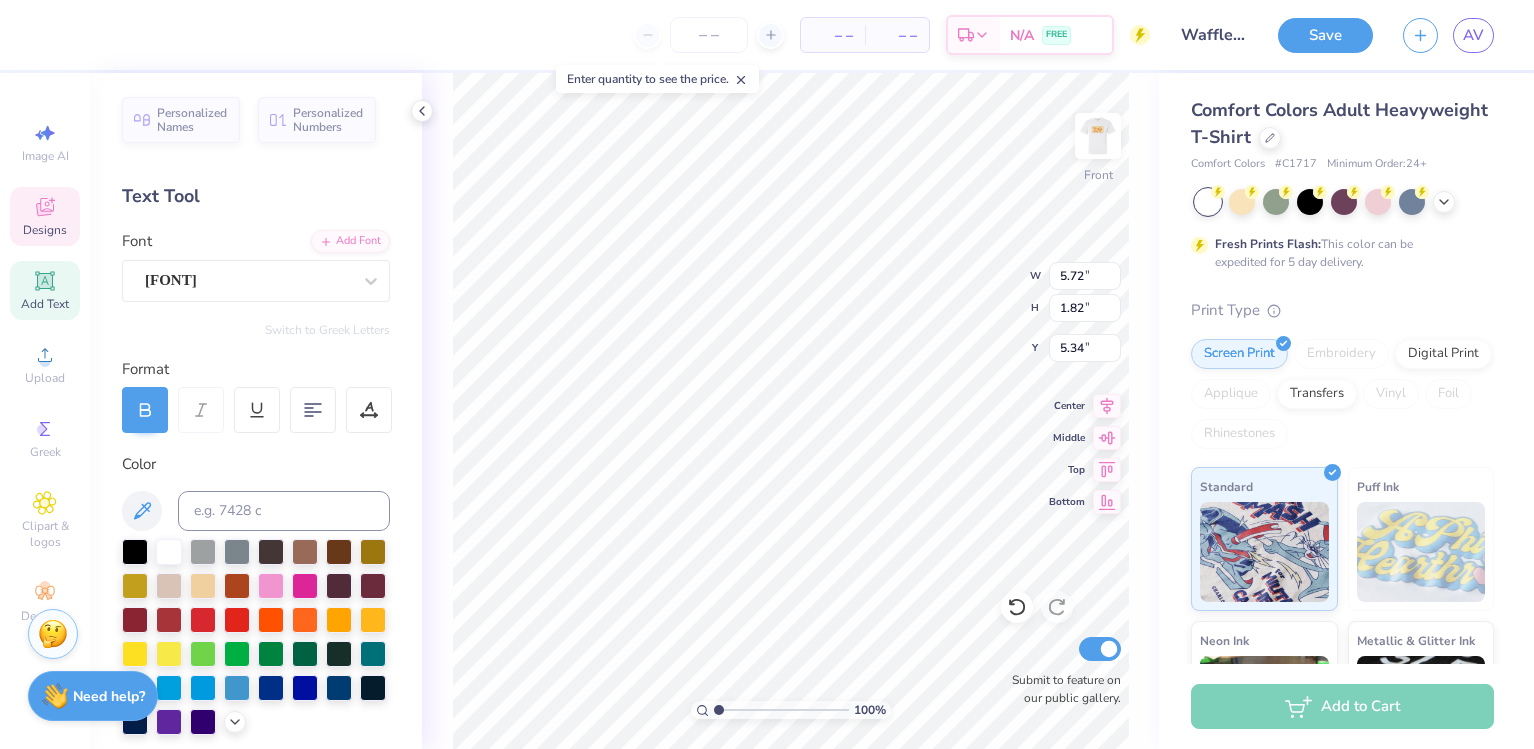 type on "KA" 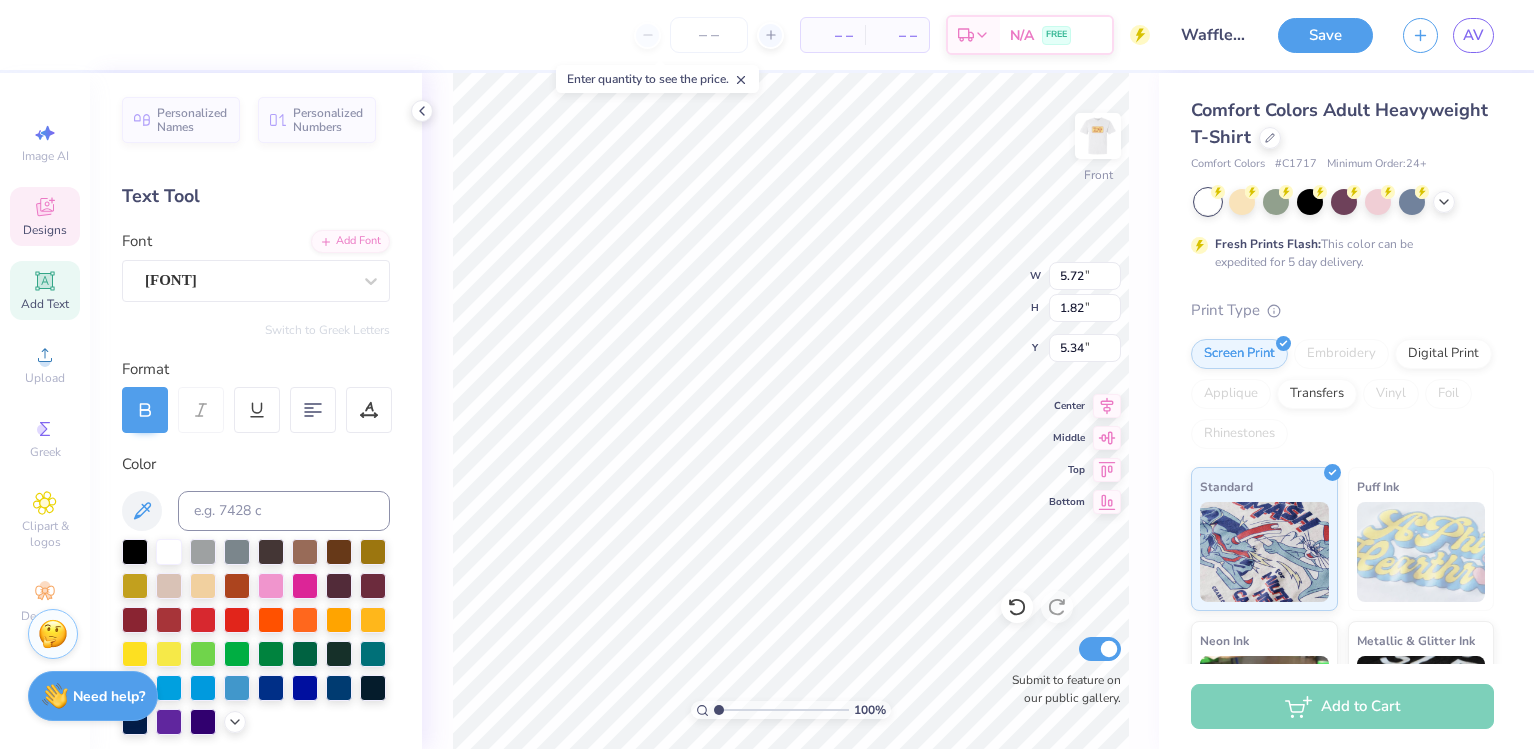 click at bounding box center [781, 710] 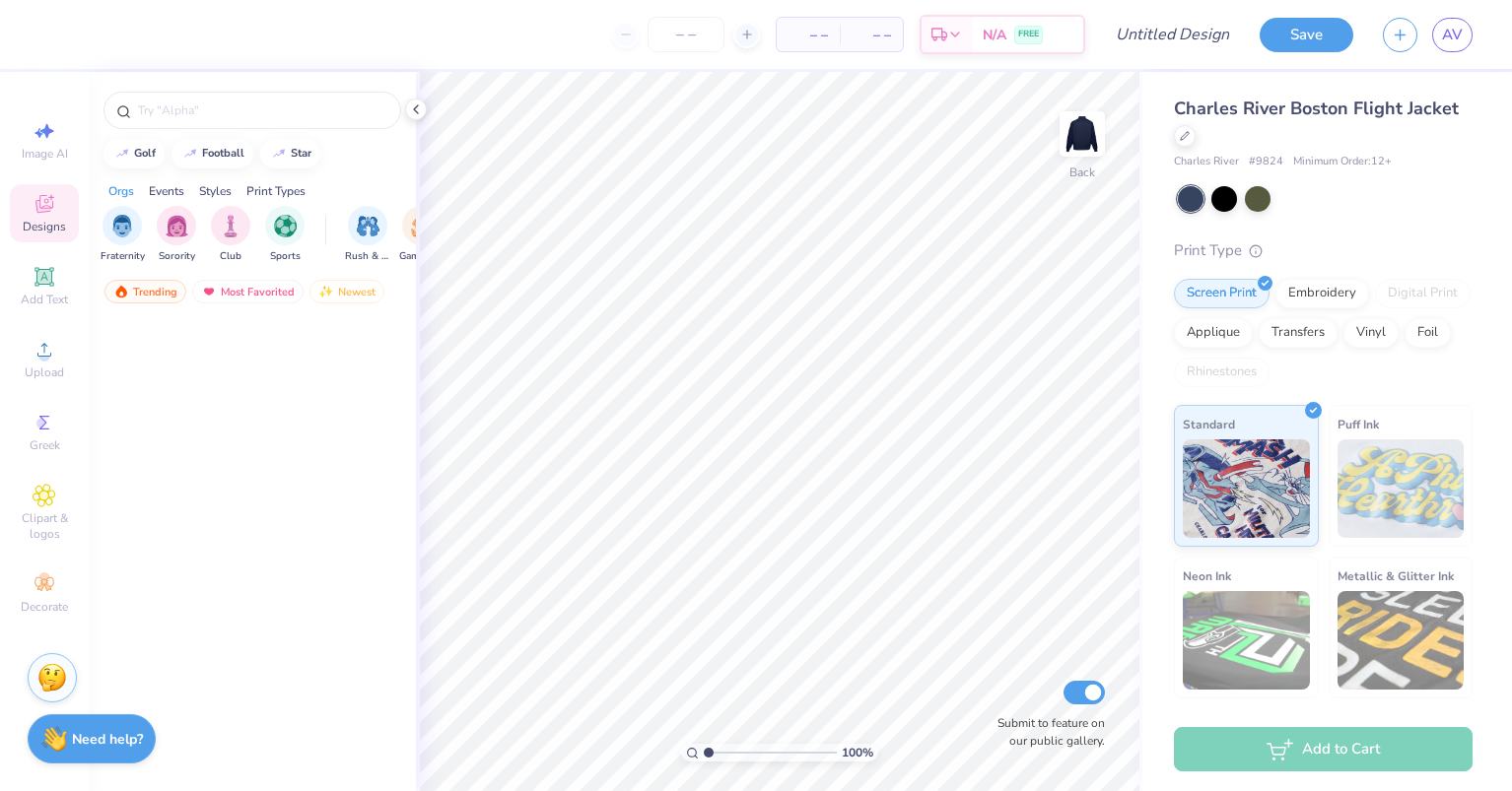 scroll, scrollTop: 0, scrollLeft: 0, axis: both 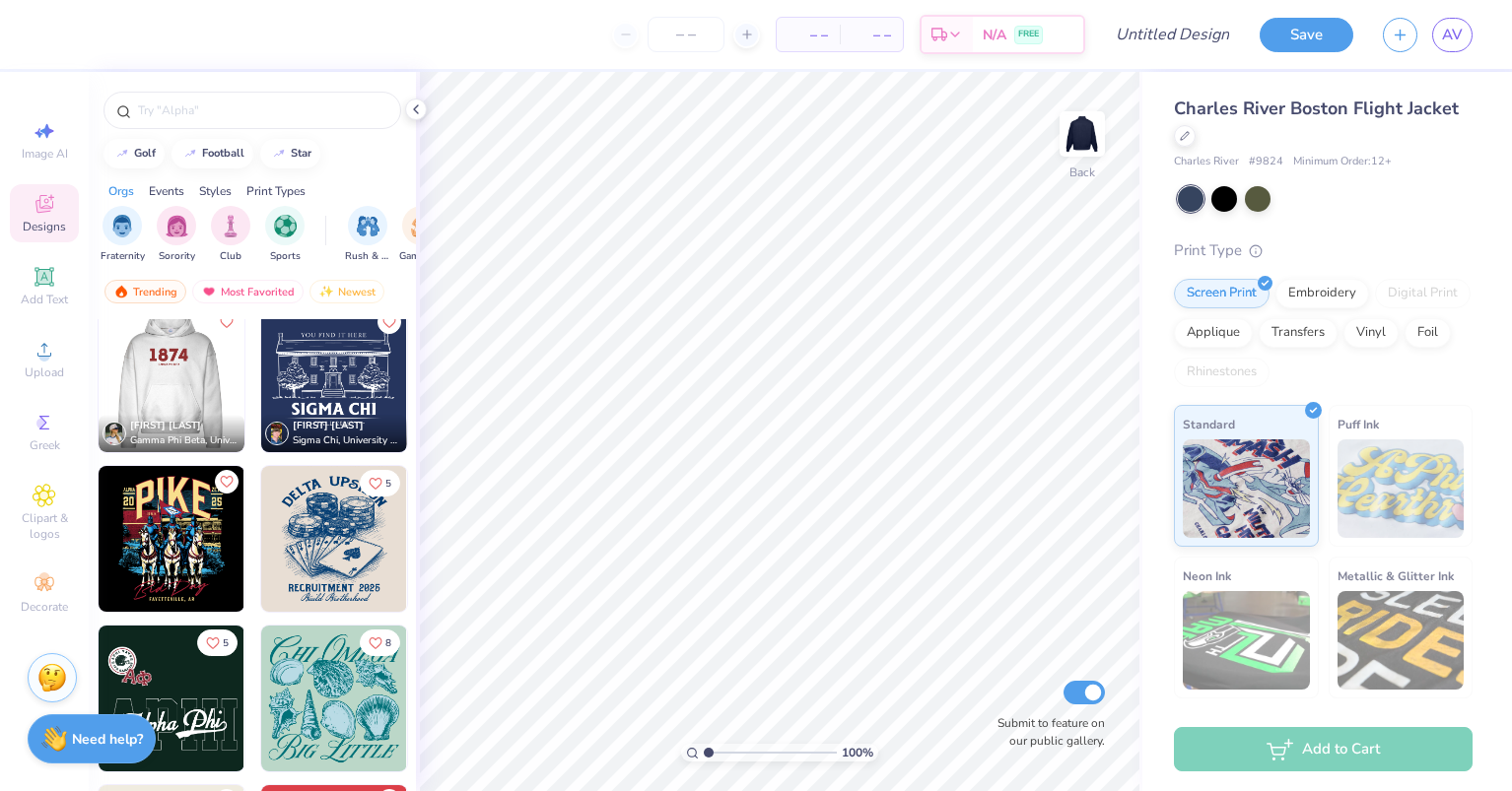 click at bounding box center (171, 379) 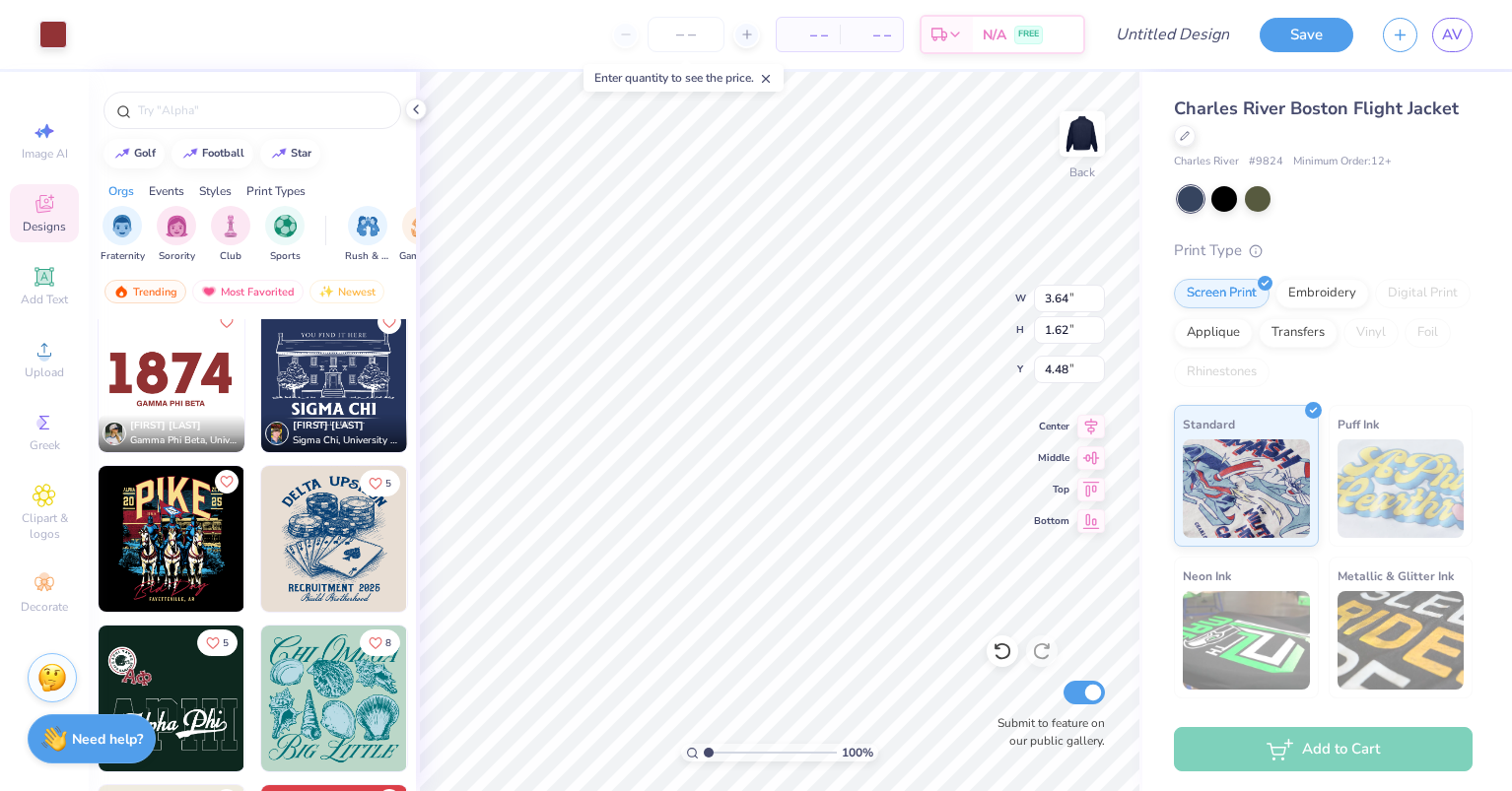 type on "3.64" 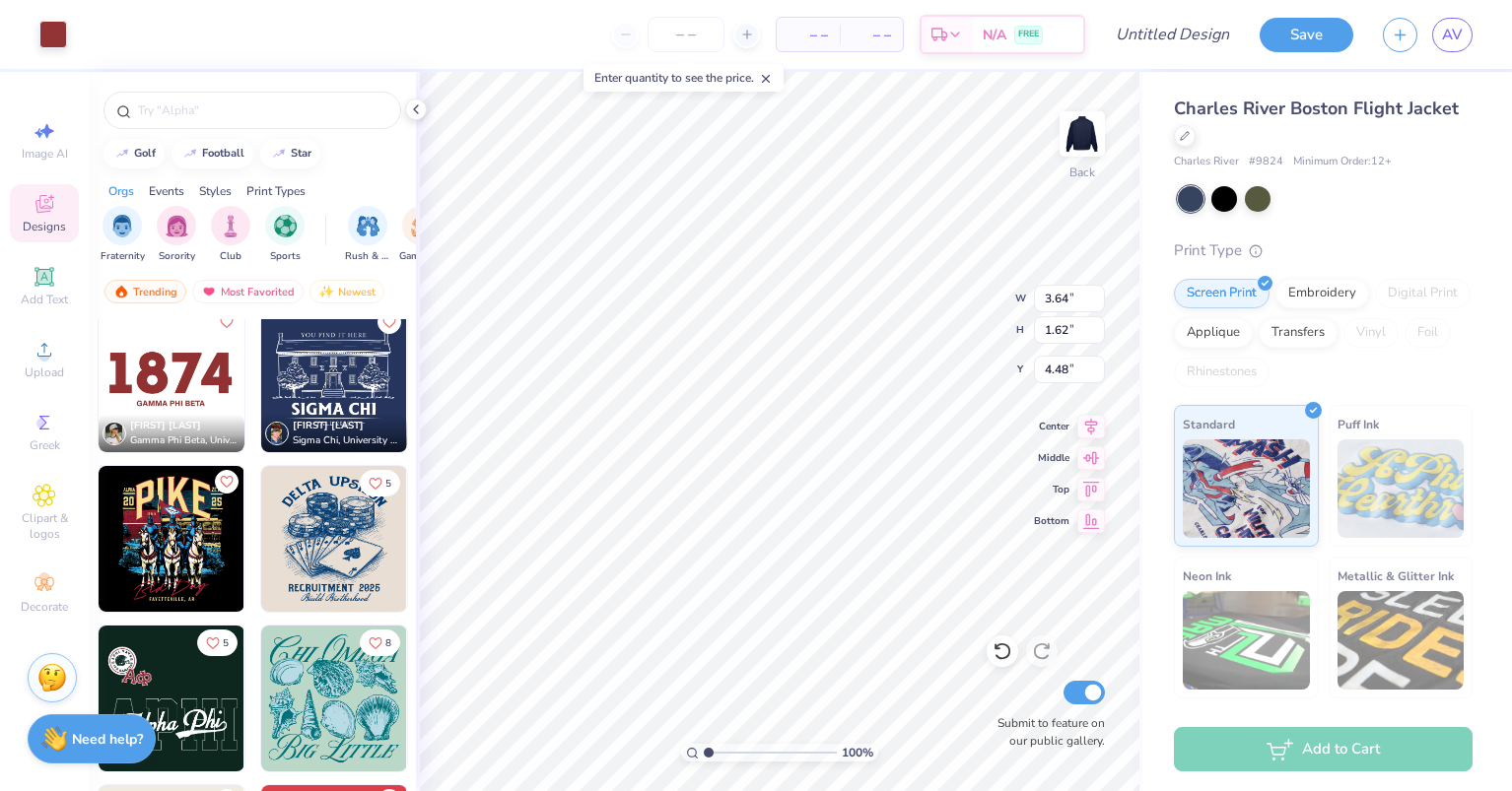 type on "1.62" 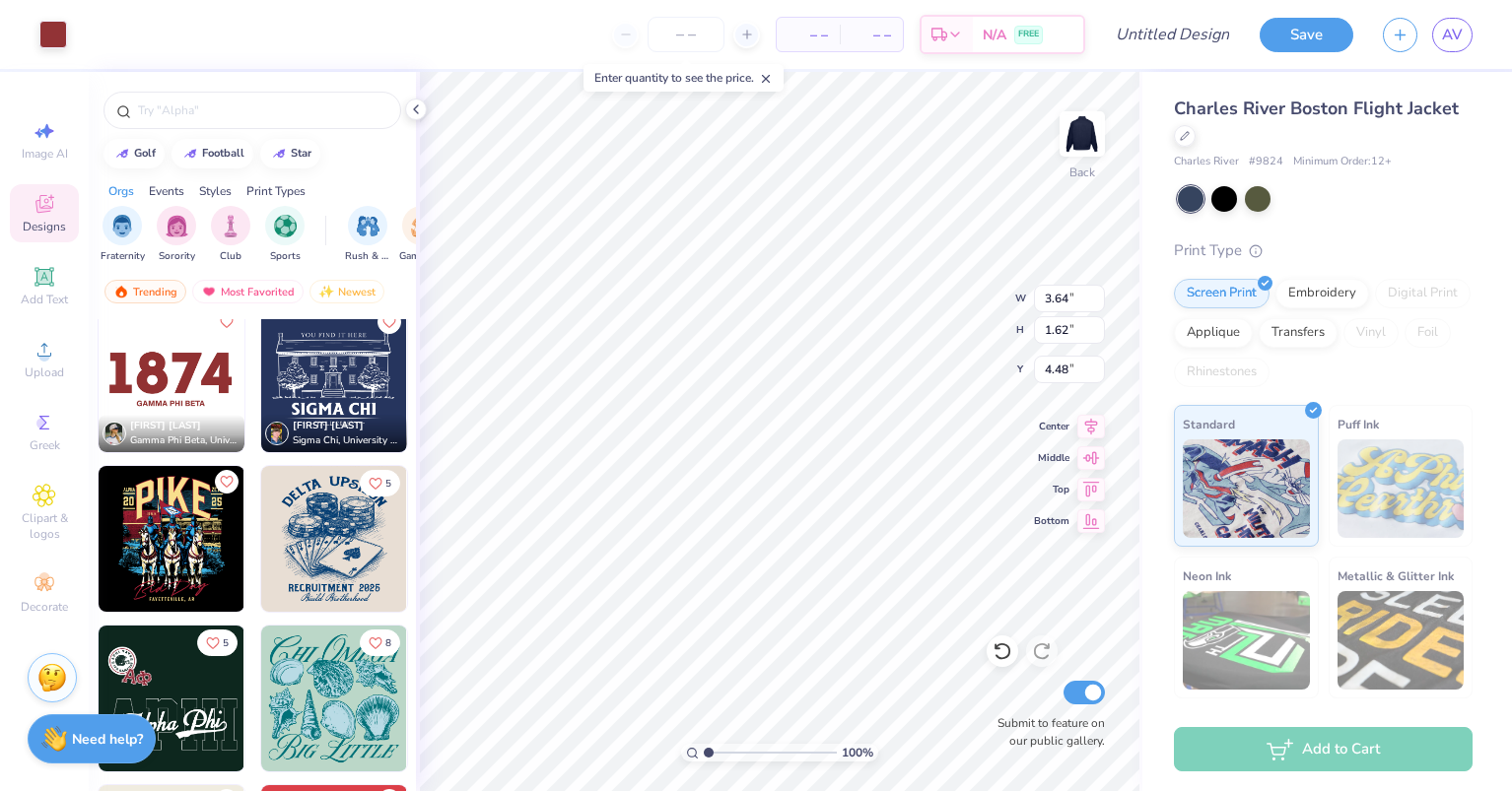 type on "2.76" 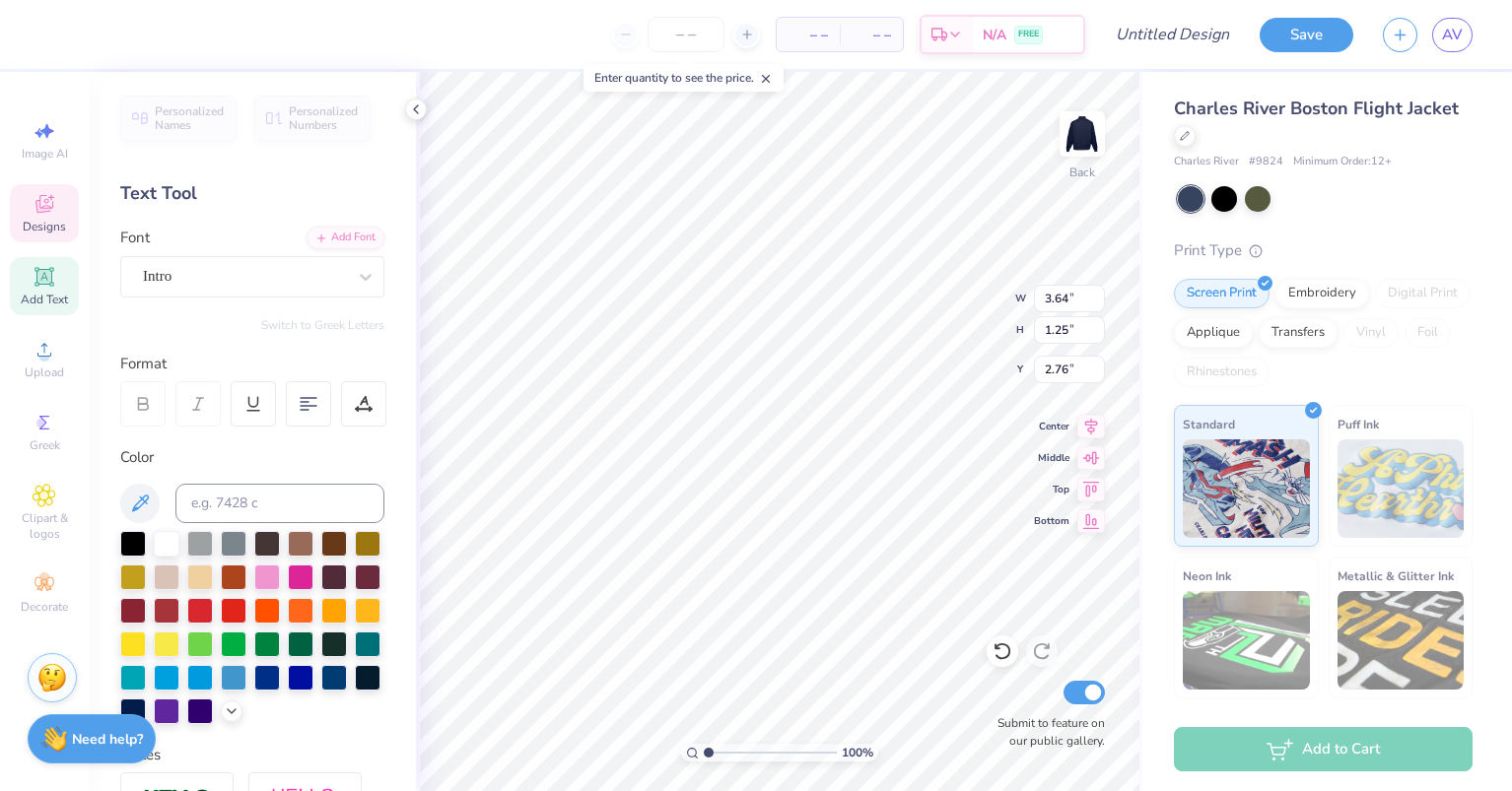 scroll, scrollTop: 17, scrollLeft: 3, axis: both 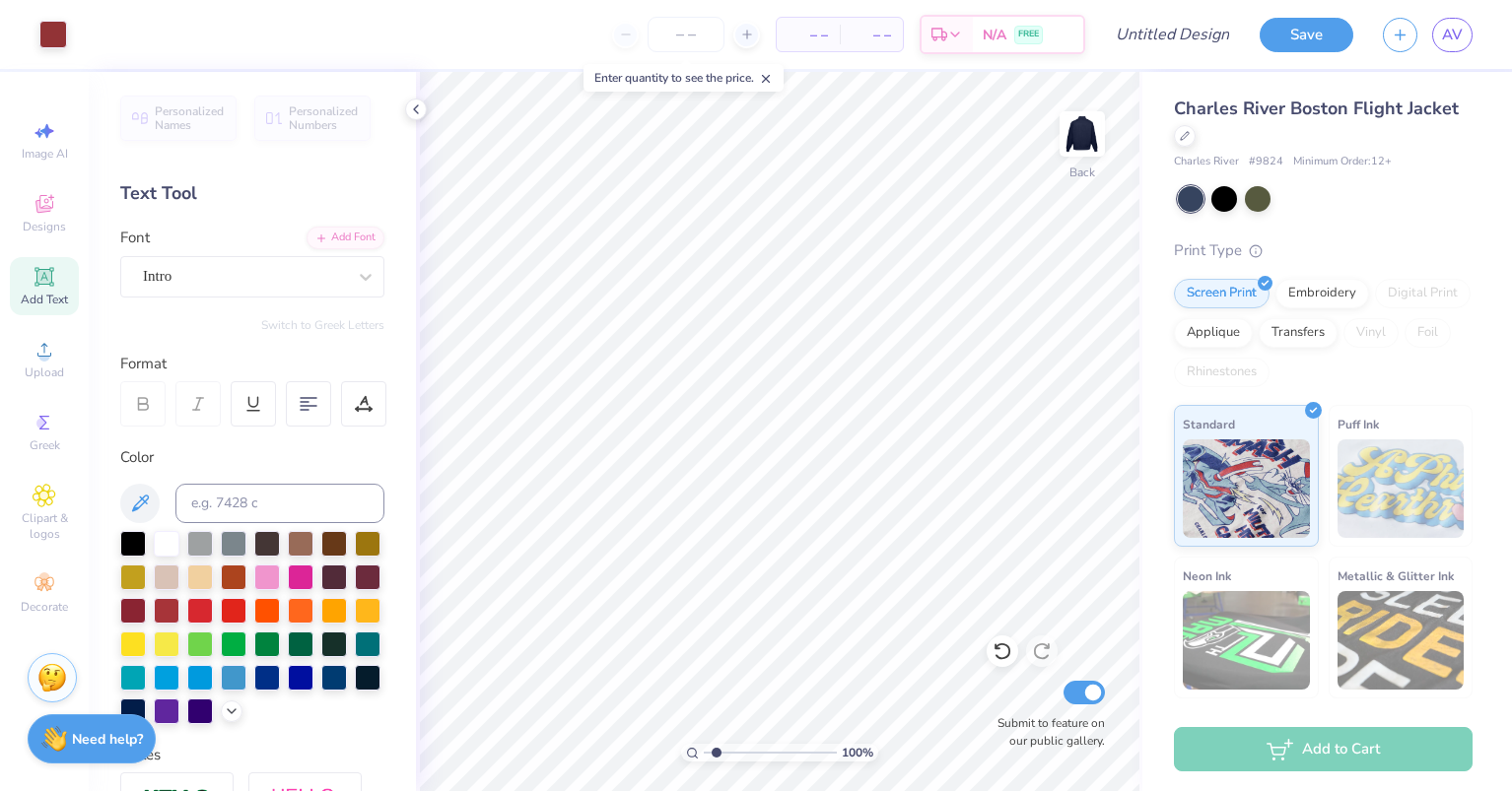 type on "2.38" 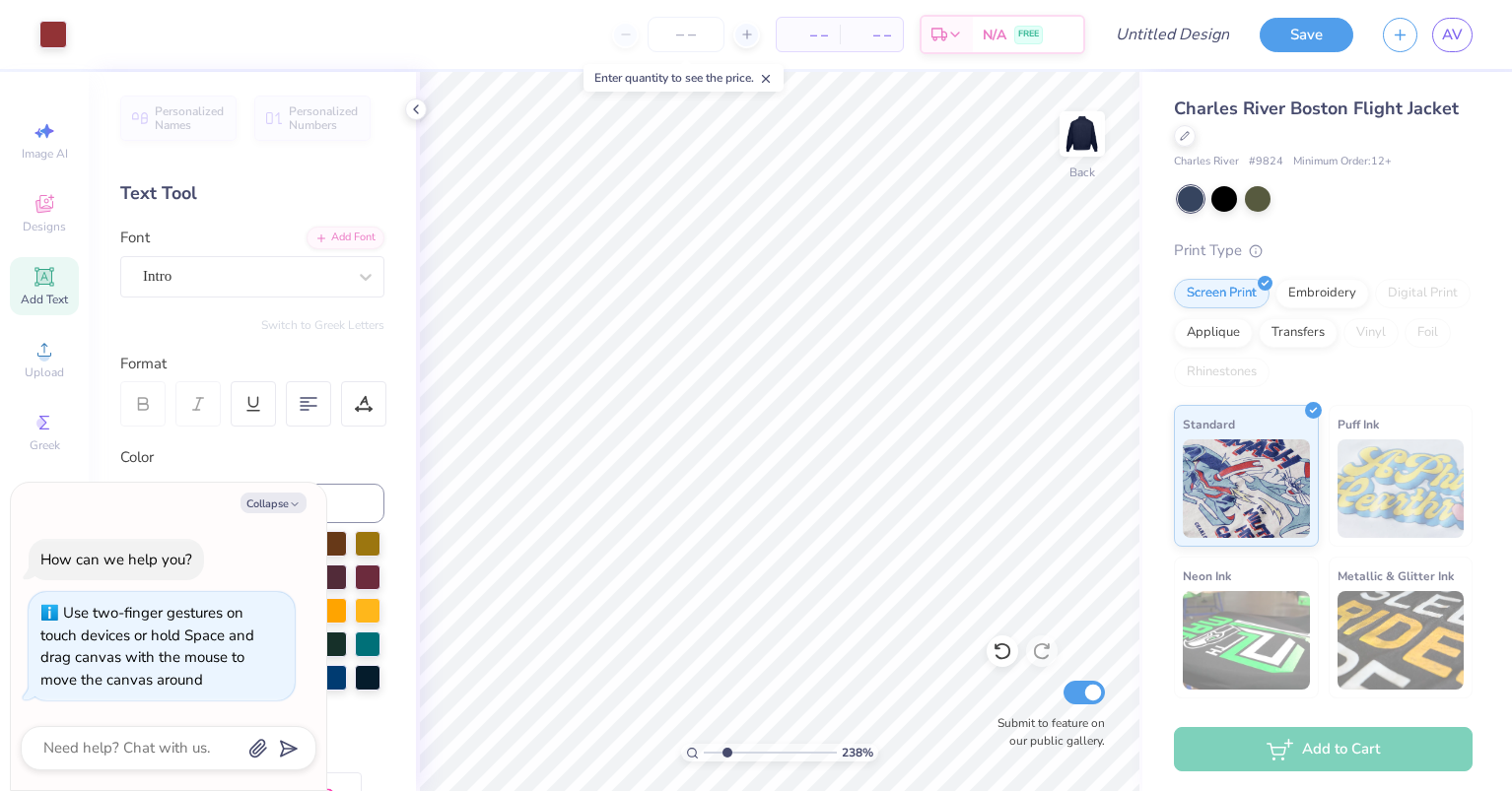 type on "x" 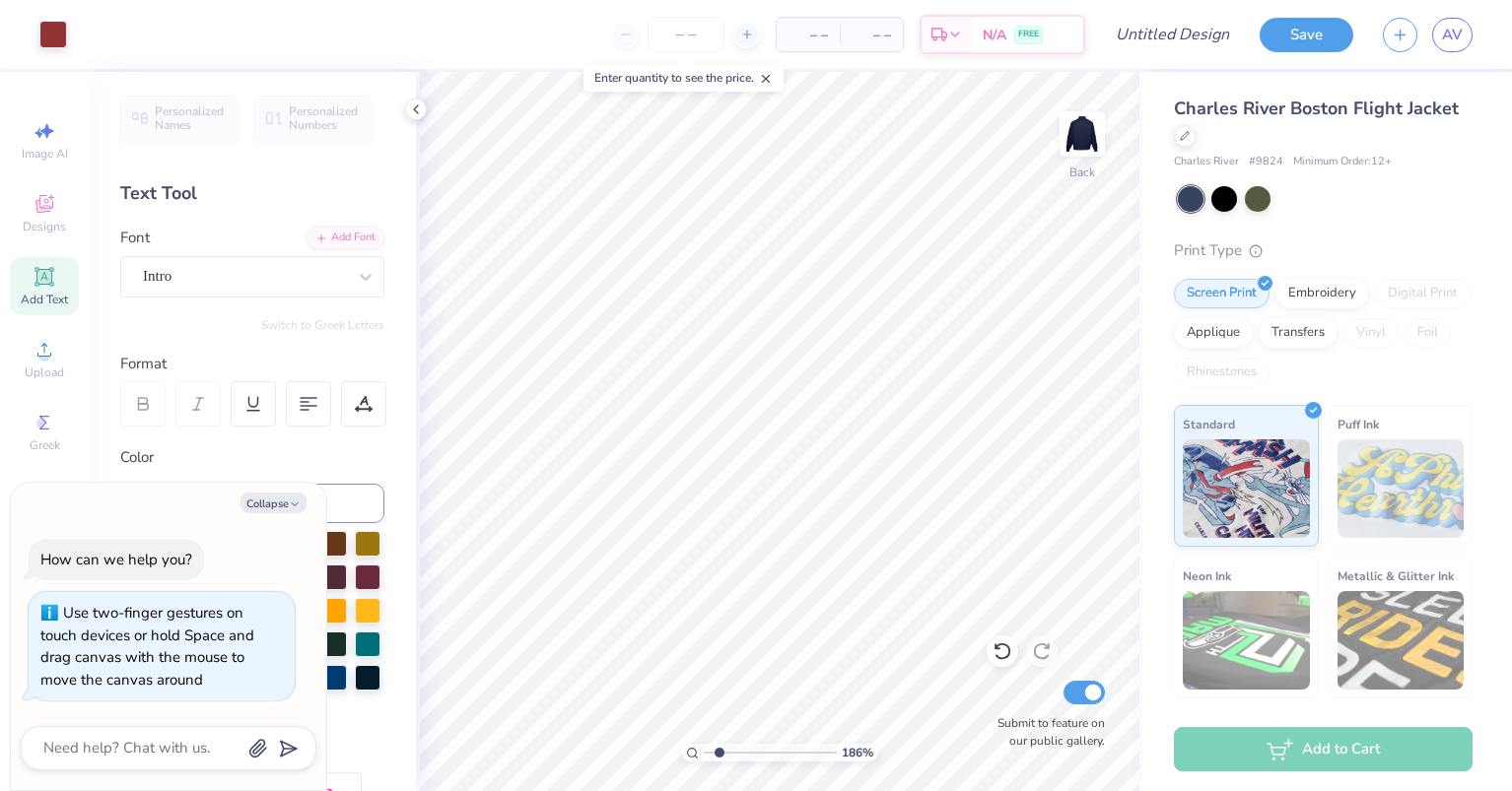 type on "1.86" 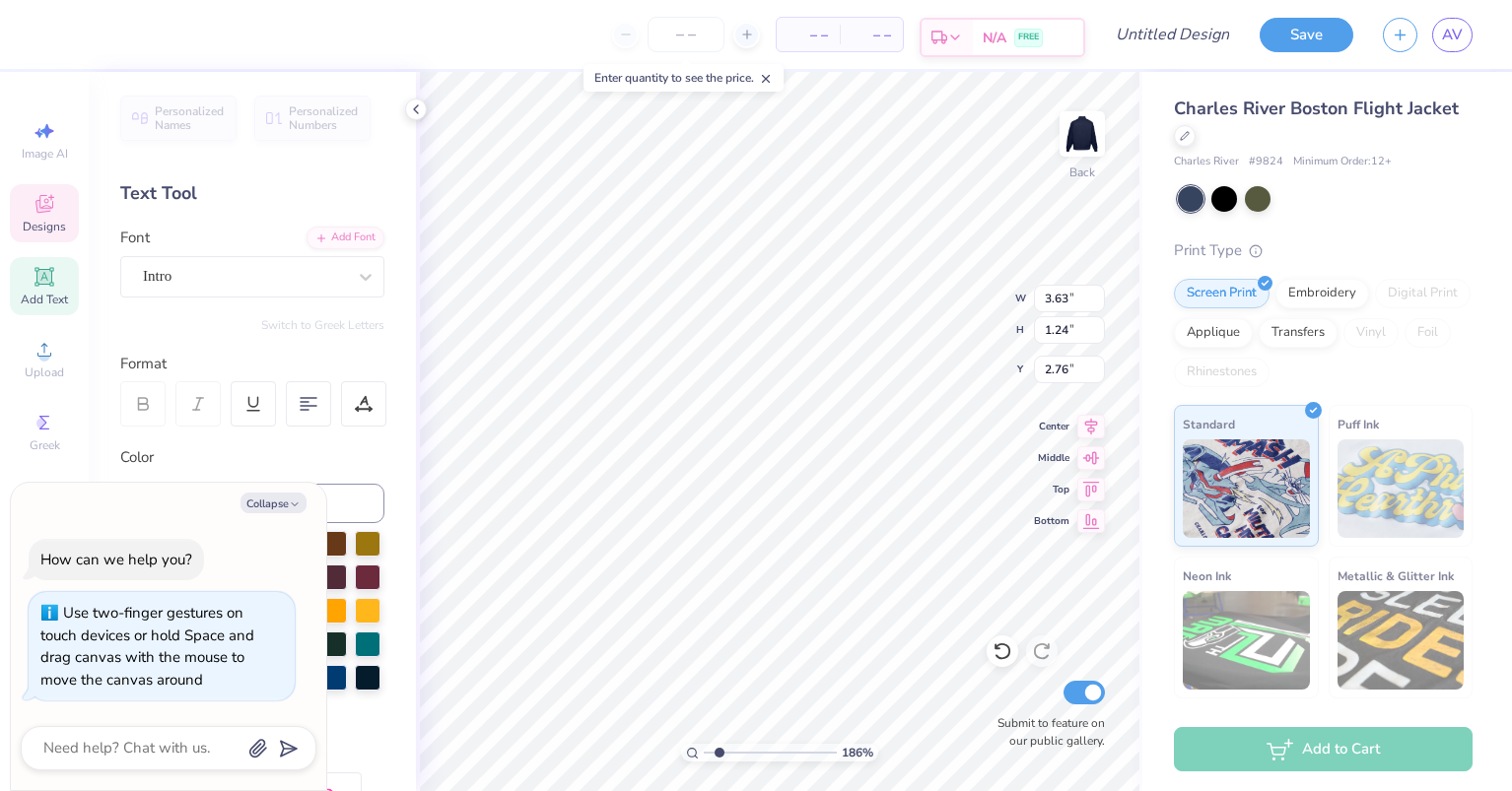 scroll, scrollTop: 17, scrollLeft: 3, axis: both 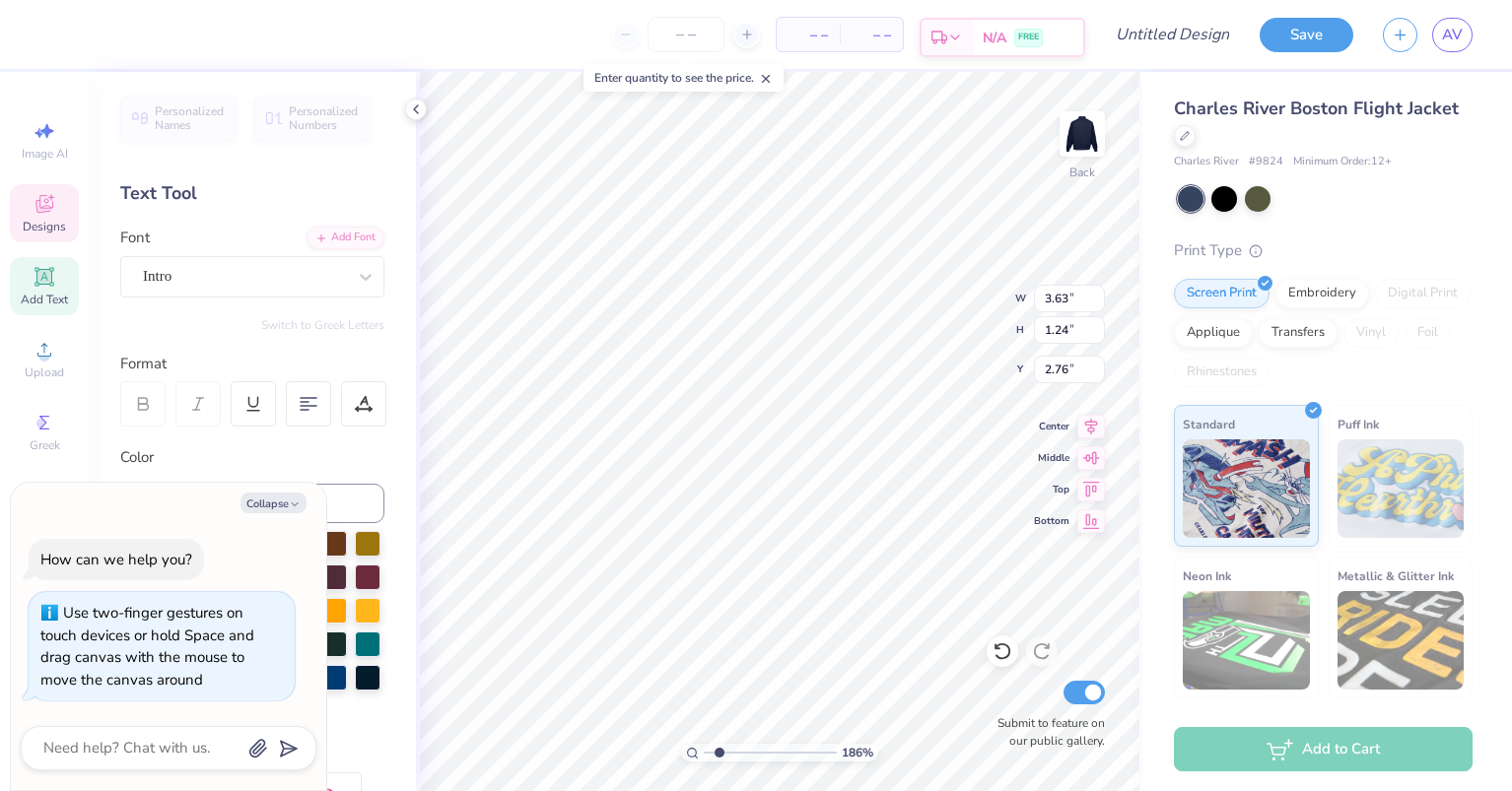 type on "x" 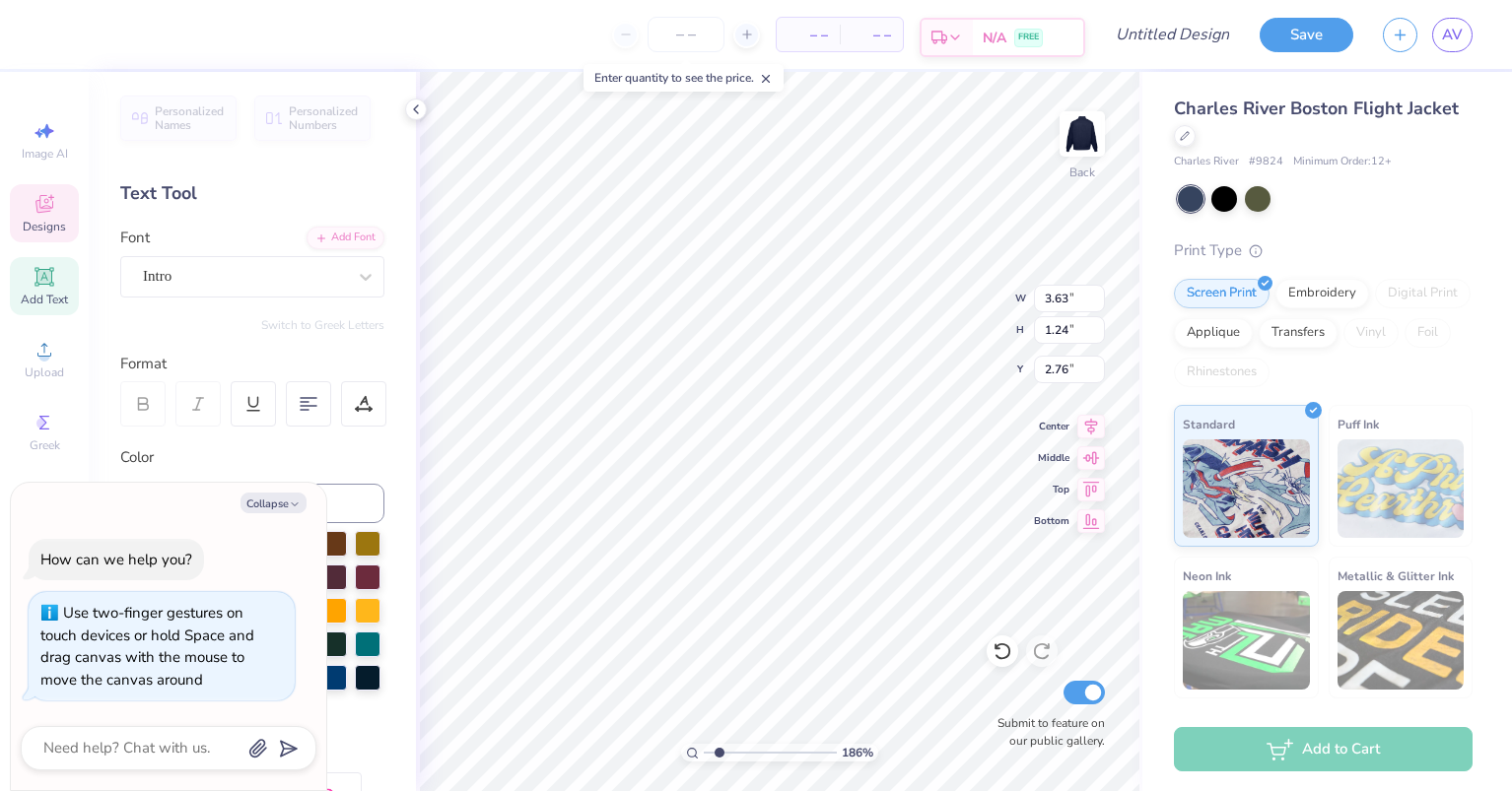 type on "x" 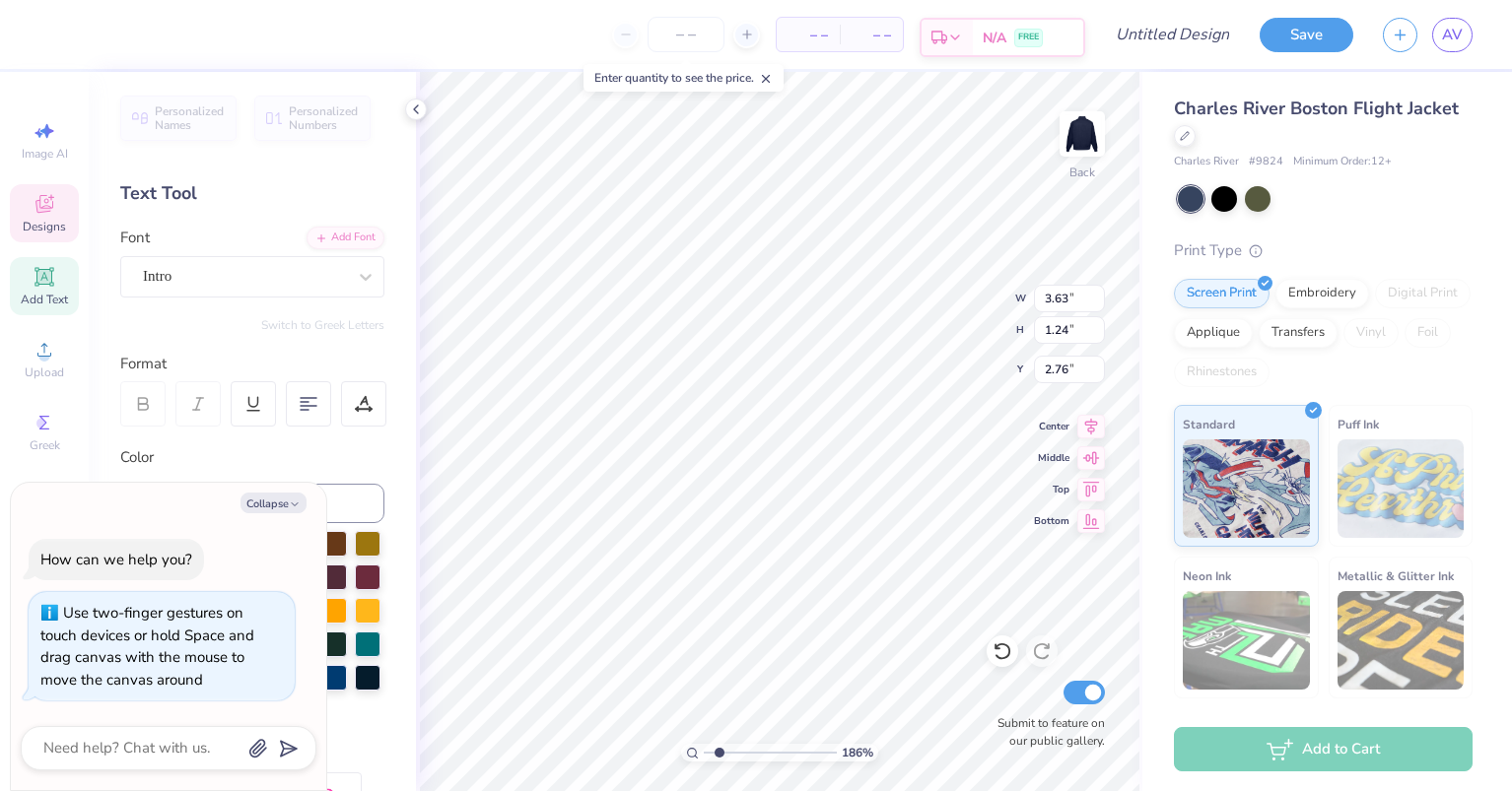 type on "2.02" 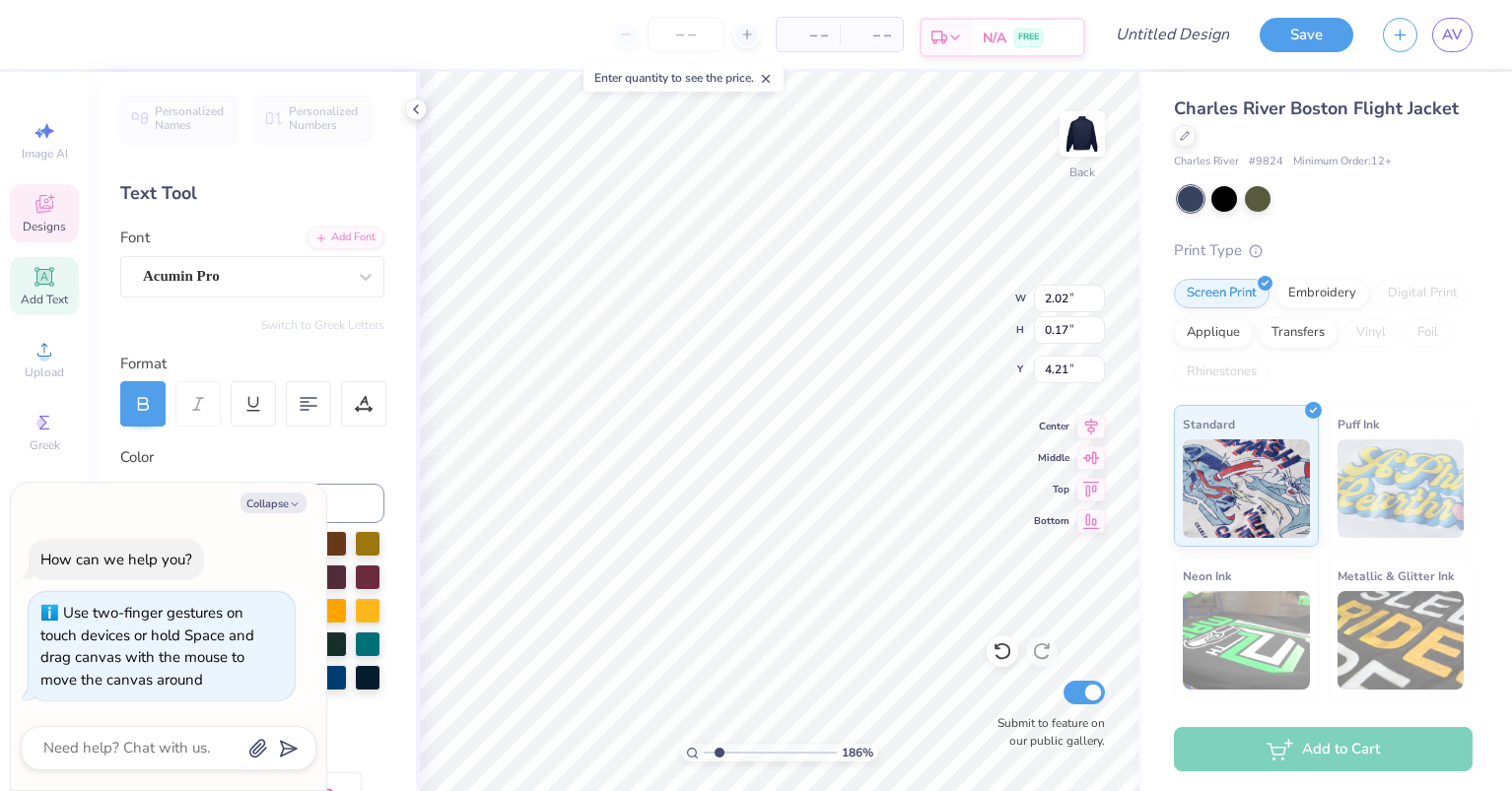 scroll, scrollTop: 17, scrollLeft: 8, axis: both 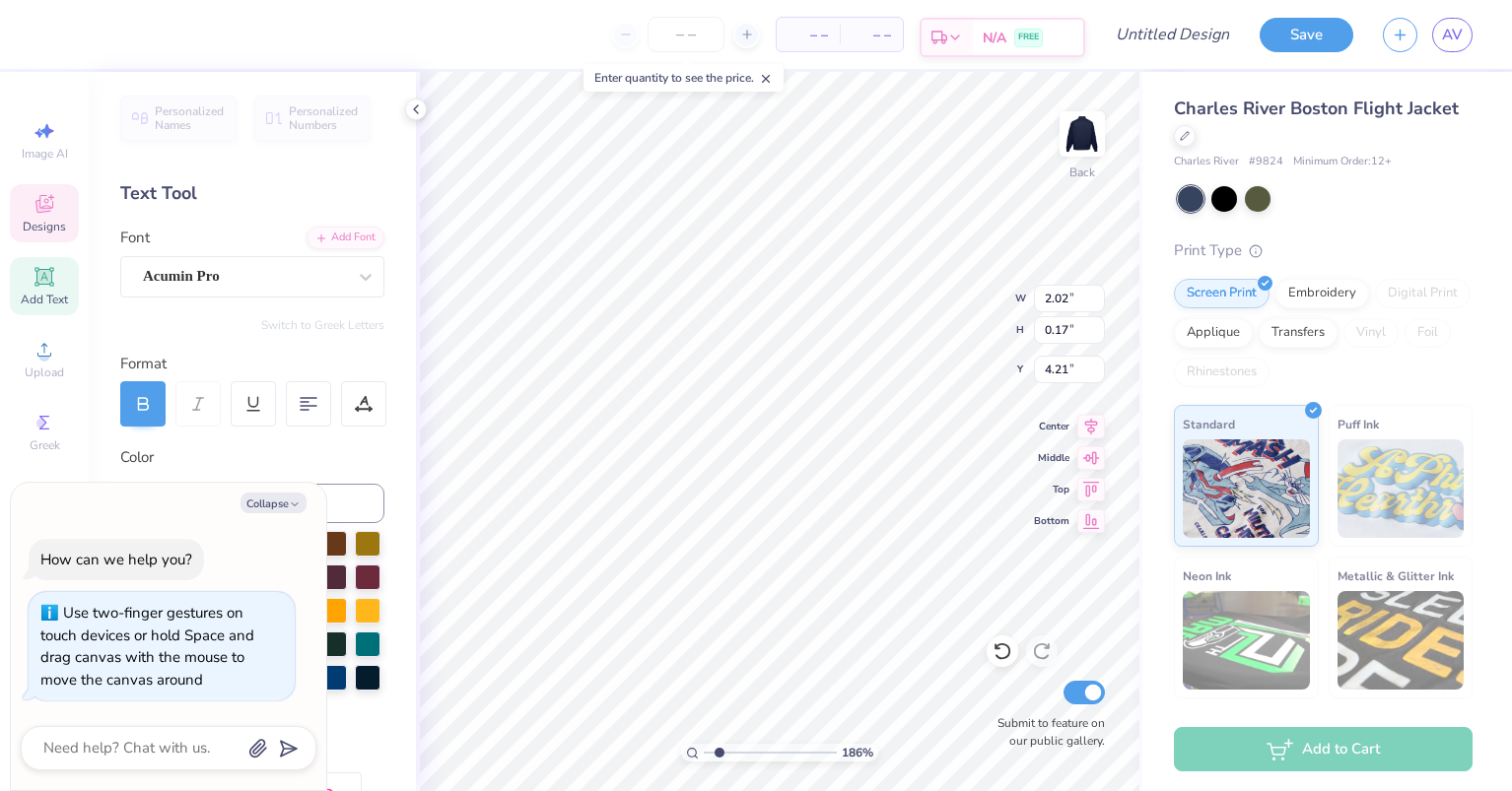 type on "x" 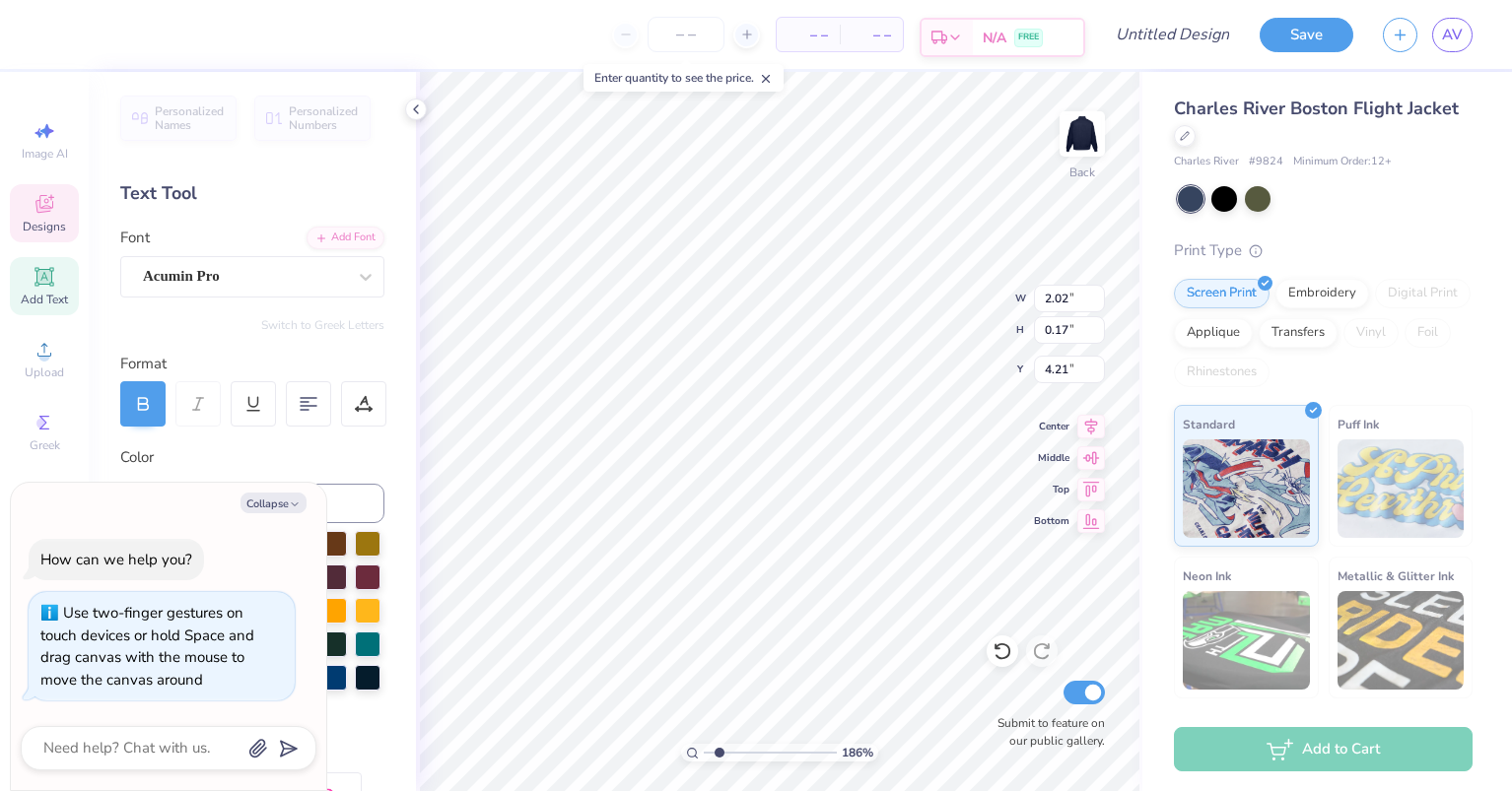 type on "K" 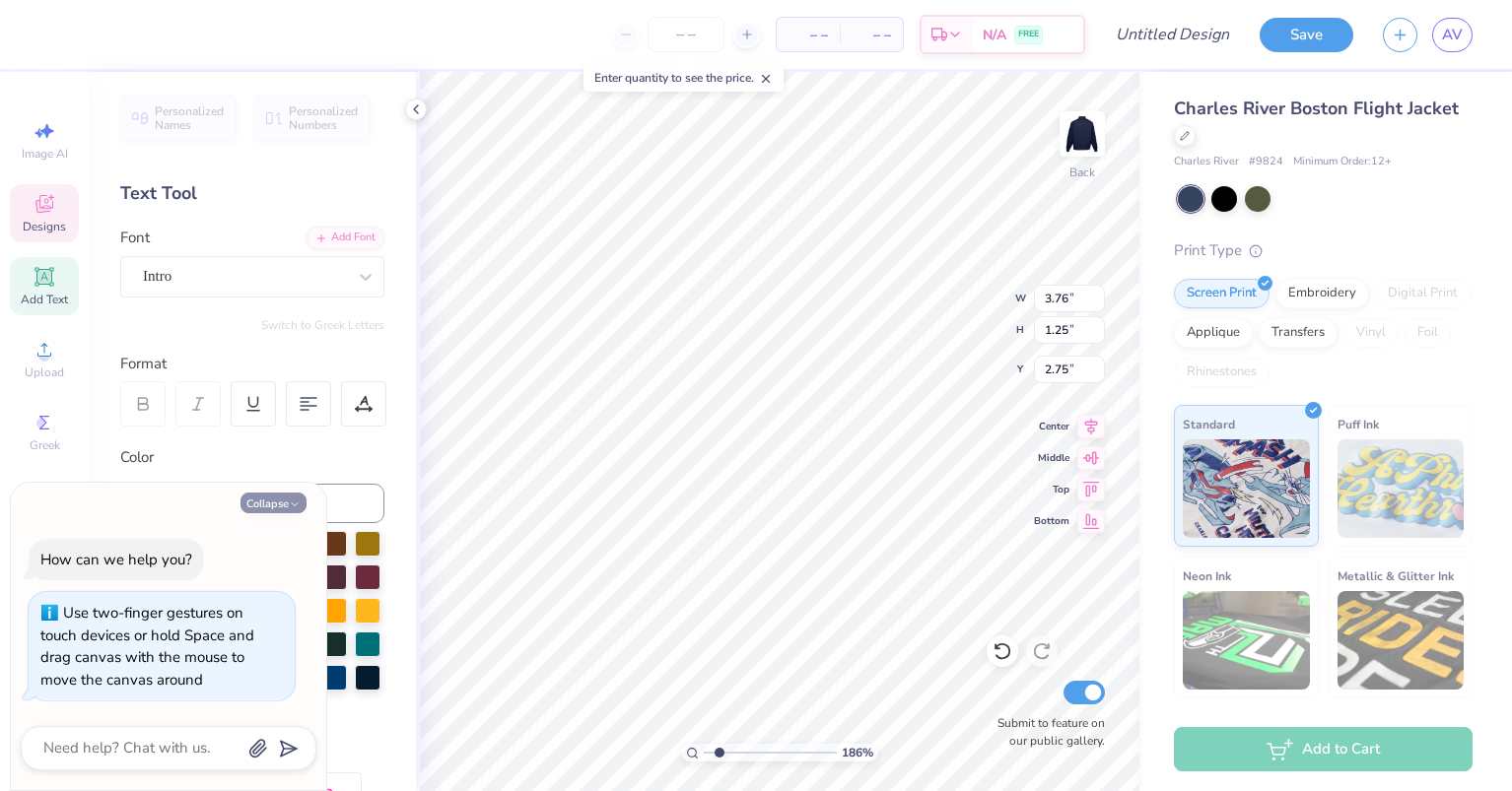 click 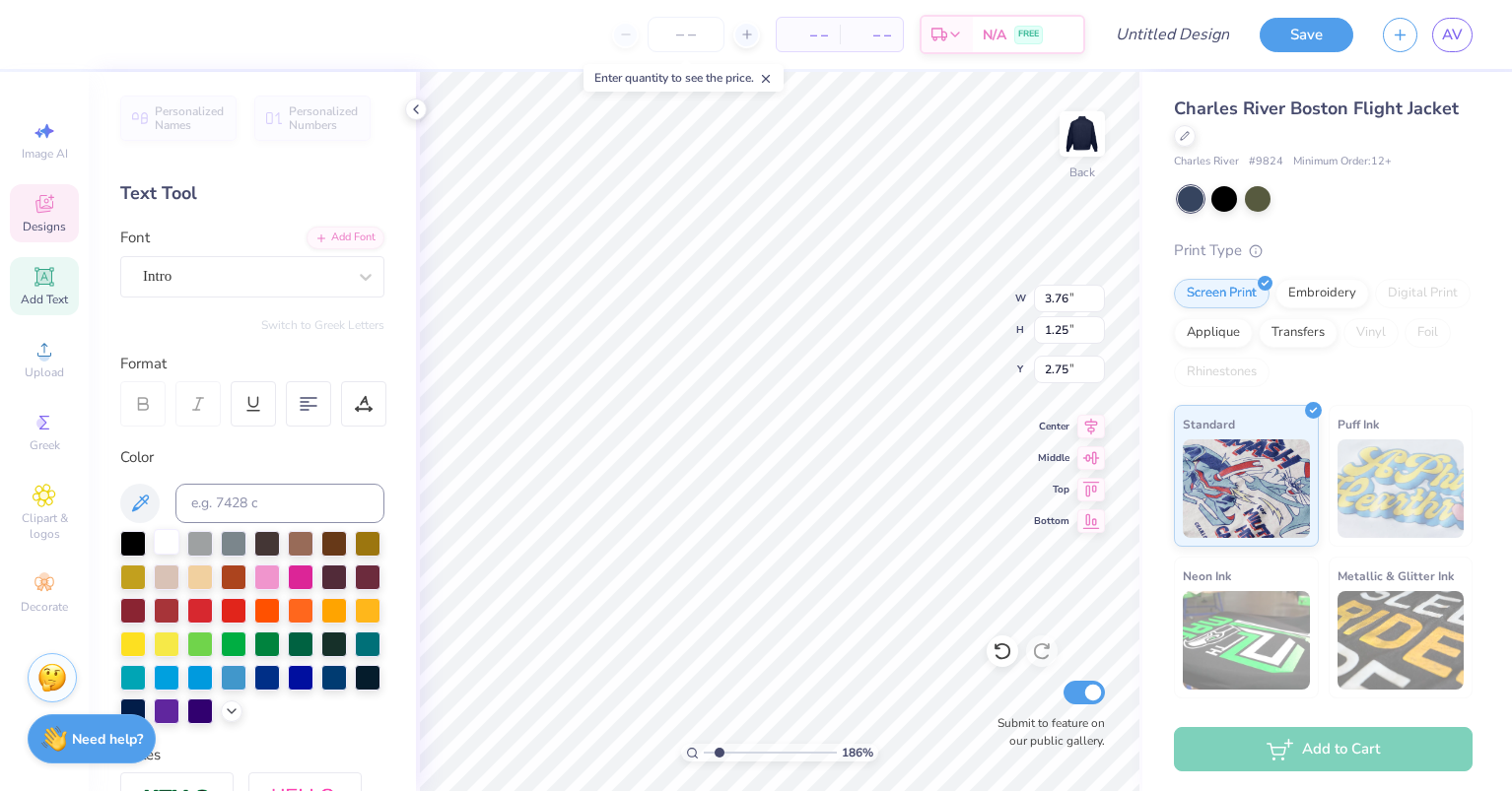 click at bounding box center [167, 542] 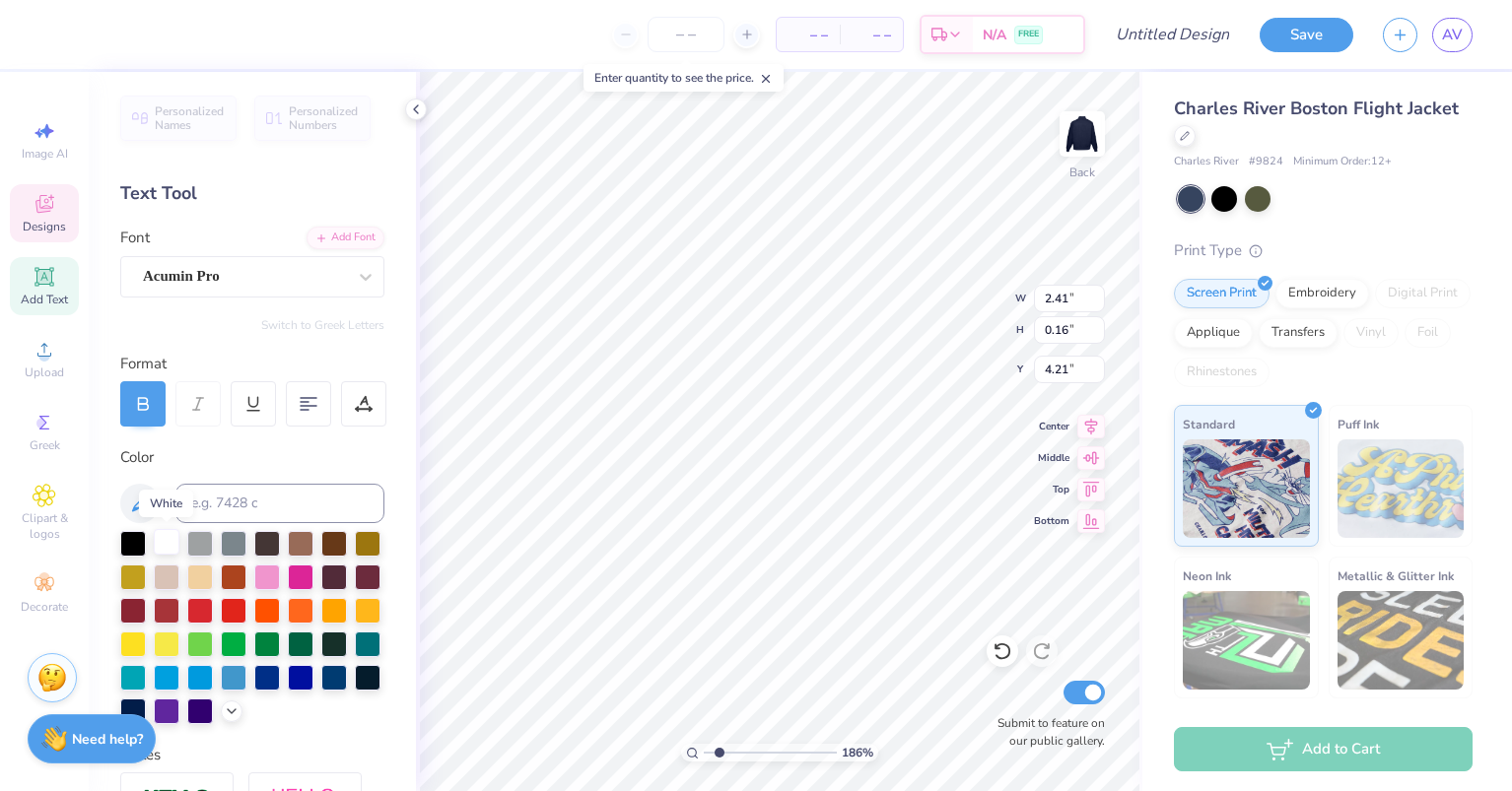 click at bounding box center [167, 542] 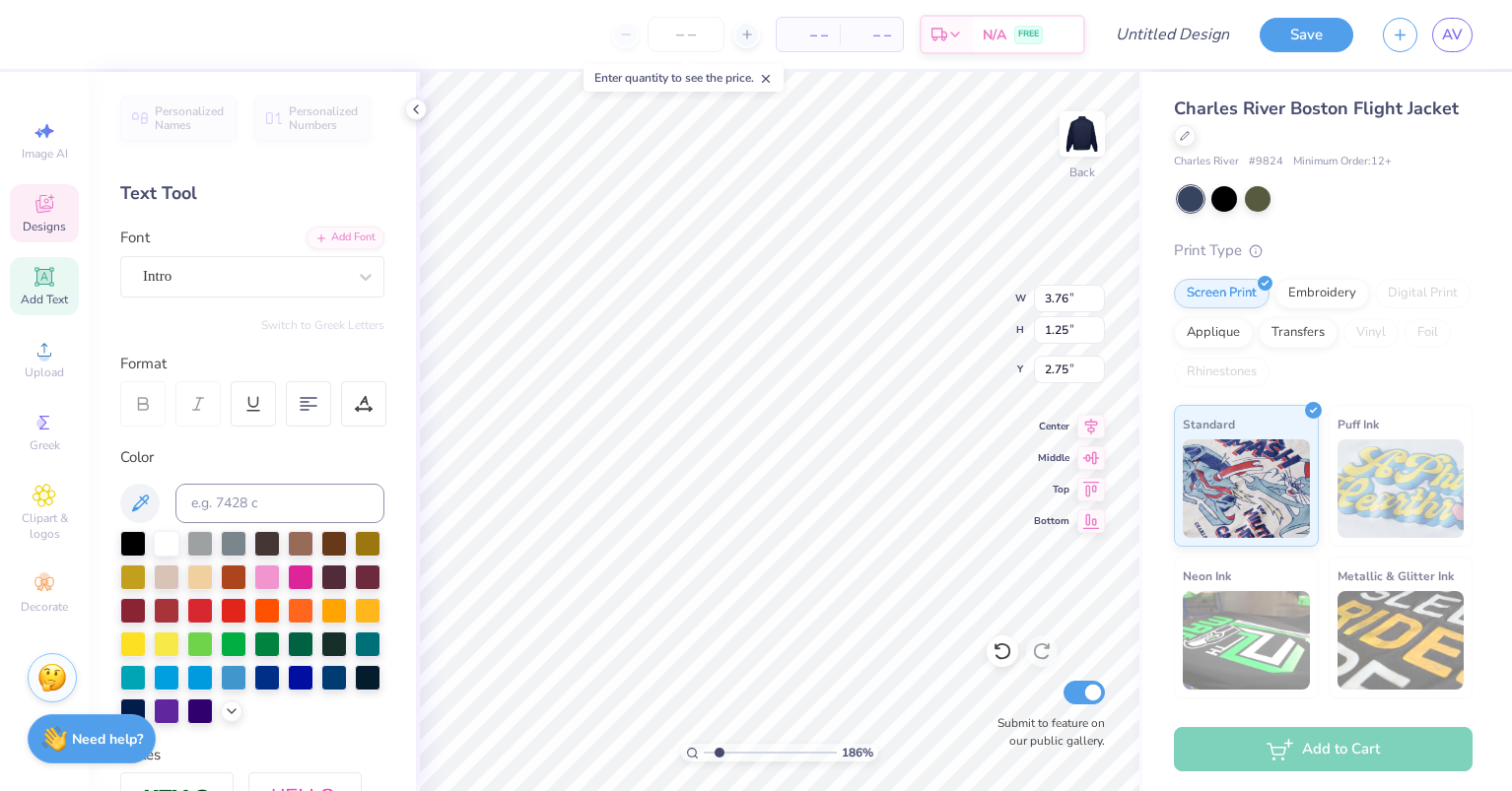 type on "2.28" 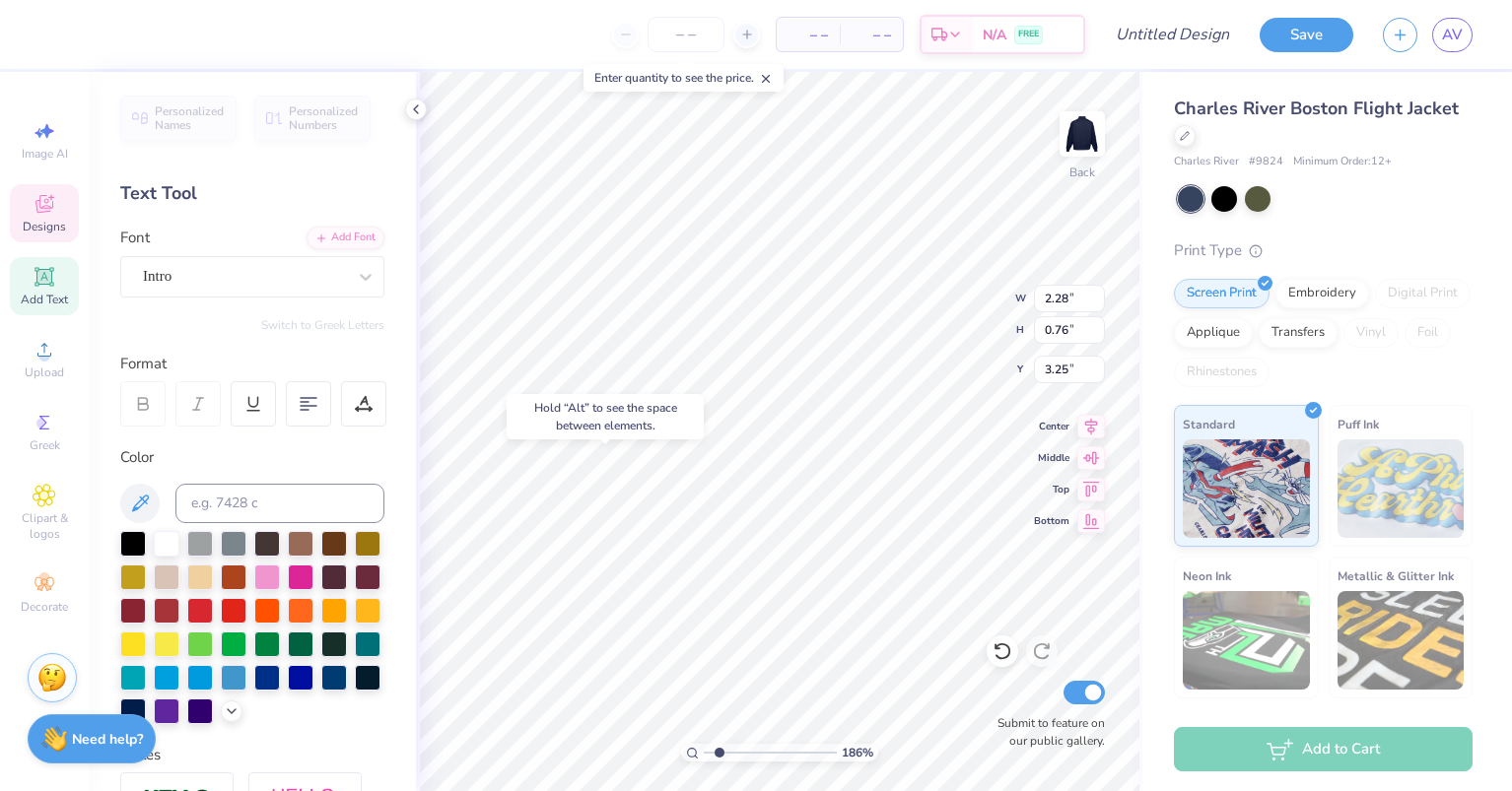 type on "3.25" 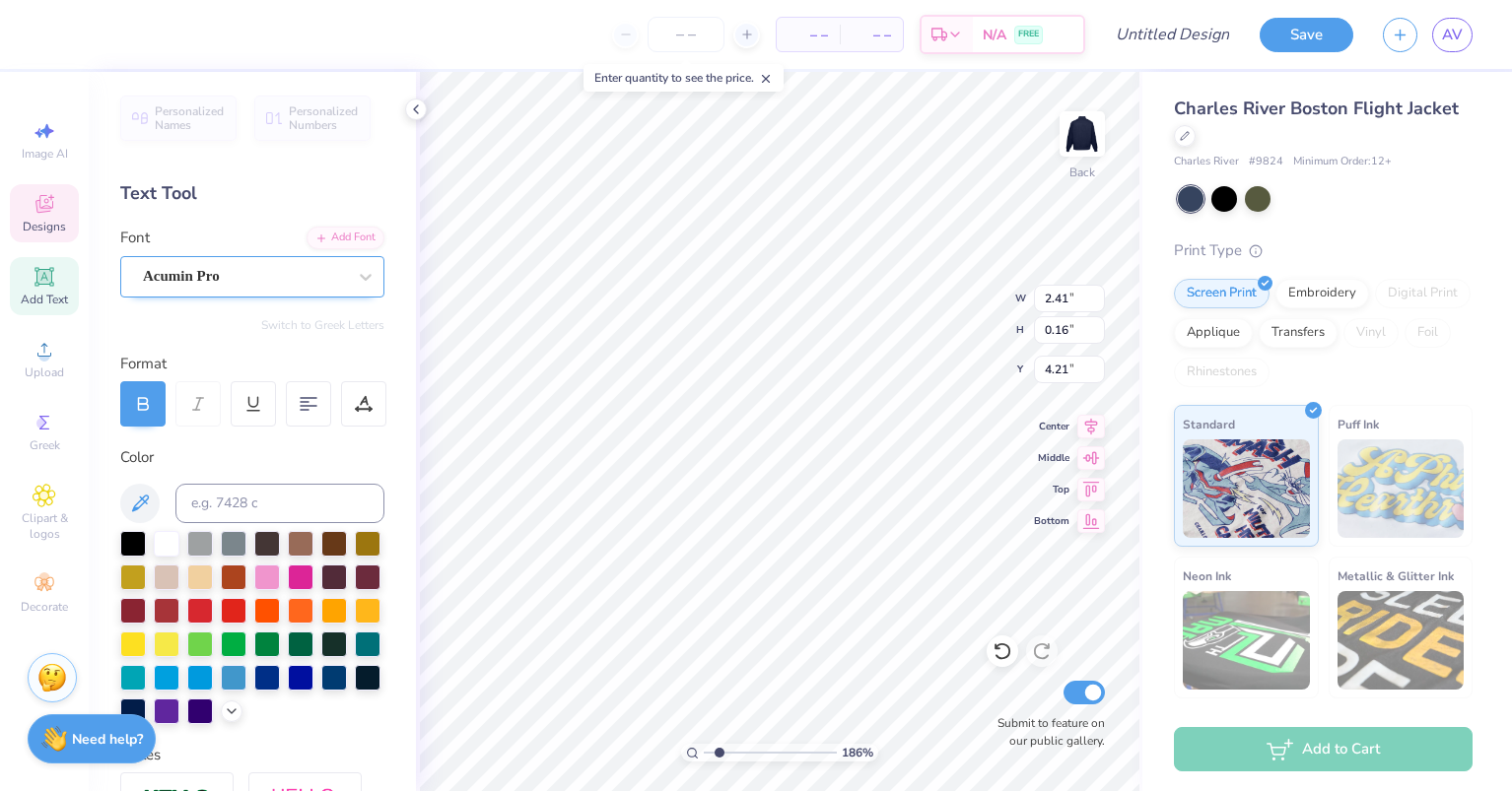 click on "Acumin Pro" at bounding box center [244, 276] 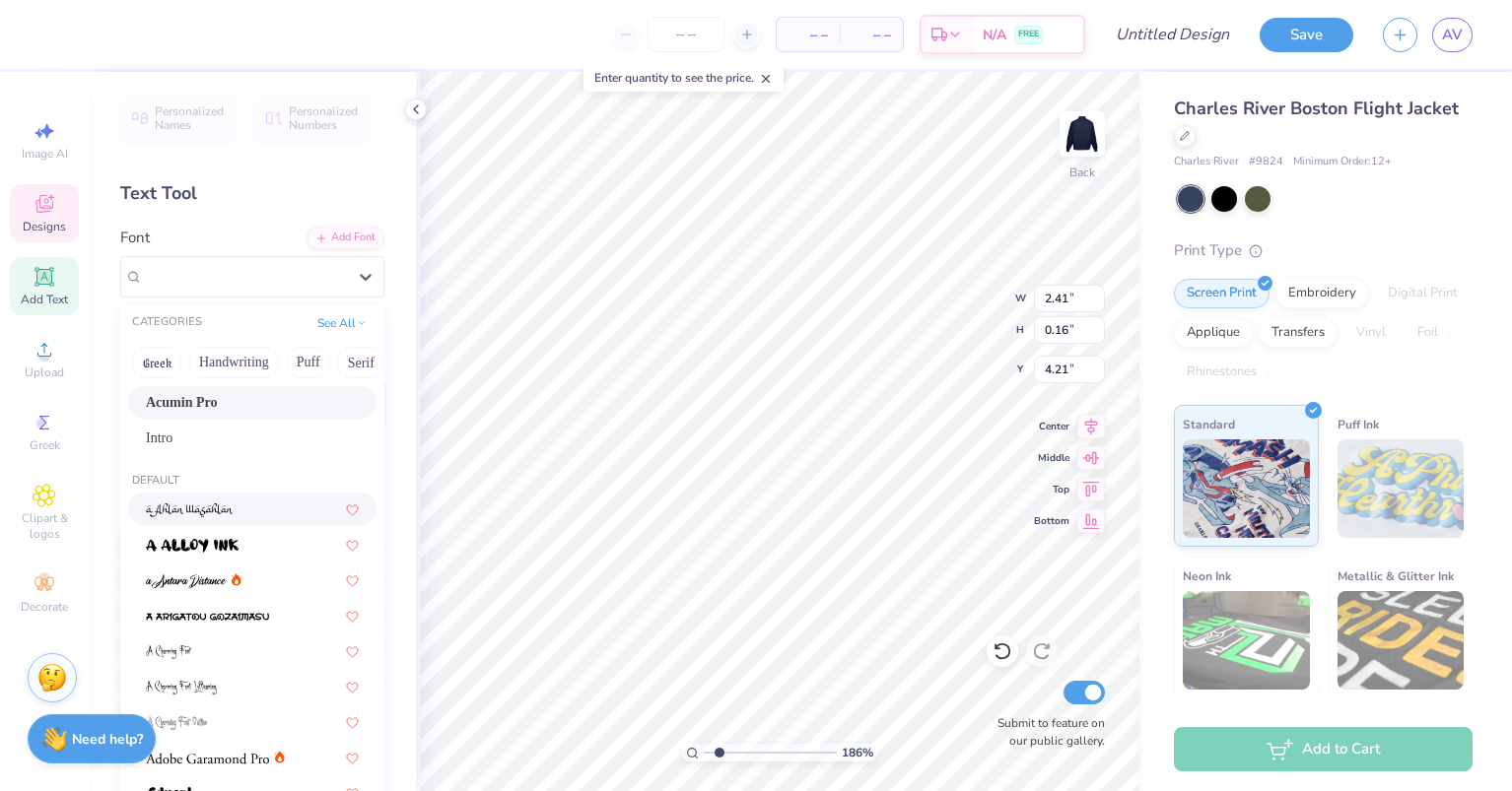 scroll, scrollTop: 0, scrollLeft: 0, axis: both 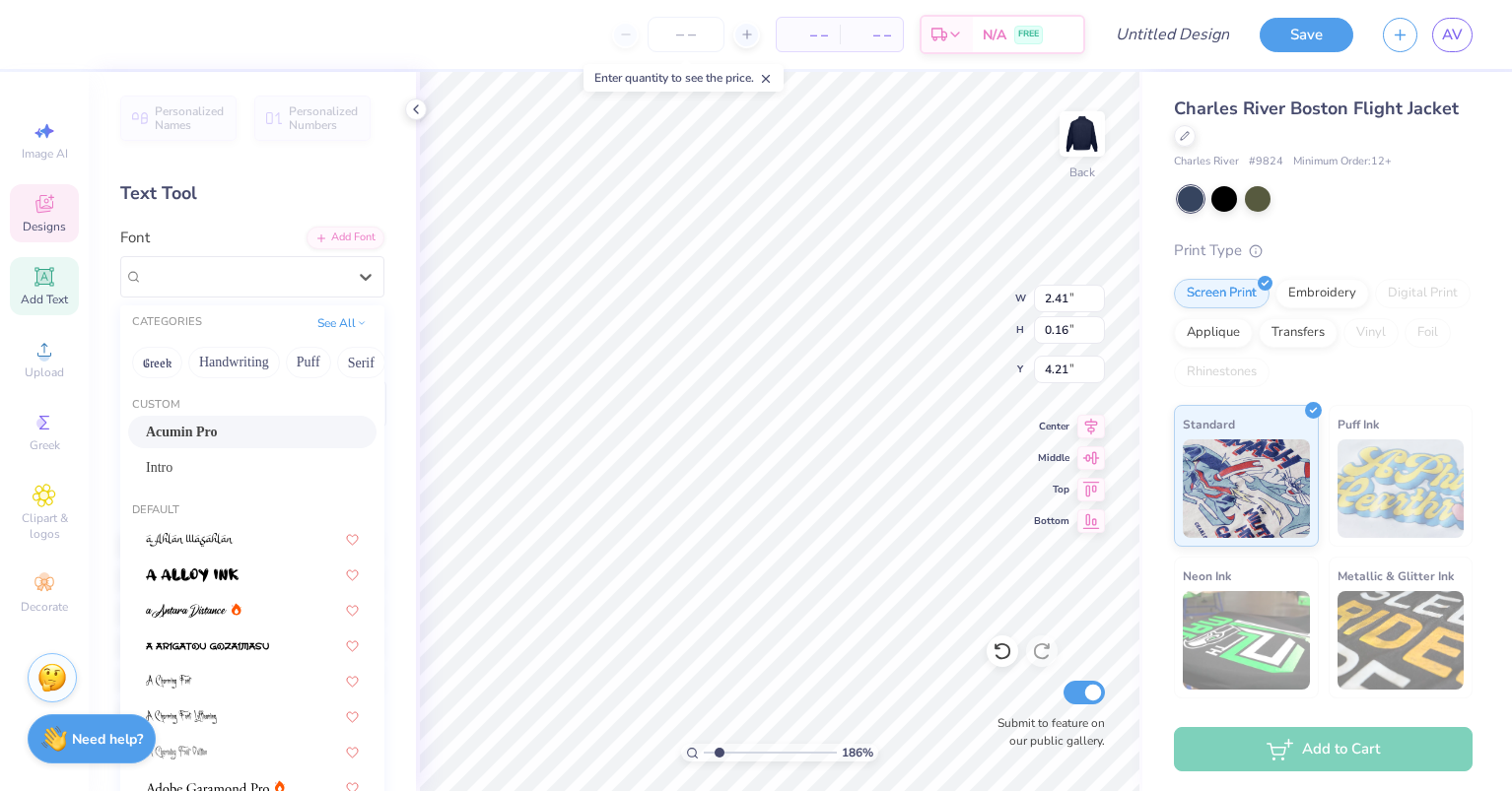 drag, startPoint x: 344, startPoint y: 358, endPoint x: 217, endPoint y: 328, distance: 130.49521 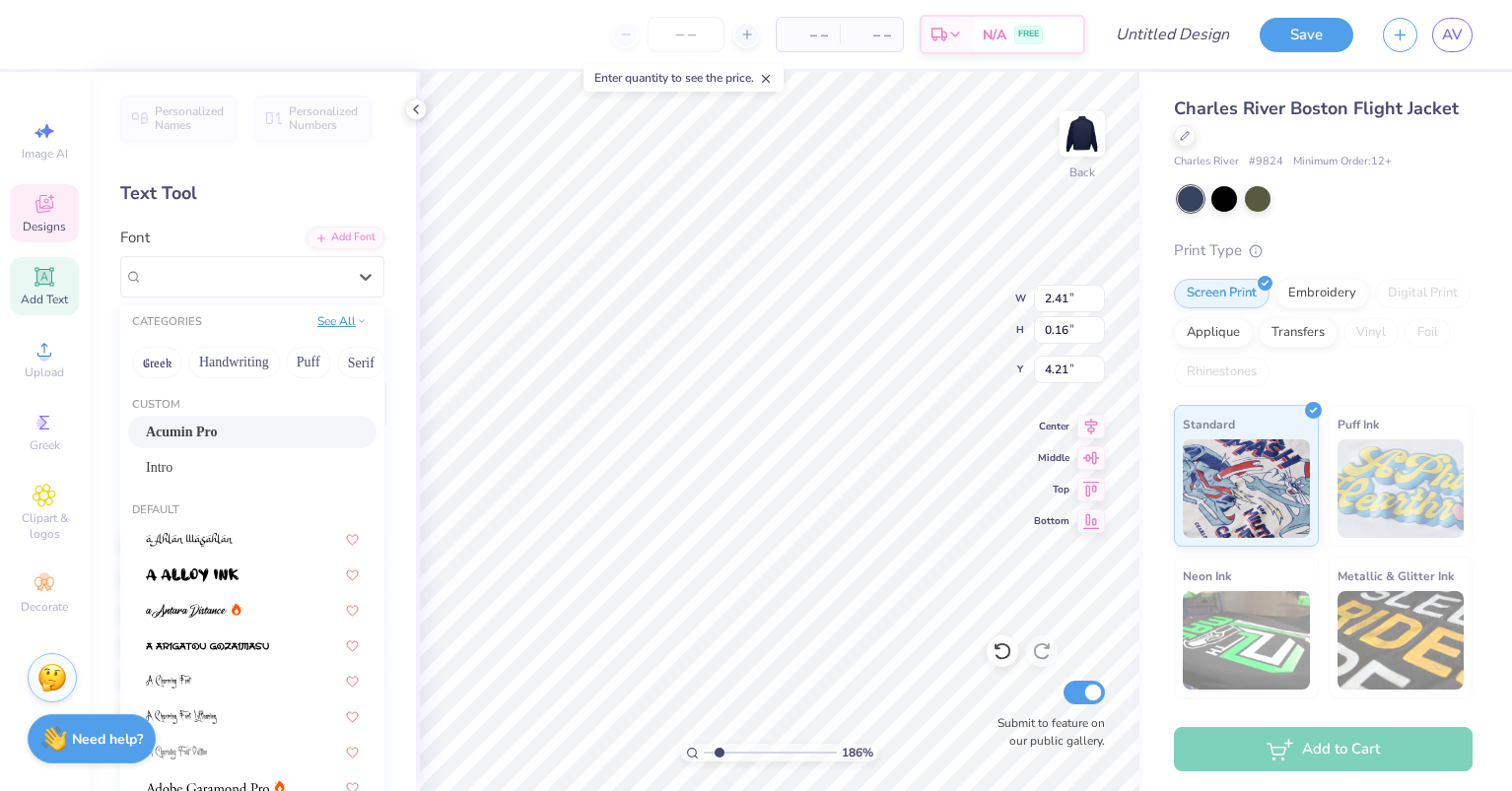 click on "See All" at bounding box center (342, 323) 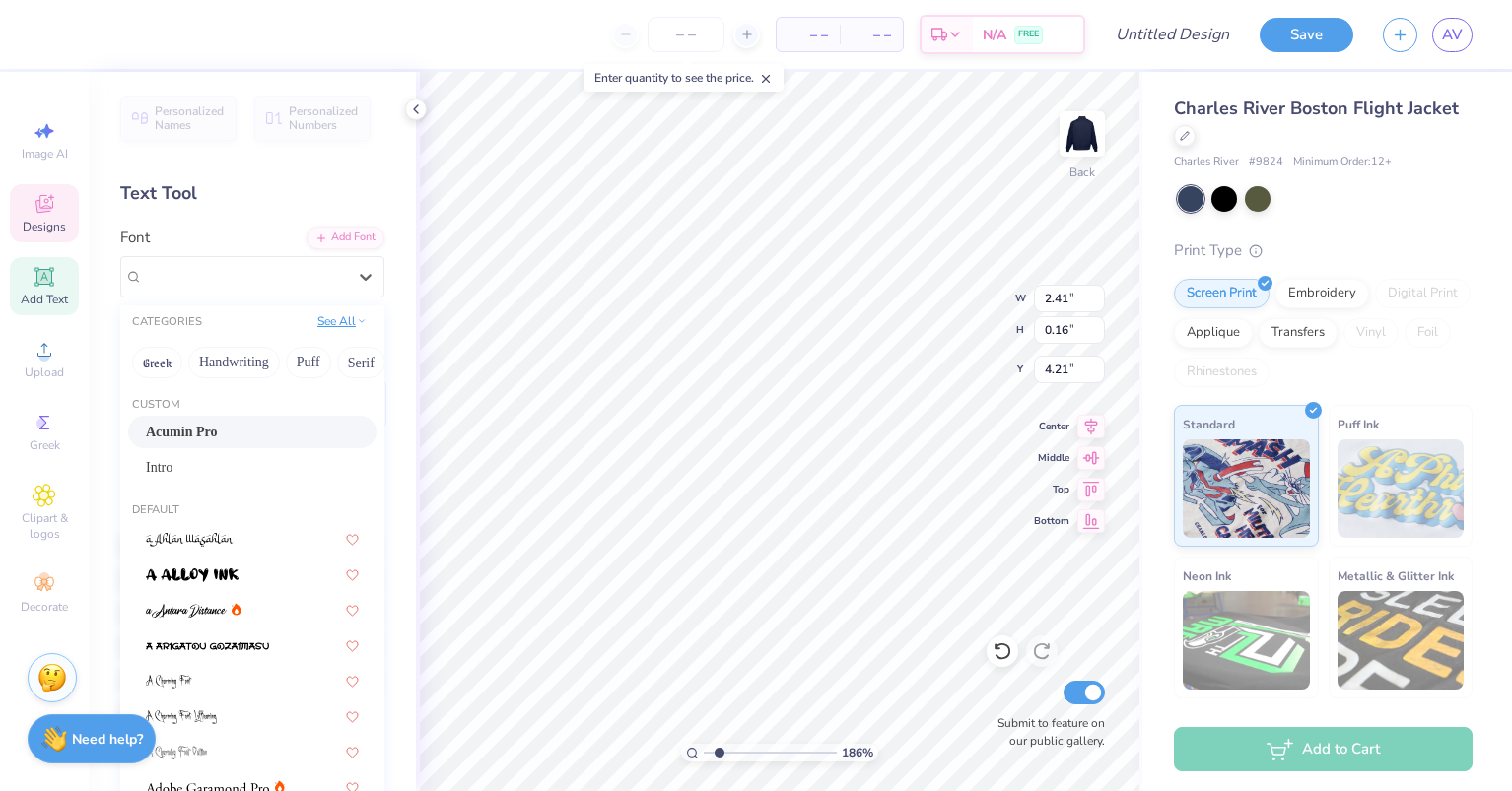 click on "See All" at bounding box center (342, 321) 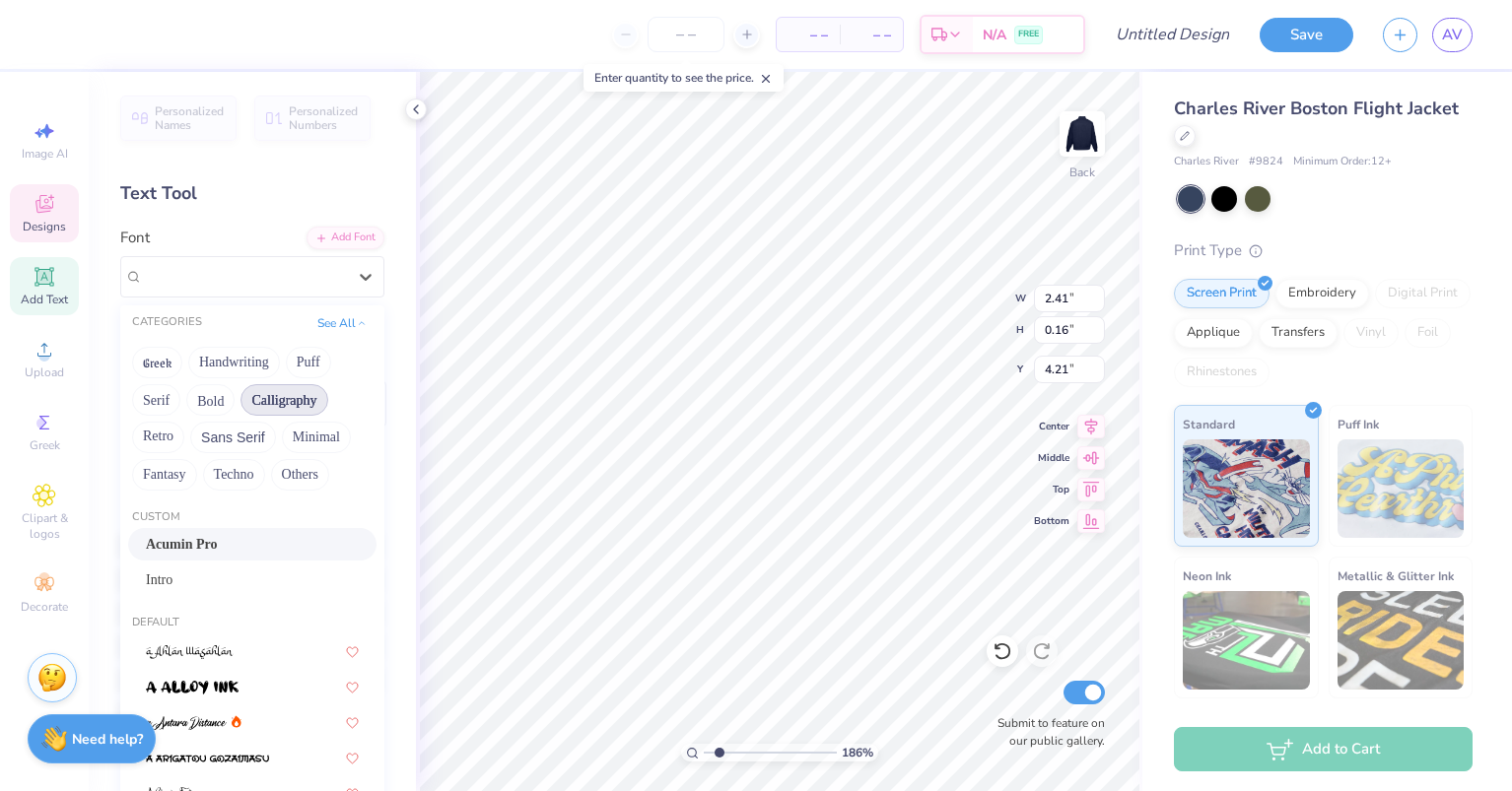 click on "Calligraphy" at bounding box center [284, 400] 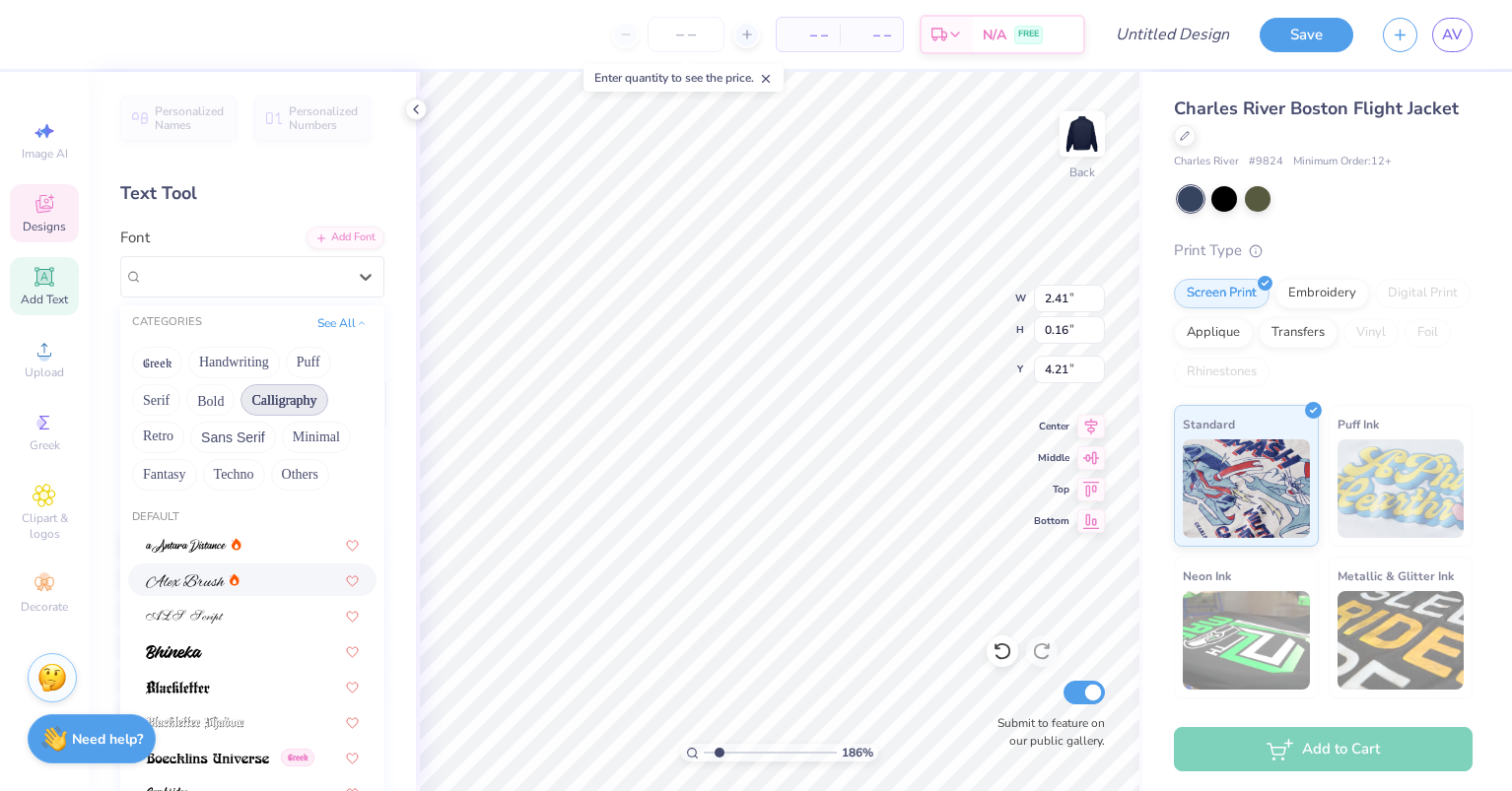 click at bounding box center [252, 579] 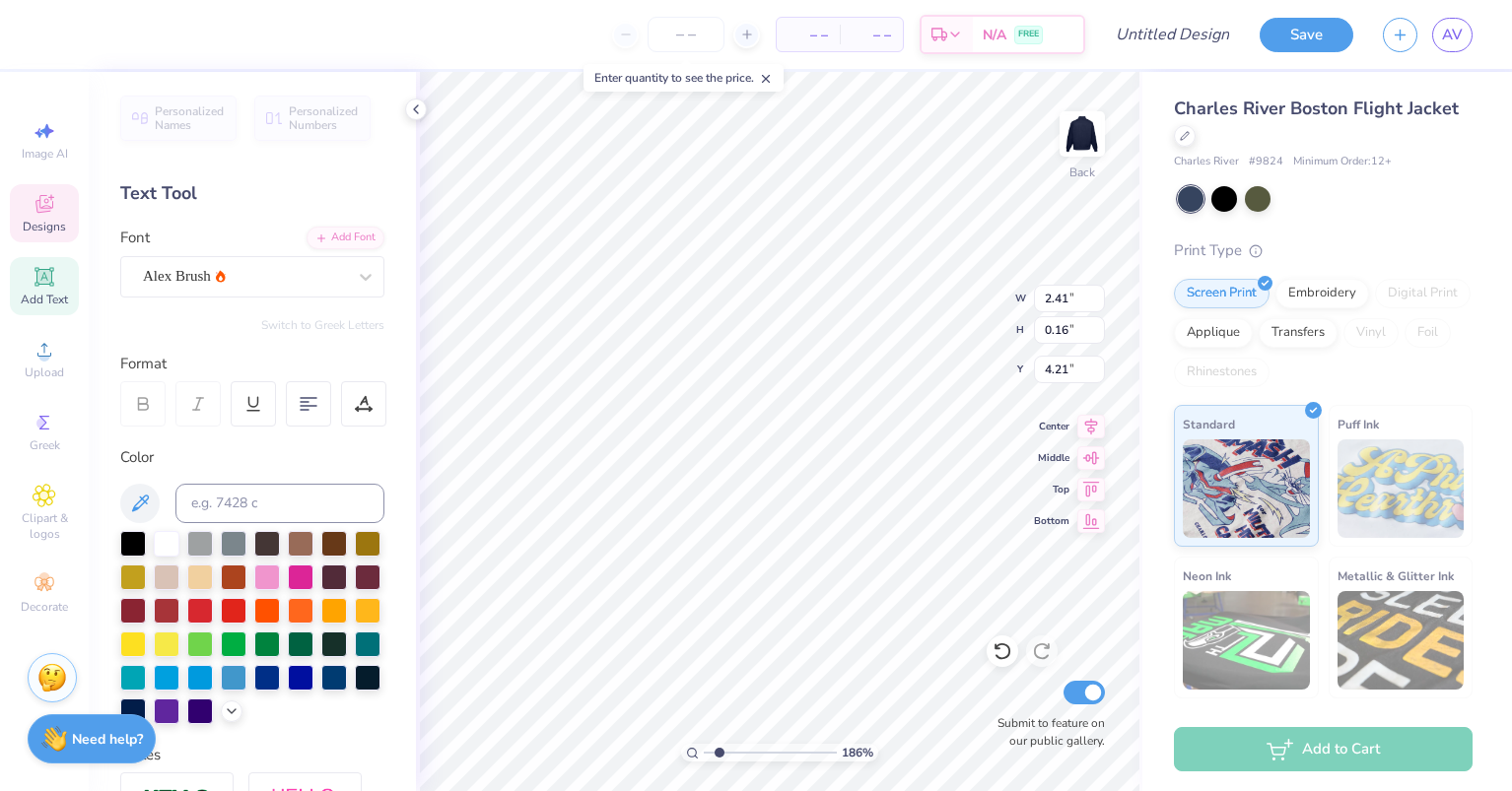 type on "3.38" 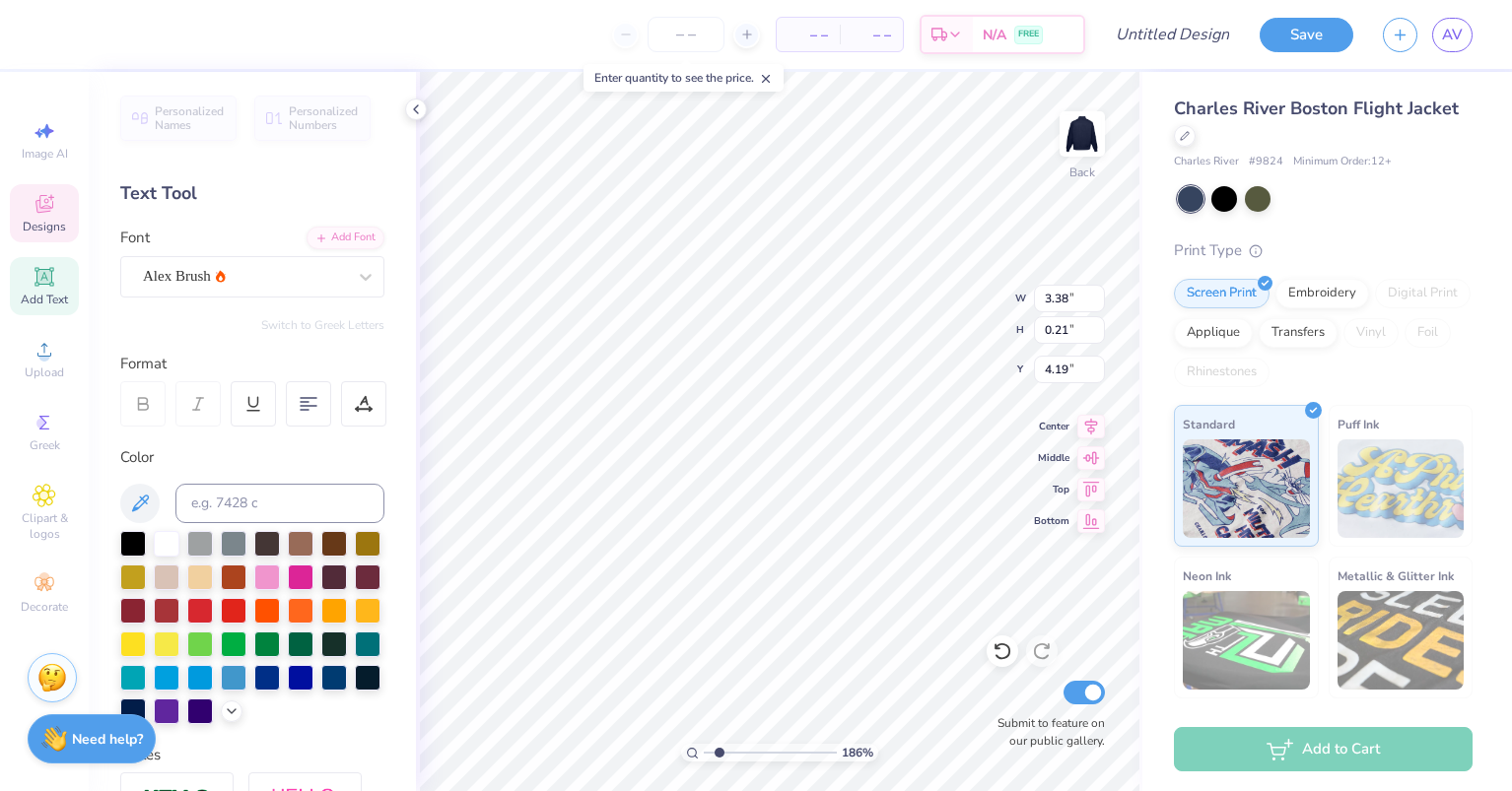 scroll, scrollTop: 17, scrollLeft: 9, axis: both 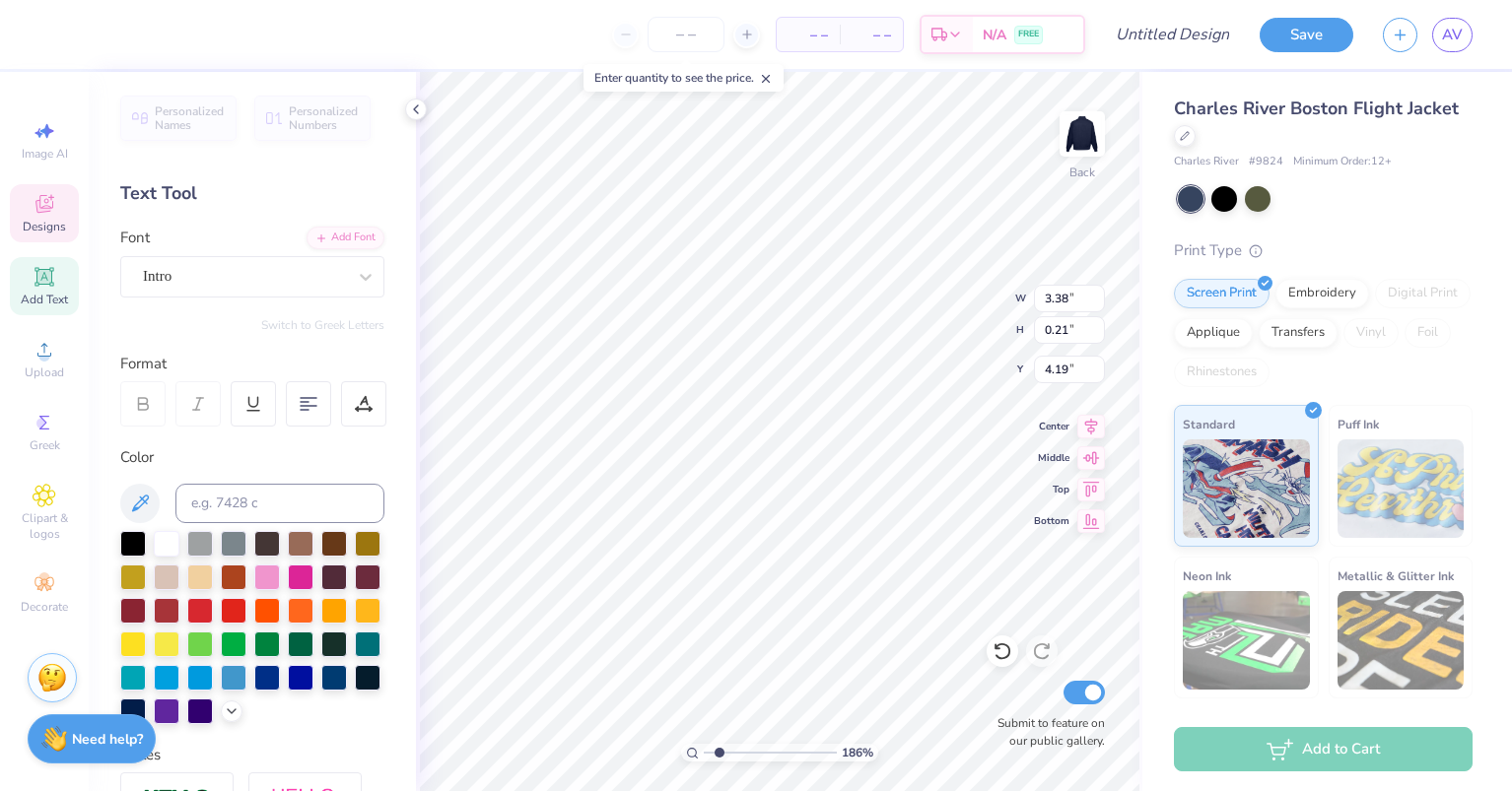 type on "2.28" 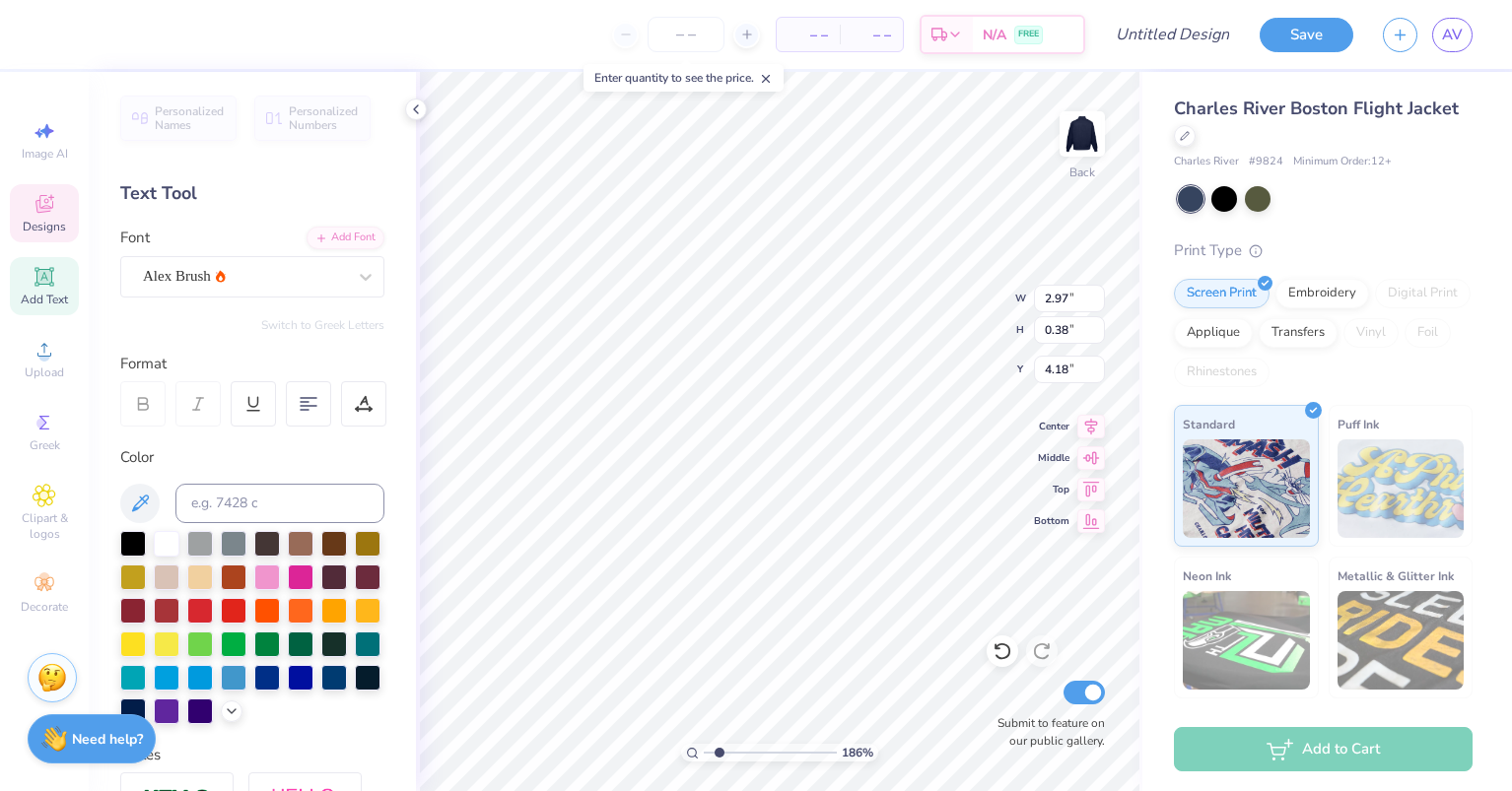 type on "2.97" 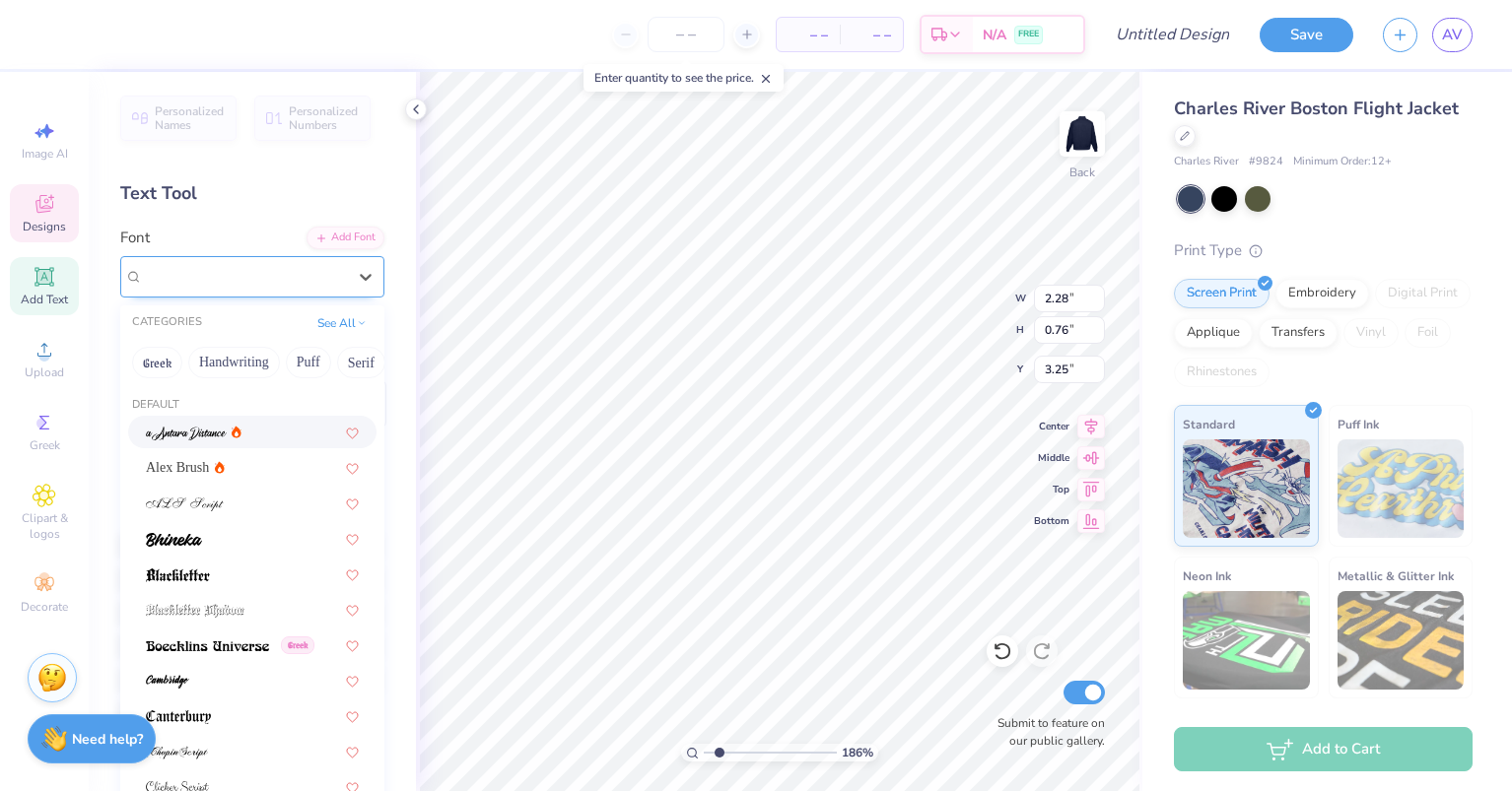 click on "Intro" at bounding box center (244, 276) 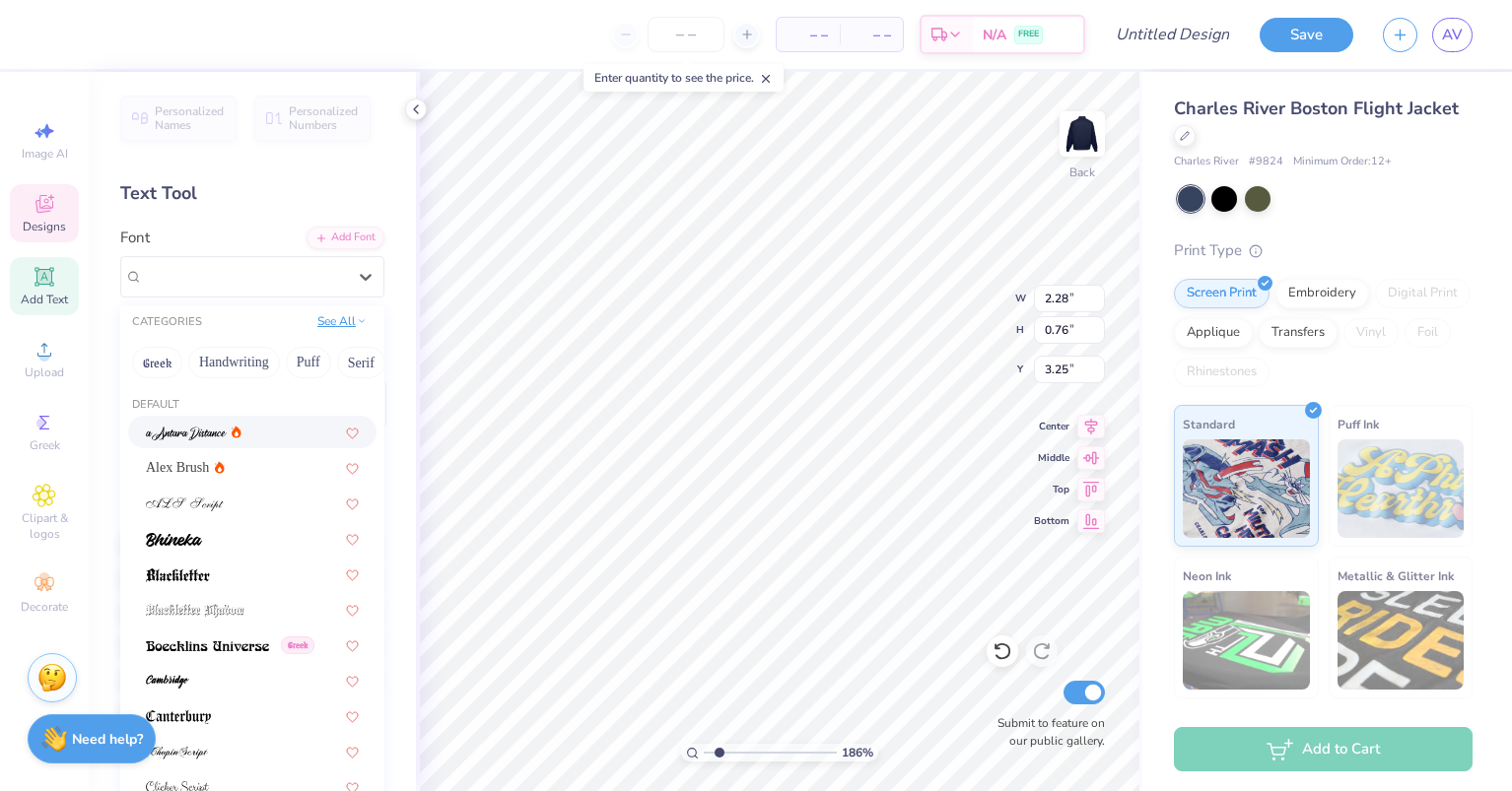 click 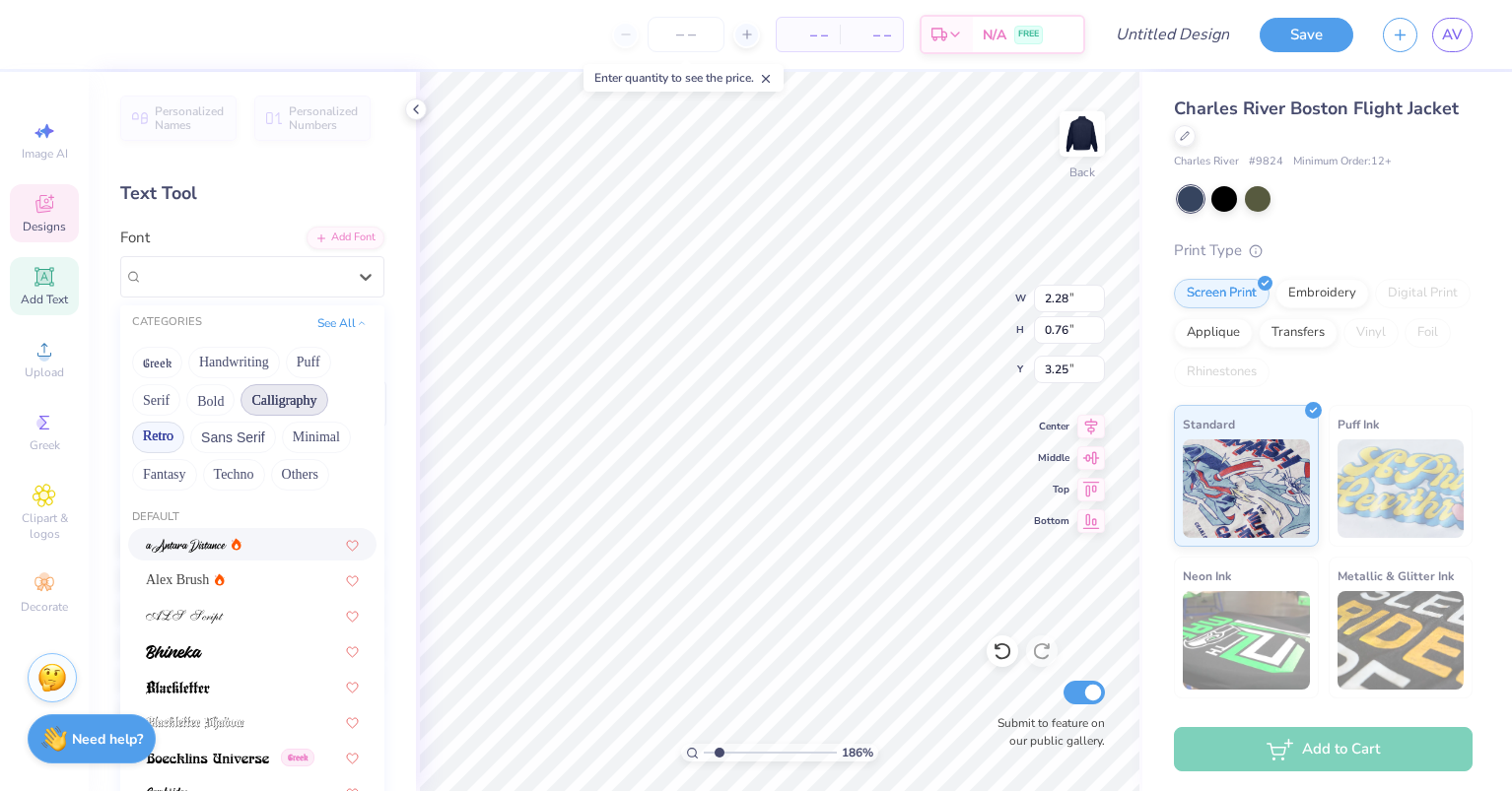 click on "Retro" at bounding box center [158, 437] 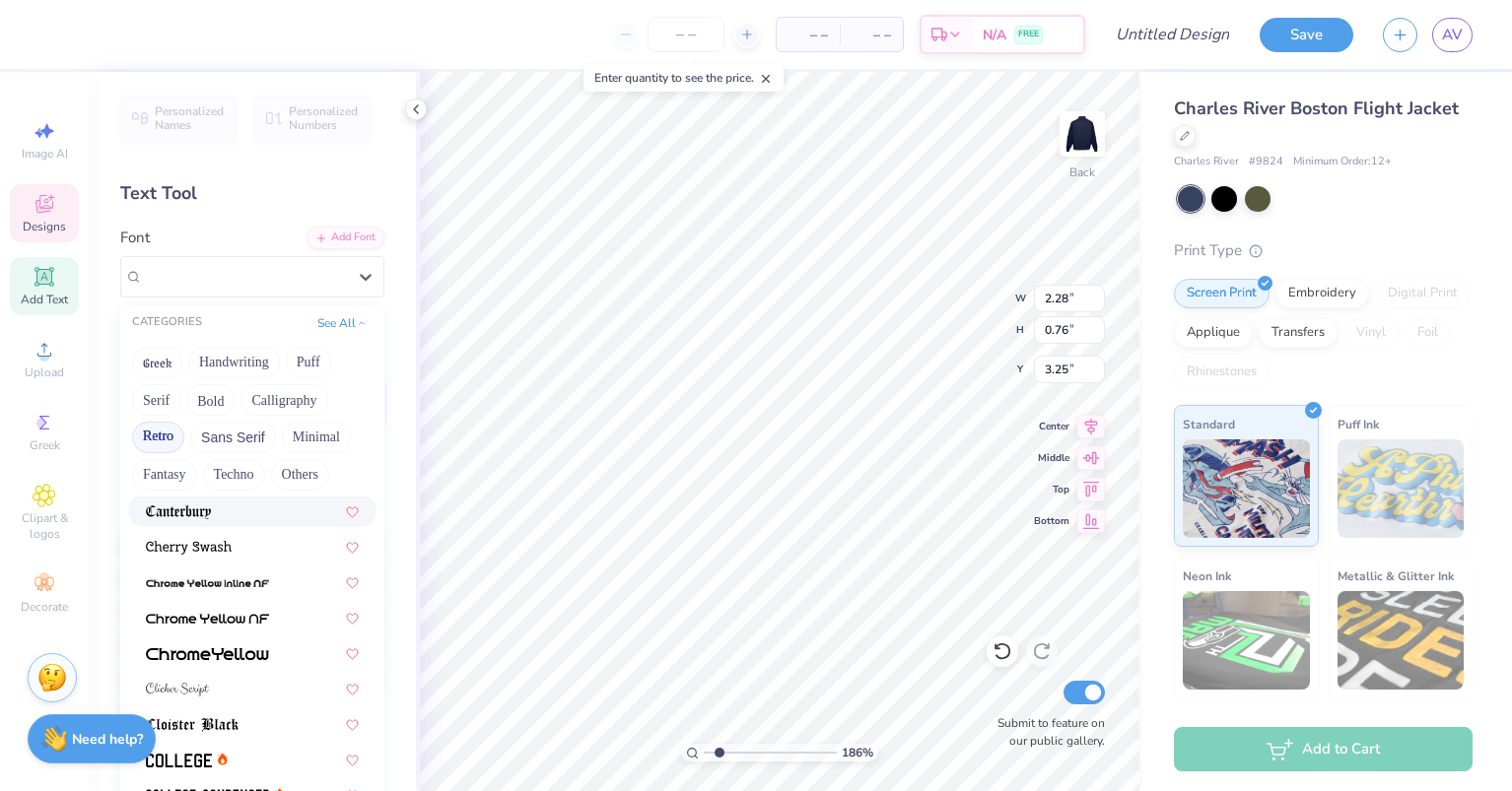 scroll, scrollTop: 591, scrollLeft: 0, axis: vertical 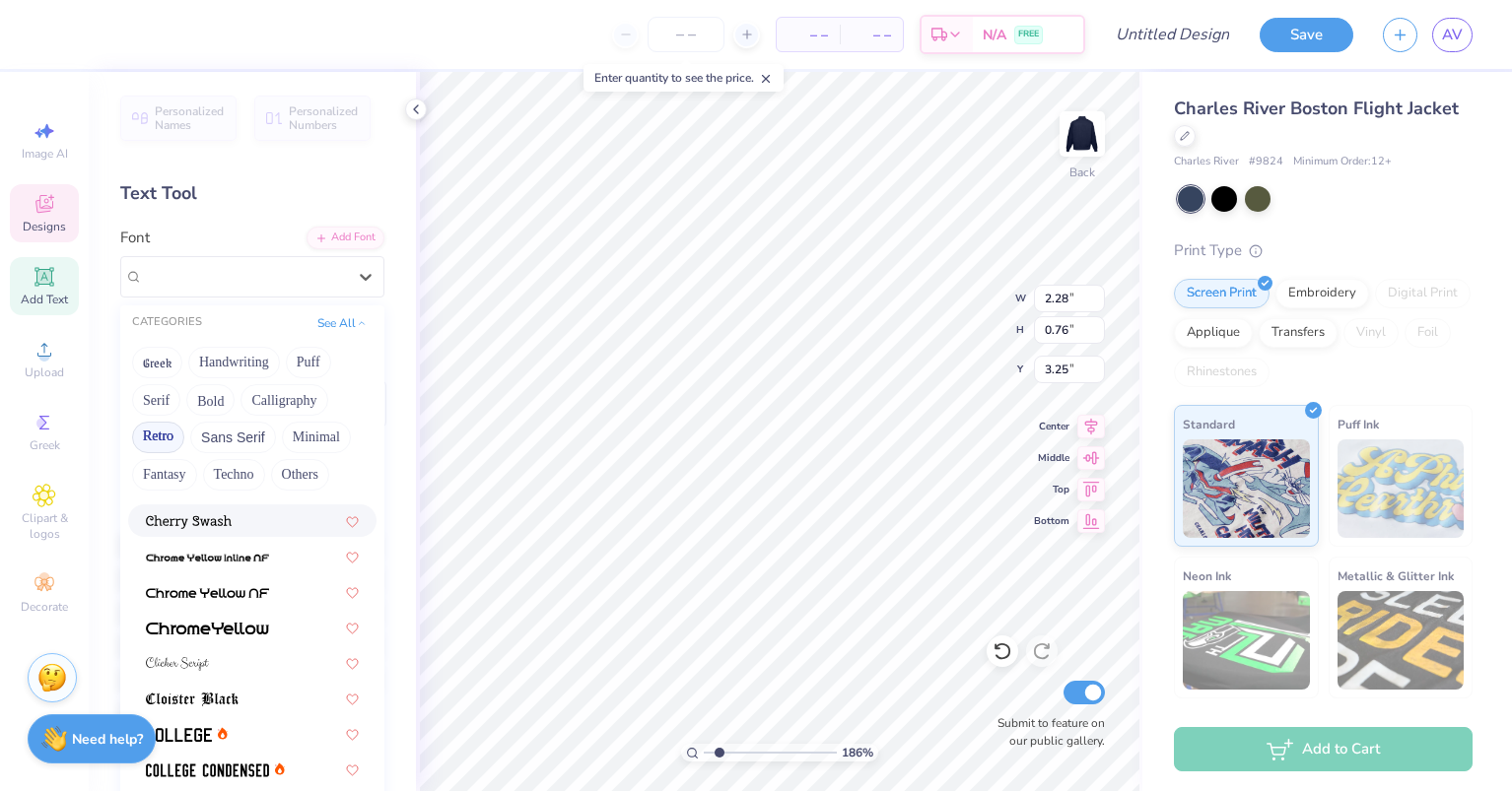click at bounding box center [252, 520] 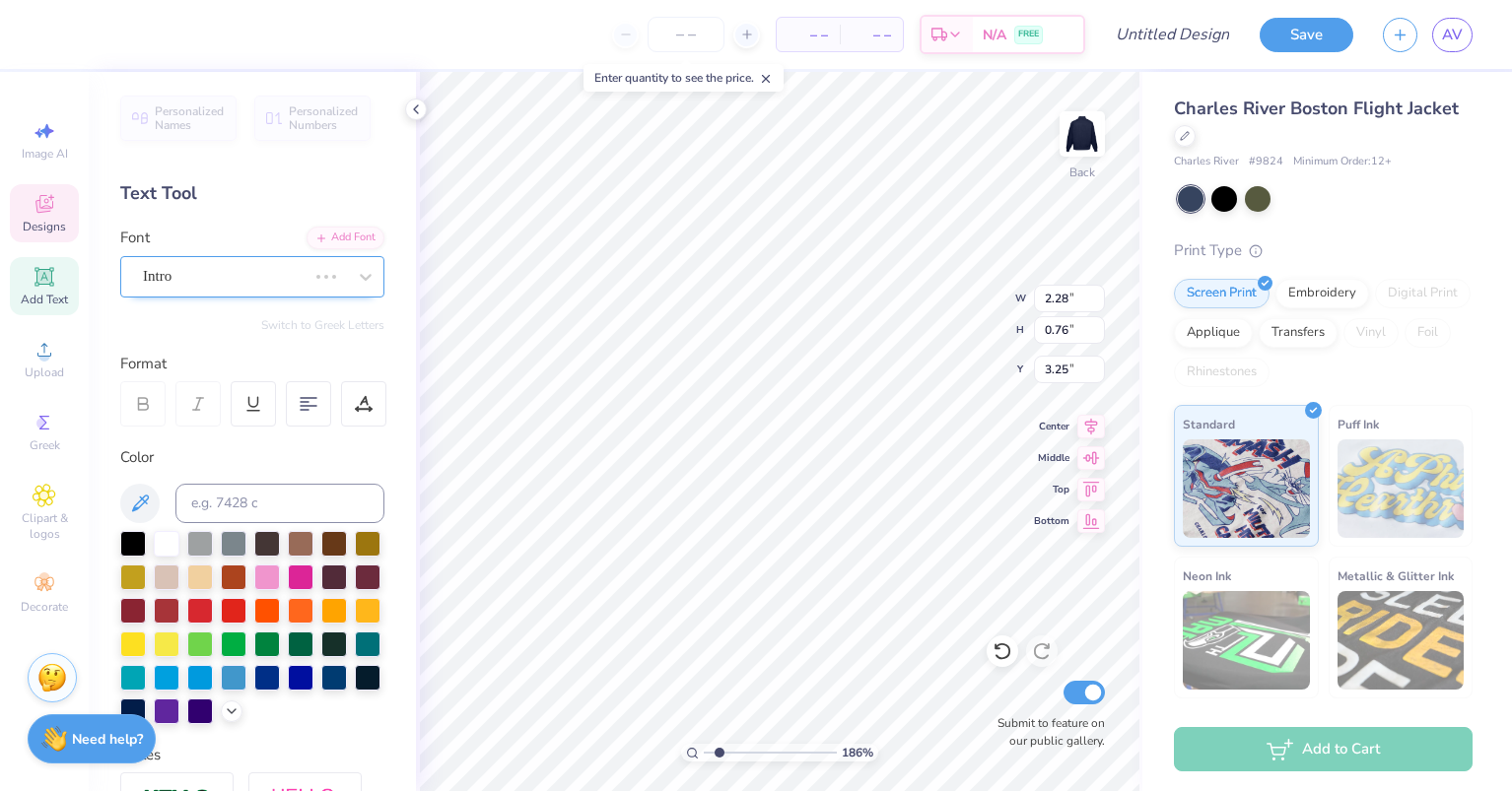 click on "Intro" at bounding box center [225, 276] 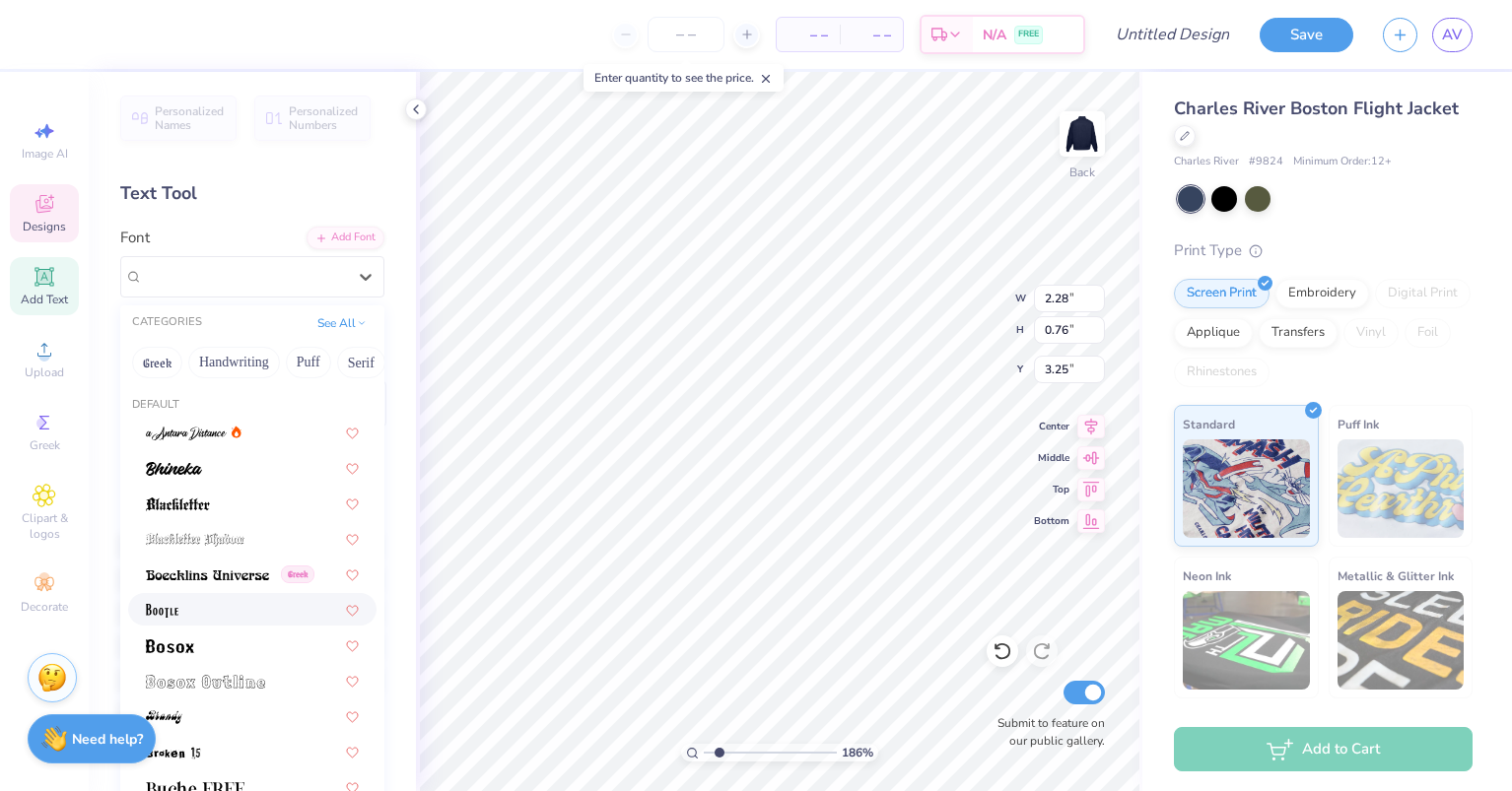 type on "2.11" 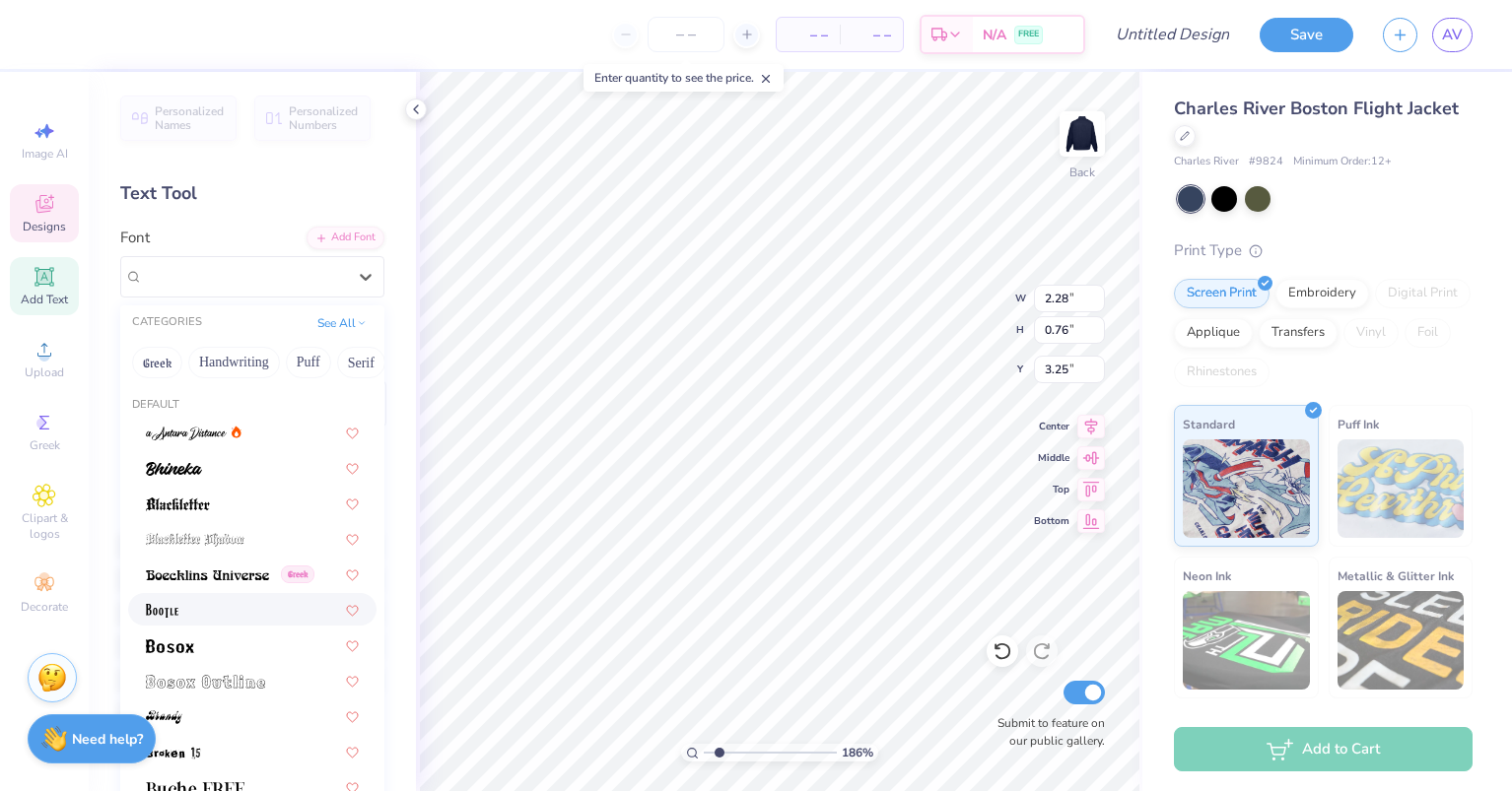 type on "0.92" 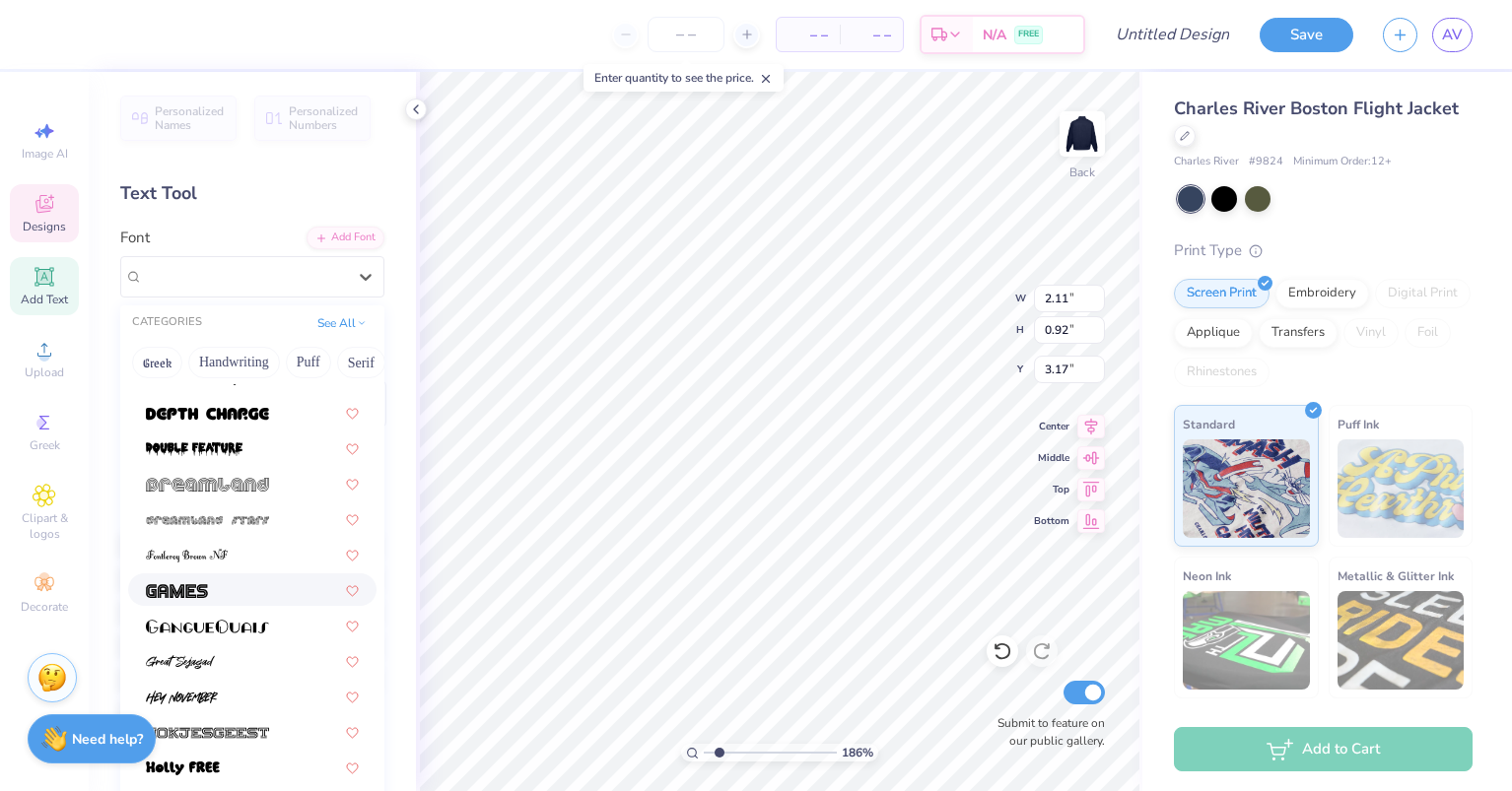 scroll, scrollTop: 1379, scrollLeft: 0, axis: vertical 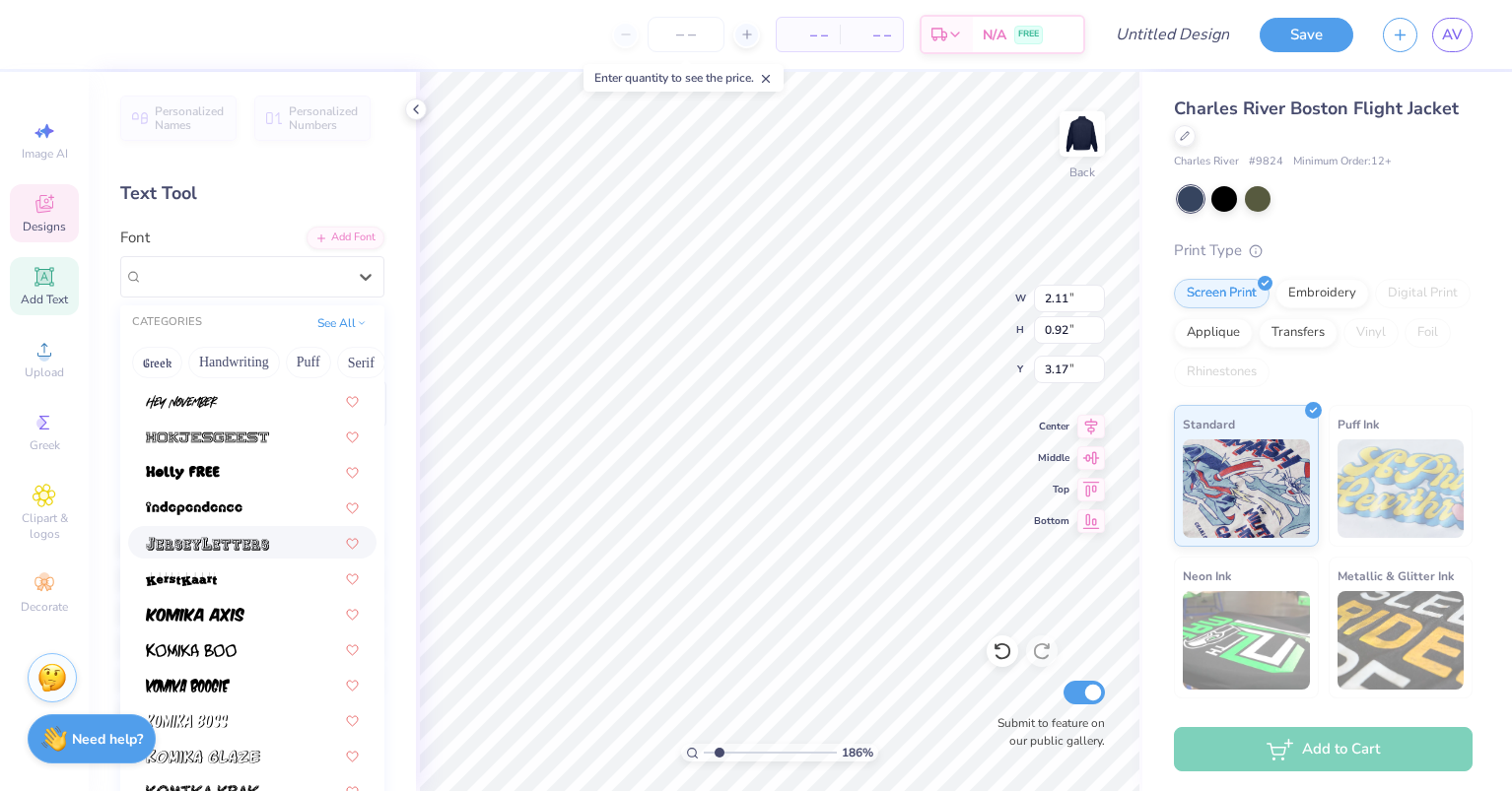 click at bounding box center [252, 542] 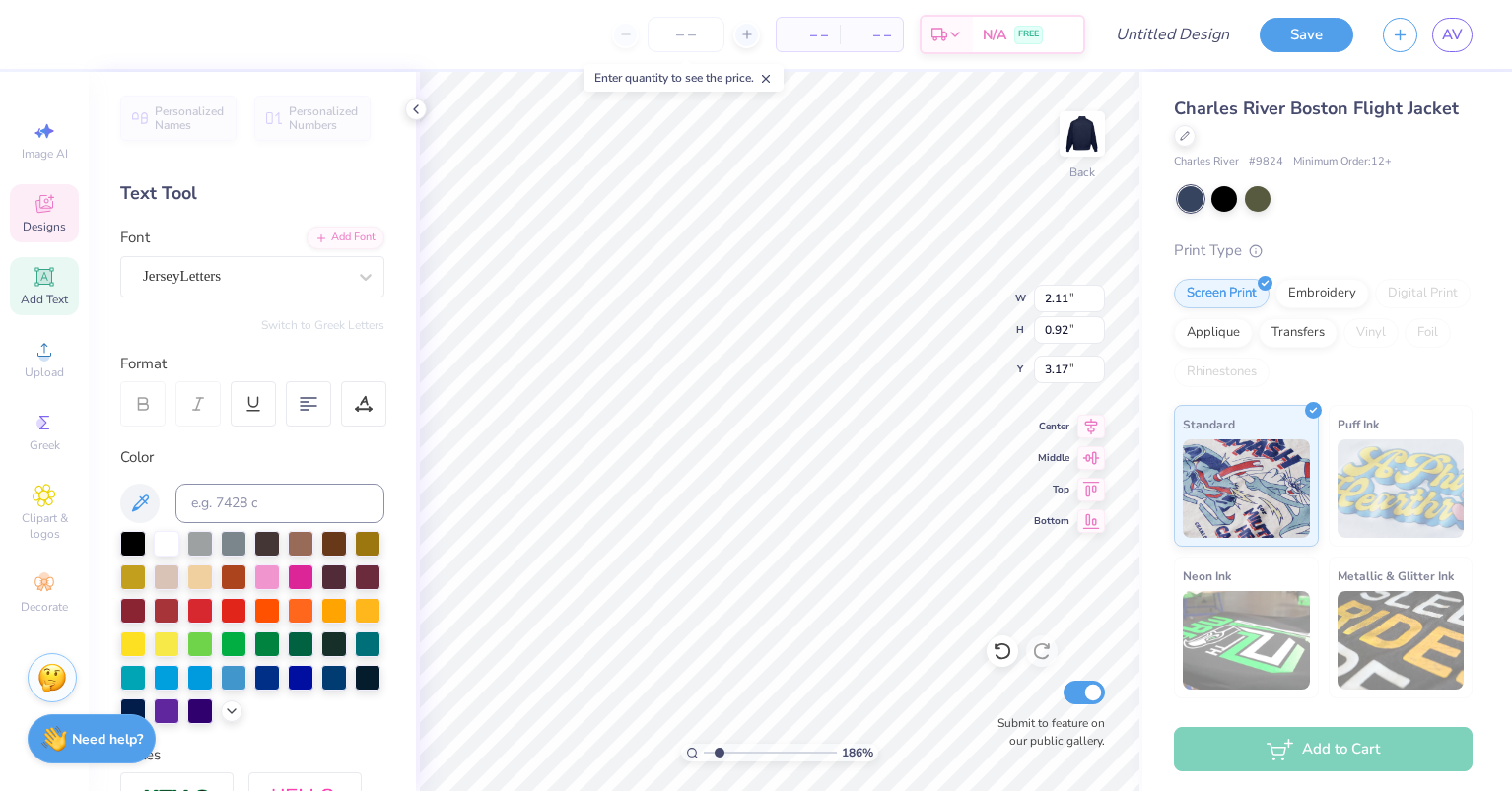 type on "2.49" 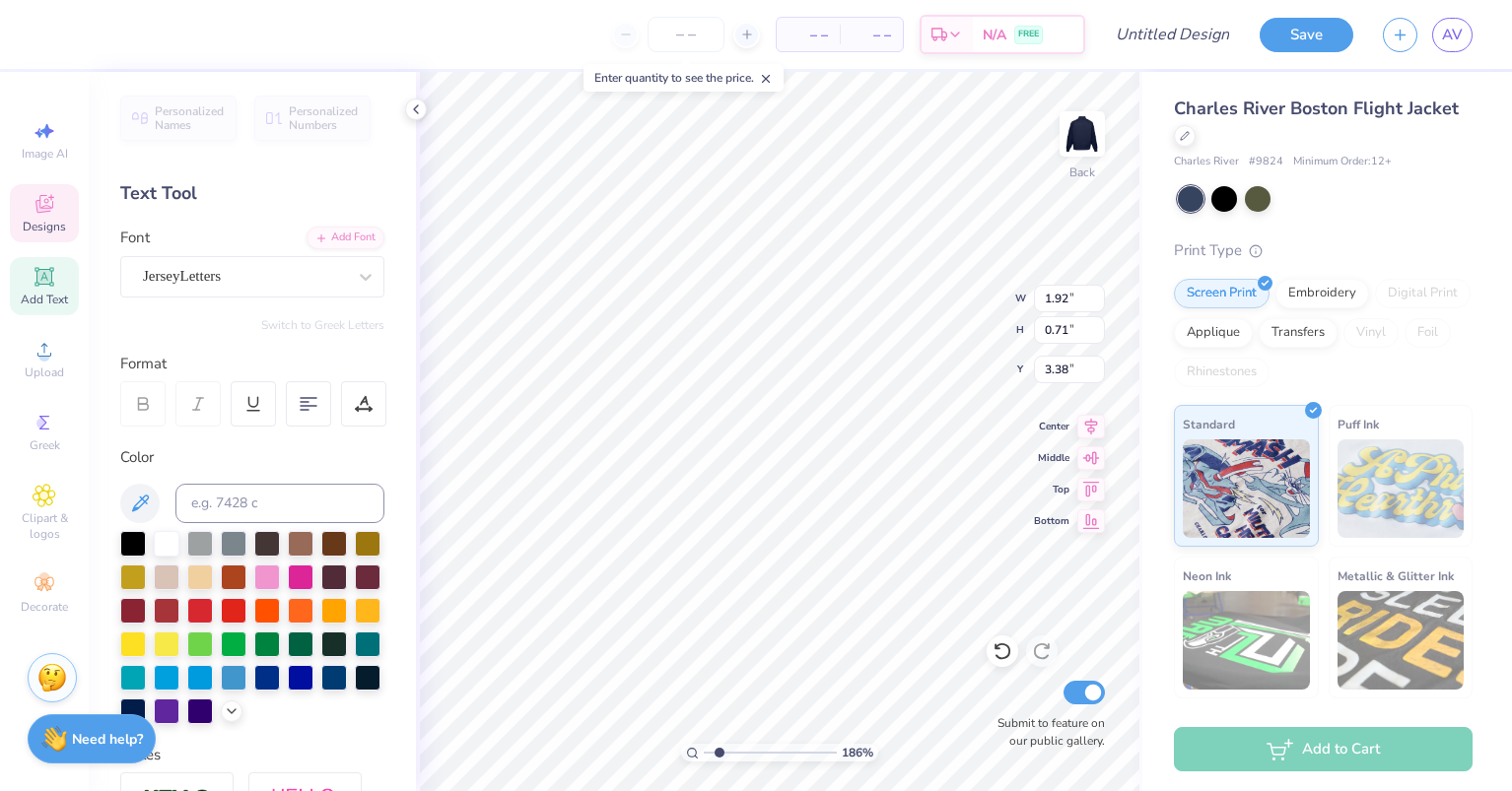 type on "1.92" 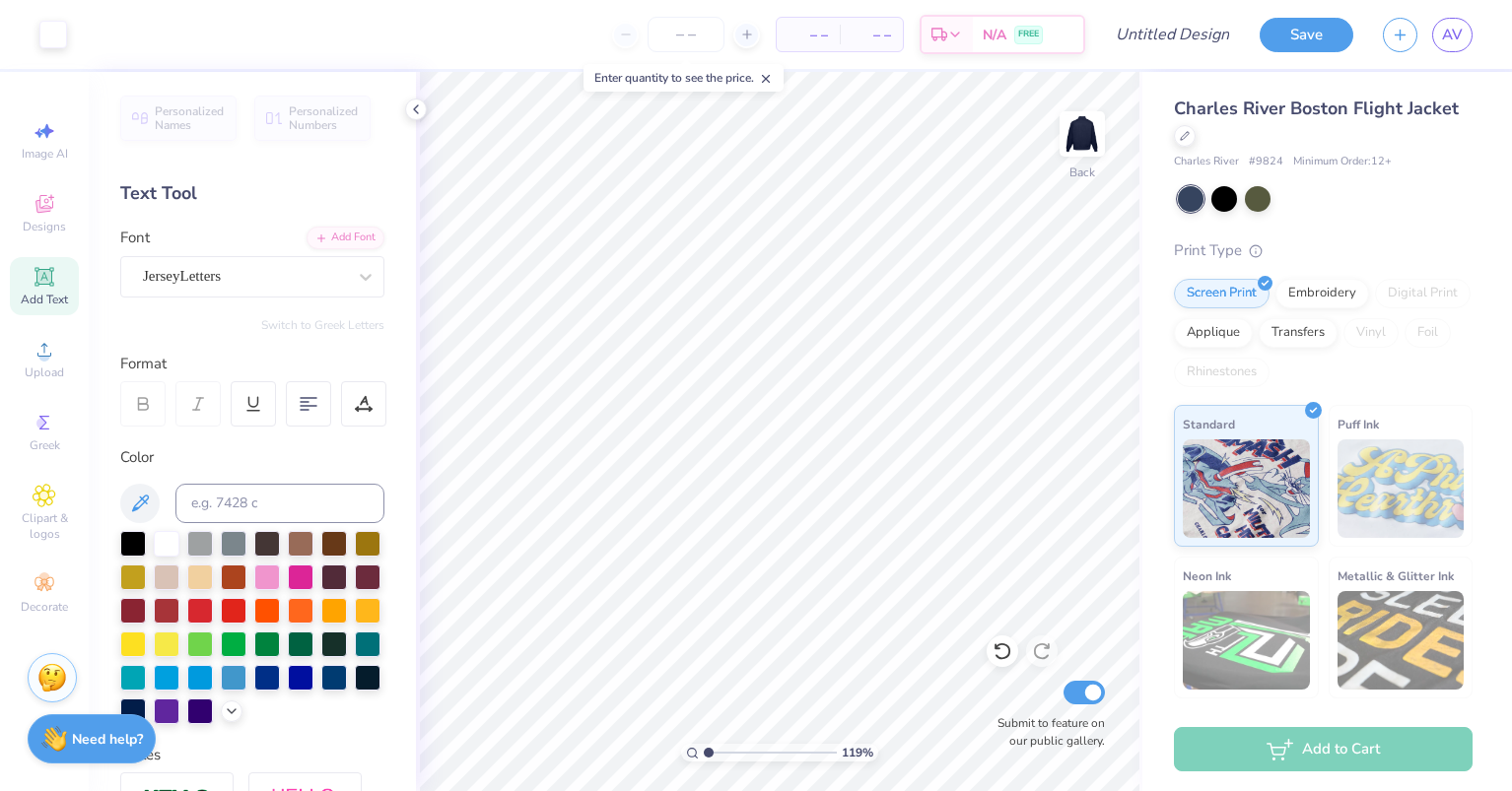 drag, startPoint x: 719, startPoint y: 751, endPoint x: 703, endPoint y: 751, distance: 16 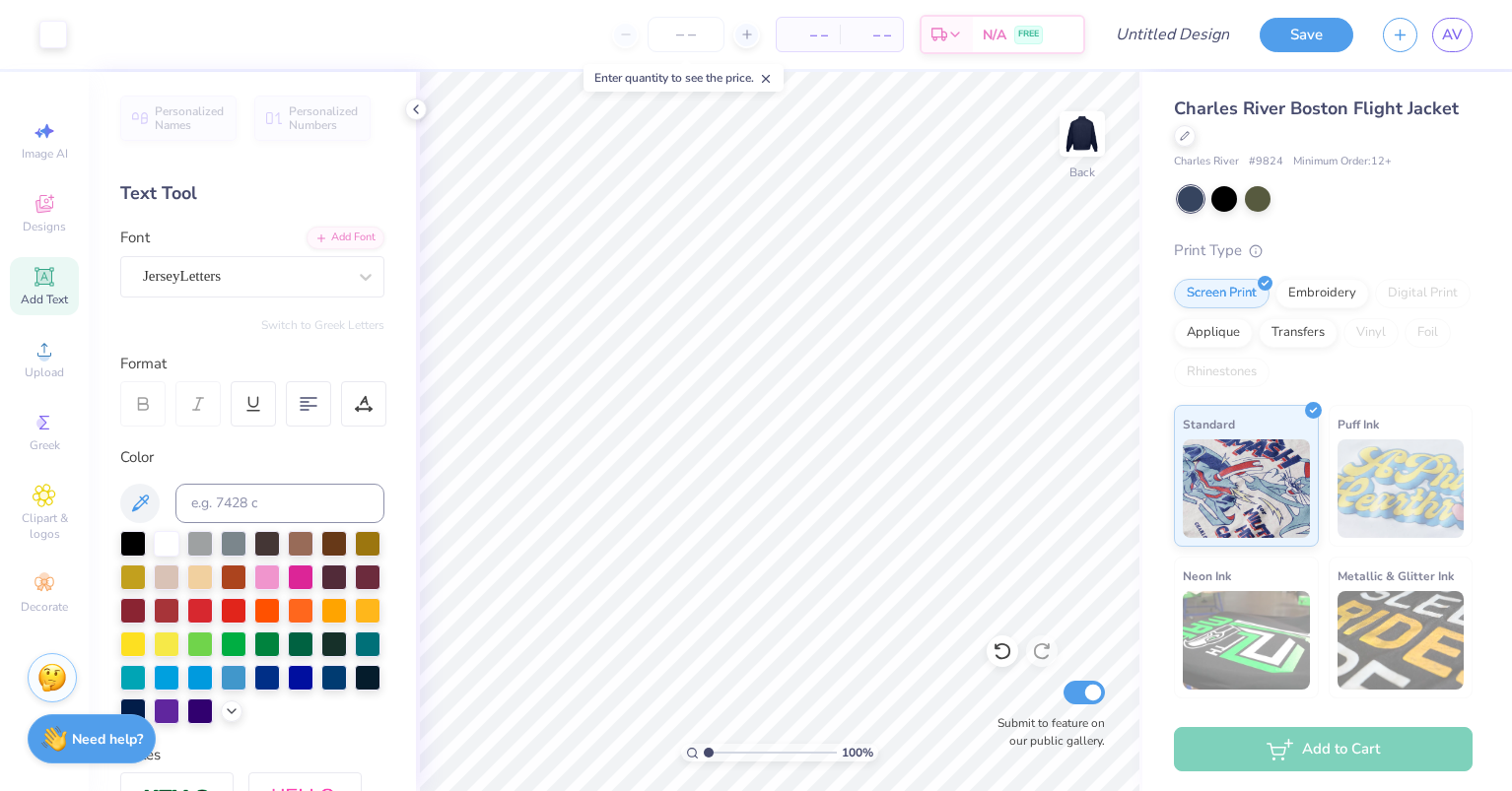 click at bounding box center [770, 753] 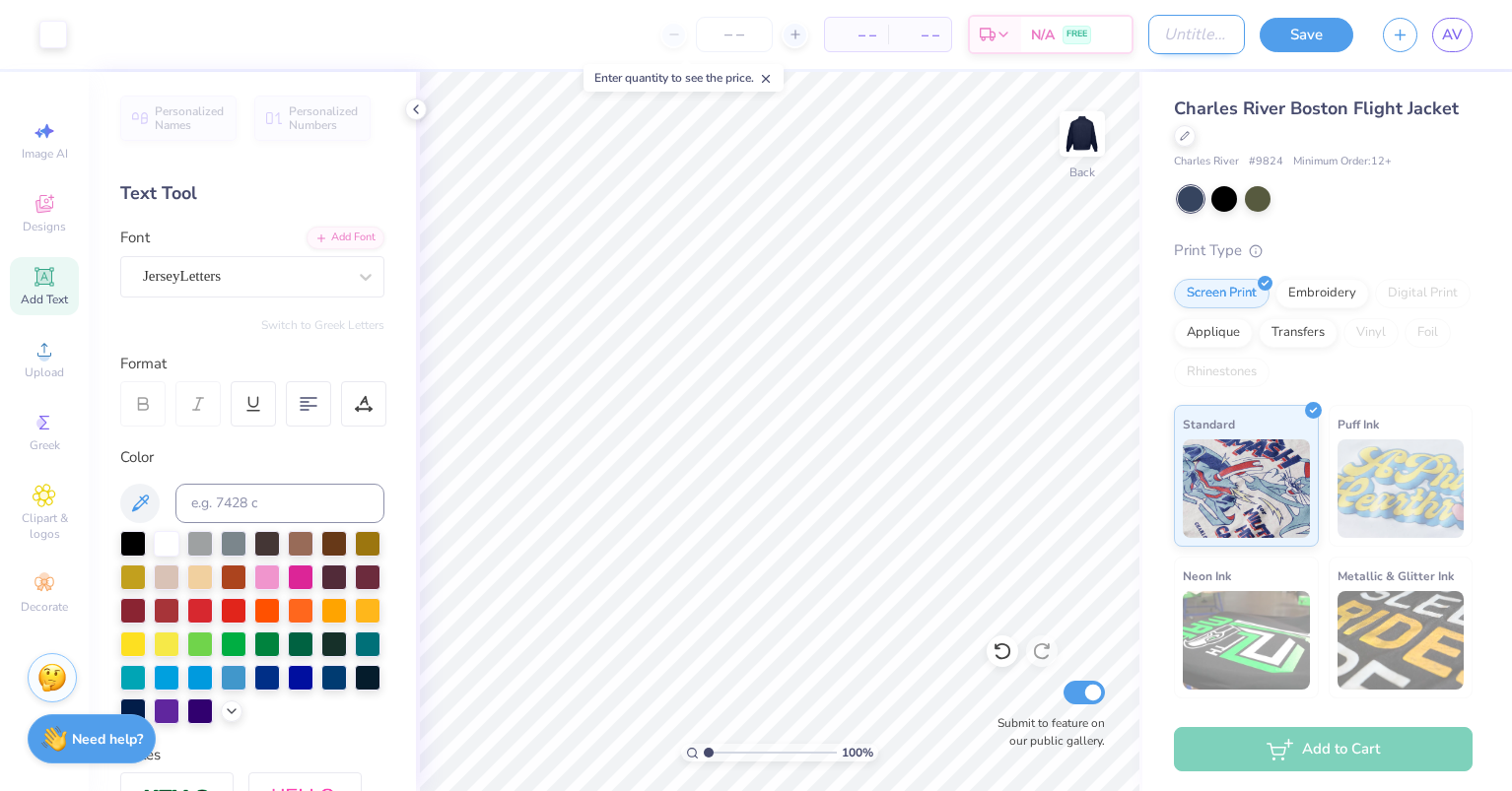 click on "Design Title" at bounding box center [1197, 34] 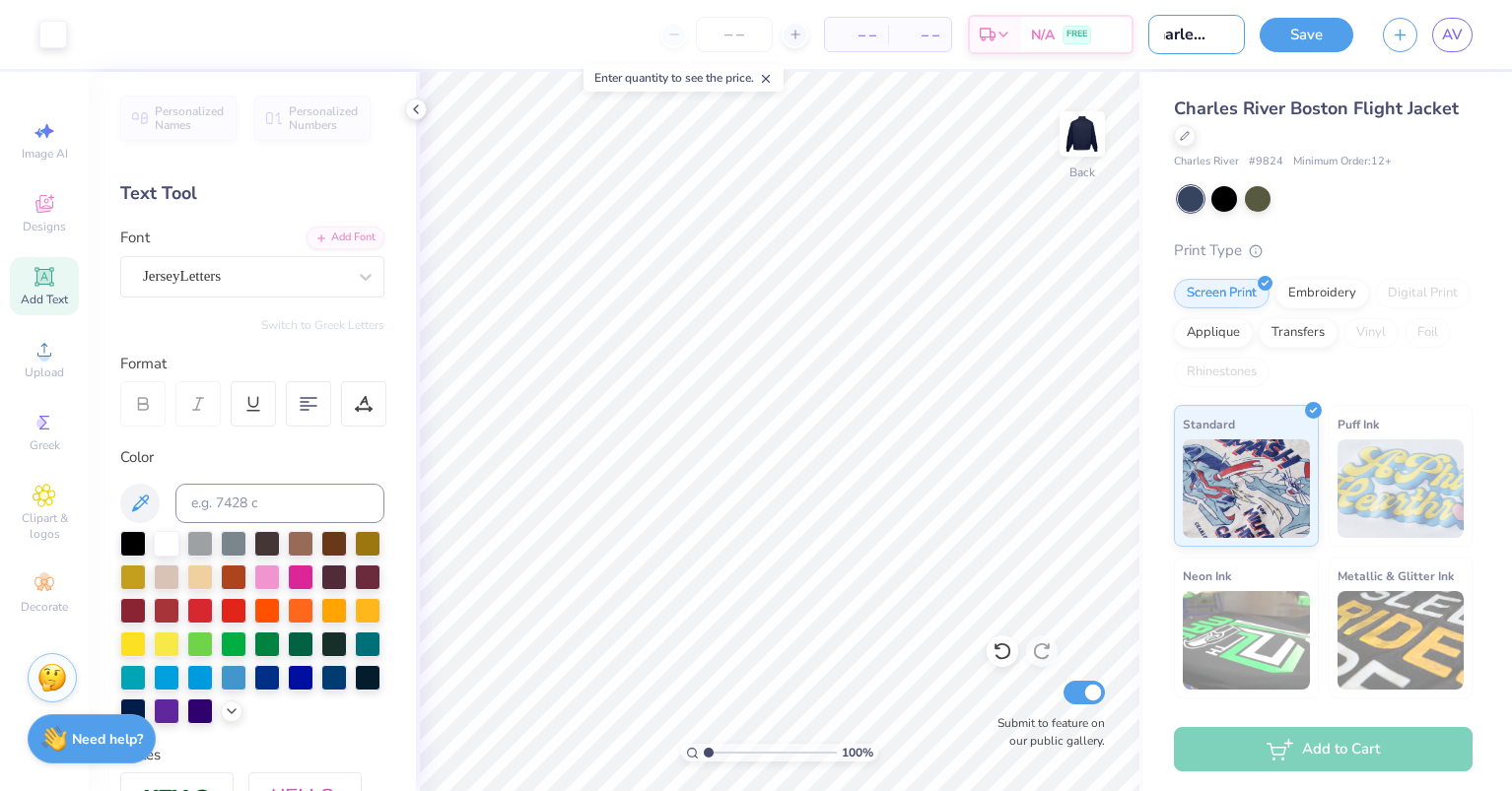 scroll, scrollTop: 0, scrollLeft: 33, axis: horizontal 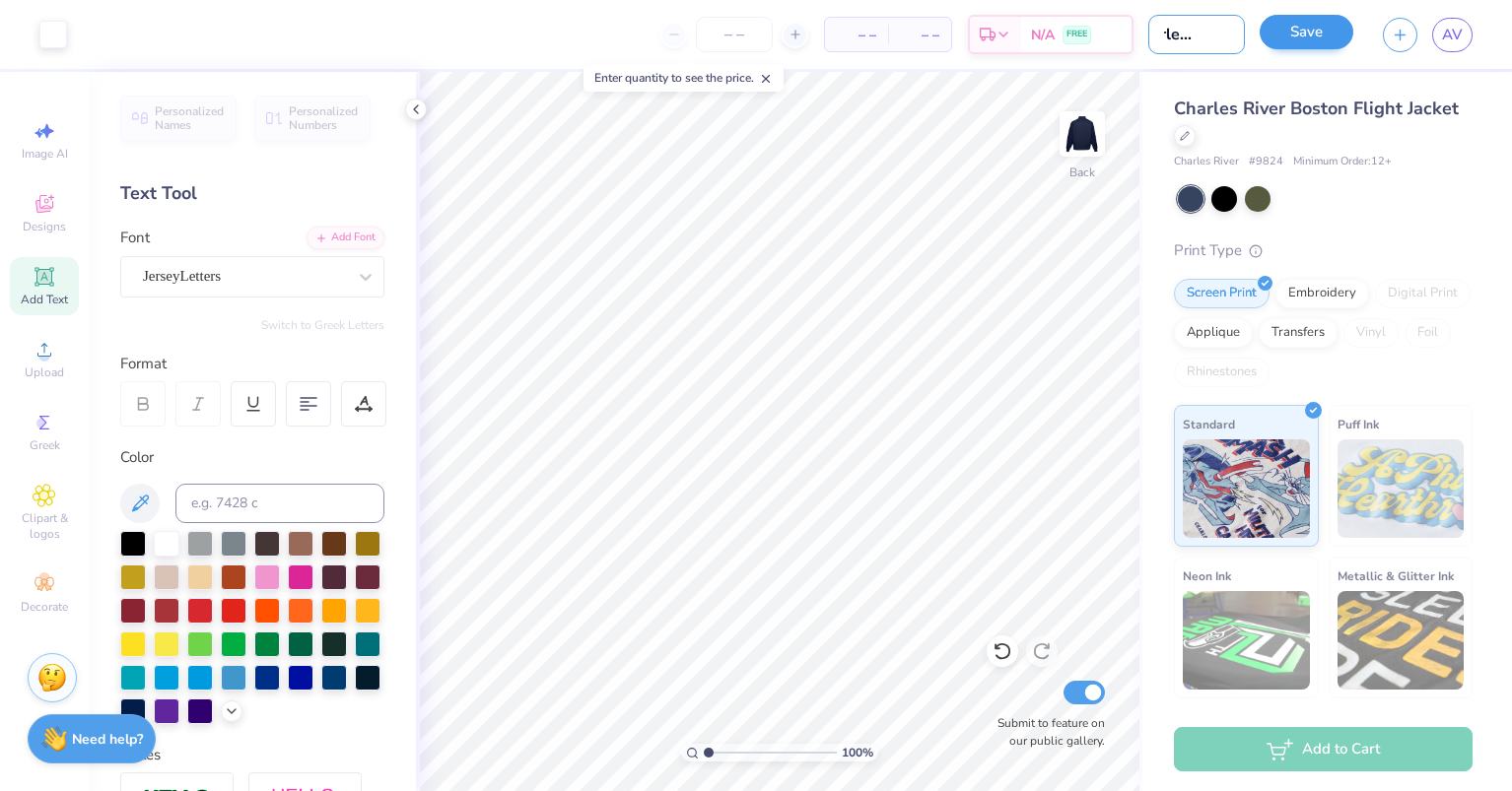 type on "Charles River" 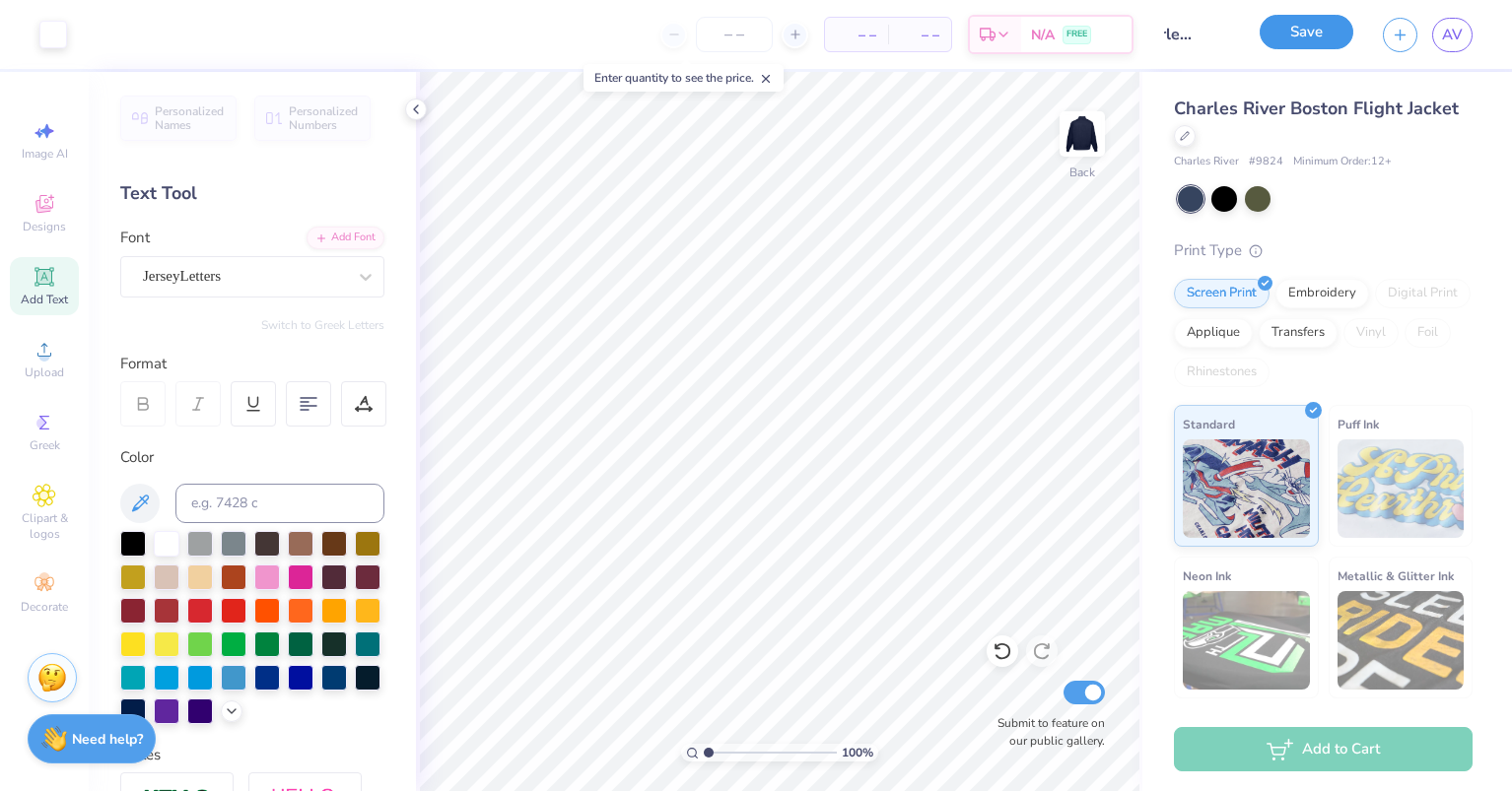 scroll, scrollTop: 0, scrollLeft: 0, axis: both 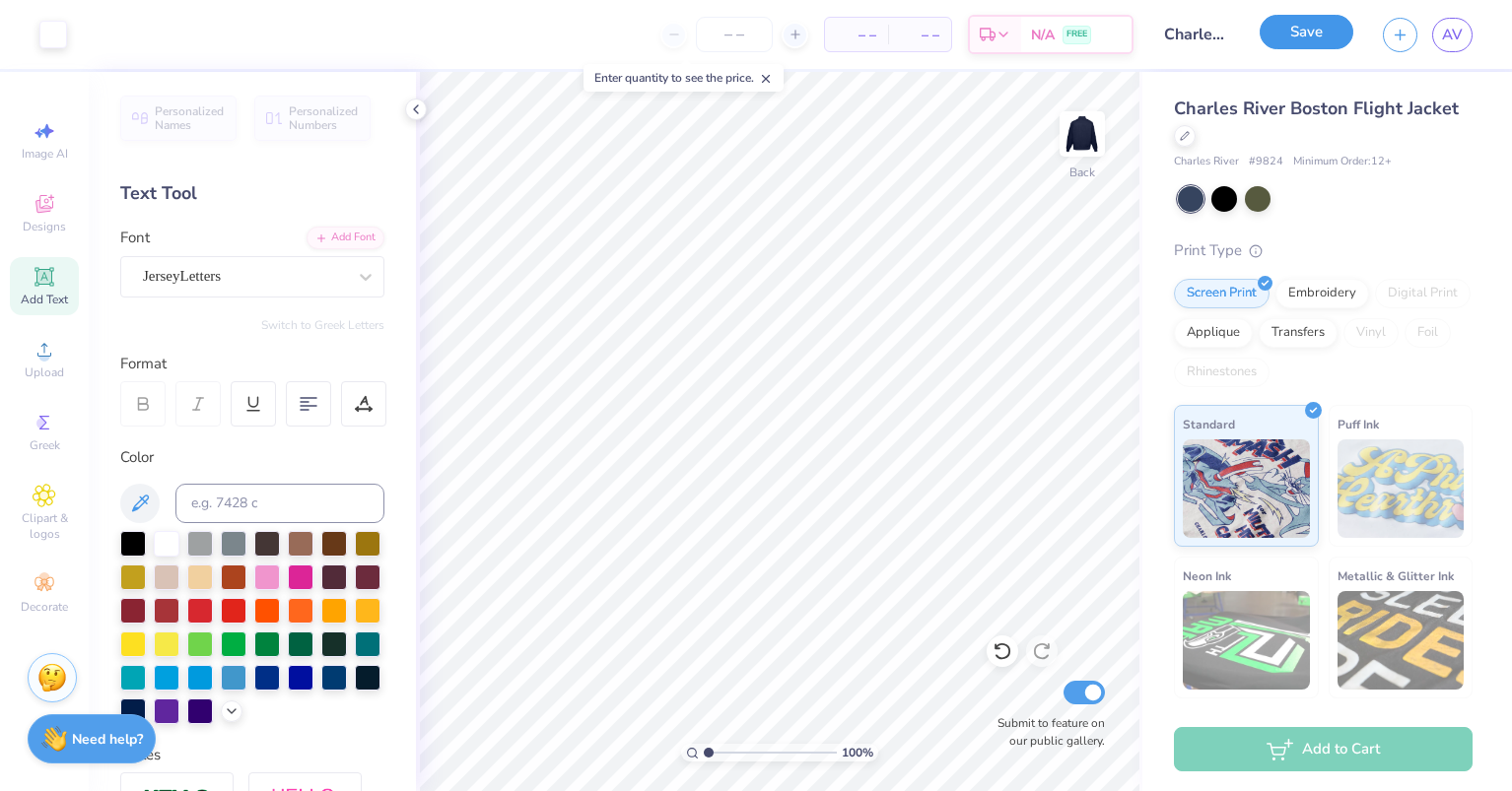 click on "Save" at bounding box center [1306, 32] 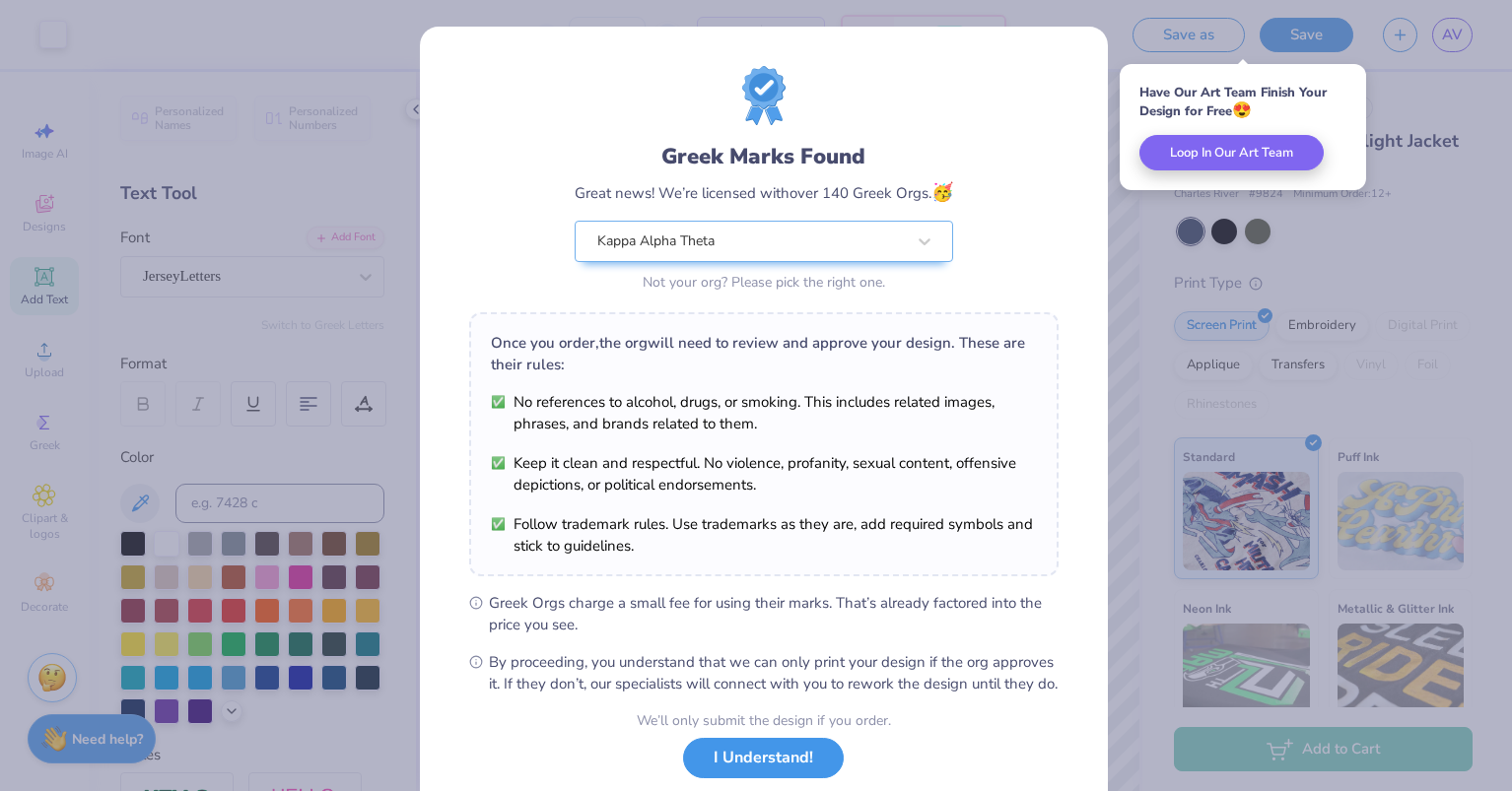 click on "I Understand!" at bounding box center [763, 758] 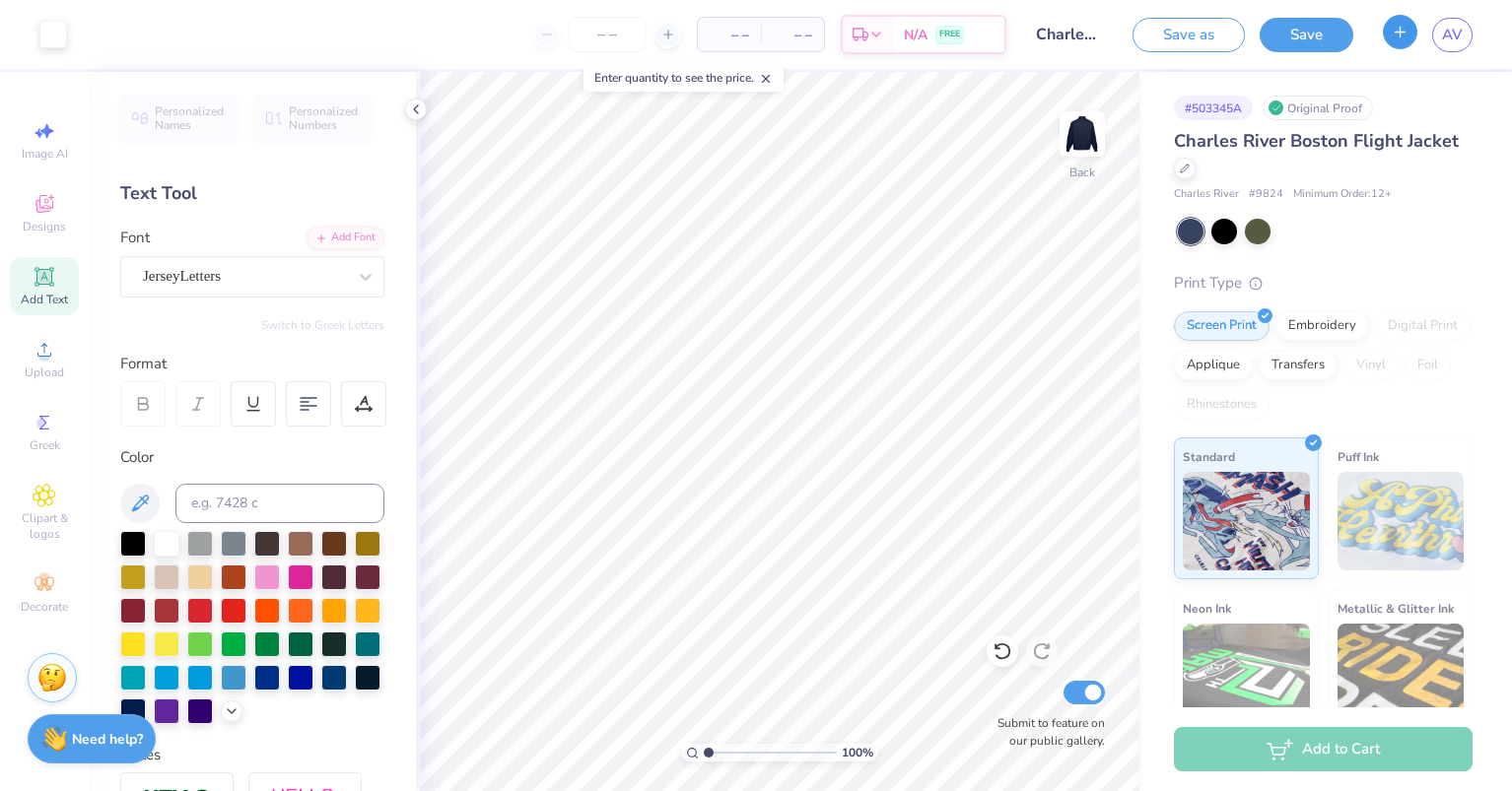 click 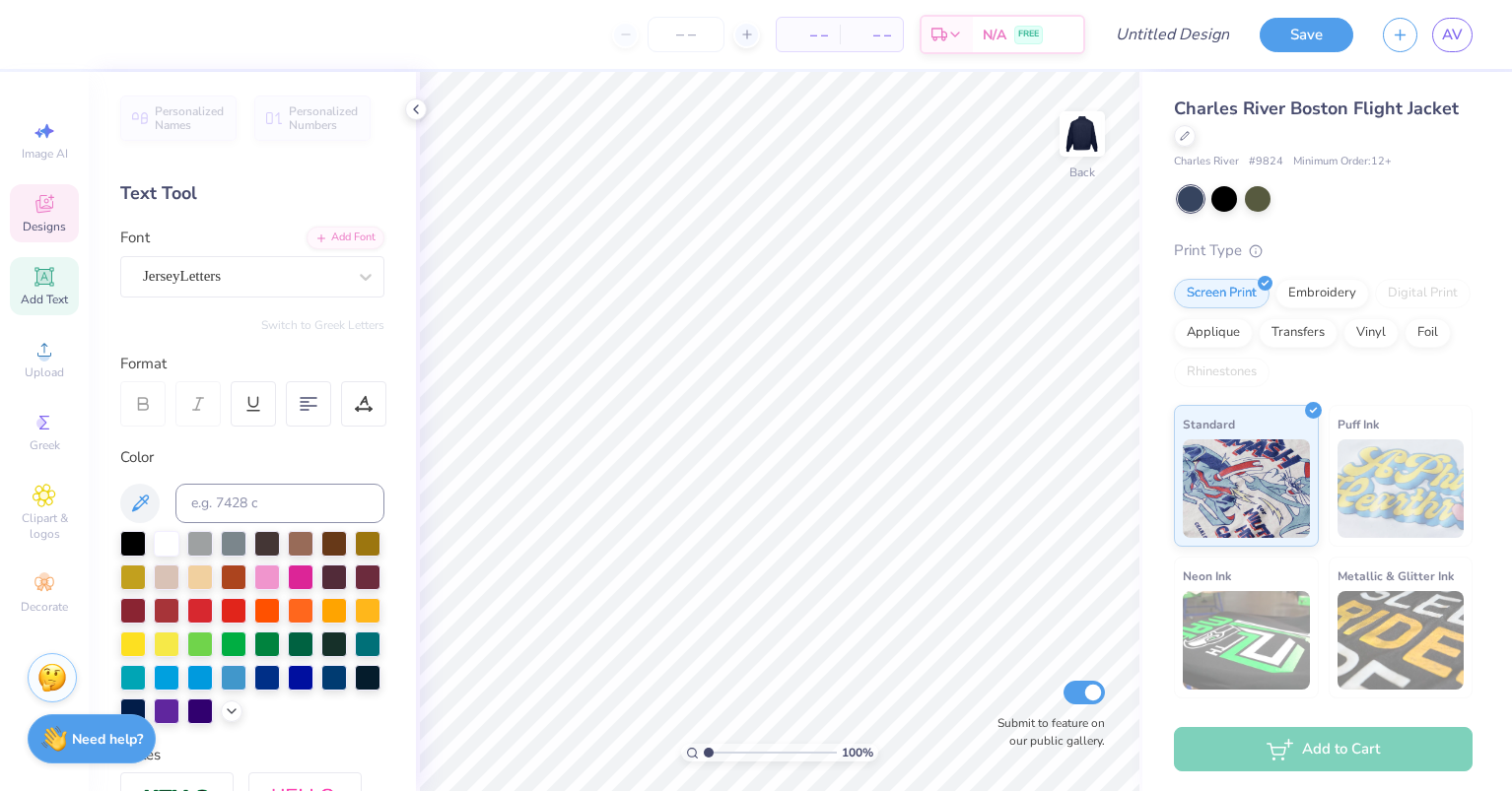click on "Designs" at bounding box center [44, 213] 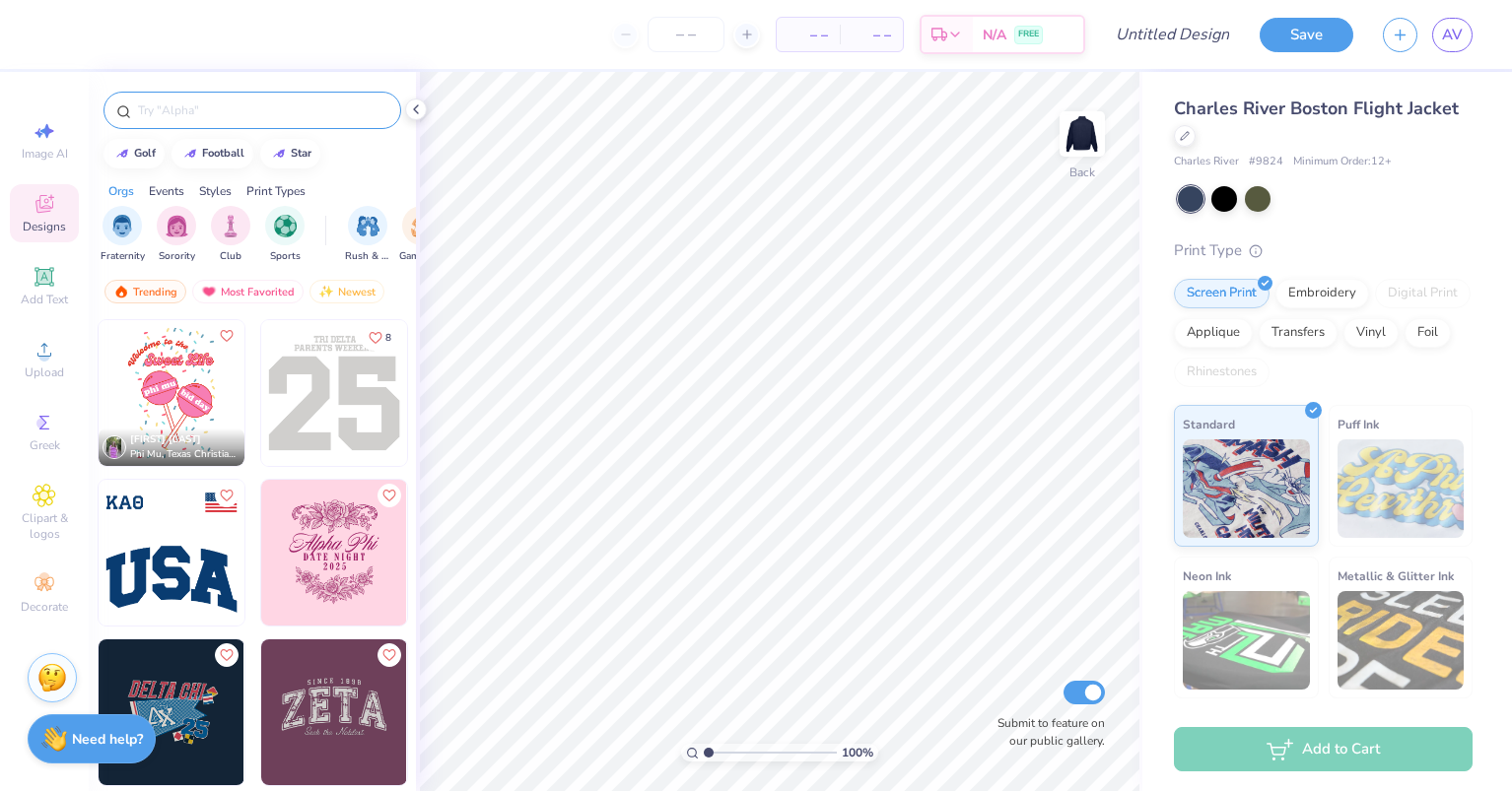 click at bounding box center (262, 110) 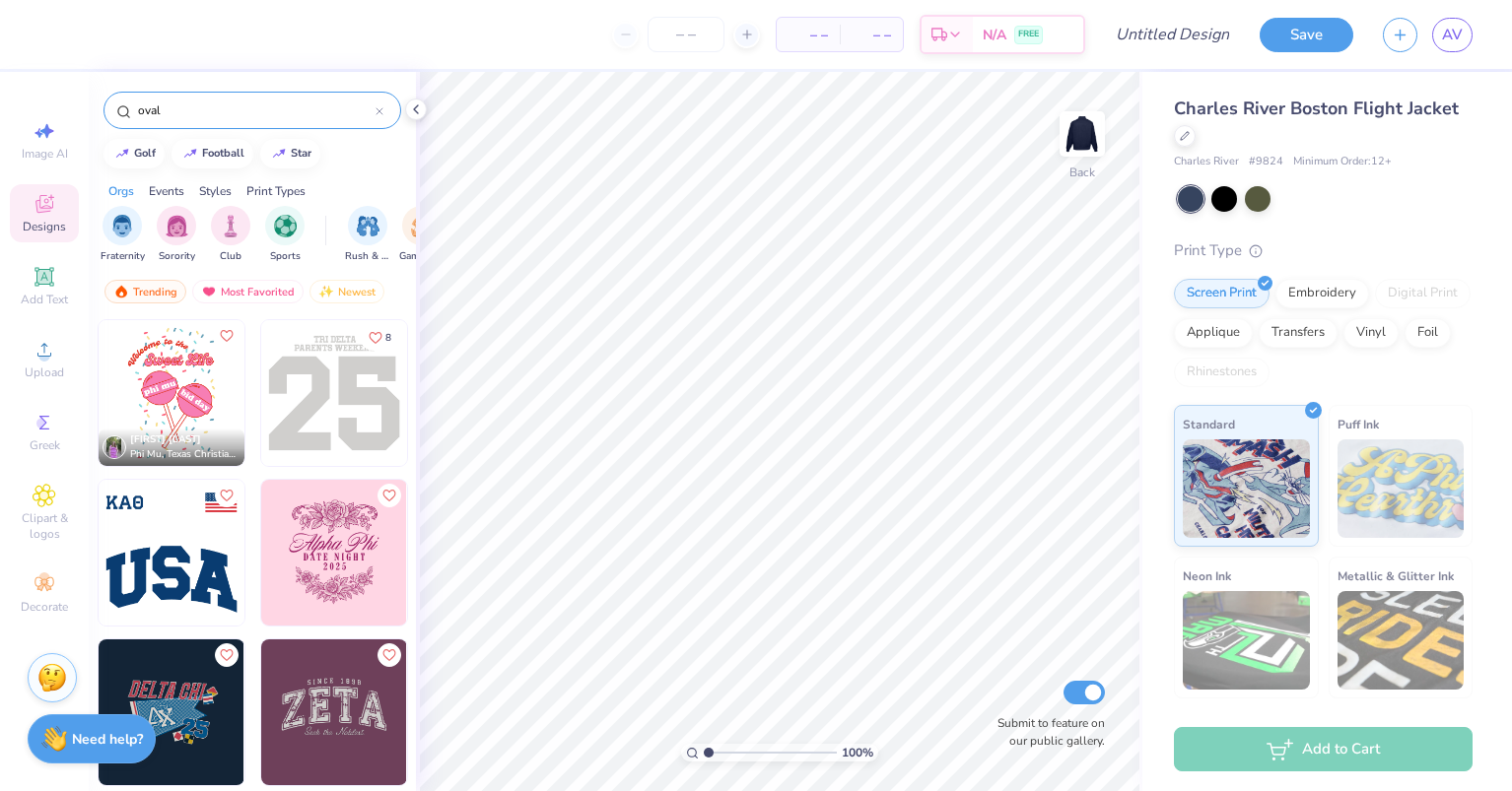 type on "oval" 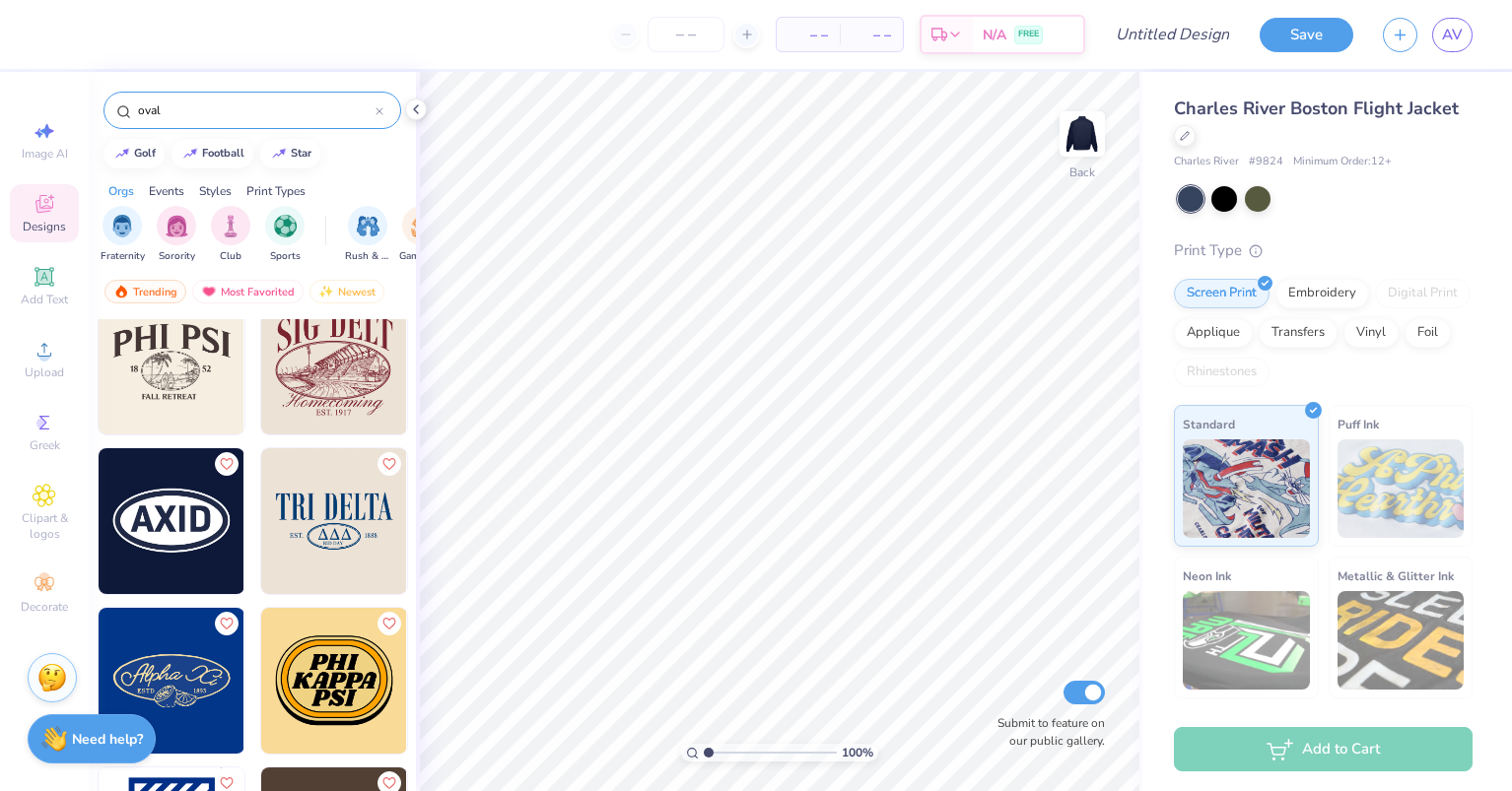 scroll, scrollTop: 788, scrollLeft: 0, axis: vertical 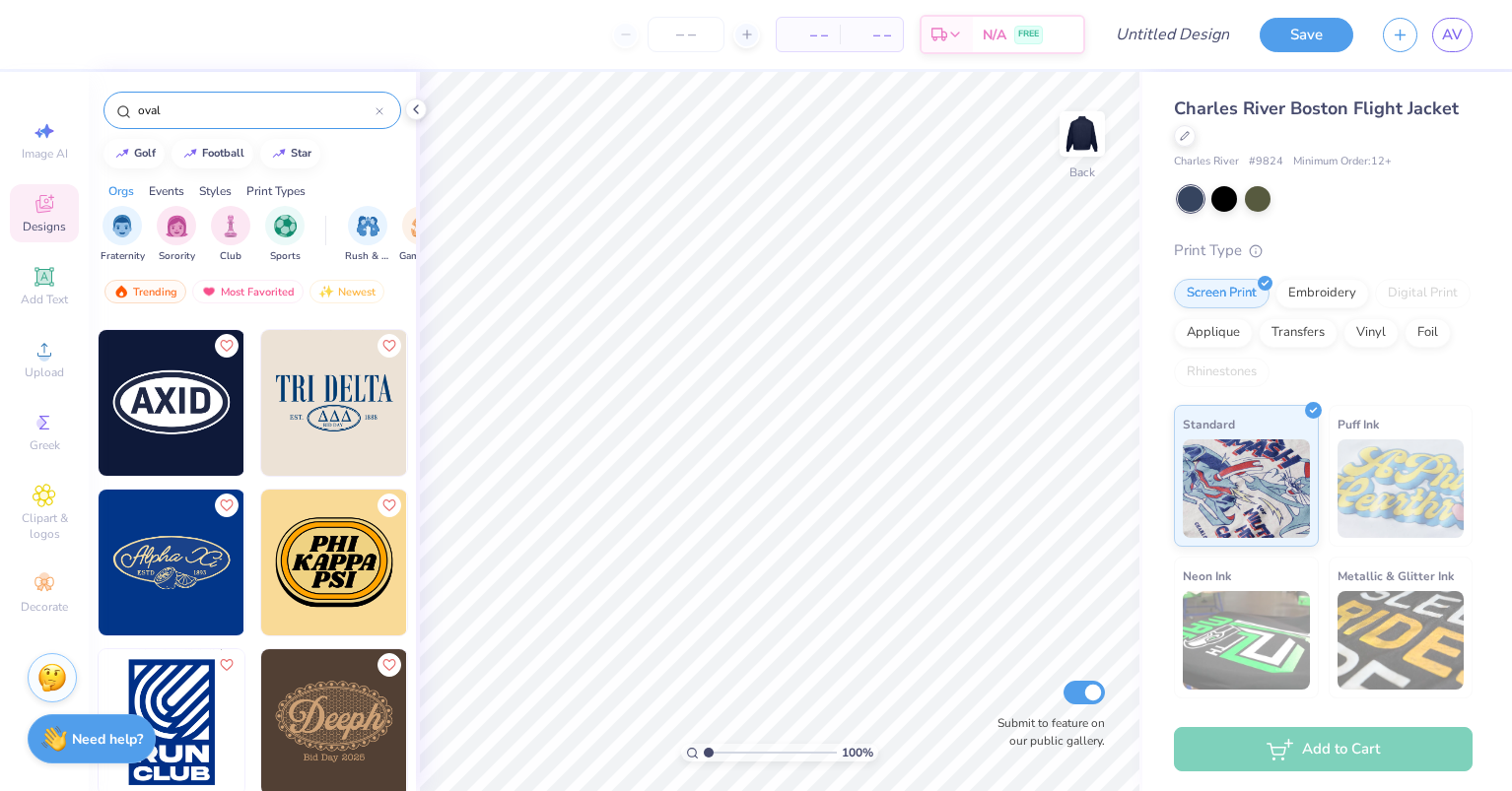 click at bounding box center [172, 403] 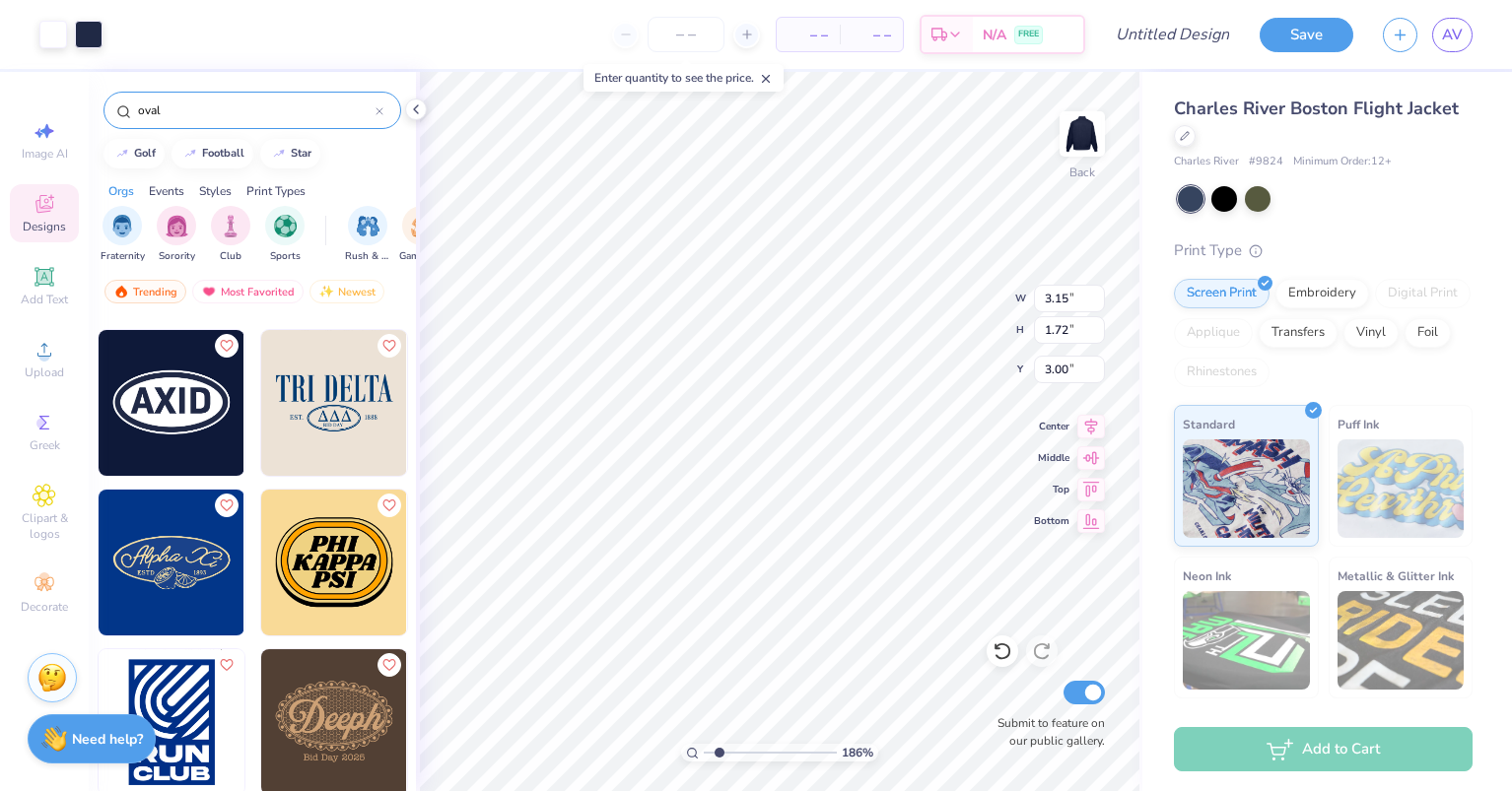 drag, startPoint x: 710, startPoint y: 754, endPoint x: 720, endPoint y: 752, distance: 10.198039 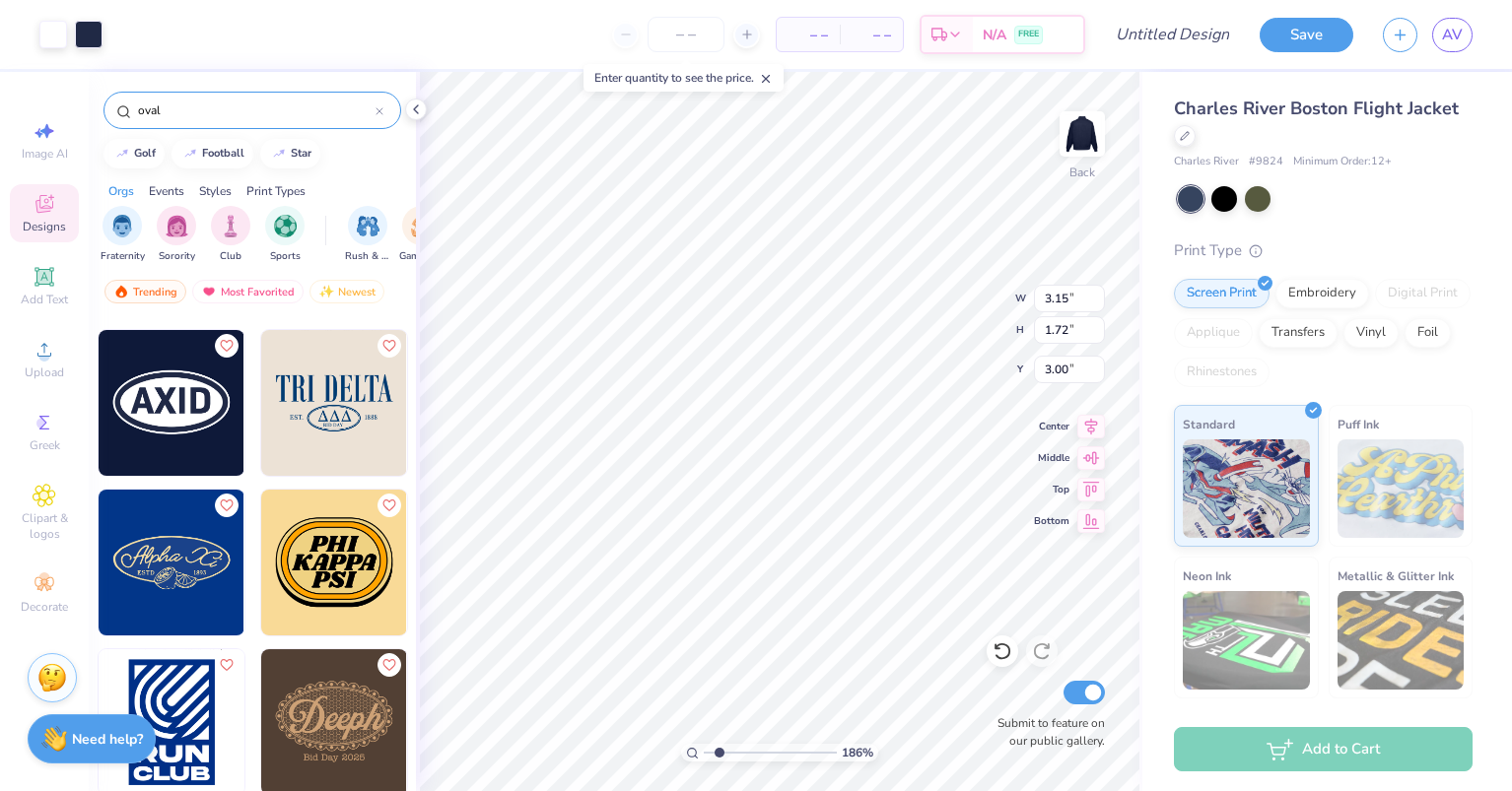type on "1.86" 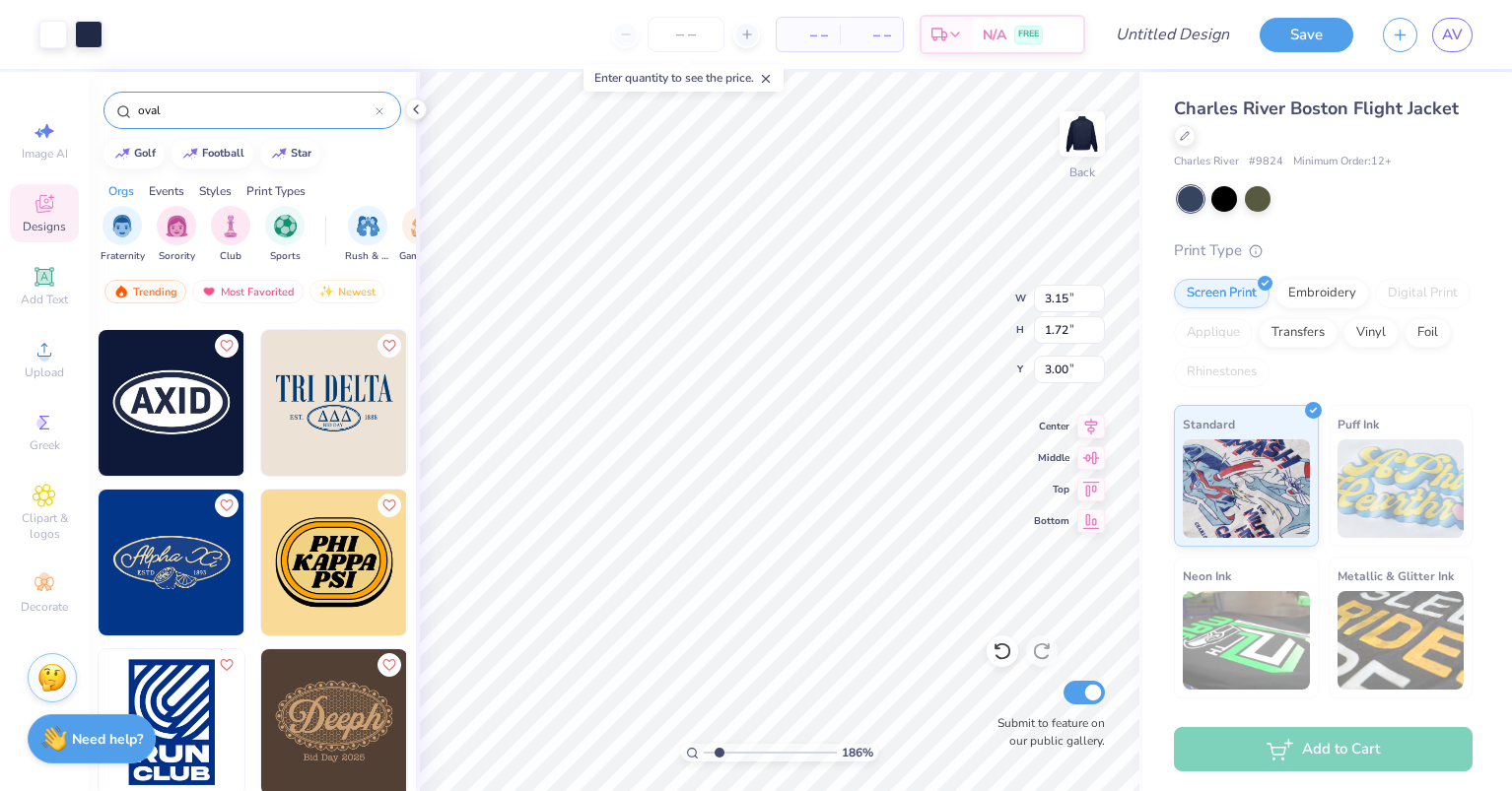 click at bounding box center (770, 753) 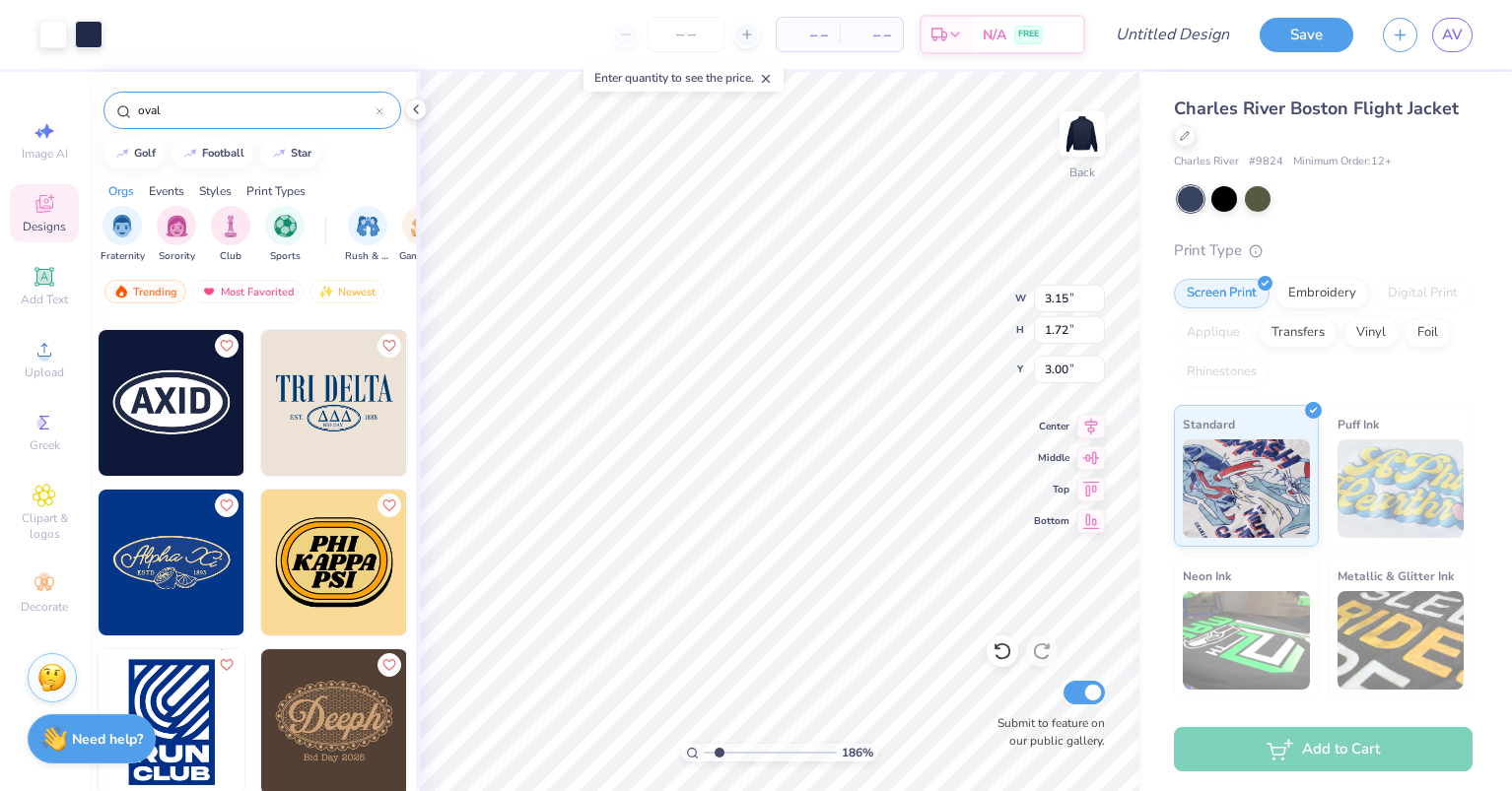 type on "2.19" 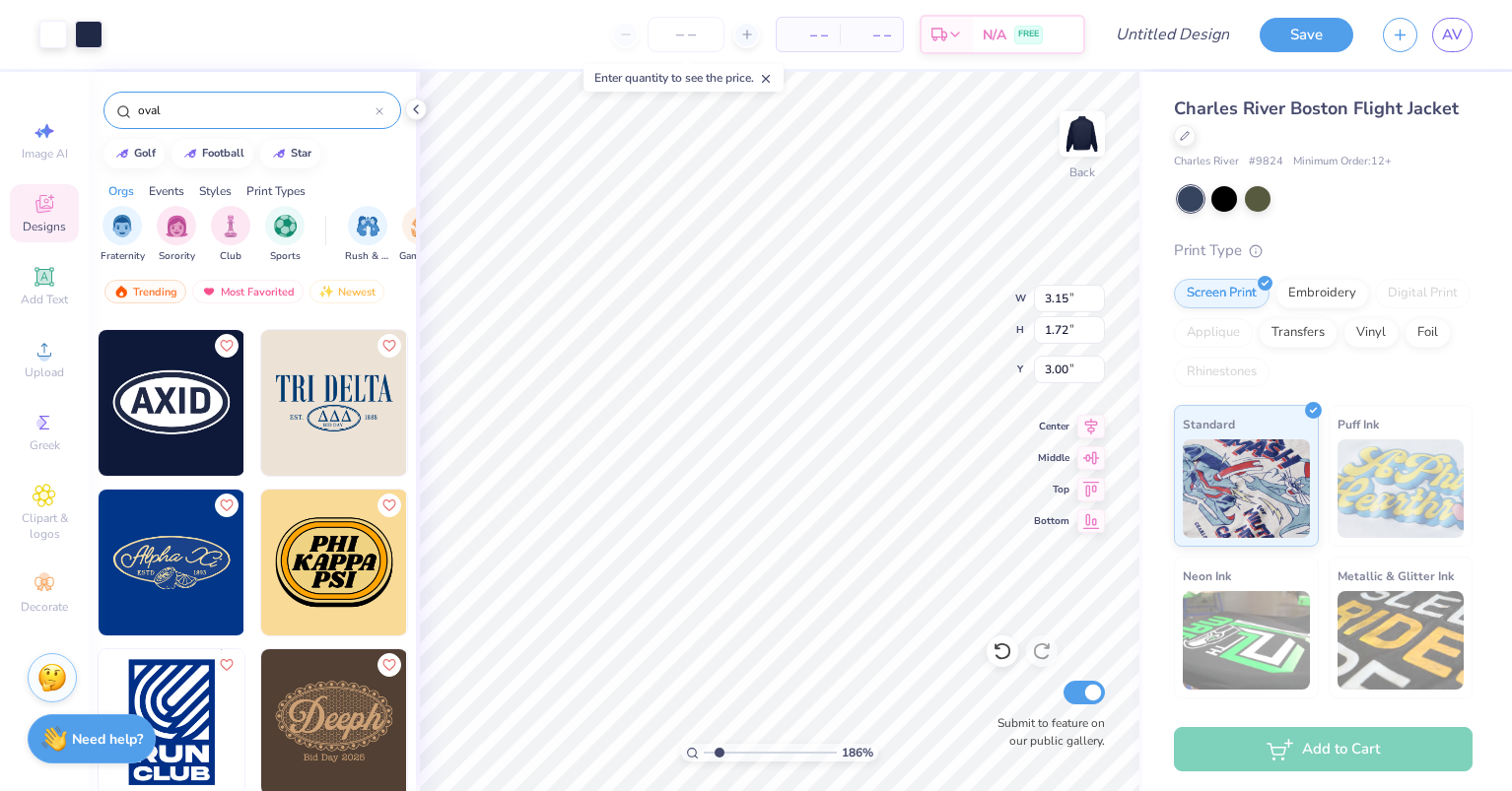 type on "0.78" 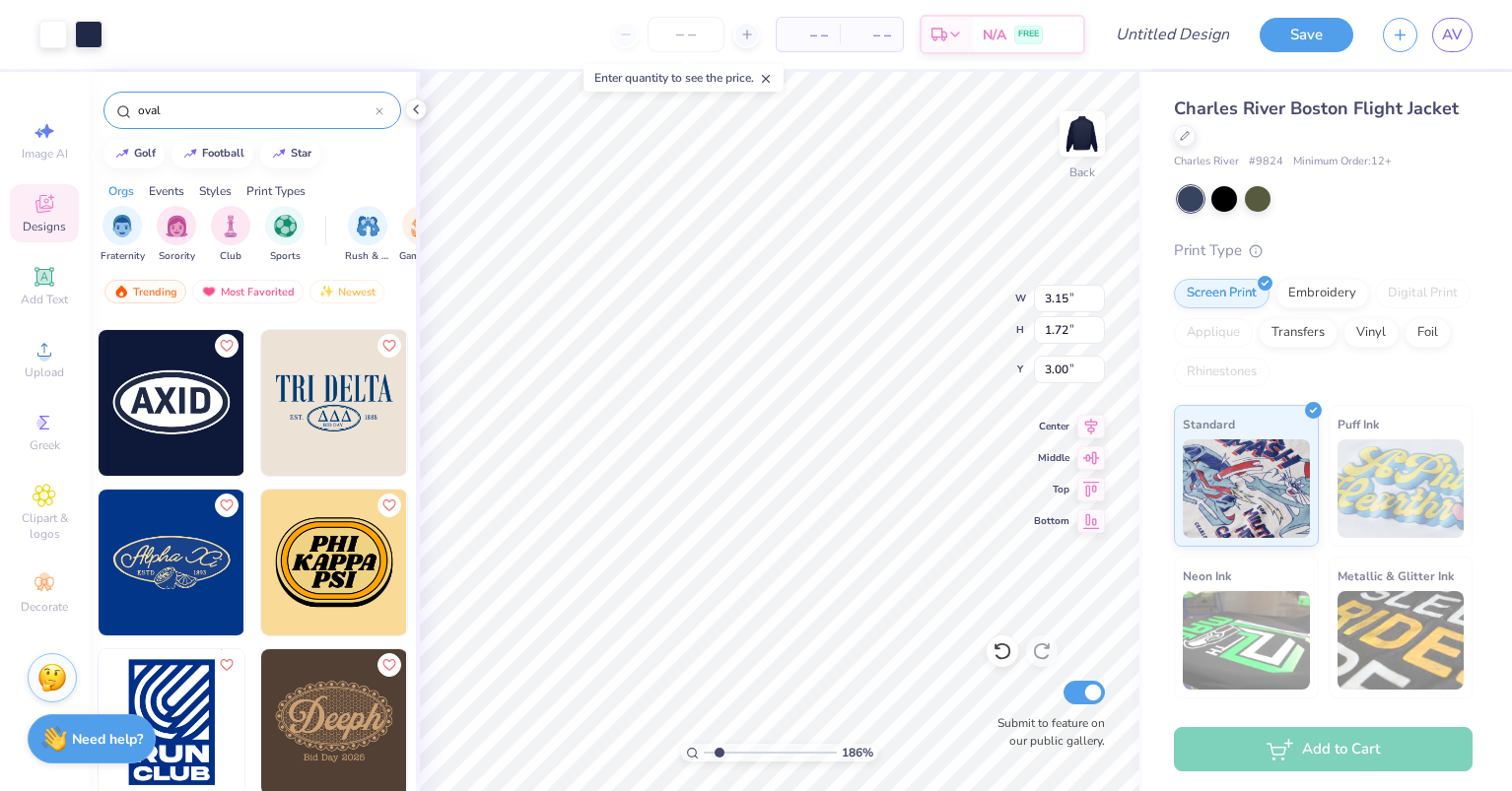 type on "3.44" 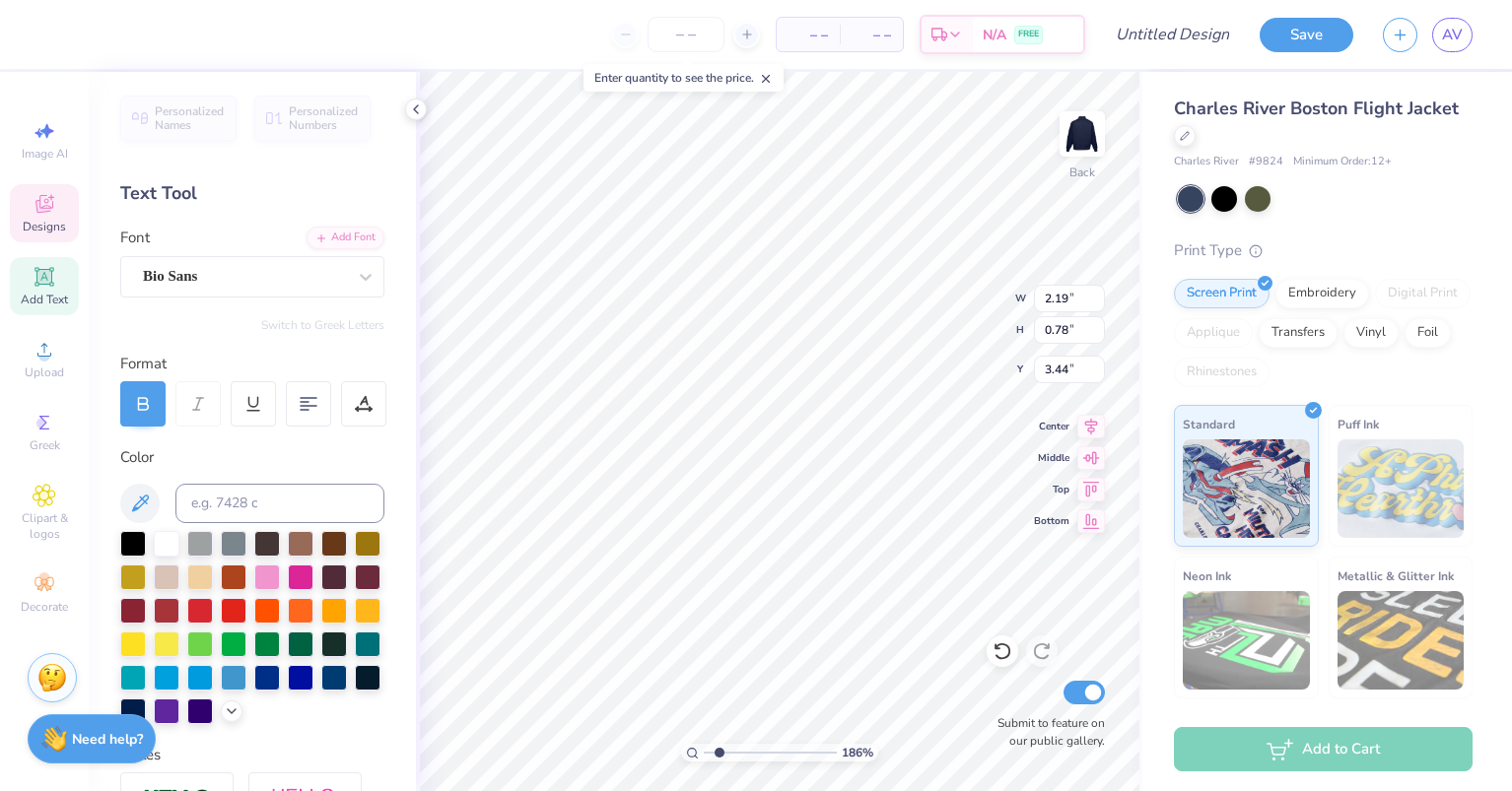 scroll, scrollTop: 16, scrollLeft: 3, axis: both 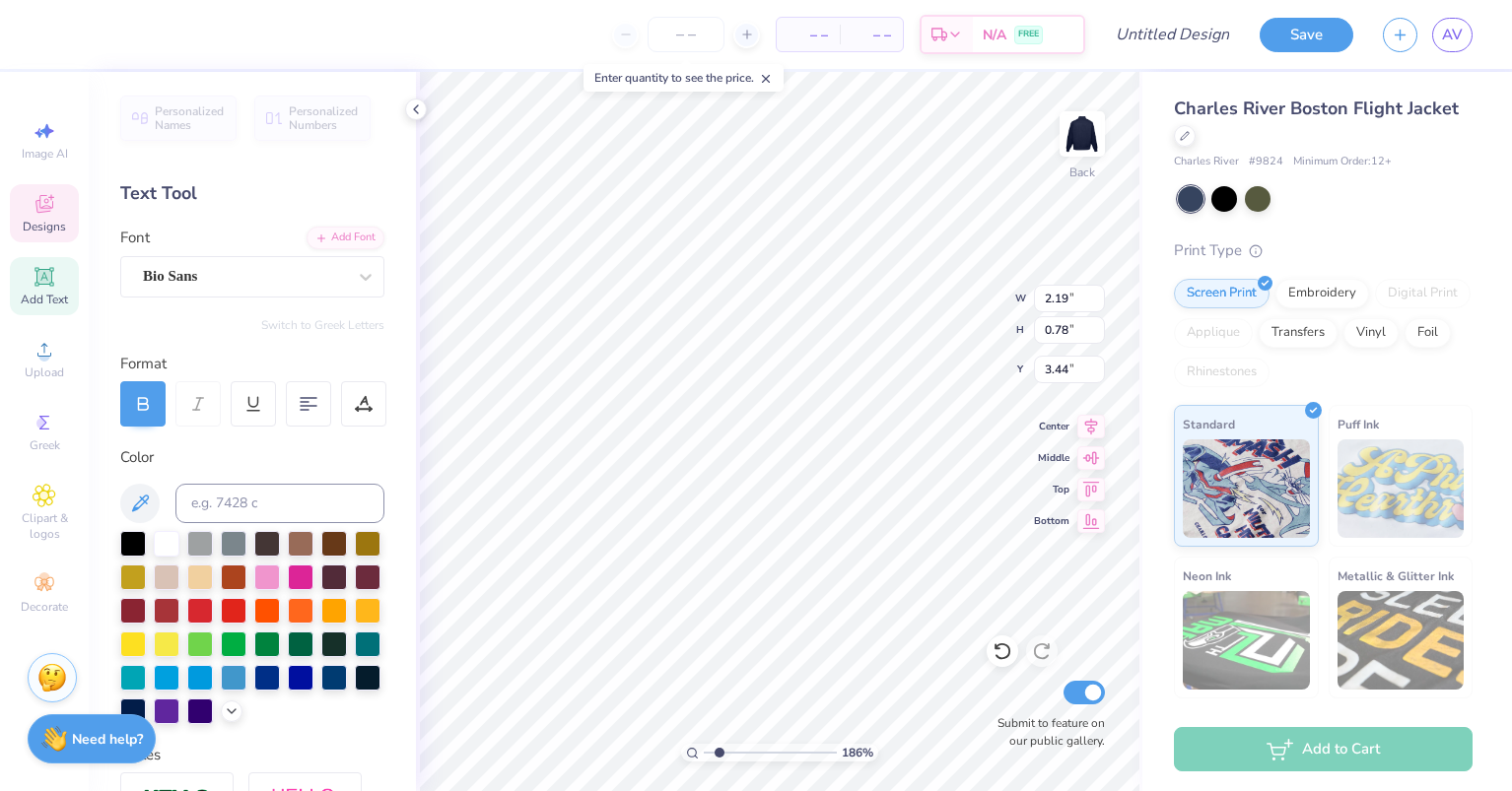 type on "T" 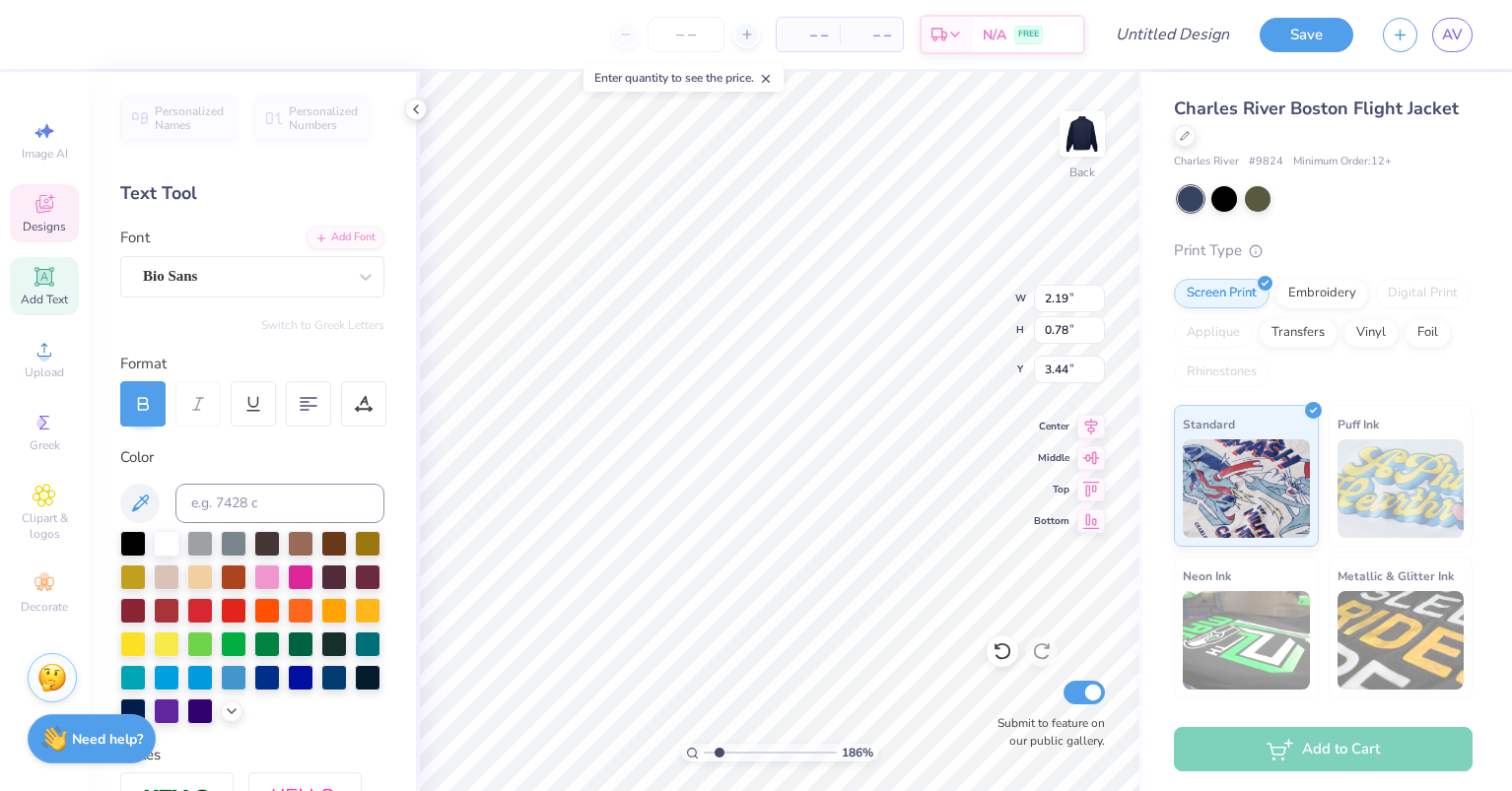 type on "Theta" 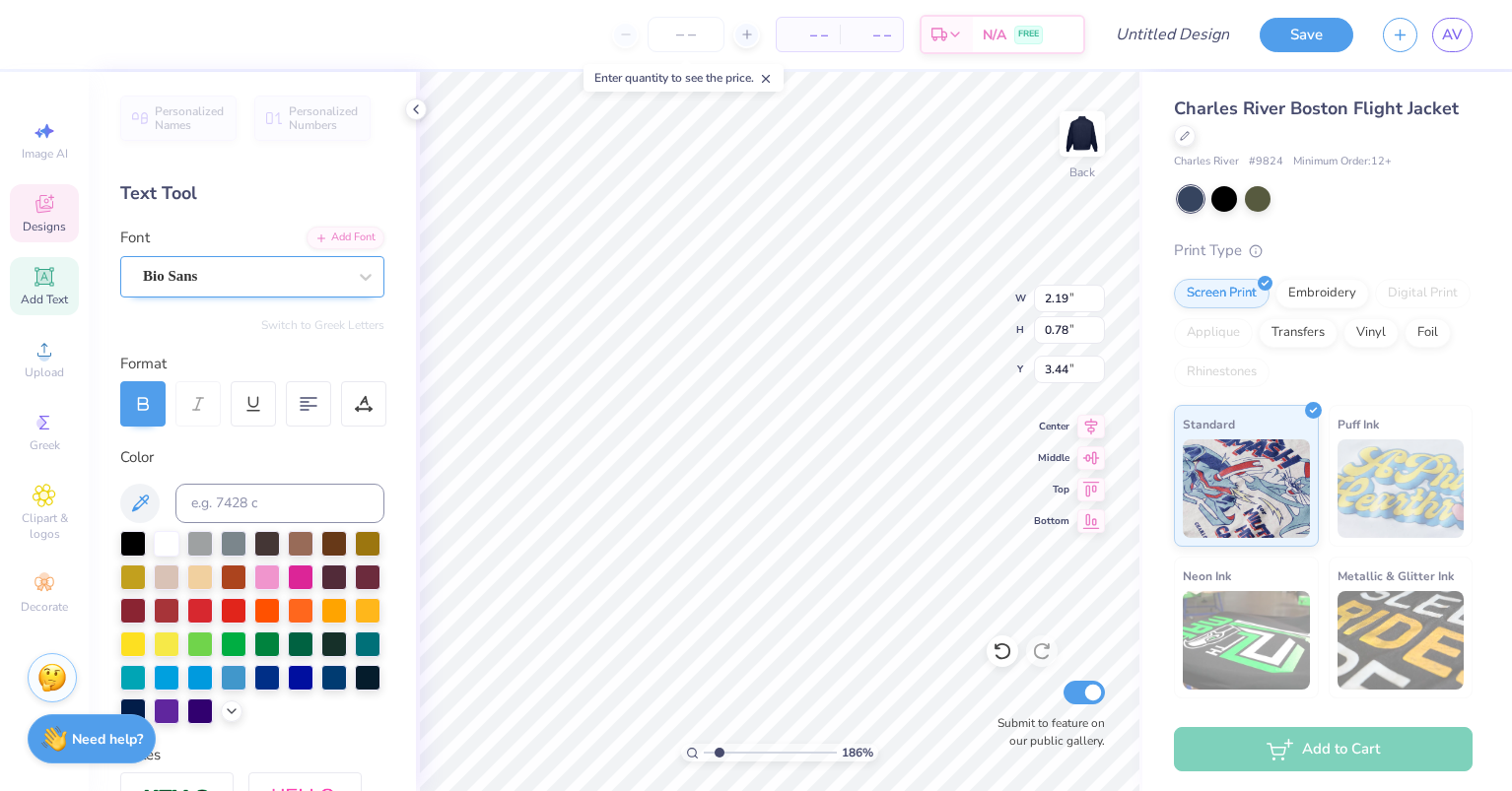 click on "Bio Sans" at bounding box center (244, 276) 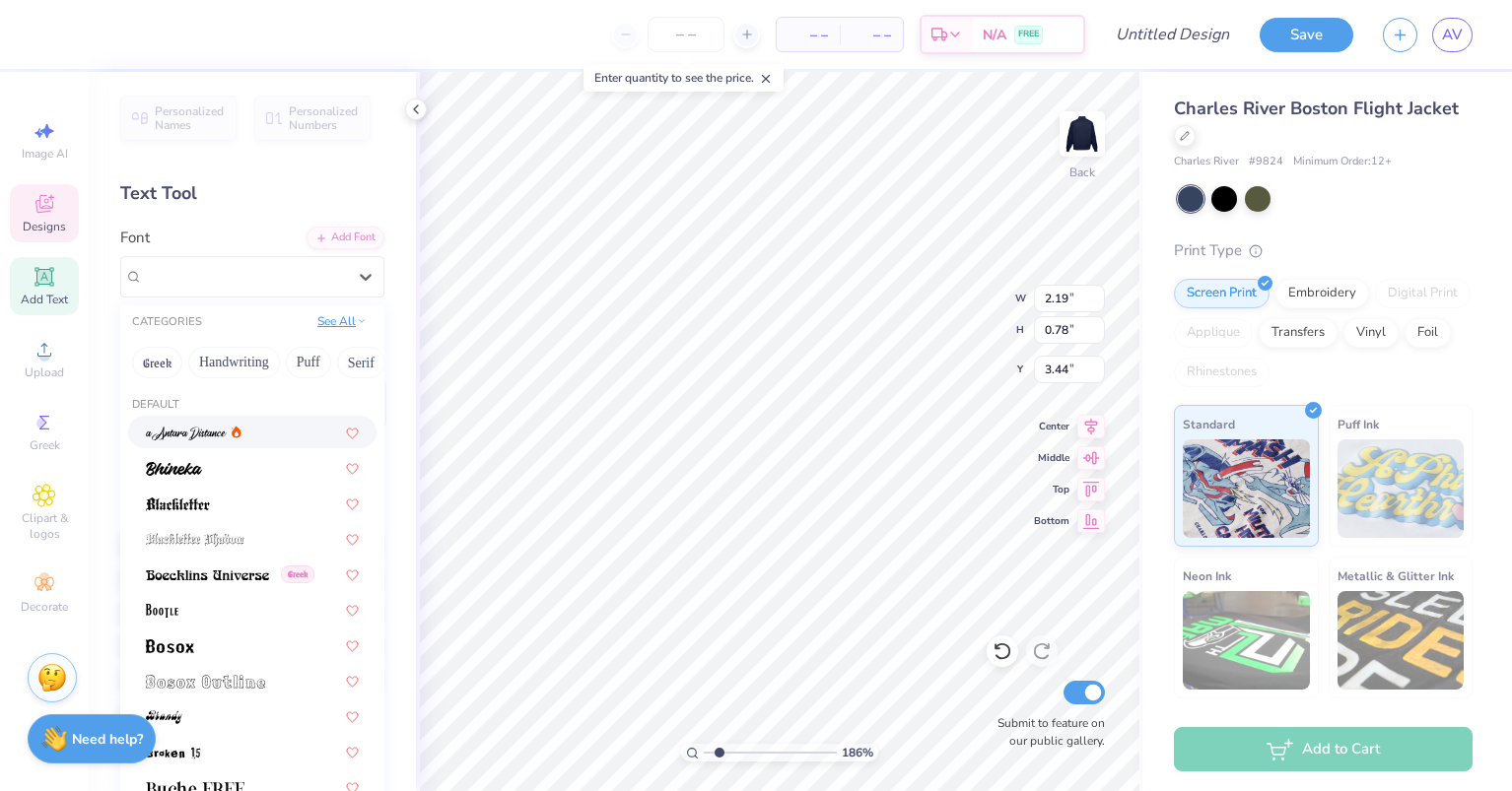 click on "See All" at bounding box center [342, 321] 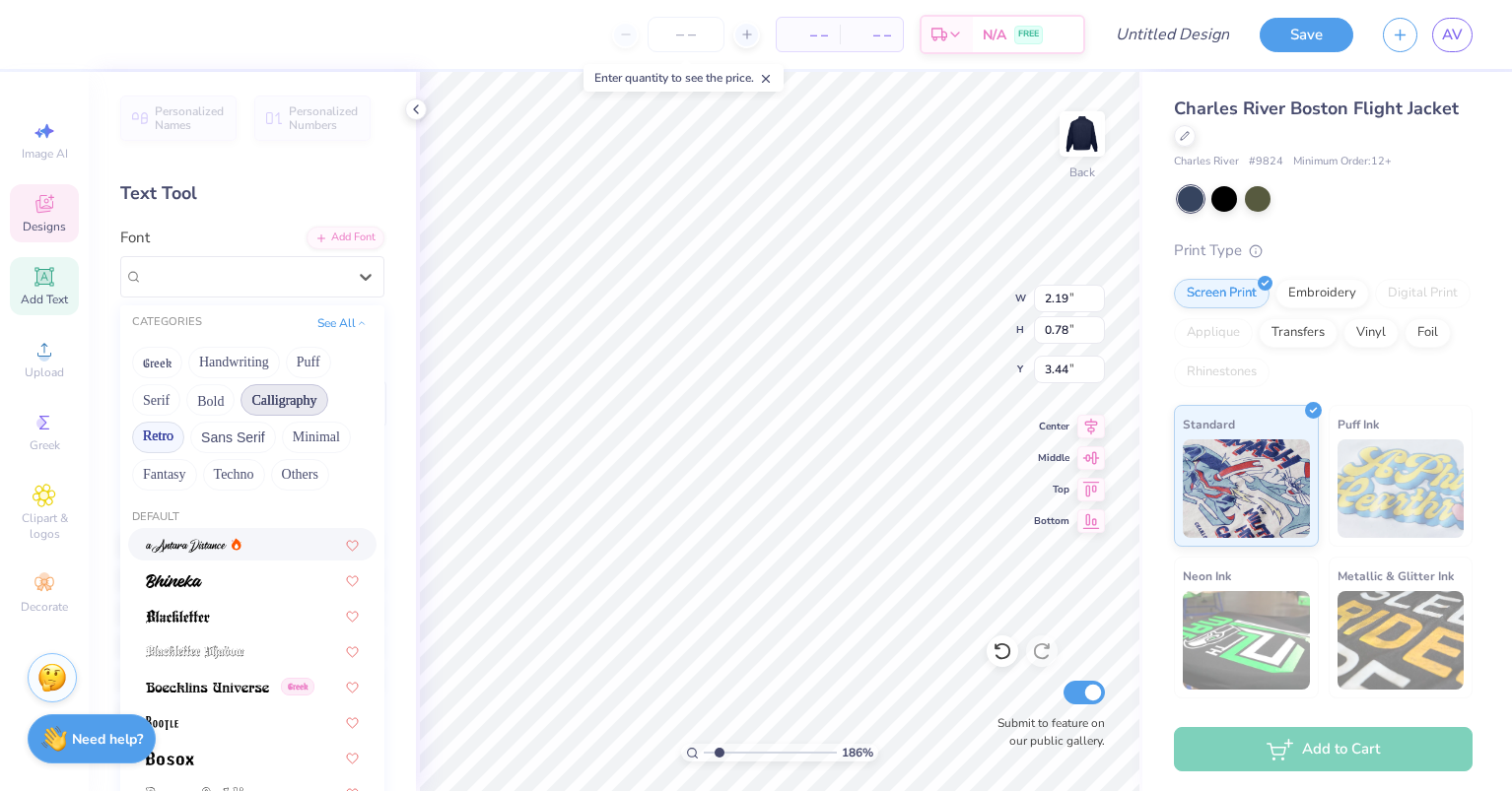 click on "Calligraphy" at bounding box center [284, 400] 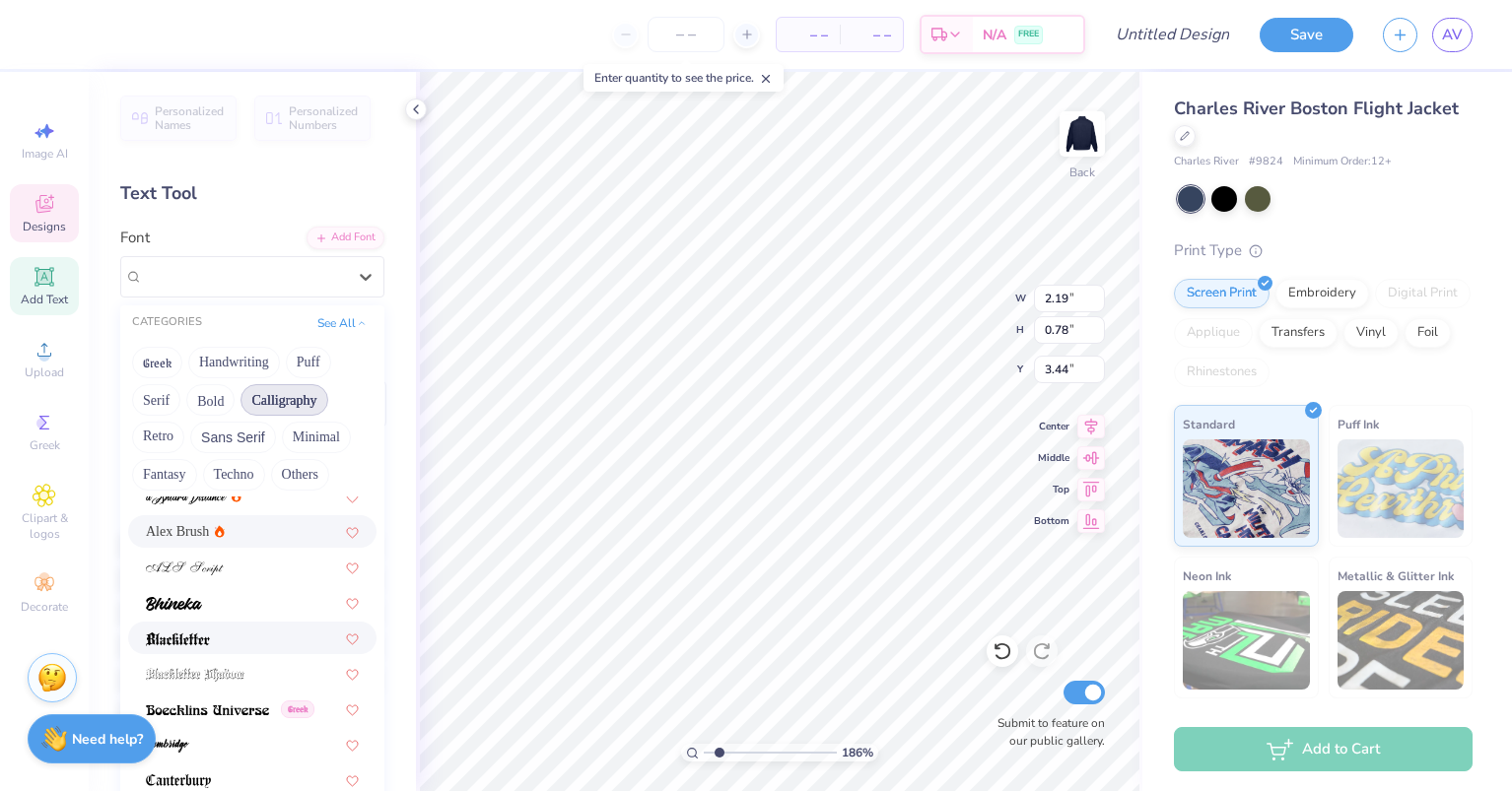scroll, scrollTop: 0, scrollLeft: 0, axis: both 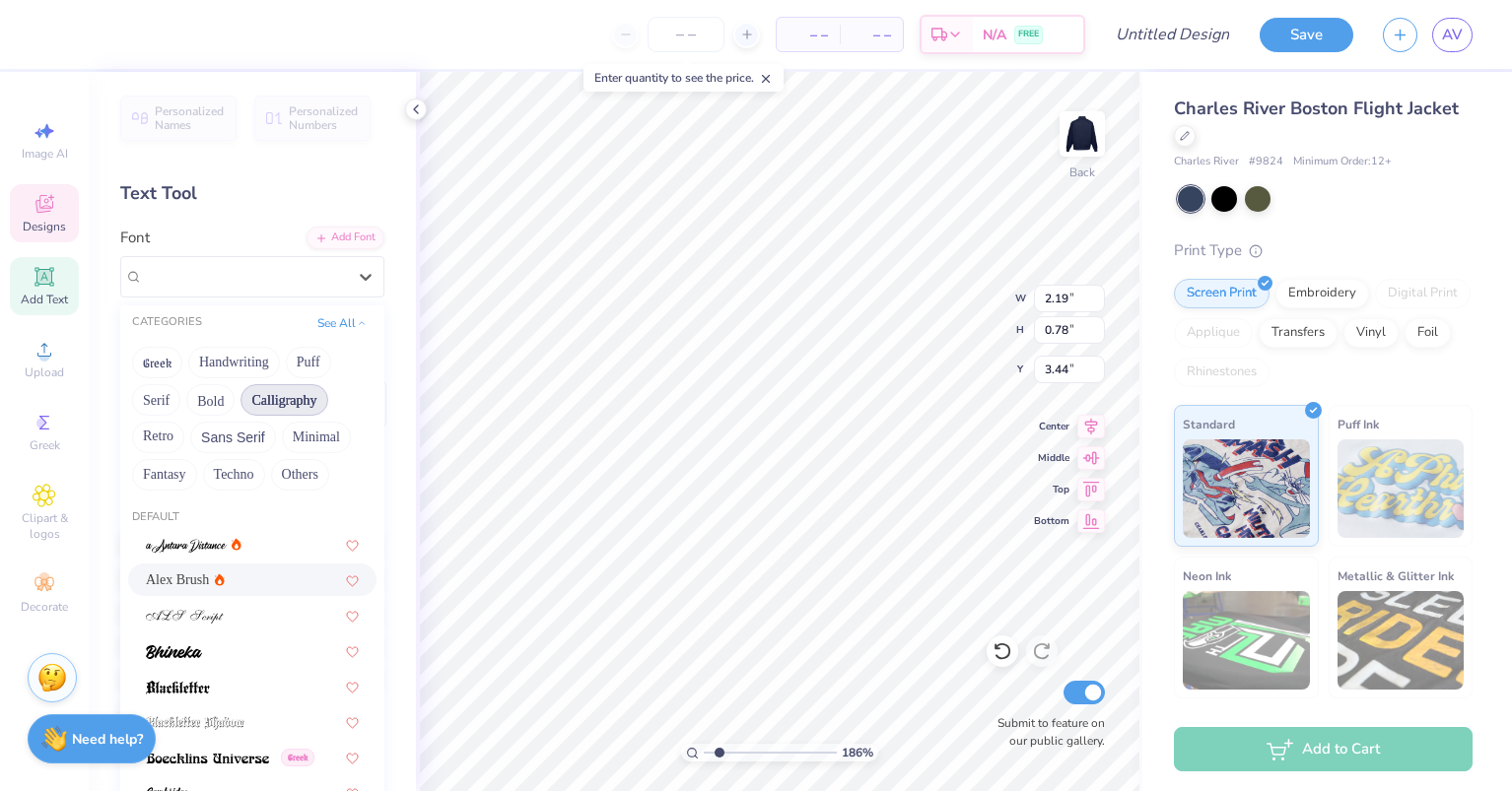 click on "Alex Brush" at bounding box center [252, 579] 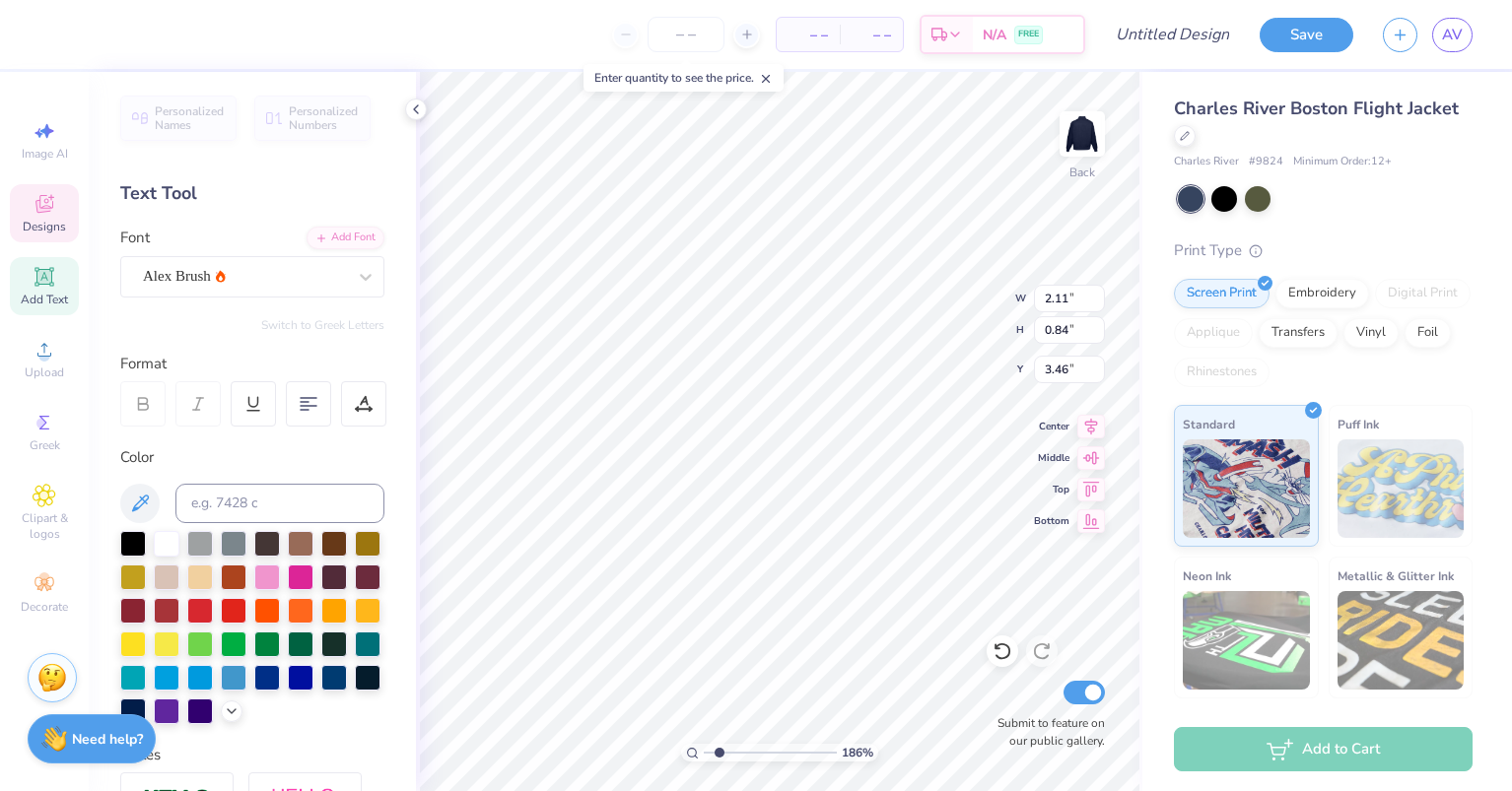 type on "2.76" 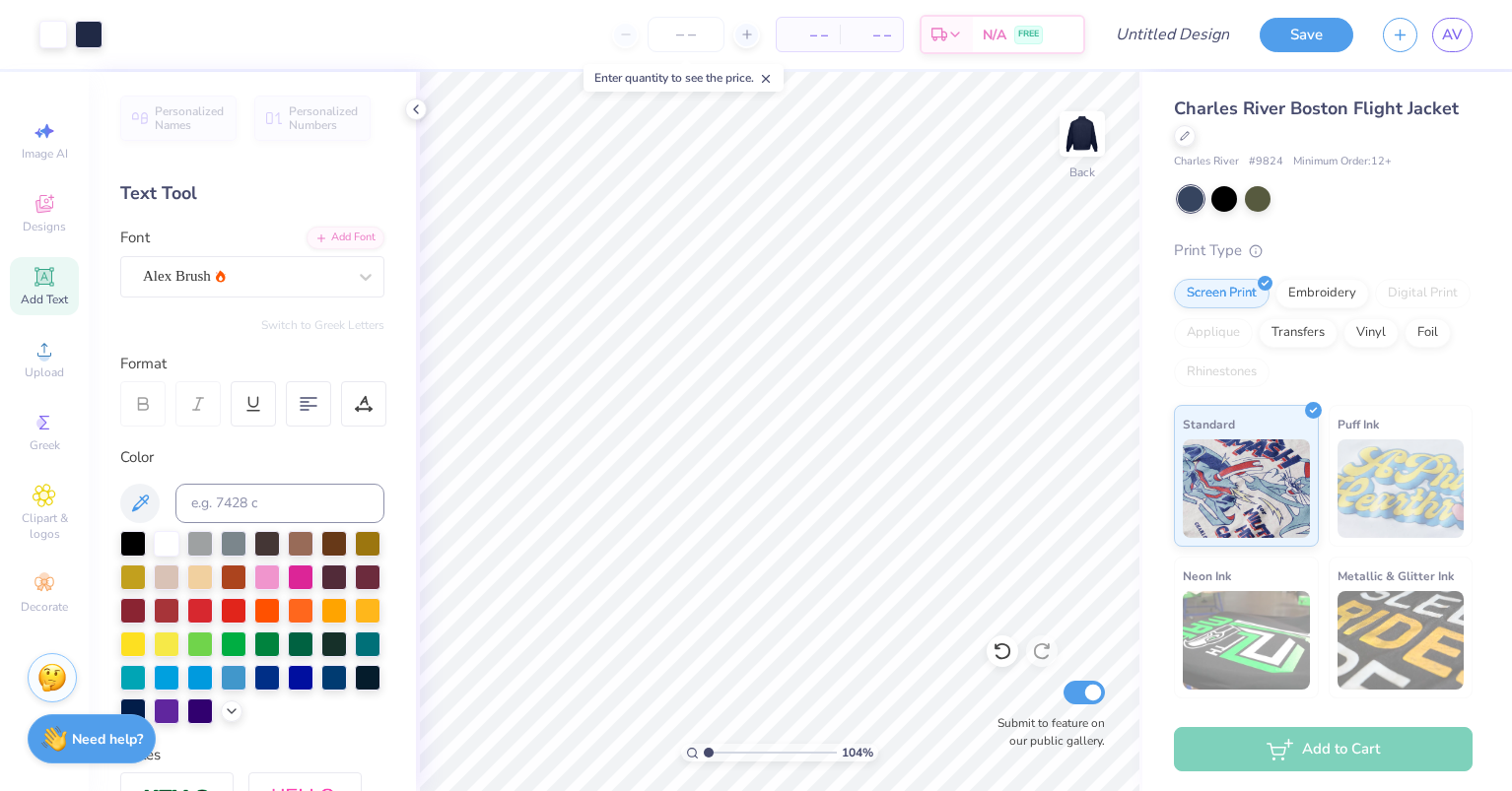 drag, startPoint x: 720, startPoint y: 753, endPoint x: 709, endPoint y: 753, distance: 11 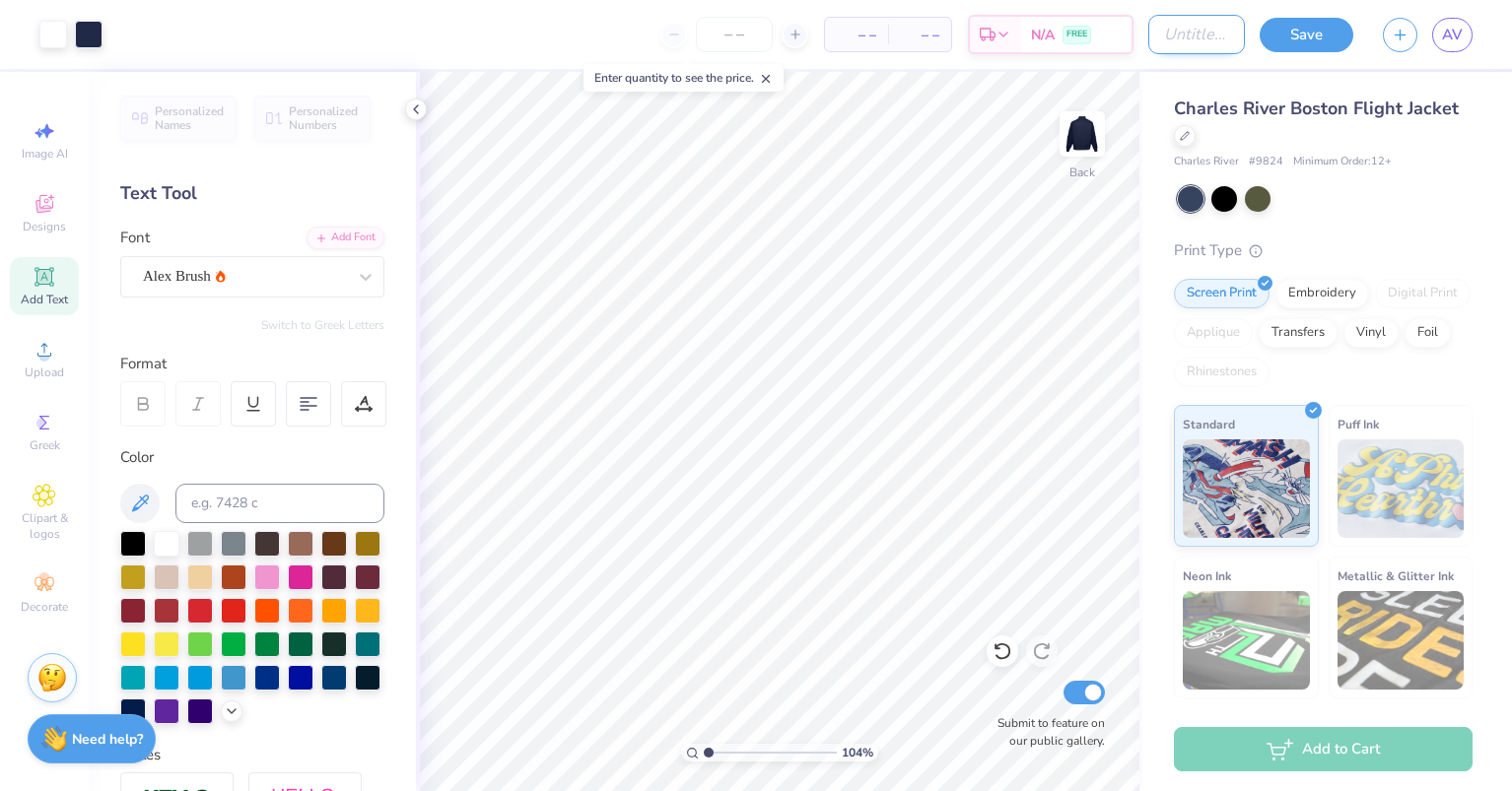 click on "Design Title" at bounding box center (1197, 34) 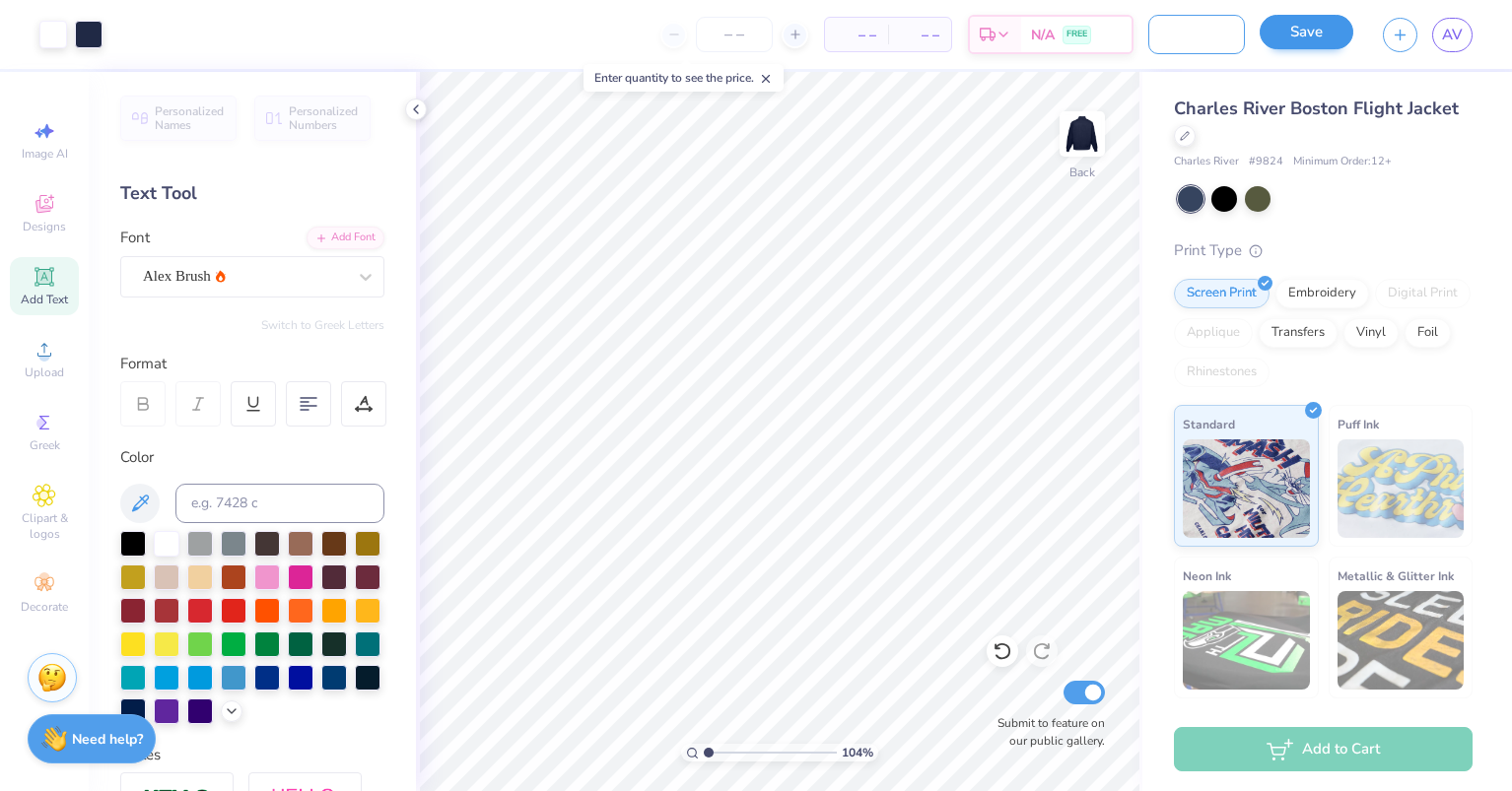 scroll, scrollTop: 0, scrollLeft: 71, axis: horizontal 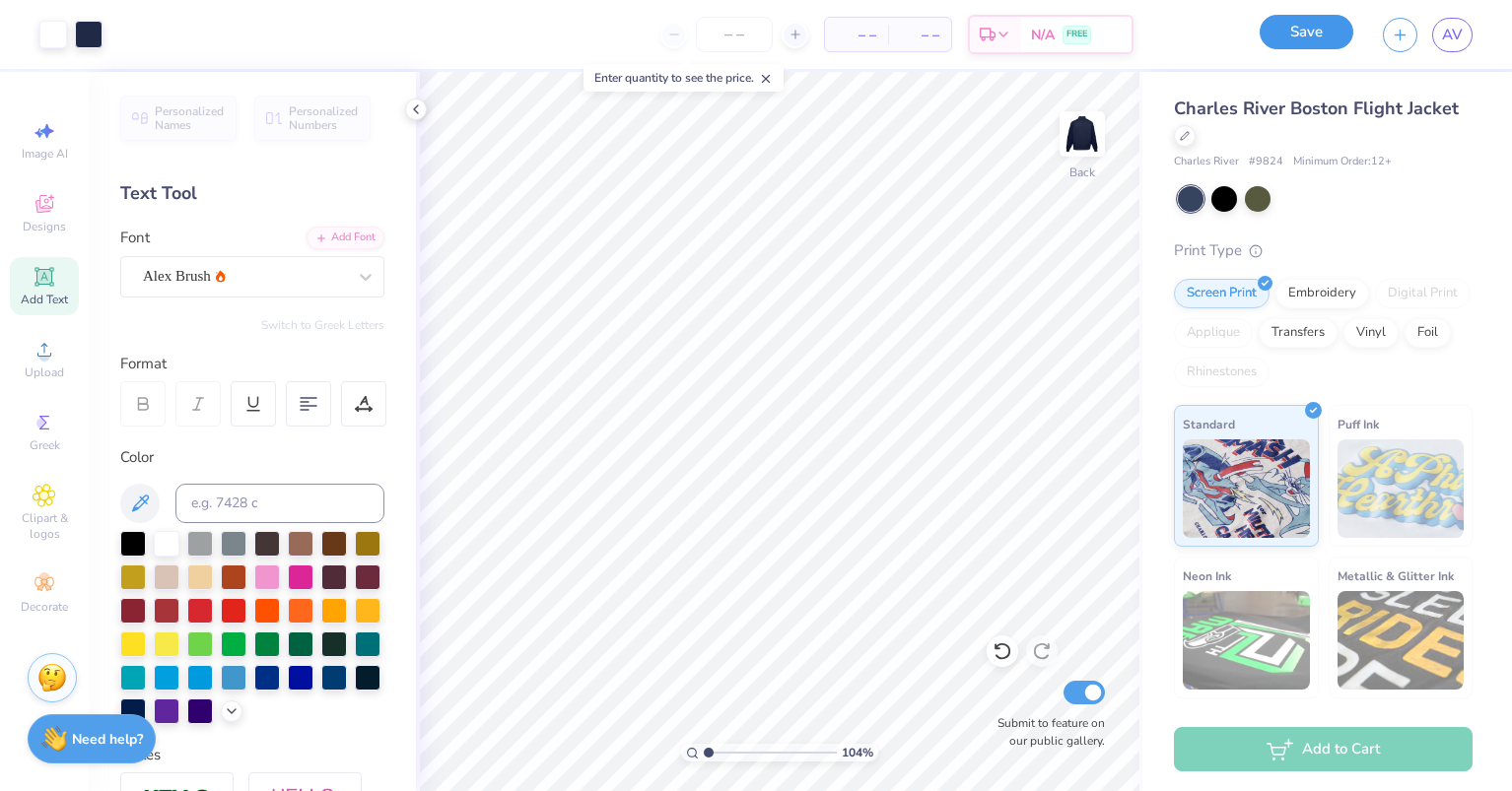 click on "Save" at bounding box center [1306, 32] 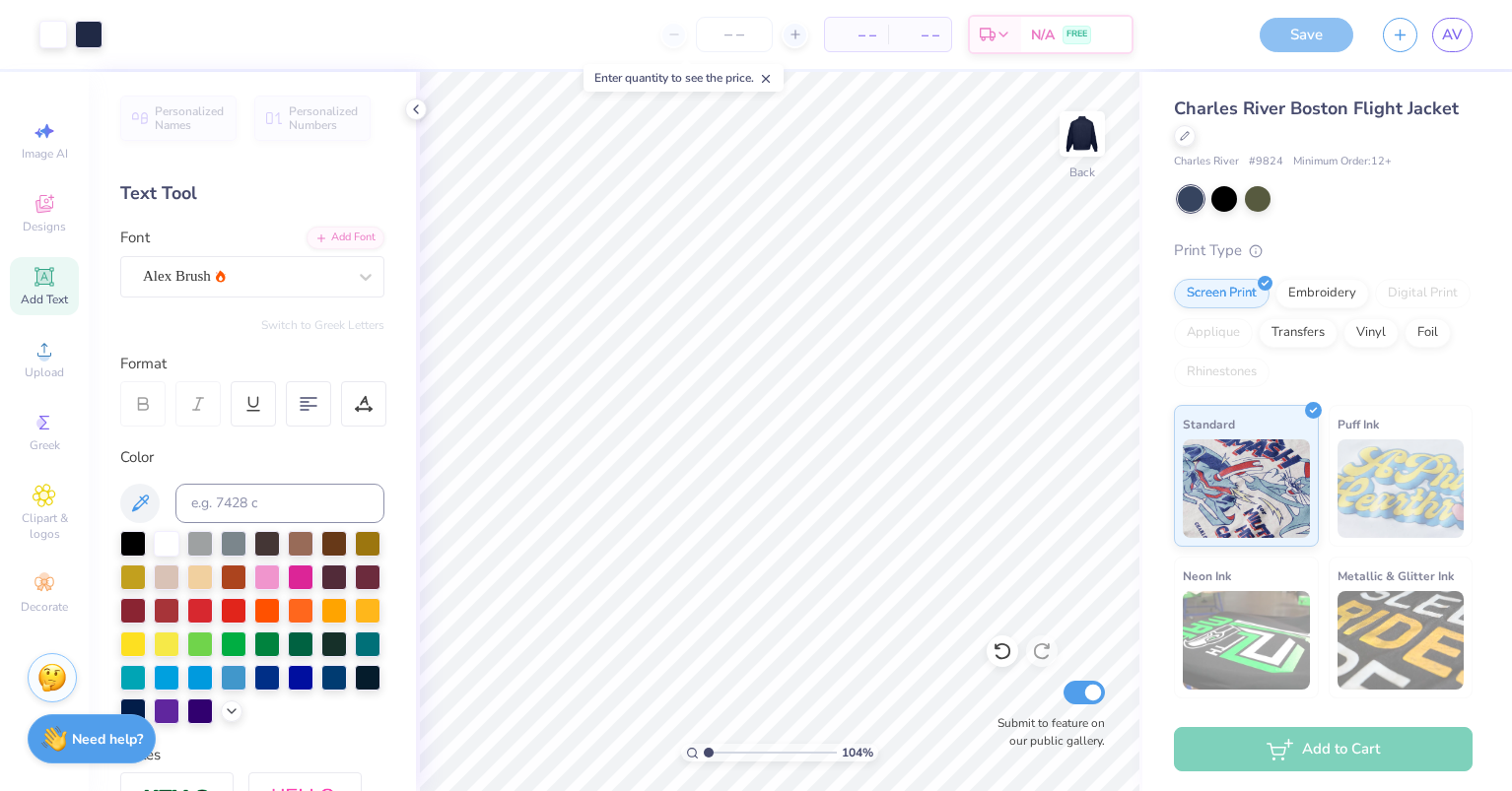 scroll, scrollTop: 0, scrollLeft: 0, axis: both 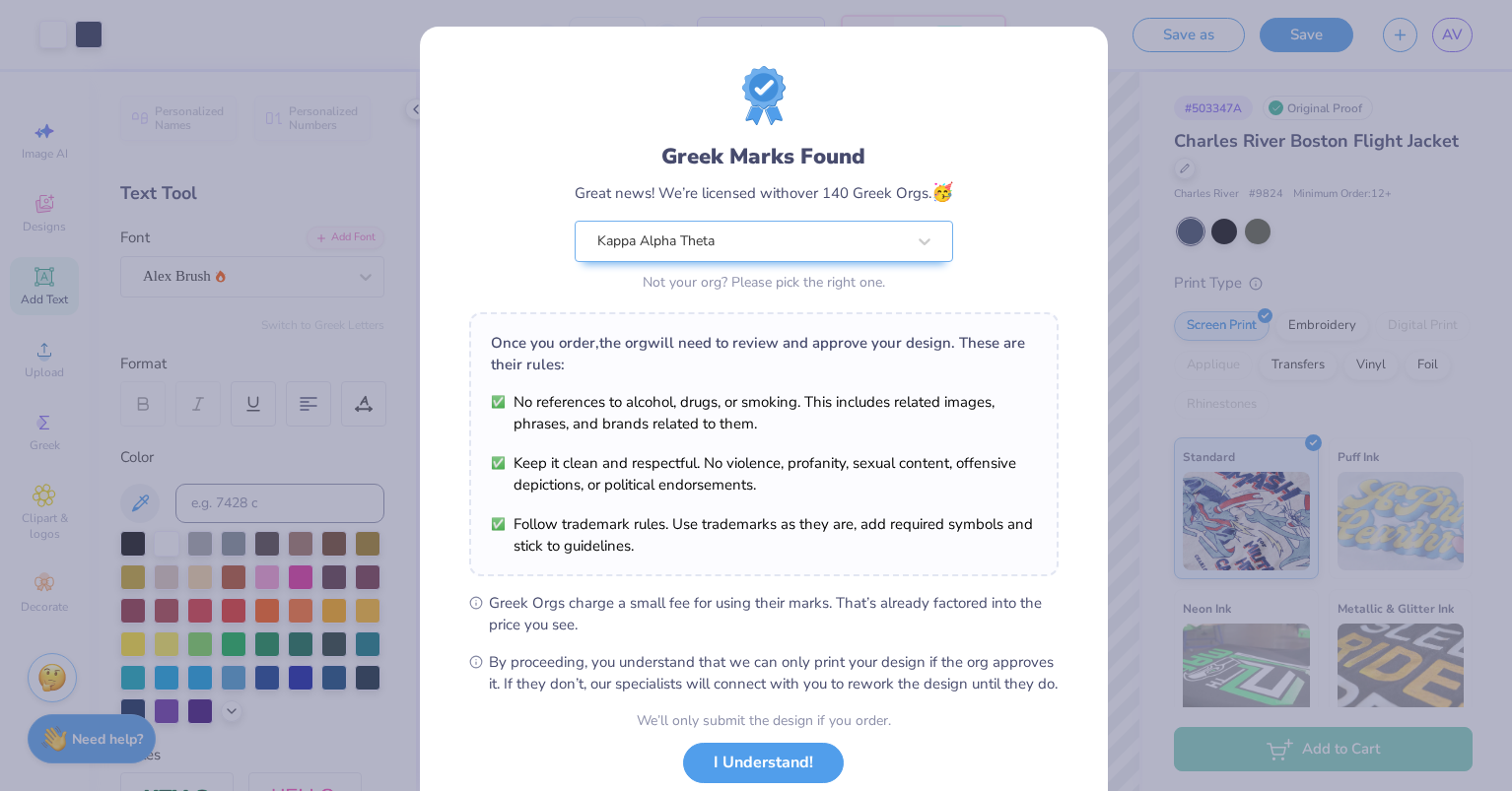 drag, startPoint x: 780, startPoint y: 779, endPoint x: 775, endPoint y: 761, distance: 18.681542 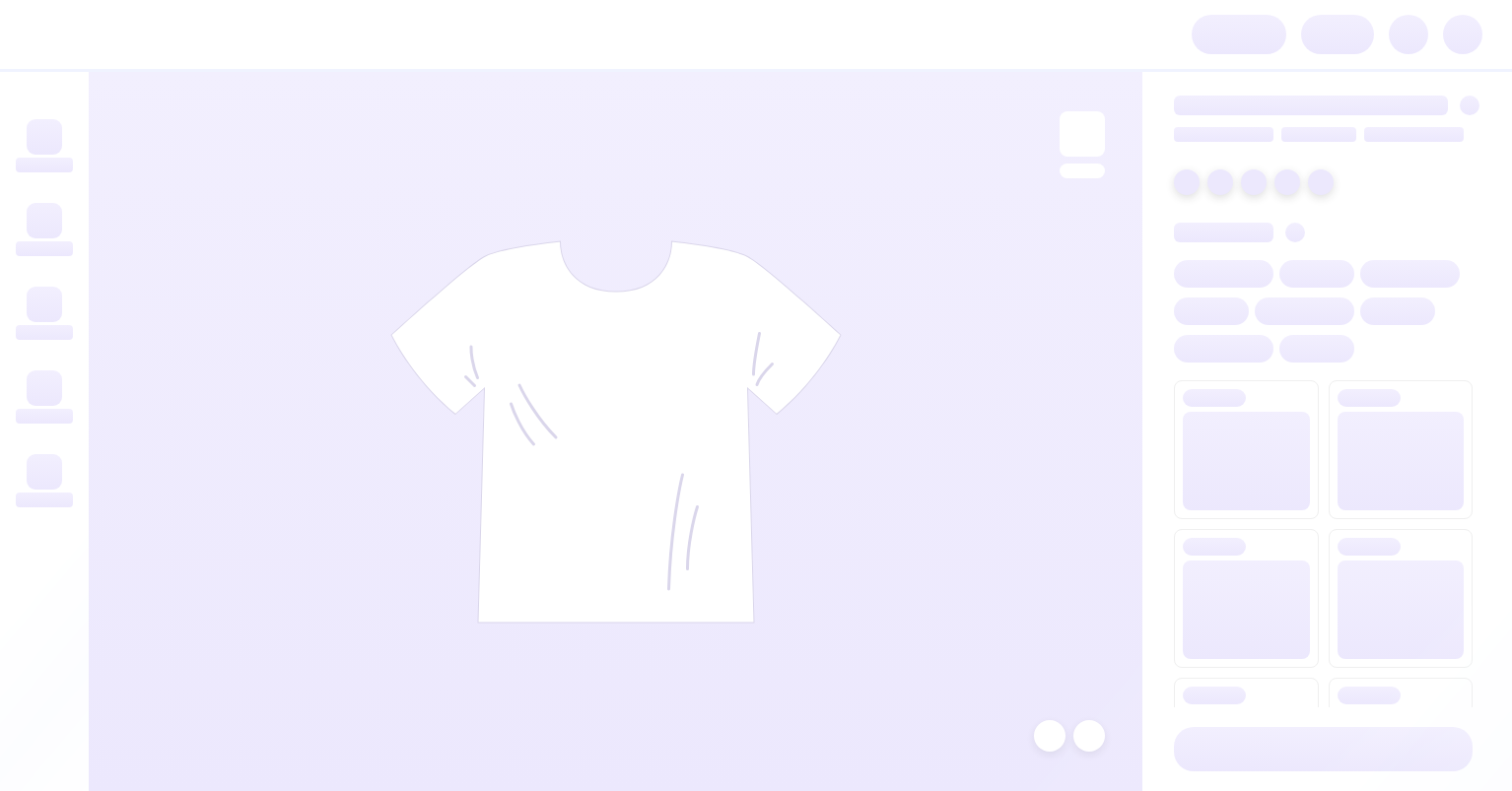 scroll, scrollTop: 0, scrollLeft: 0, axis: both 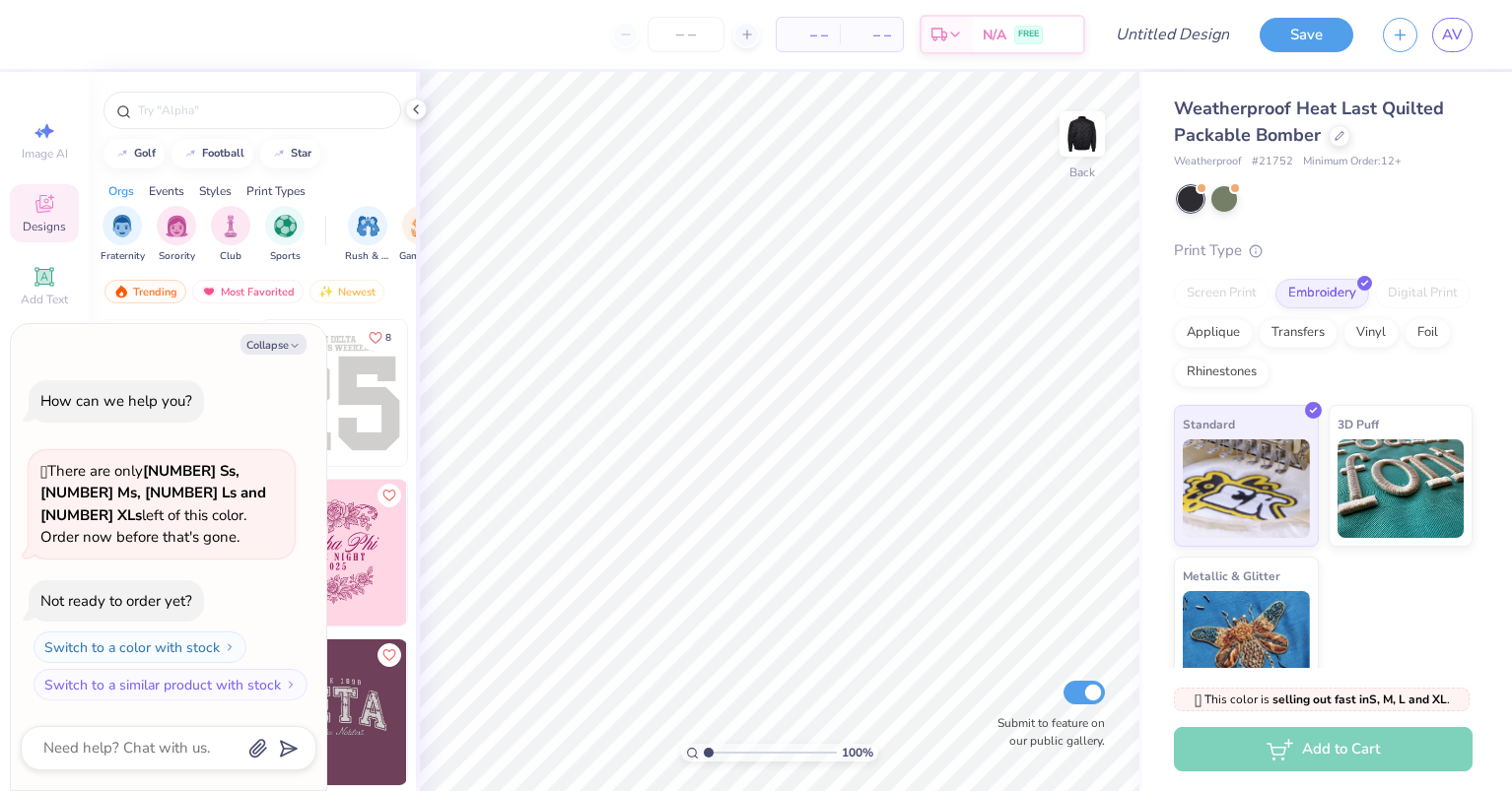 drag, startPoint x: 283, startPoint y: 371, endPoint x: 250, endPoint y: 306, distance: 72.897188 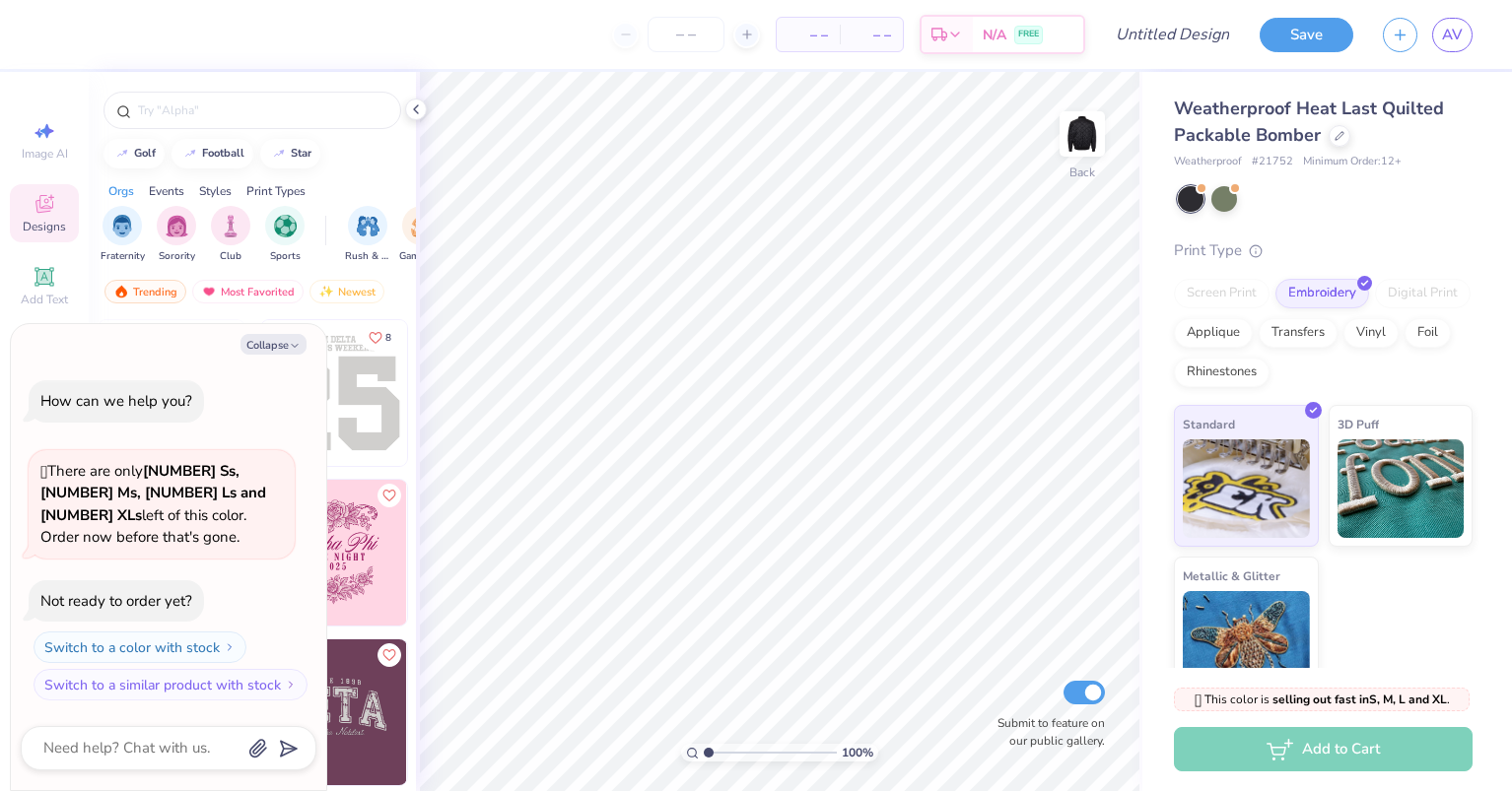 click on "Collapse" at bounding box center (273, 344) 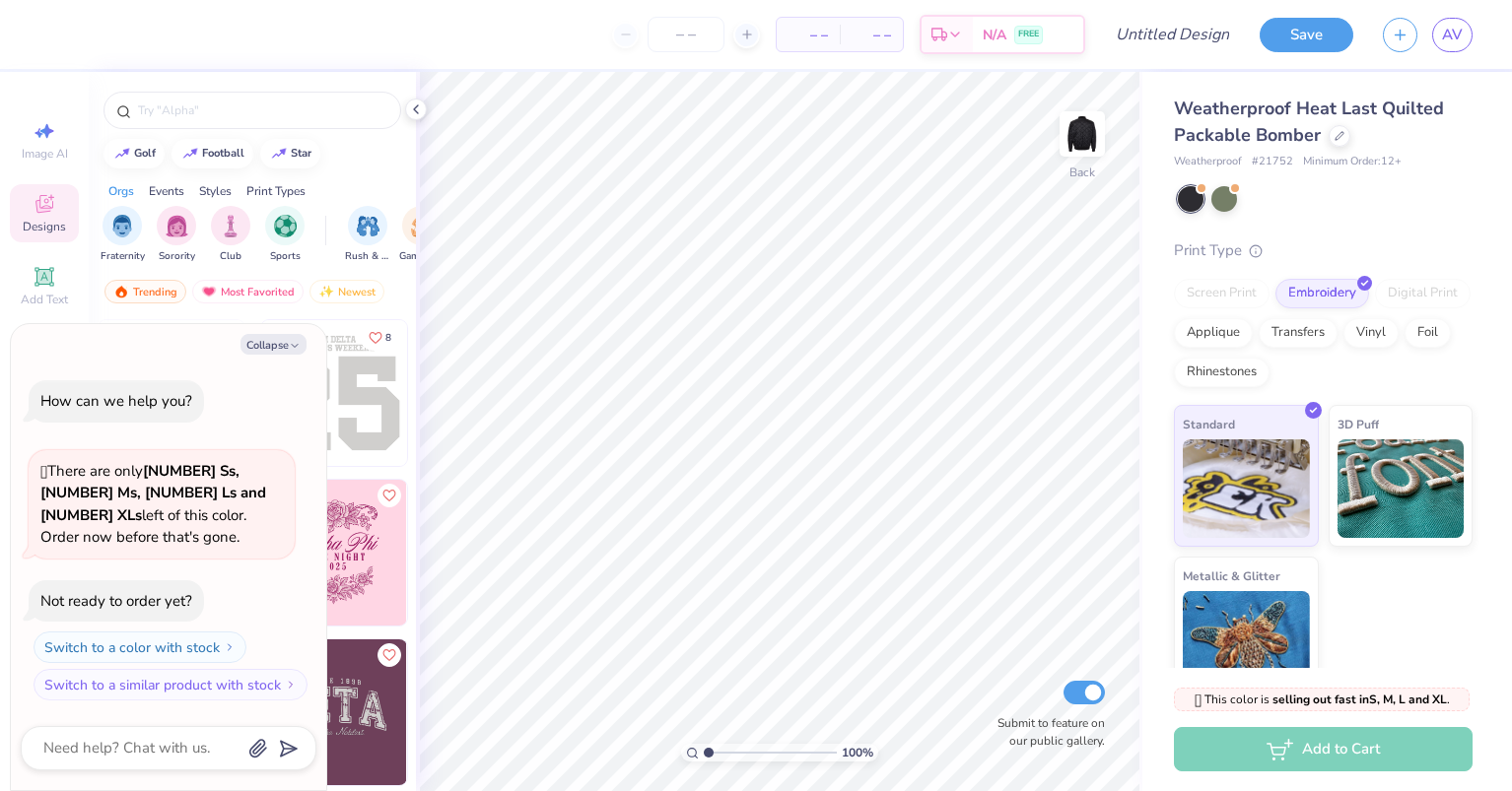 type on "x" 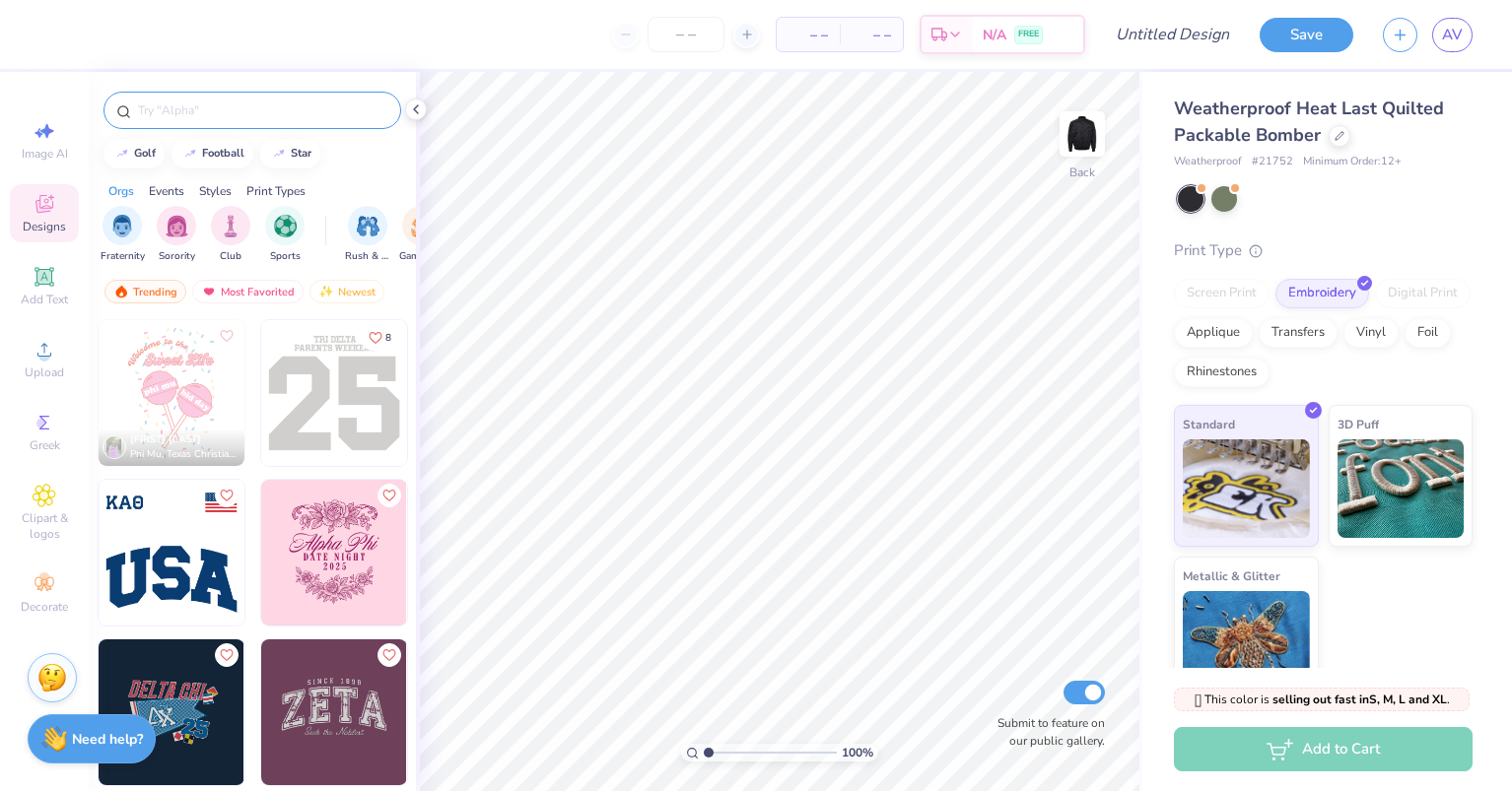 click at bounding box center [262, 110] 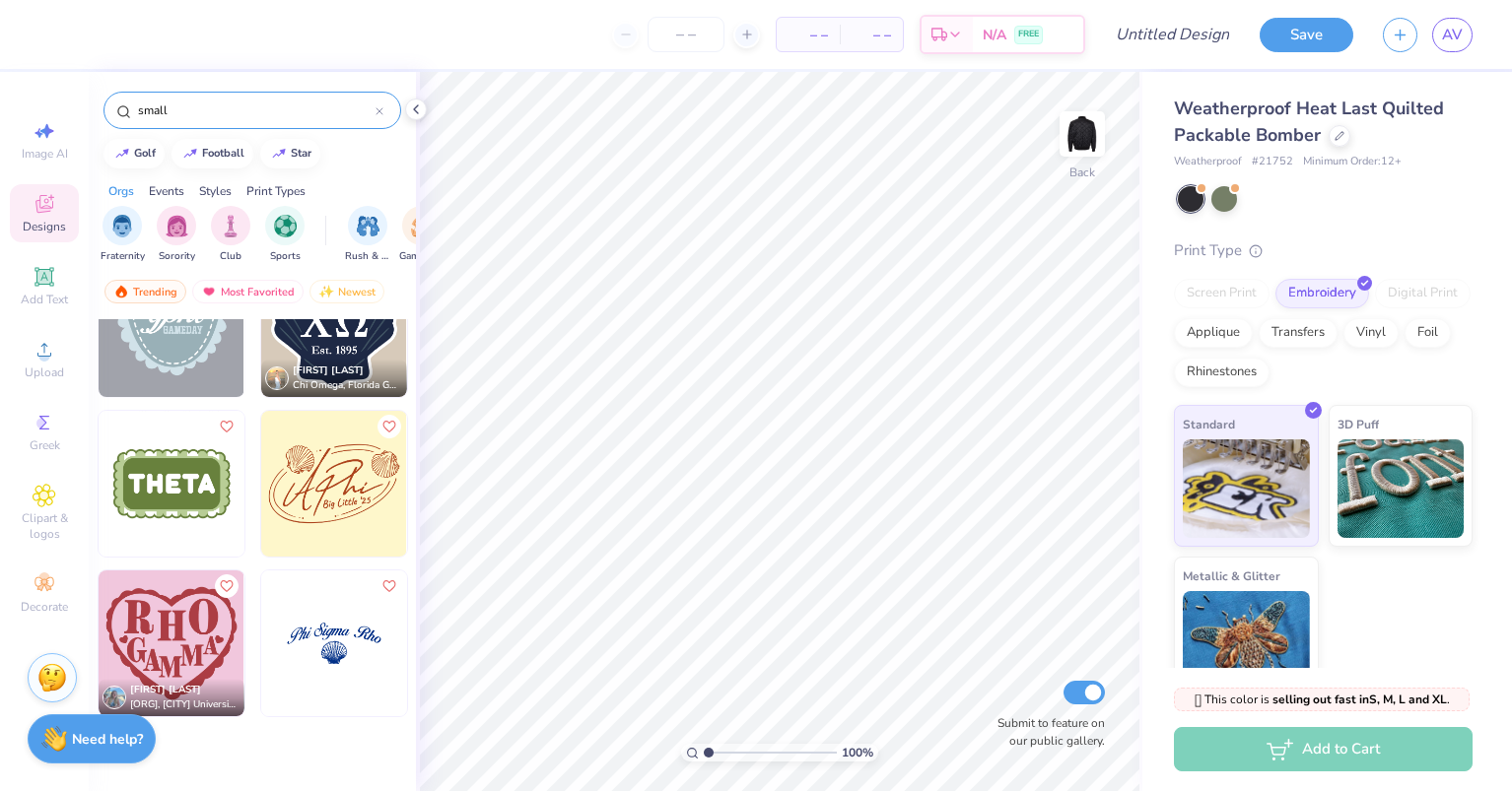 scroll, scrollTop: 0, scrollLeft: 0, axis: both 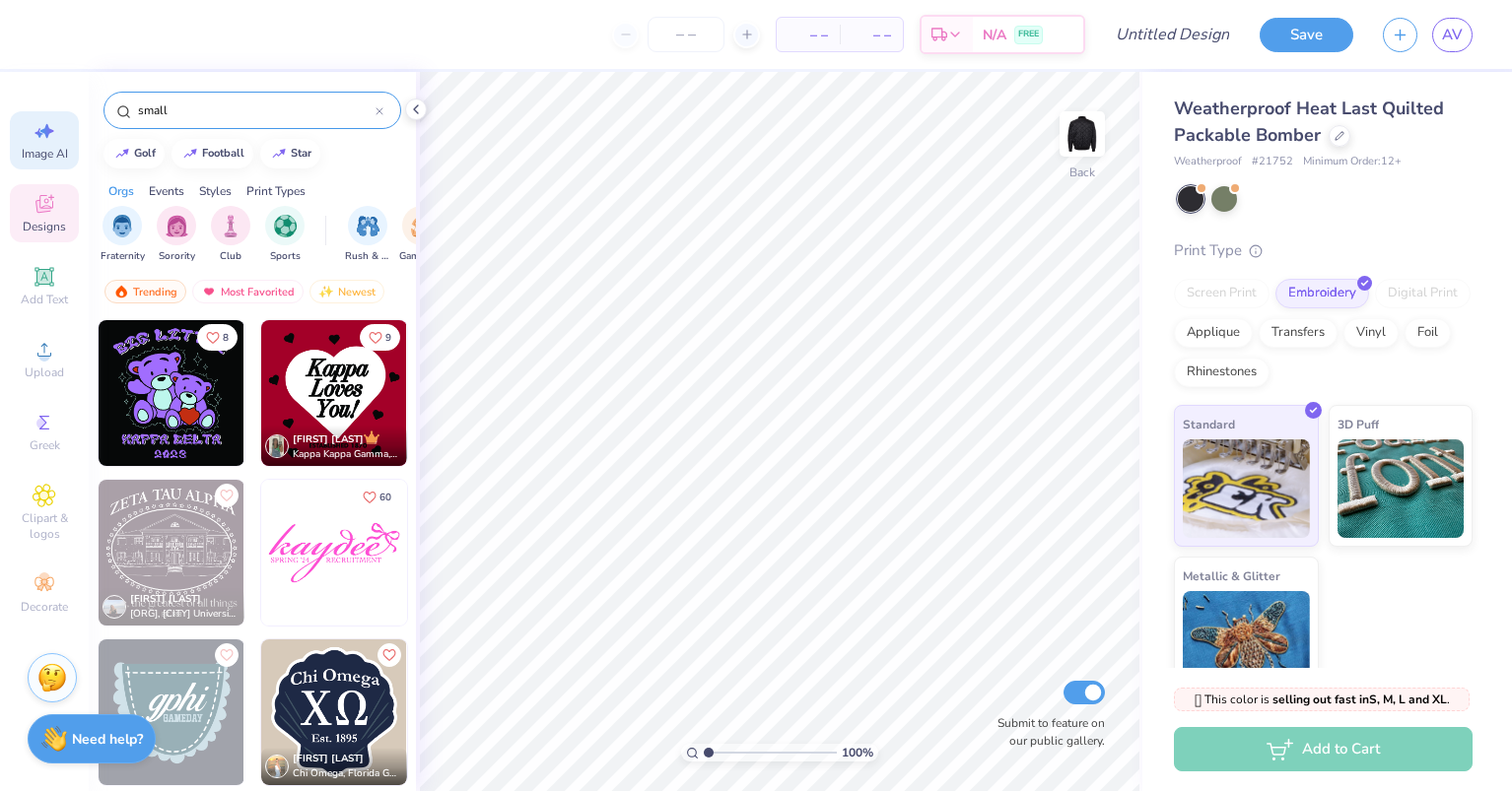 drag, startPoint x: 209, startPoint y: 112, endPoint x: 66, endPoint y: 112, distance: 143 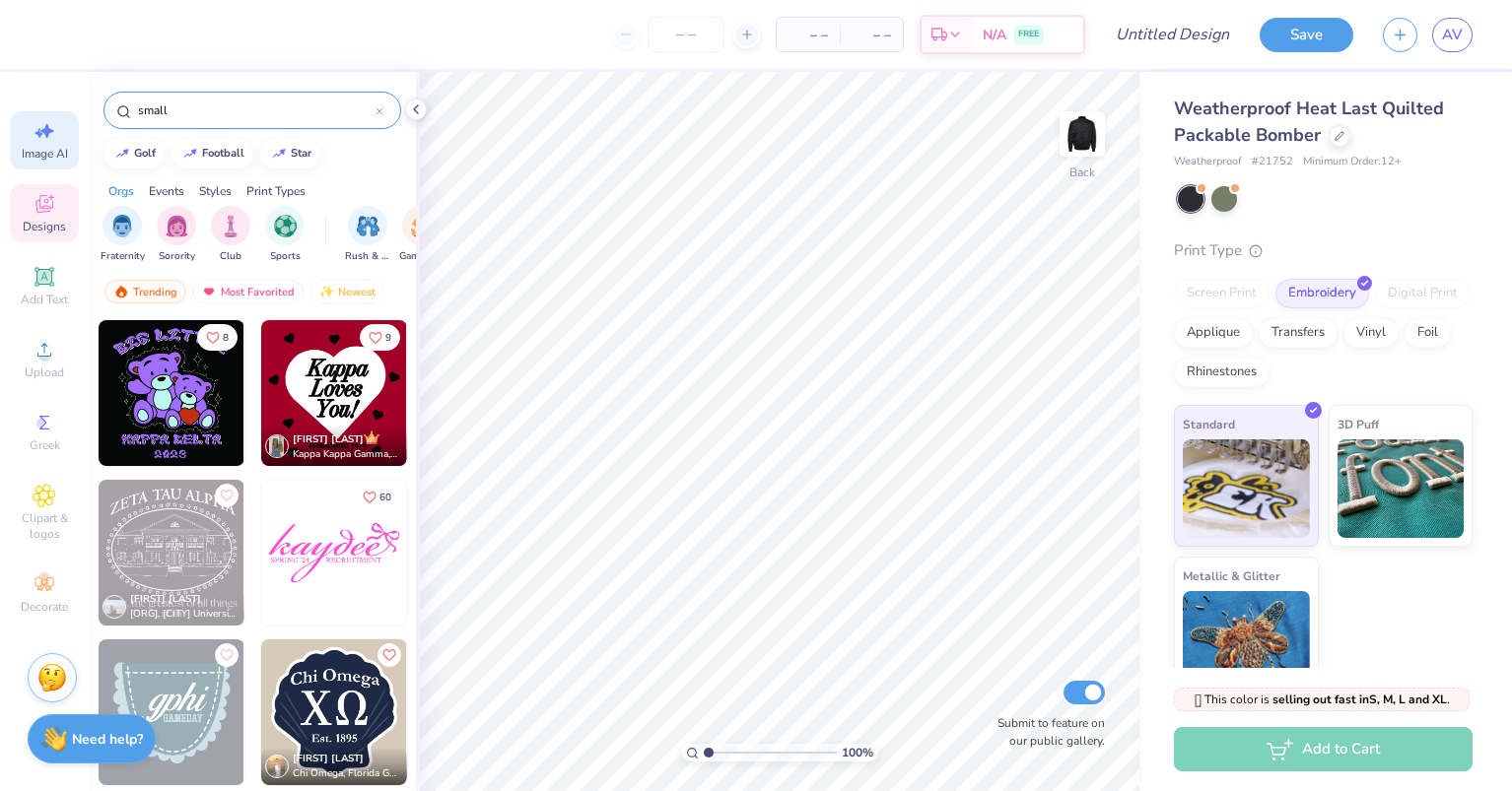 click on "– – Per Item – – Total Est.  Delivery N/A FREE Design Title Save AV Image AI Designs Add Text Upload Greek Clipart & logos Decorate small golf football star Orgs Events Styles Print Types Fraternity Sorority Club Sports Rush & Bid Game Day Parent's Weekend PR & General Big Little Reveal Philanthropy Date Parties & Socials Holidays Greek Week Retreat Formal & Semi Spring Break Founder’s Day Graduation Classic Minimalist Y2K Varsity Typography Cartoons Handdrawn 80s & 90s Grunge 60s & 70s Embroidery Screen Print Digital Print Patches Transfers Vinyl Applique Trending Most Favorited Newest 8 9 Willow Kaplan Kappa Kappa Gamma, Duke University Shae Dillon Zeta Tau Alpha, Texas A&M University 60 Abigail Olson Chi Omega, Florida Gulf Coast University Grayson Cary National Panhellenic Conference, State University of New York at Buffalo 100  % Back Submit to feature on our public gallery. Weatherproof Heat Last Quilted Packable Bomber Weatherproof # 21752 Minimum Order:  12 +   Print Type Screen Print Vinyl" at bounding box center [756, 395] 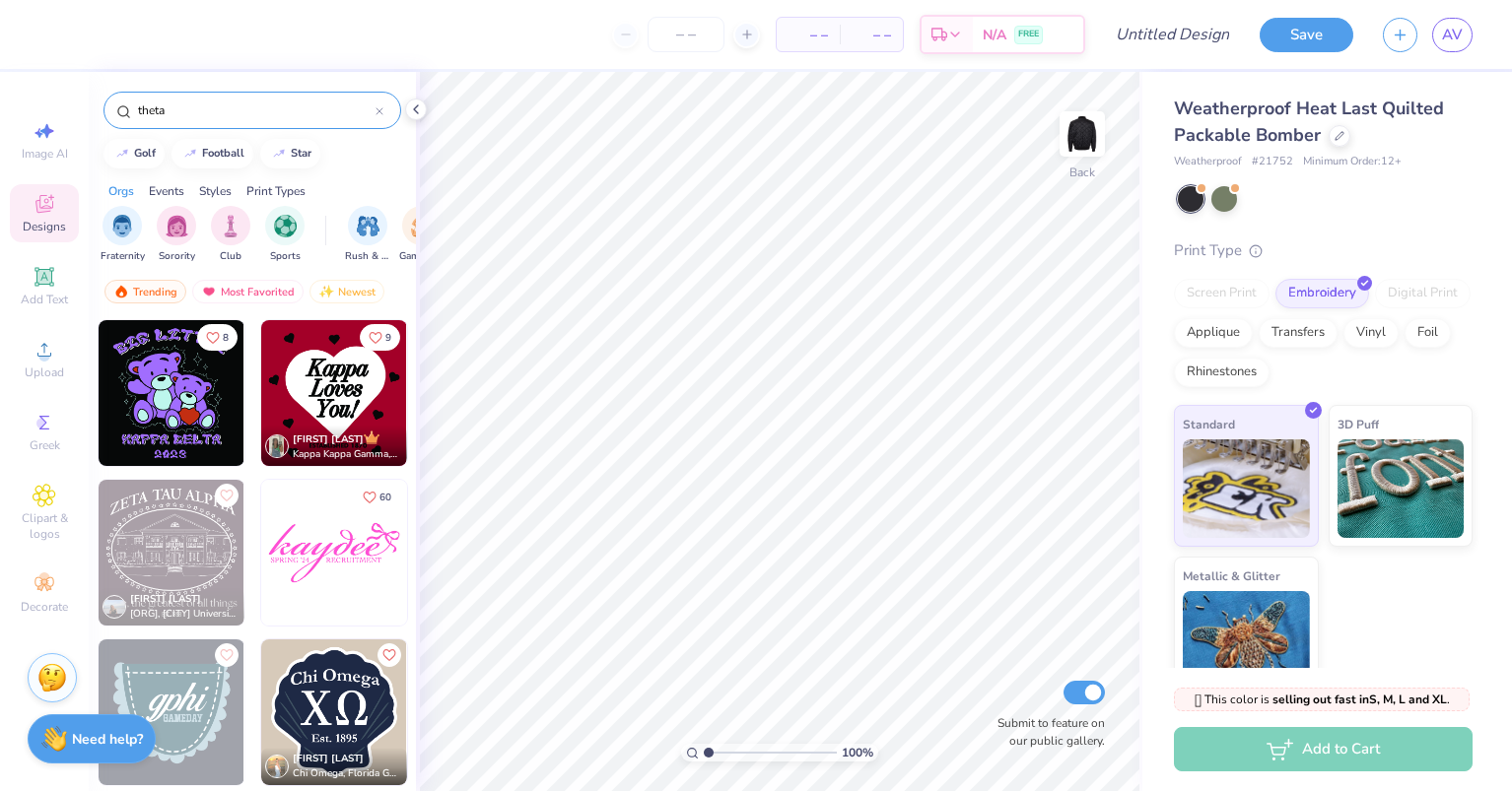 type on "theta" 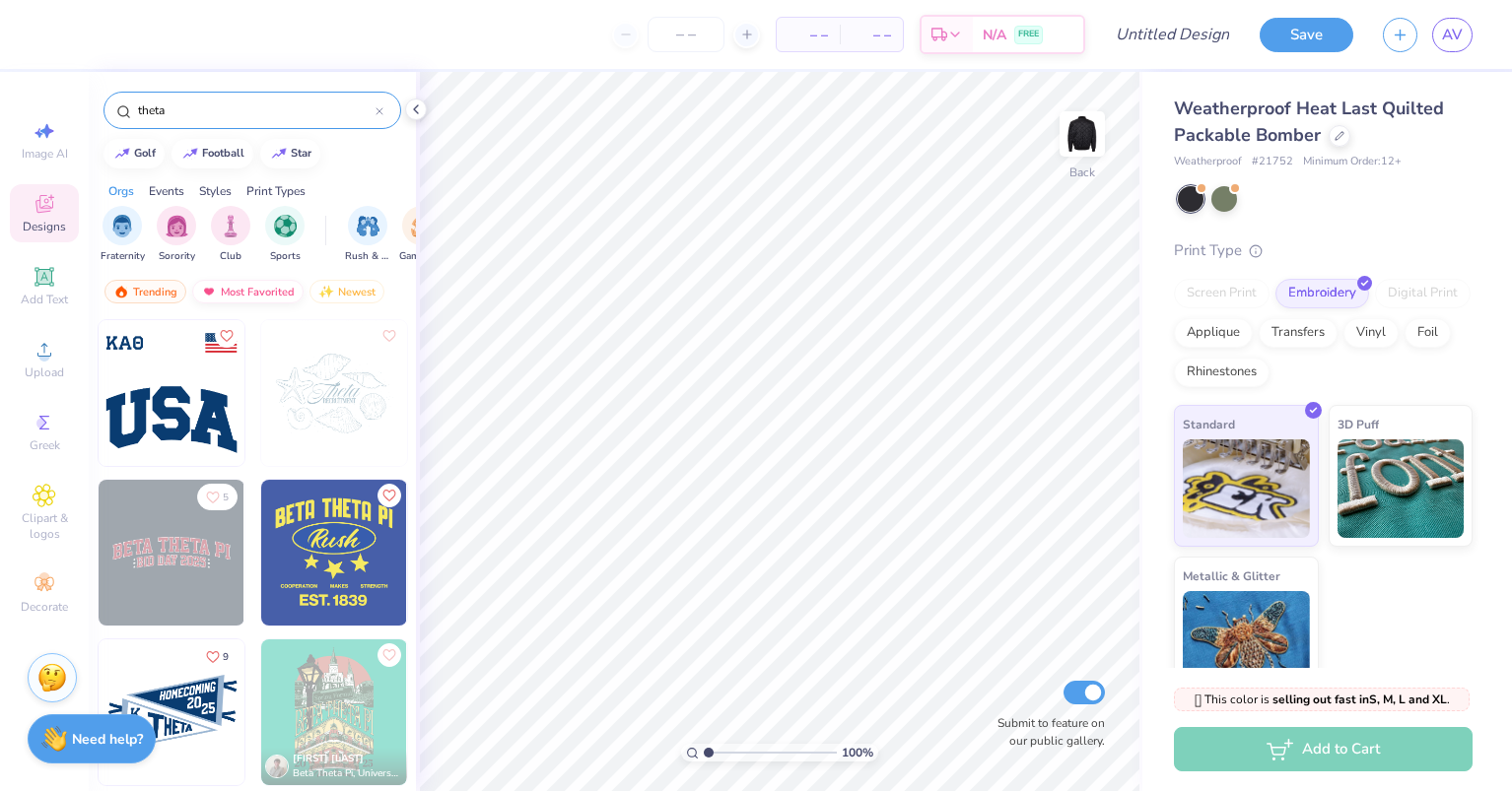 click on "Most Favorited" at bounding box center (247, 292) 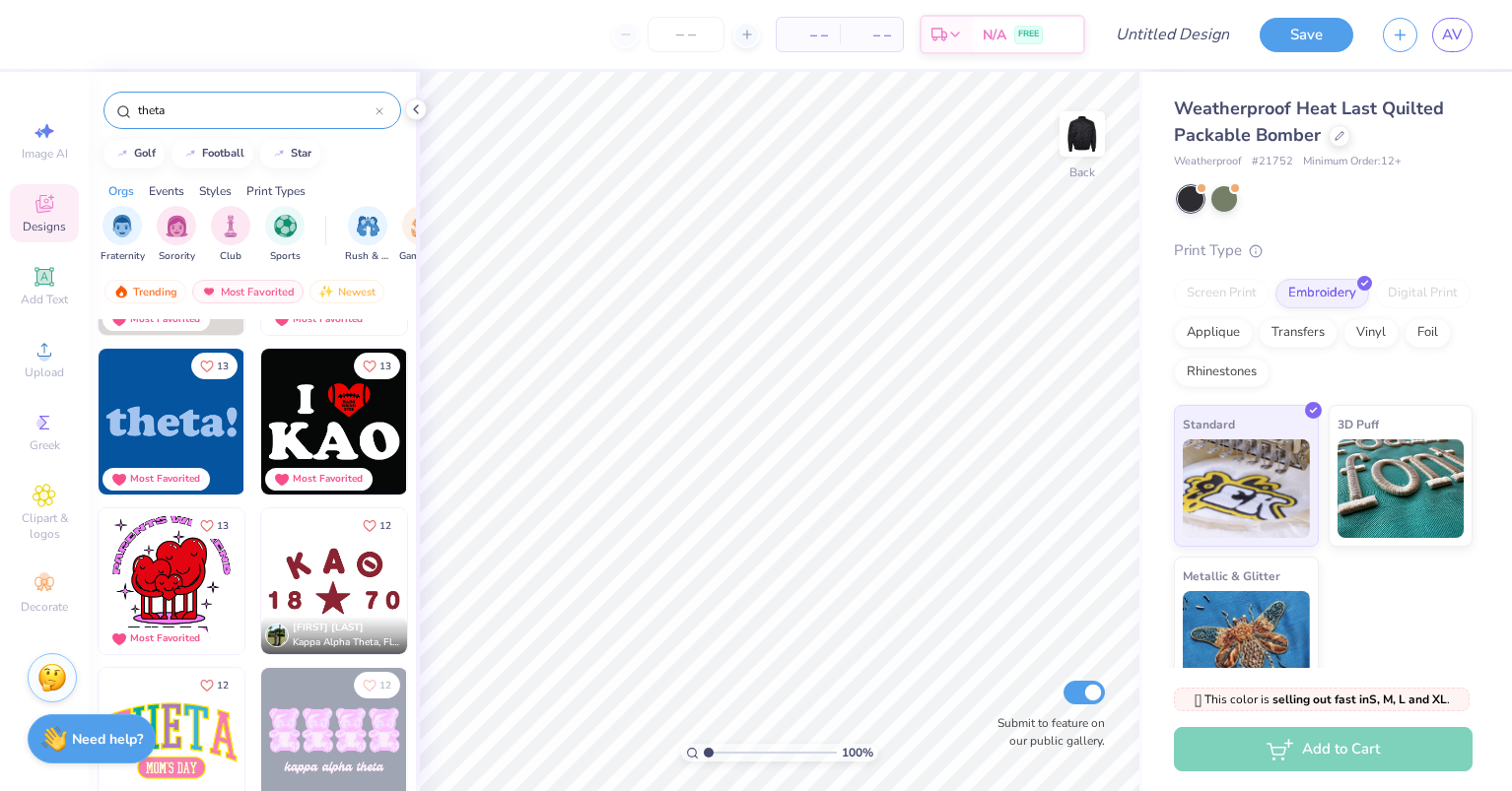 scroll, scrollTop: 2955, scrollLeft: 0, axis: vertical 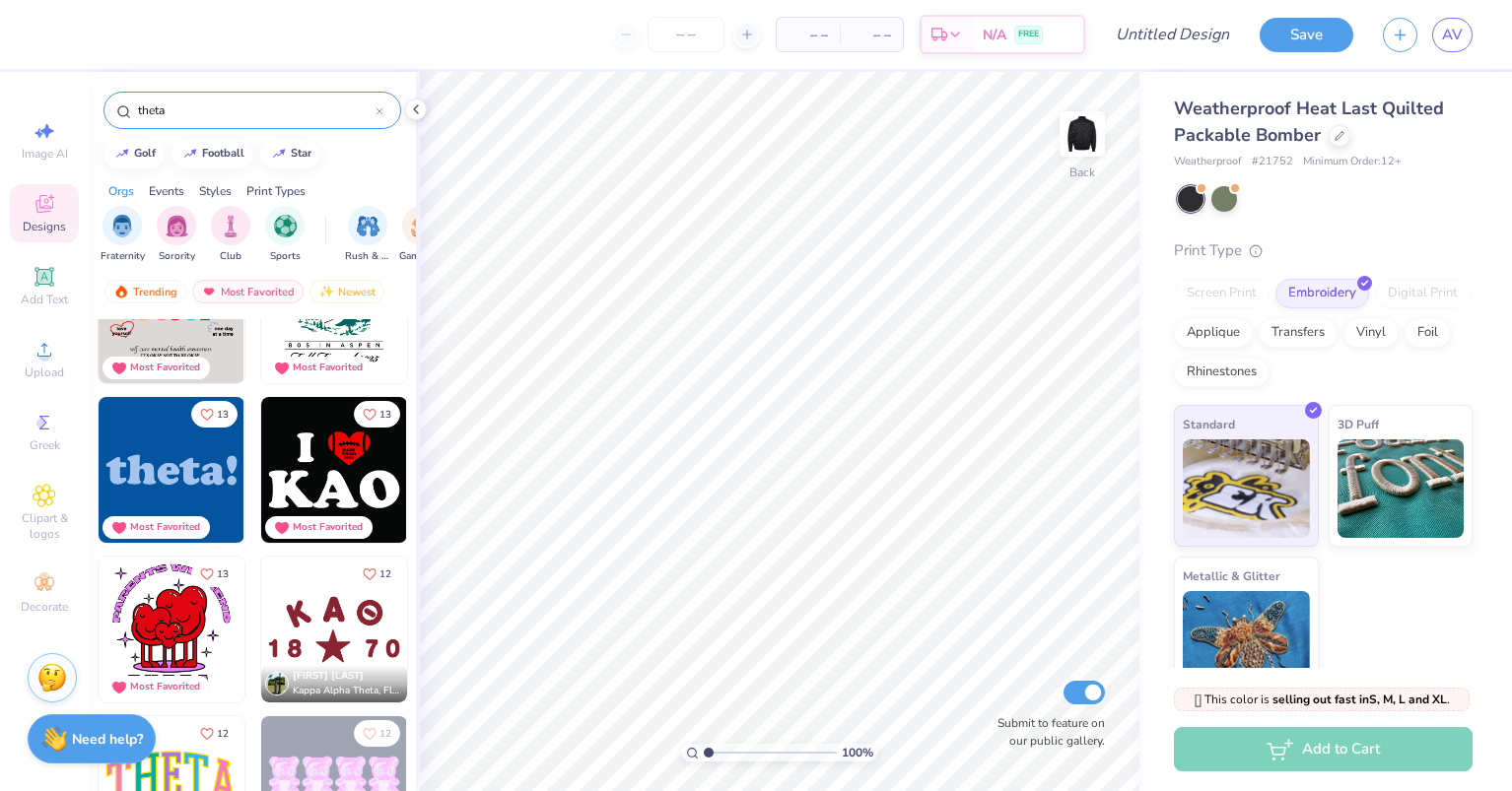 click at bounding box center [334, 629] 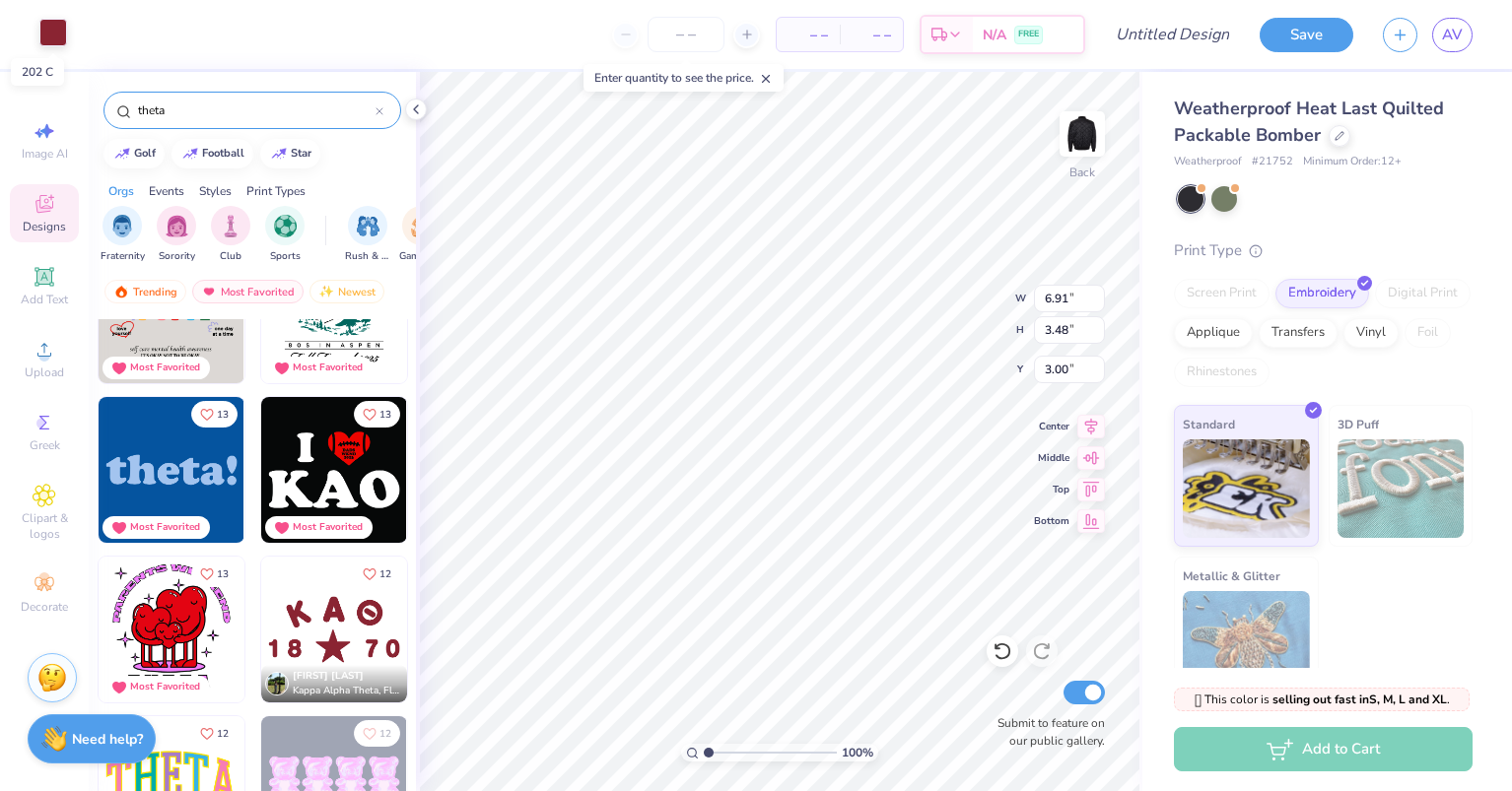 click at bounding box center [53, 33] 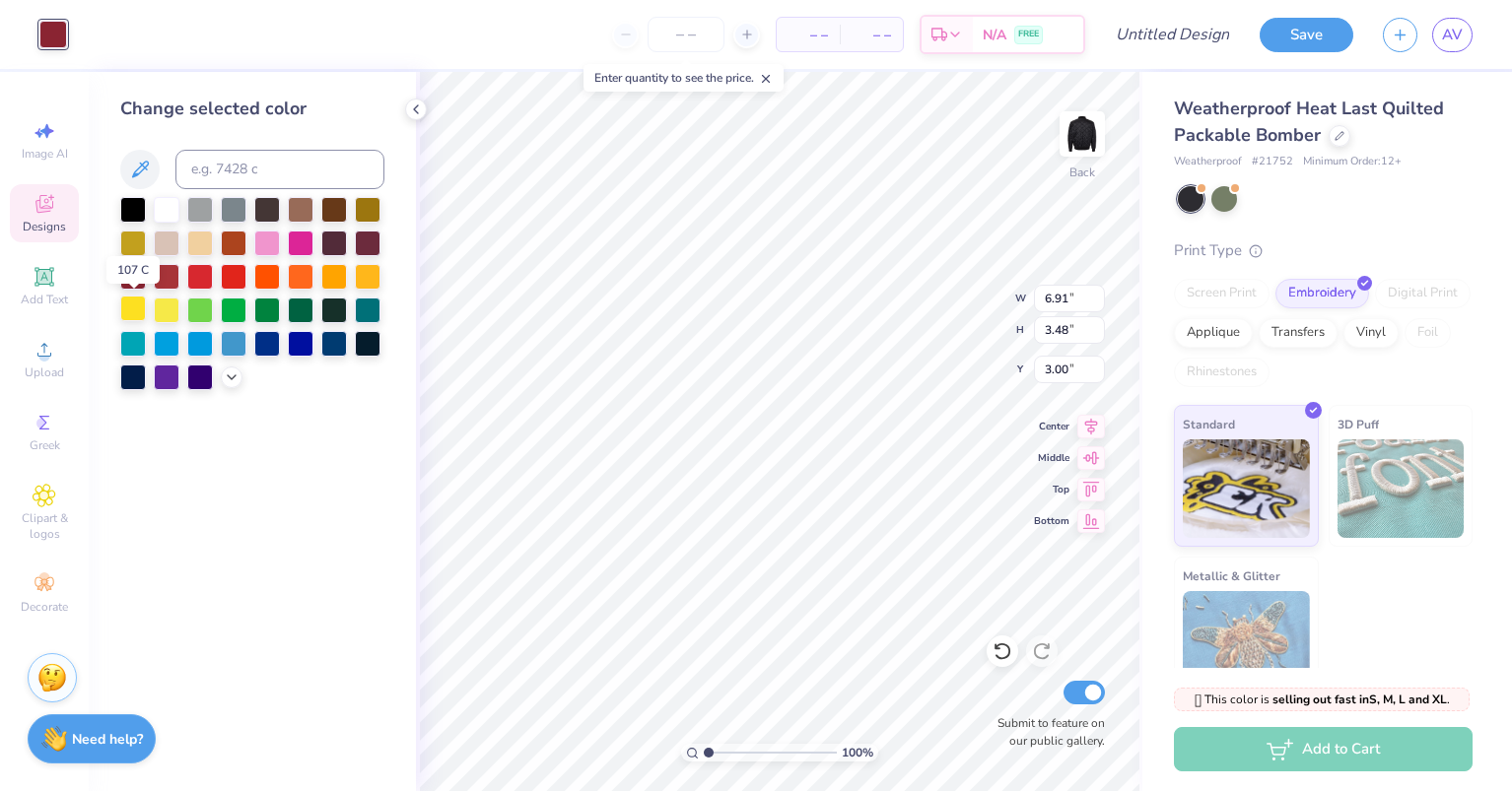 click at bounding box center (133, 308) 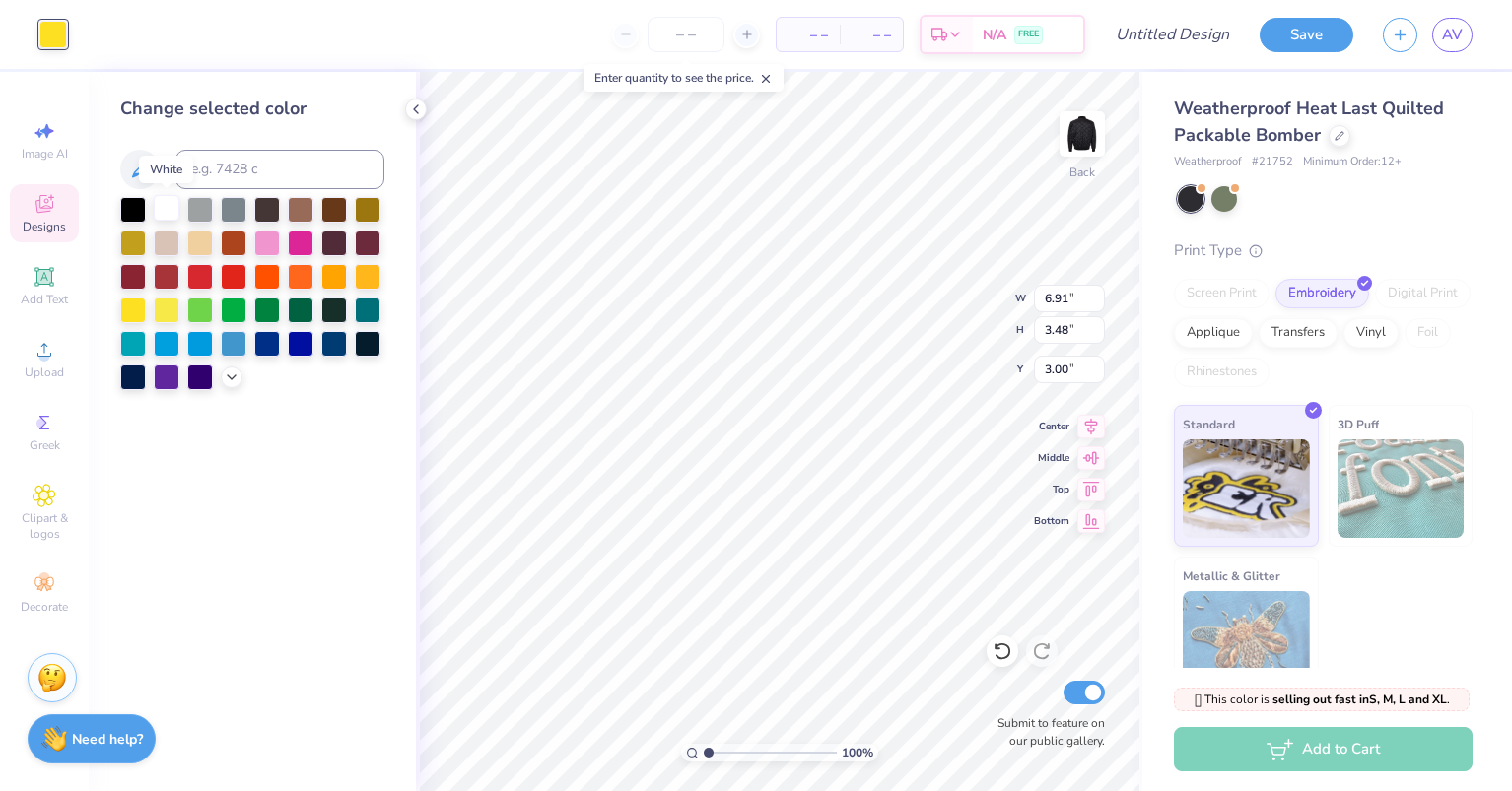 click at bounding box center (167, 208) 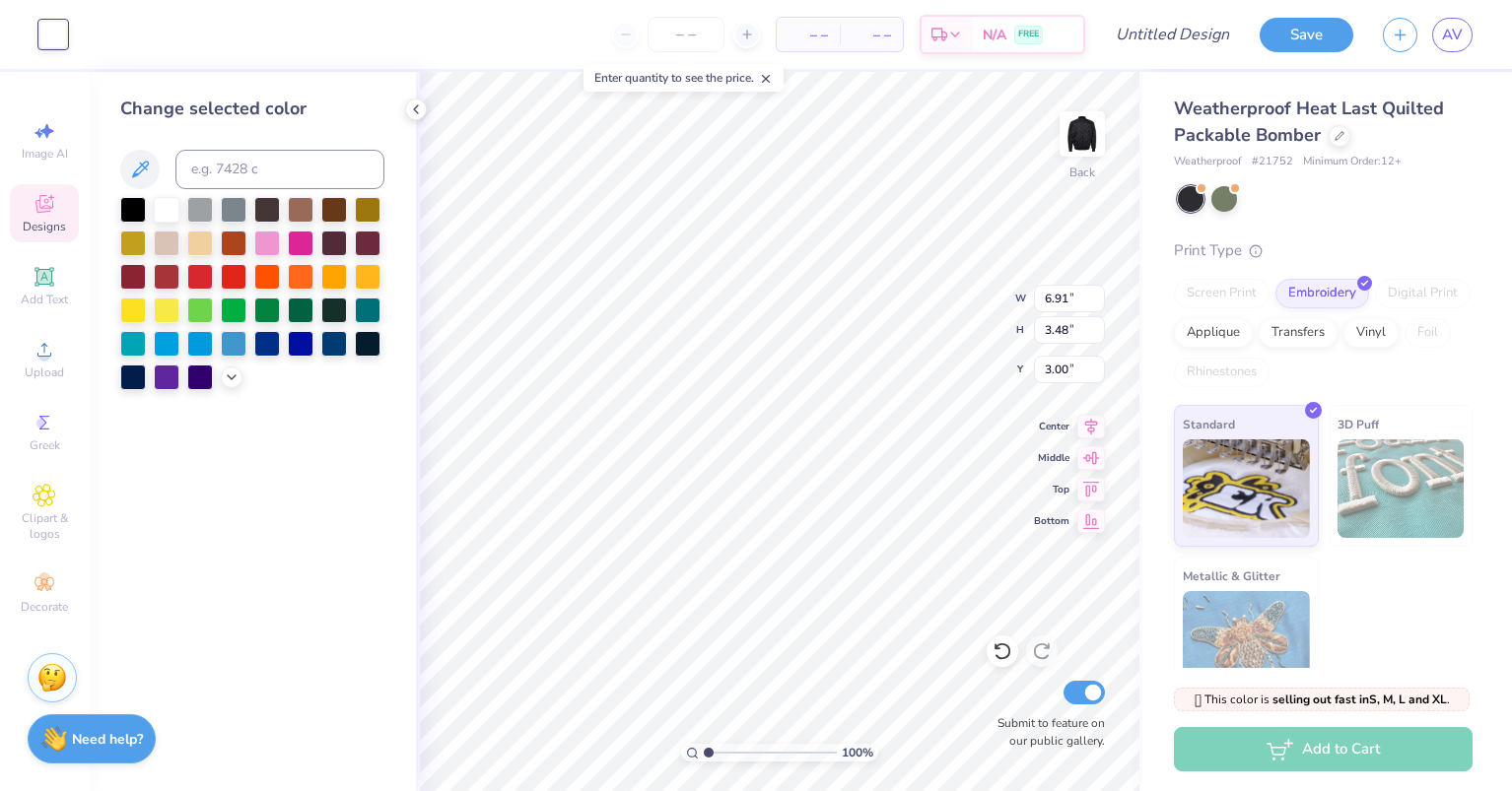 click on "Change selected color" at bounding box center (252, 242) 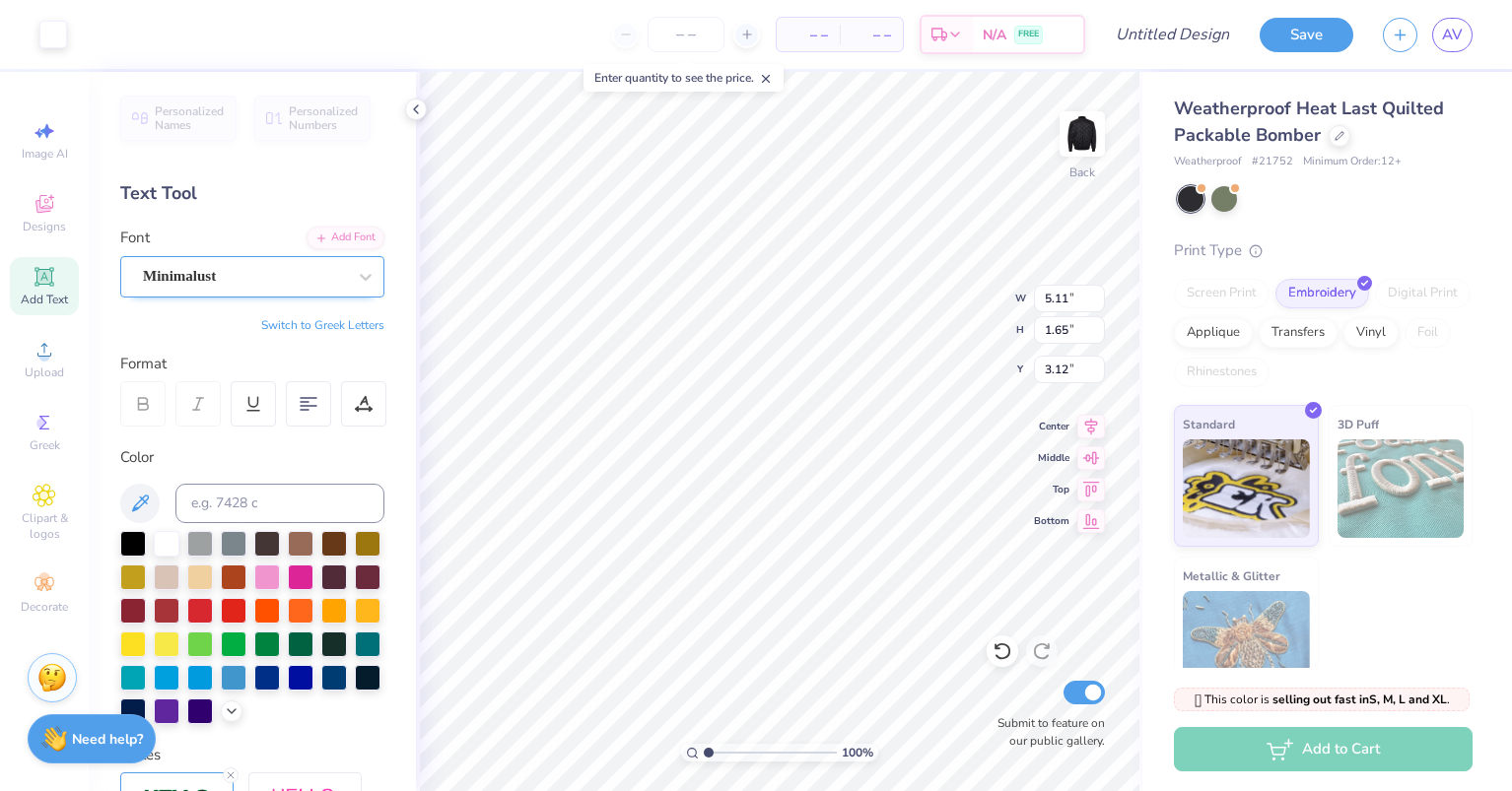 click on "Minimalust" at bounding box center [244, 276] 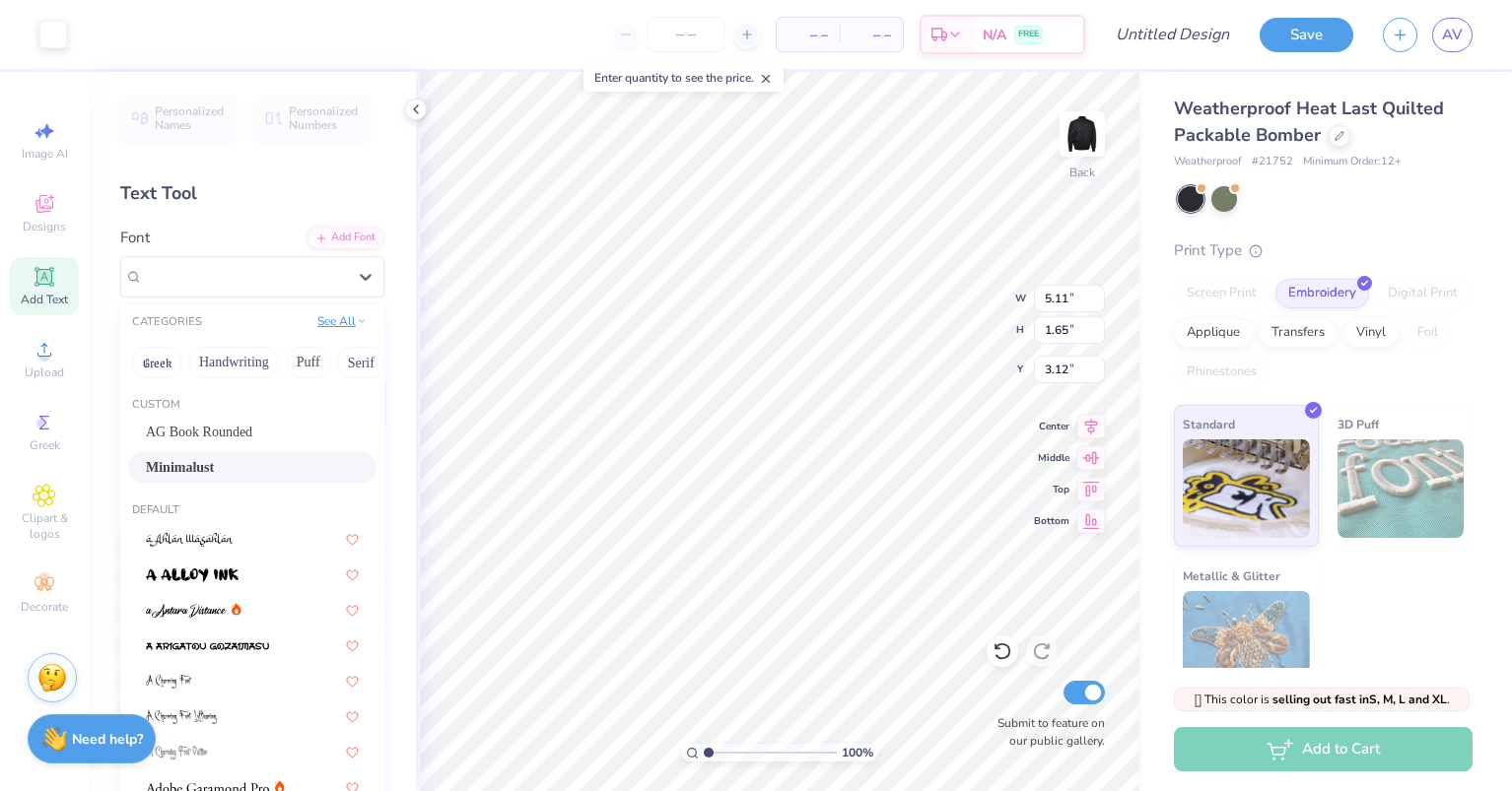 click on "See All" at bounding box center [342, 321] 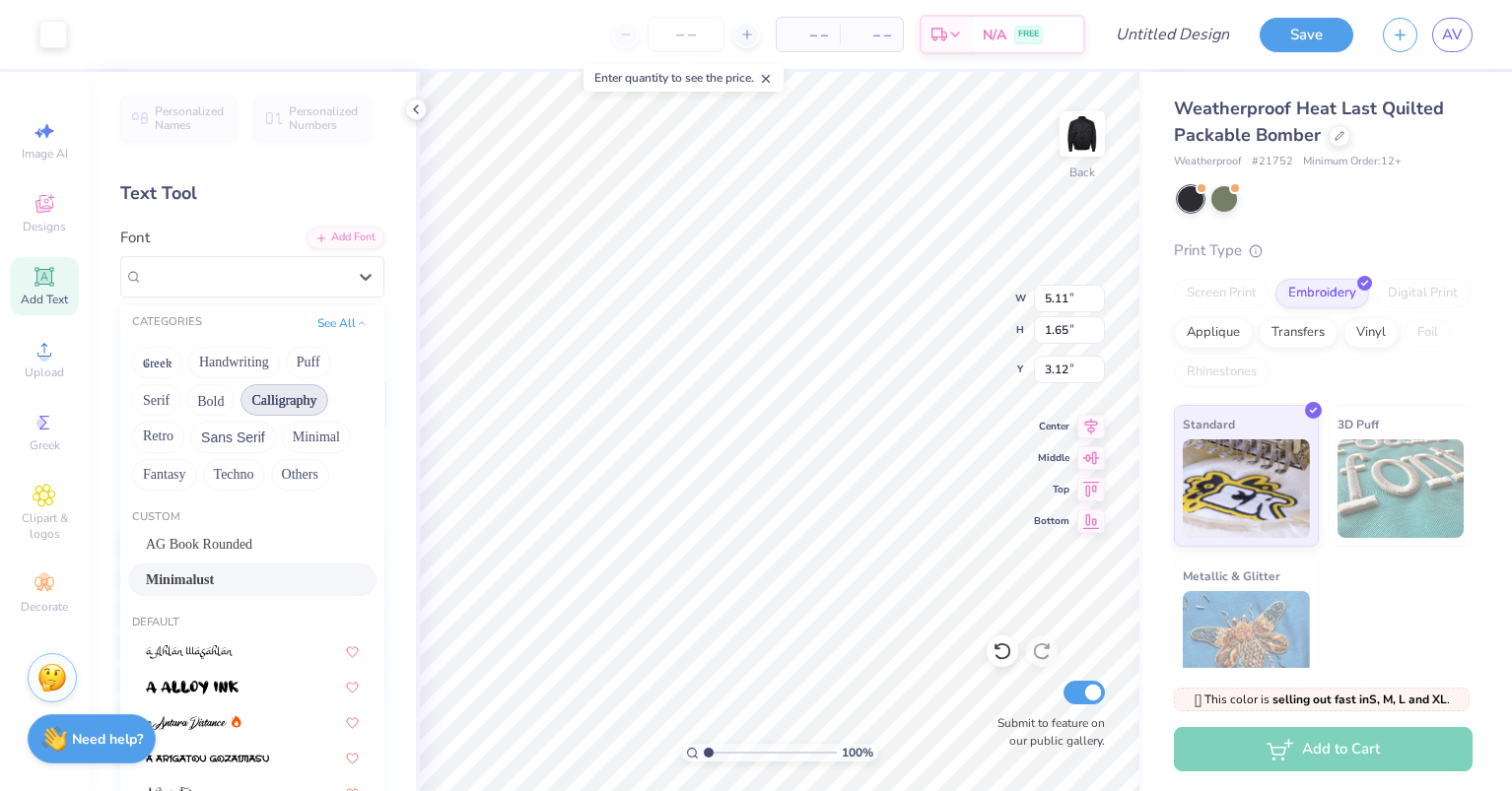 click on "Calligraphy" at bounding box center (284, 400) 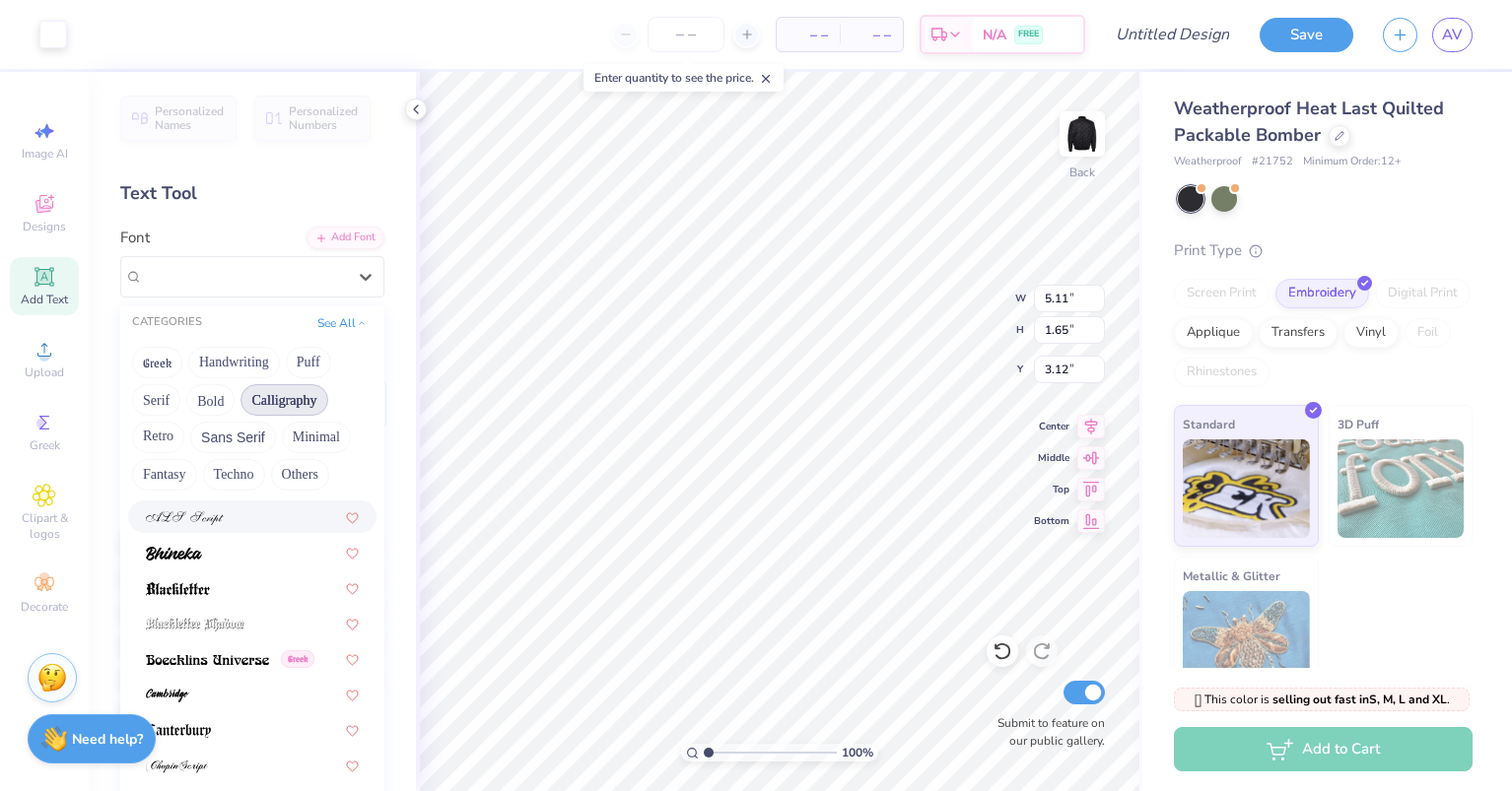 scroll, scrollTop: 0, scrollLeft: 0, axis: both 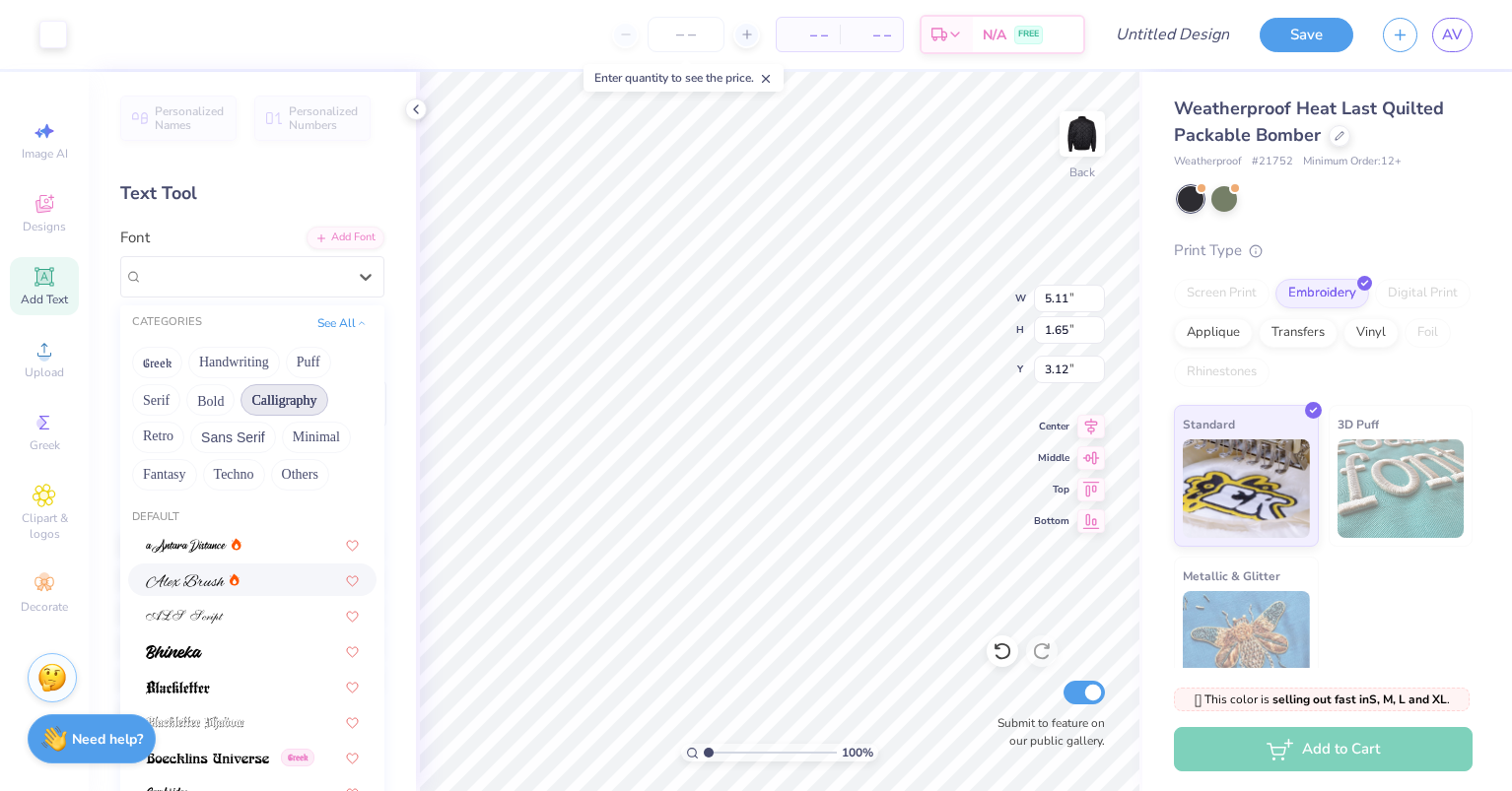 click at bounding box center (252, 579) 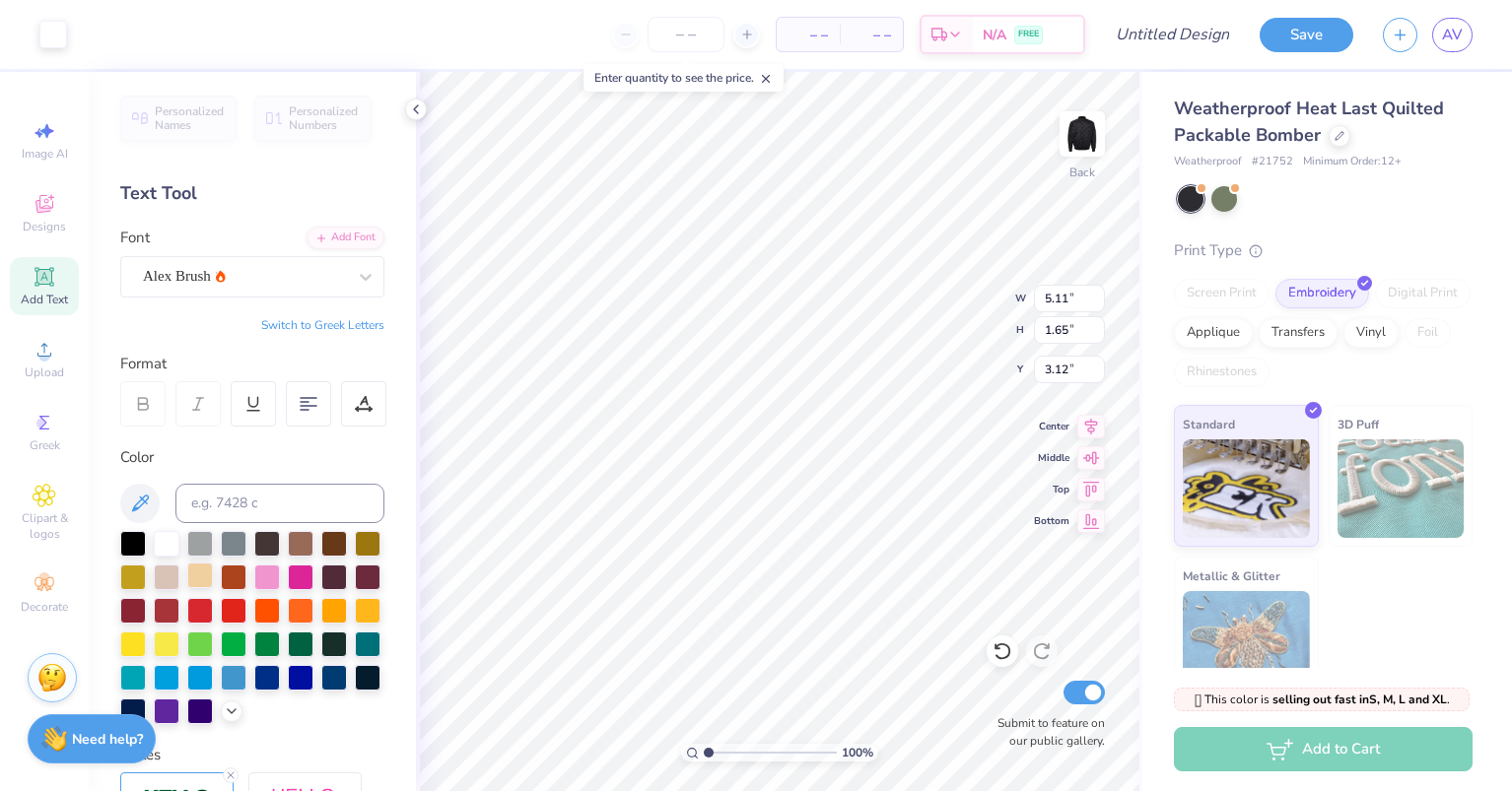type on "6.91" 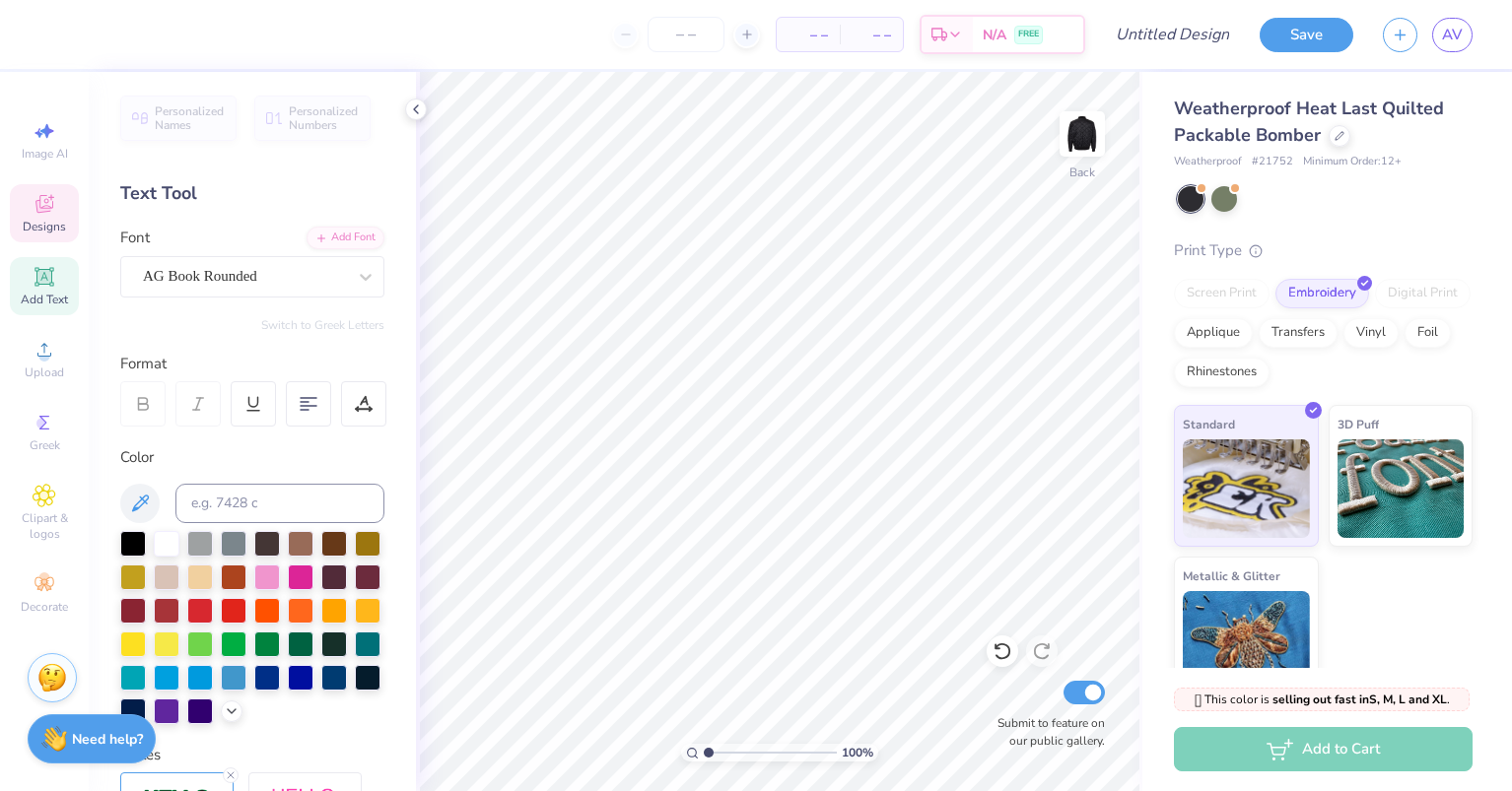 click on "Designs" at bounding box center [44, 227] 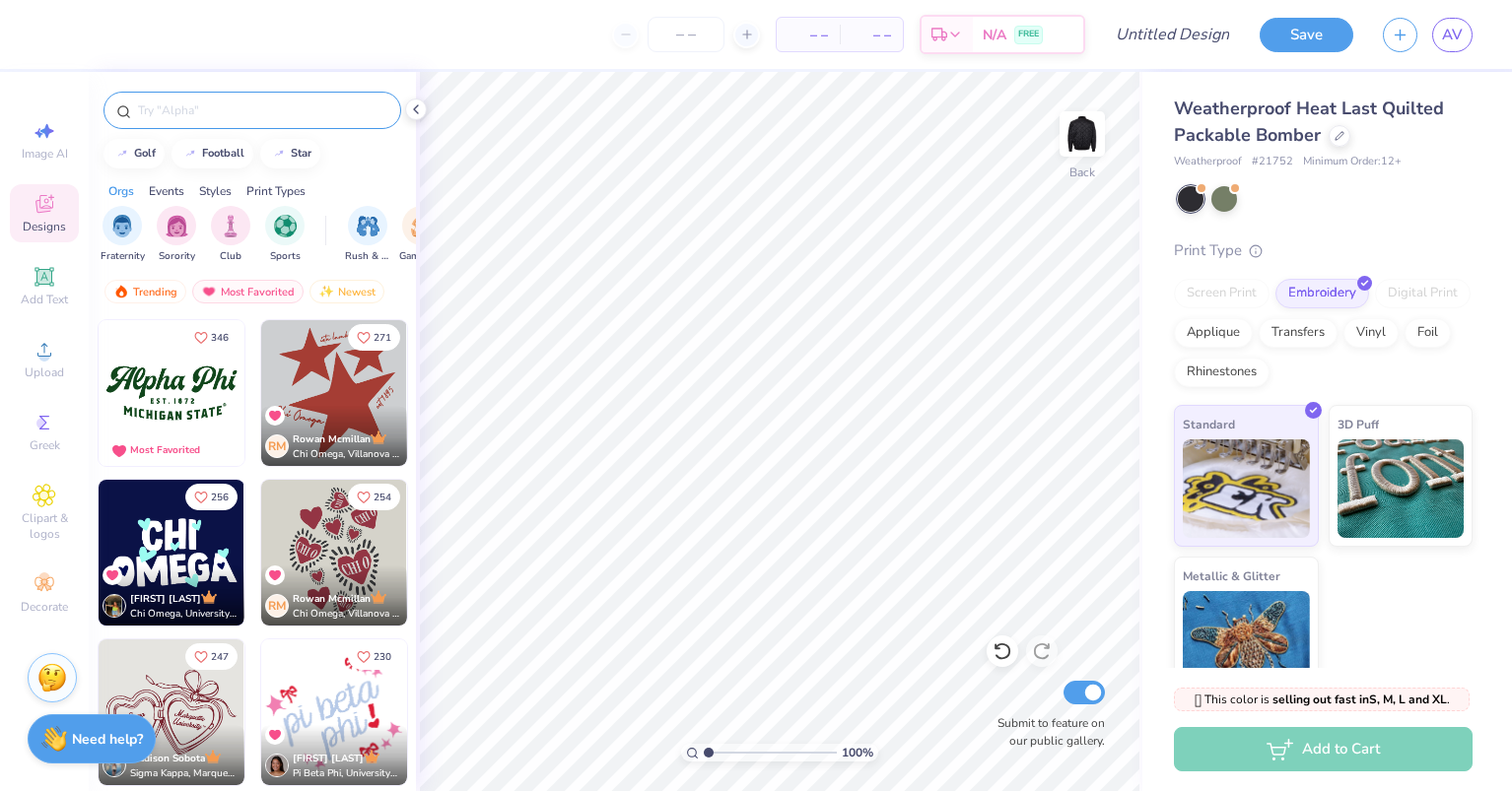 click at bounding box center (262, 110) 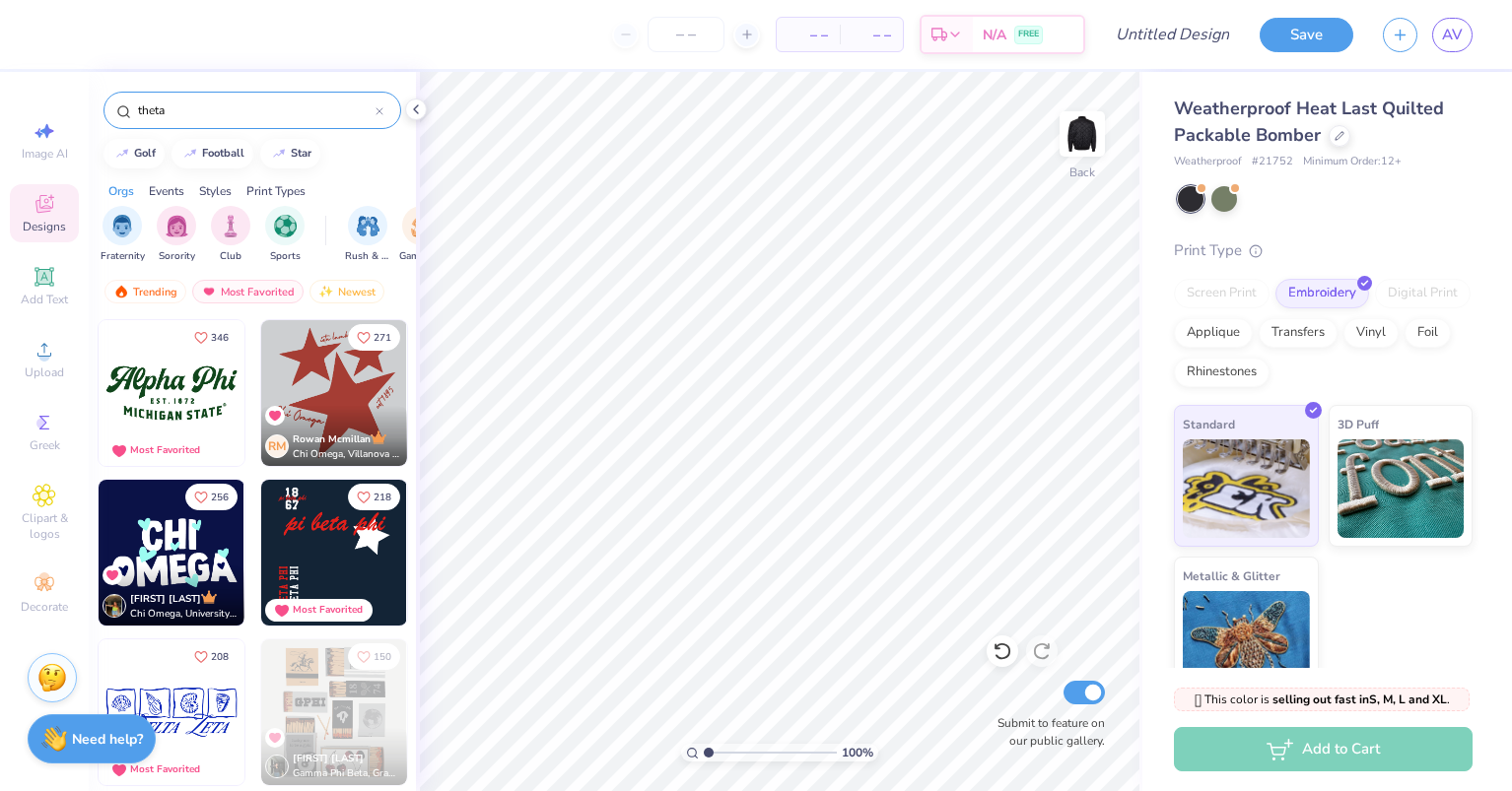 type on "theta" 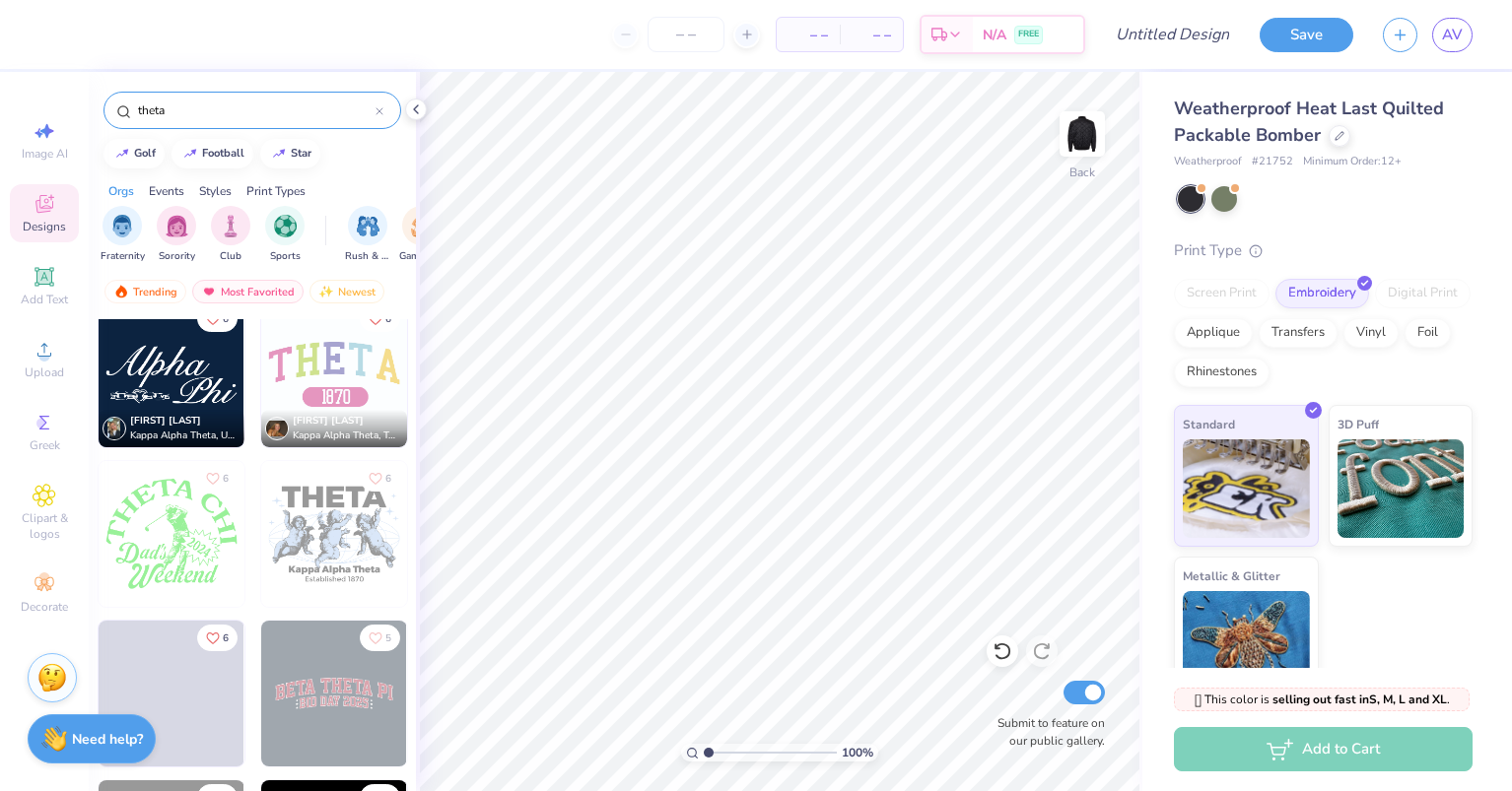 scroll, scrollTop: 7683, scrollLeft: 0, axis: vertical 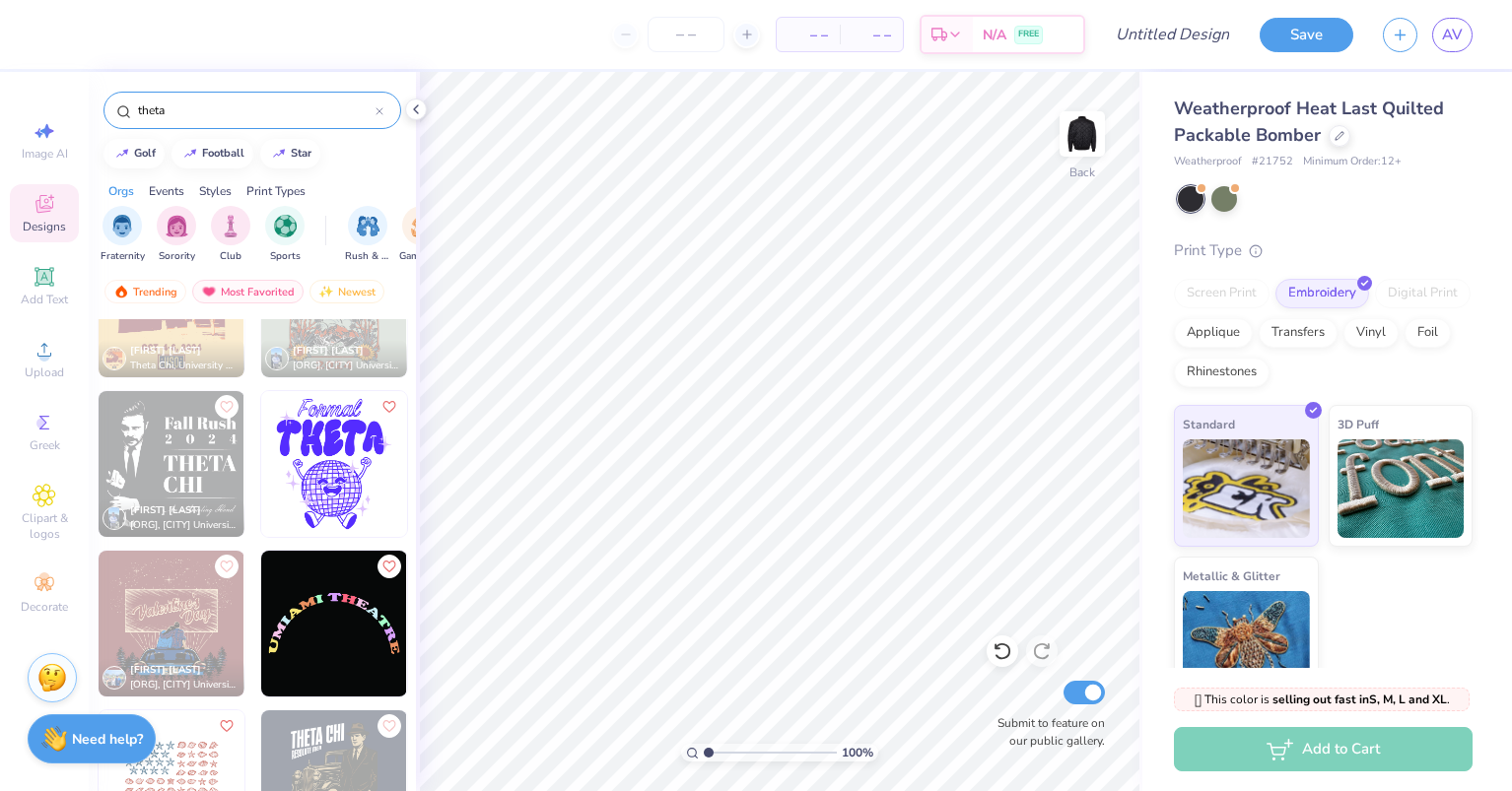 click on "Nick Hebert Theta Chi, University of Minnesota, Twin Cities Aaron Kloss Theta Chi, Northern Kentucky University Aaron Kloss Theta Chi, Northern Kentucky University Grant Spoon Alpha Tau Omega, Appalachian State University PJ Pierce Jolman Theta Chi, Grand Valley State University" at bounding box center (252, -6931) 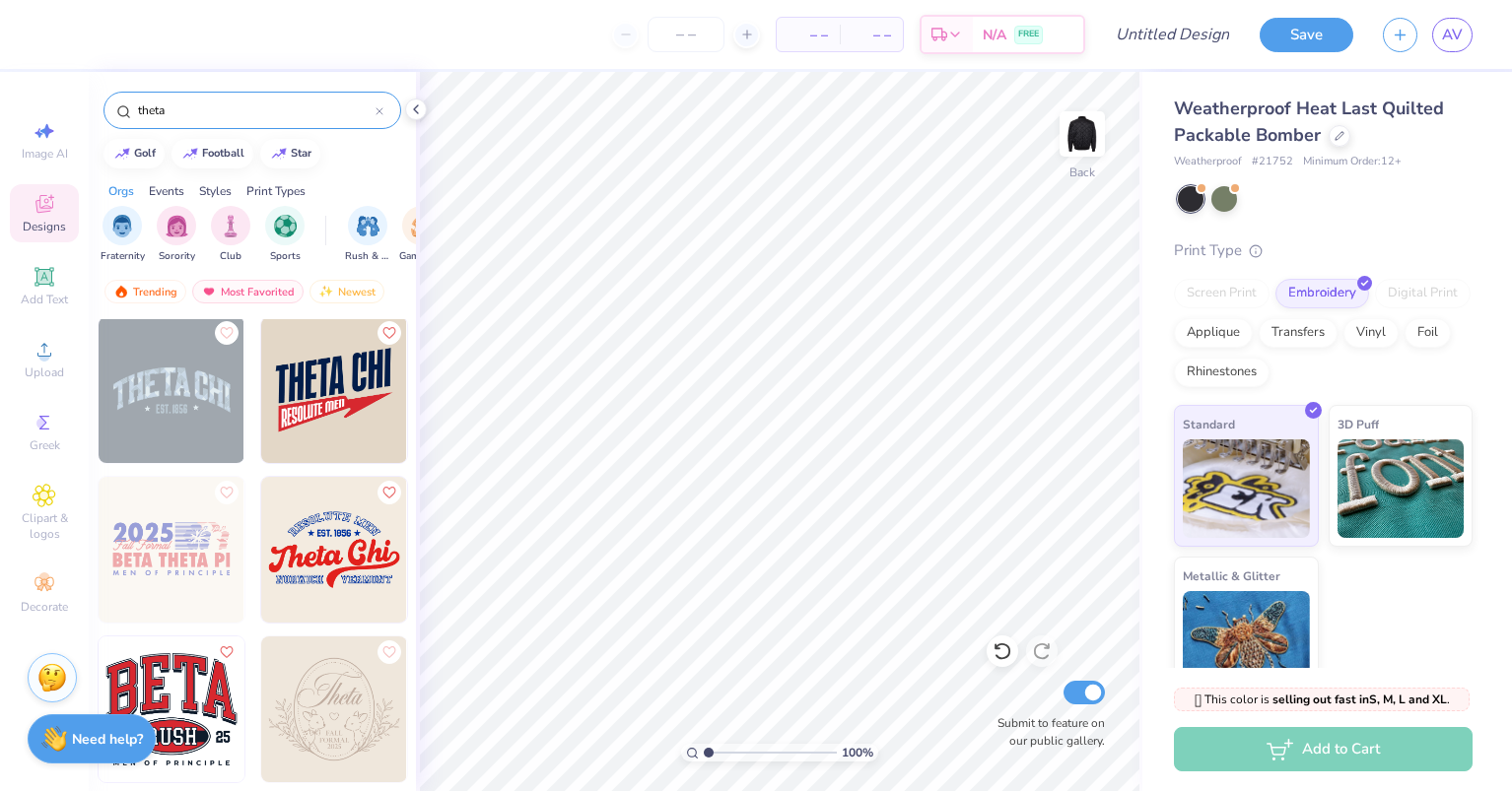 scroll, scrollTop: 18027, scrollLeft: 0, axis: vertical 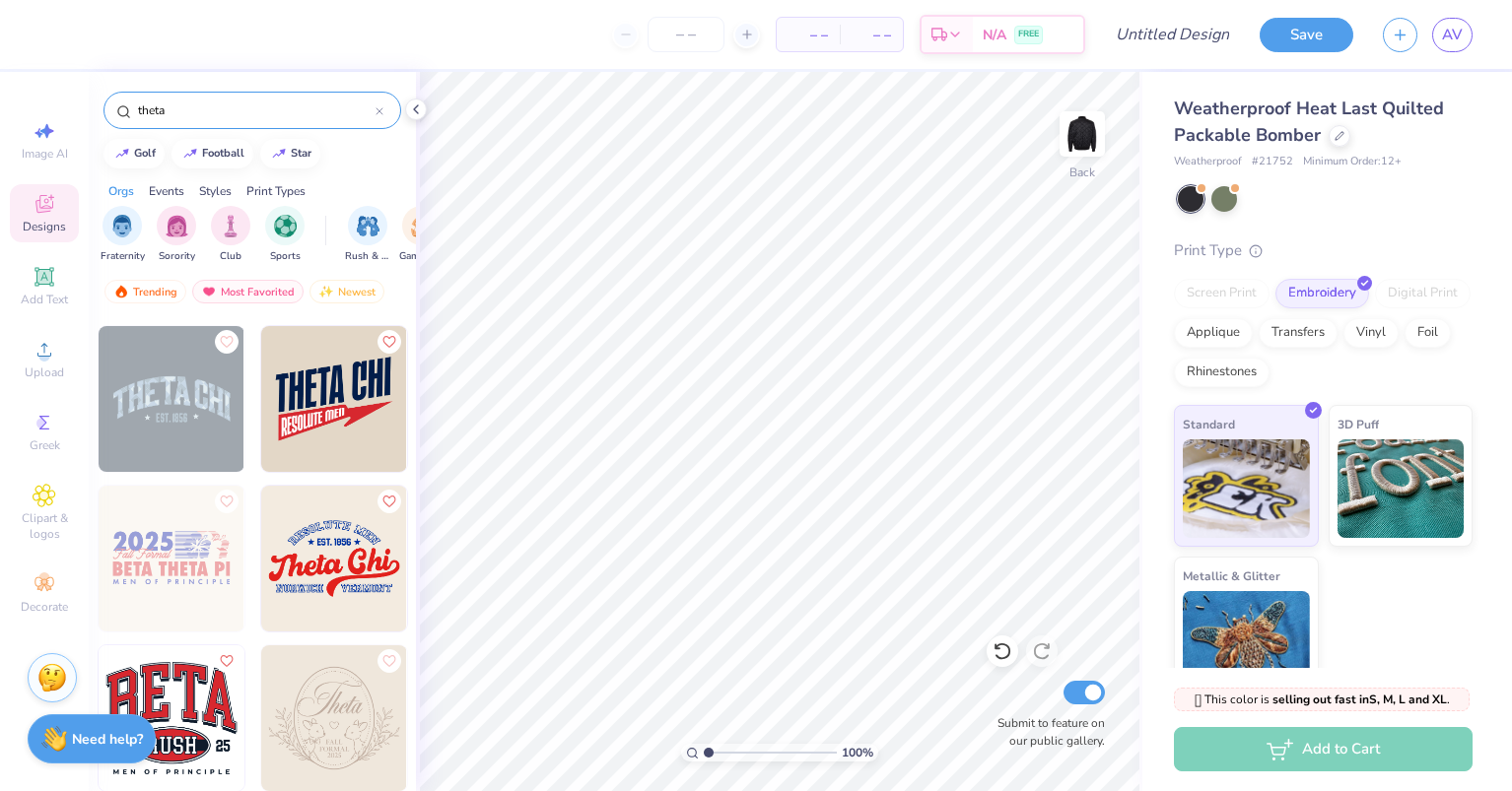 click at bounding box center (334, 399) 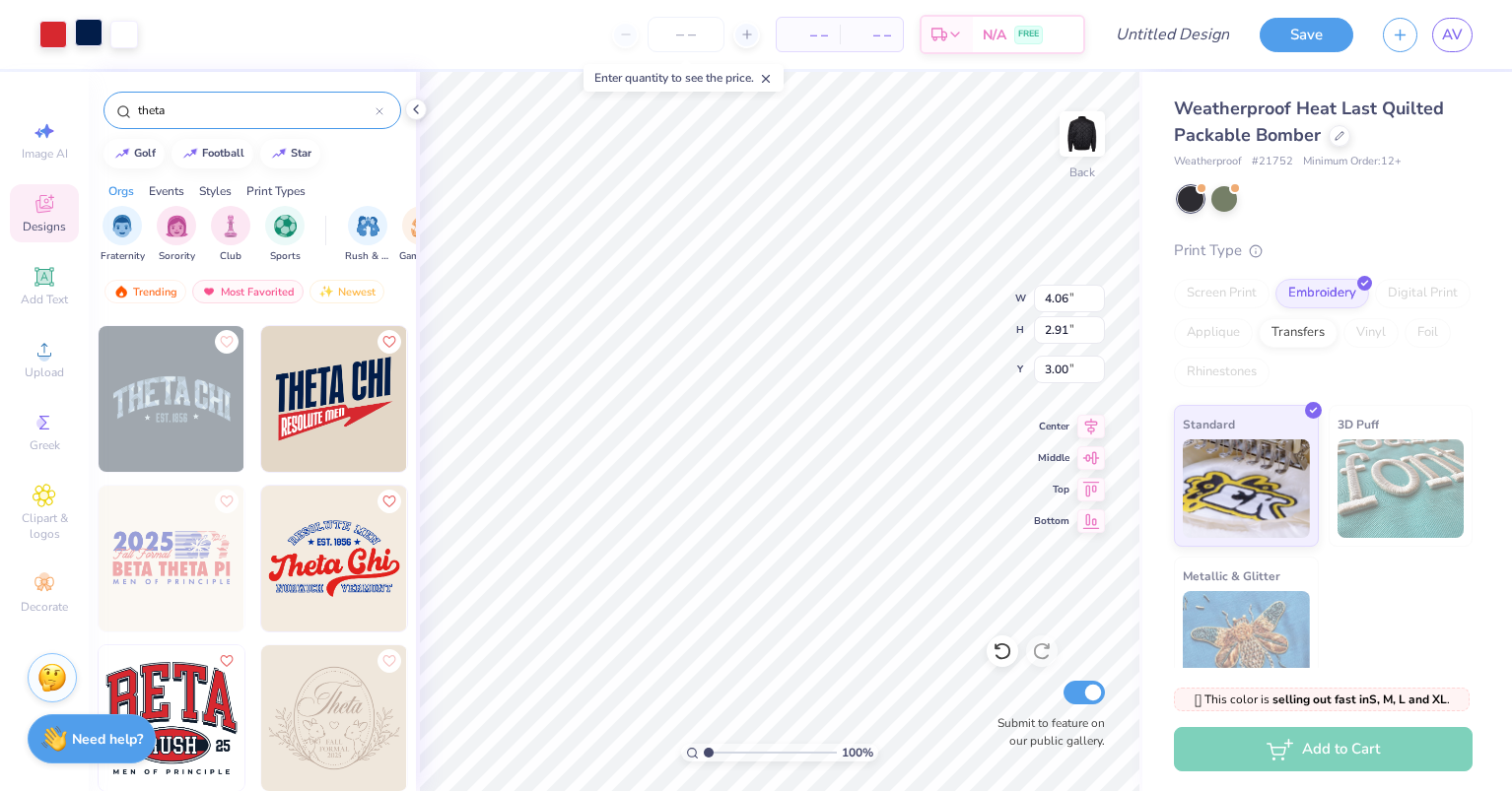 click at bounding box center (89, 33) 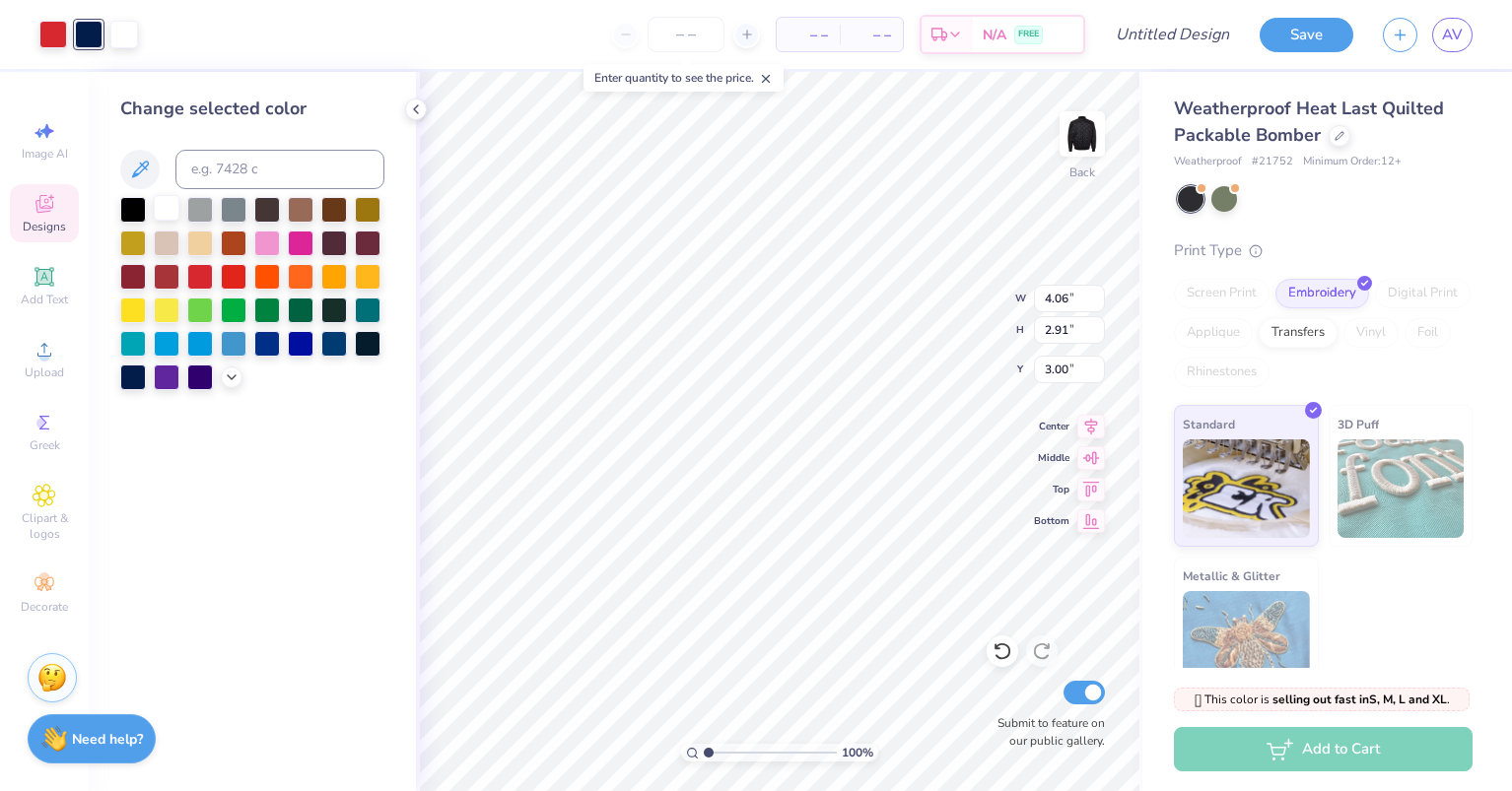 click at bounding box center [167, 208] 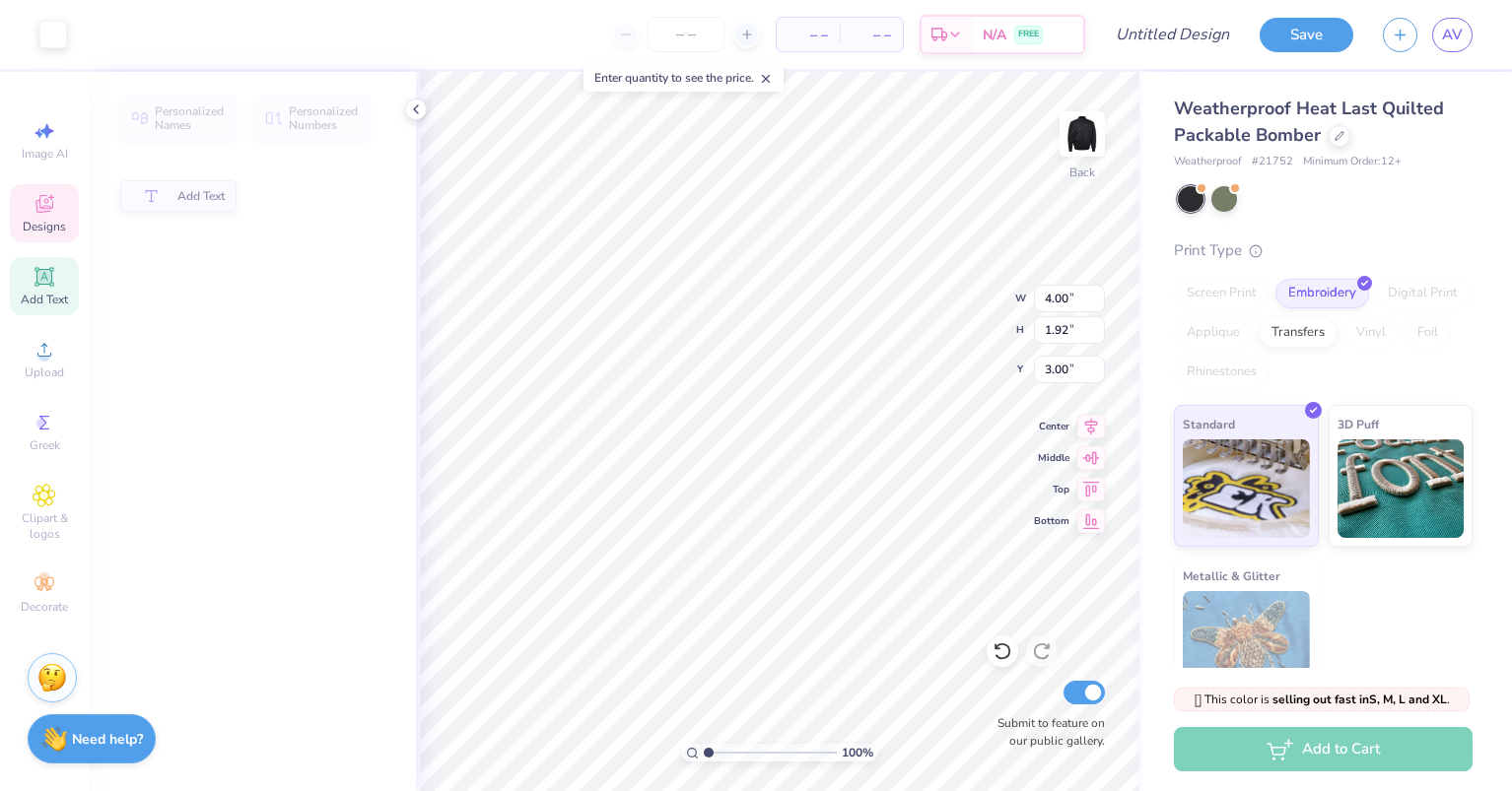 type on "4.00" 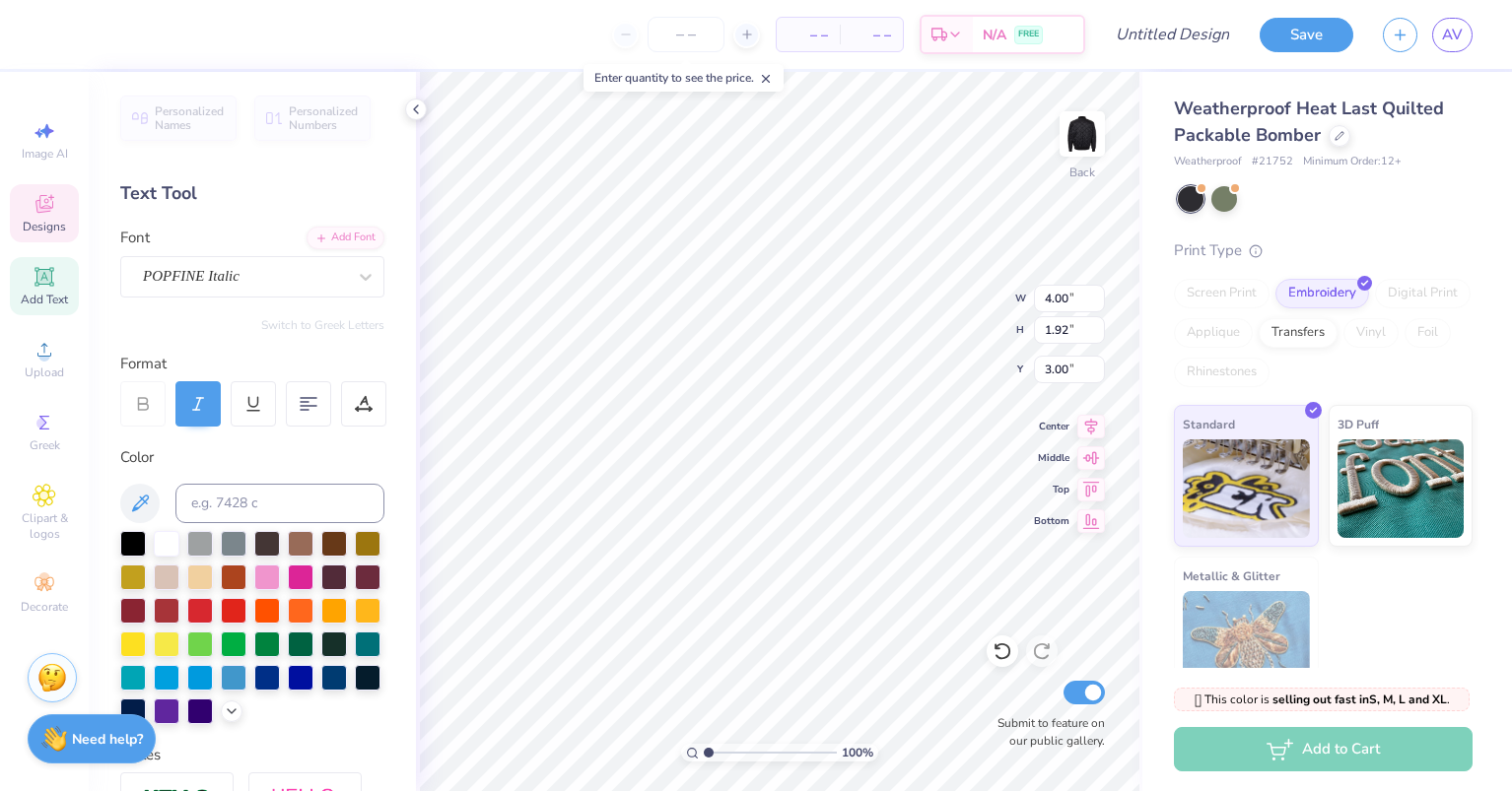 scroll, scrollTop: 16, scrollLeft: 6, axis: both 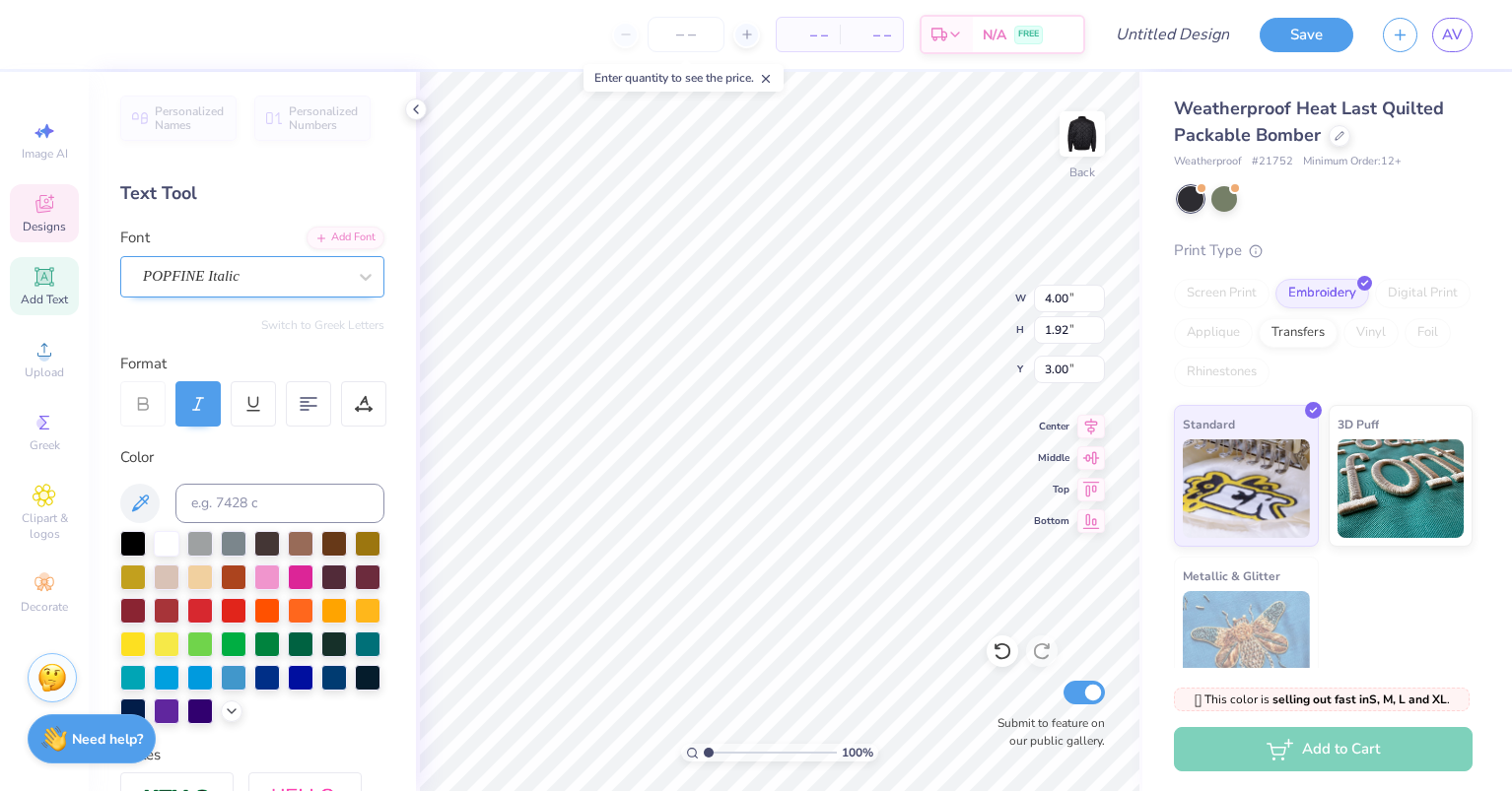 click on "POPFINE Italic" at bounding box center (244, 276) 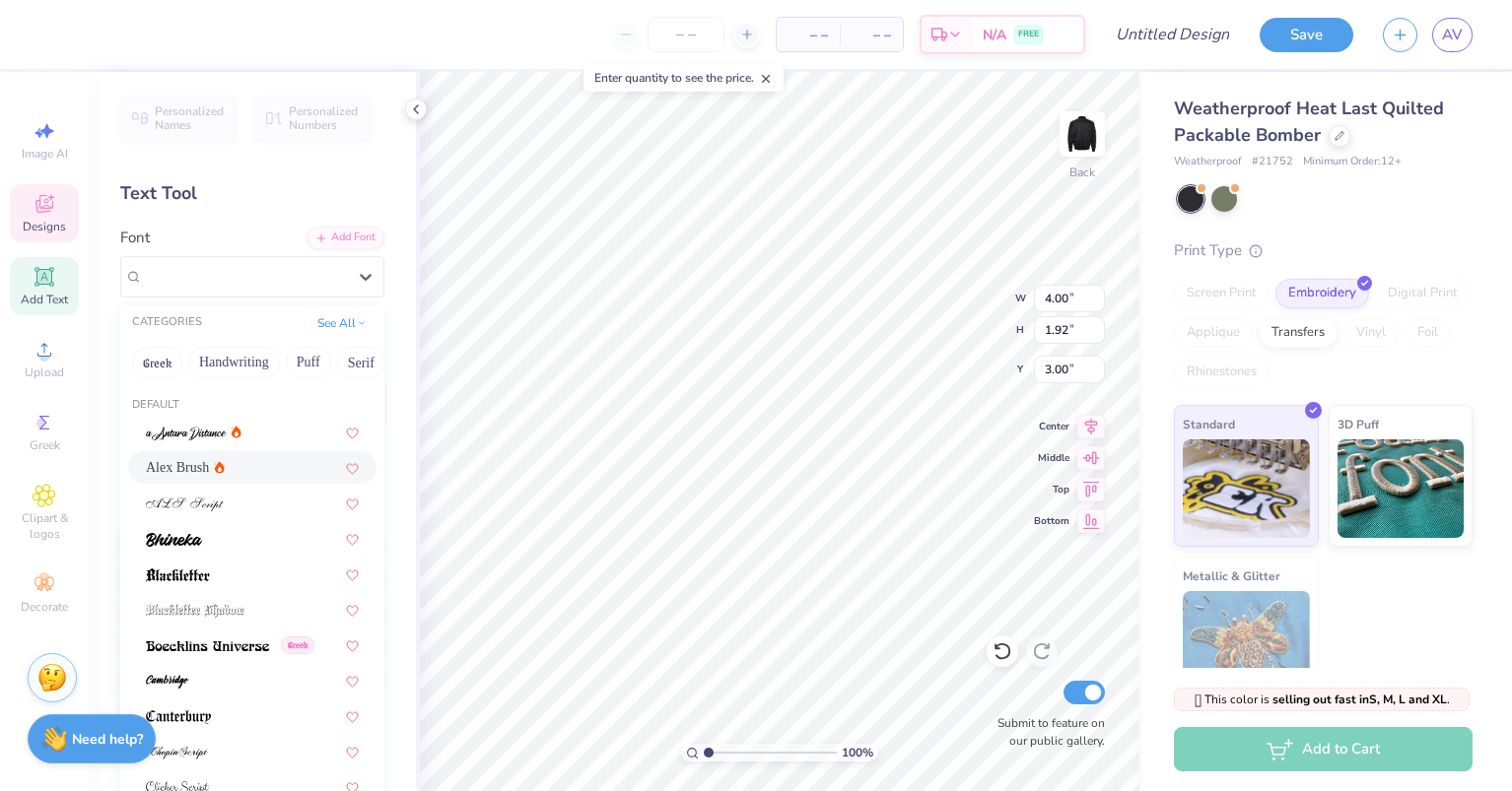click on "Alex Brush" at bounding box center (252, 467) 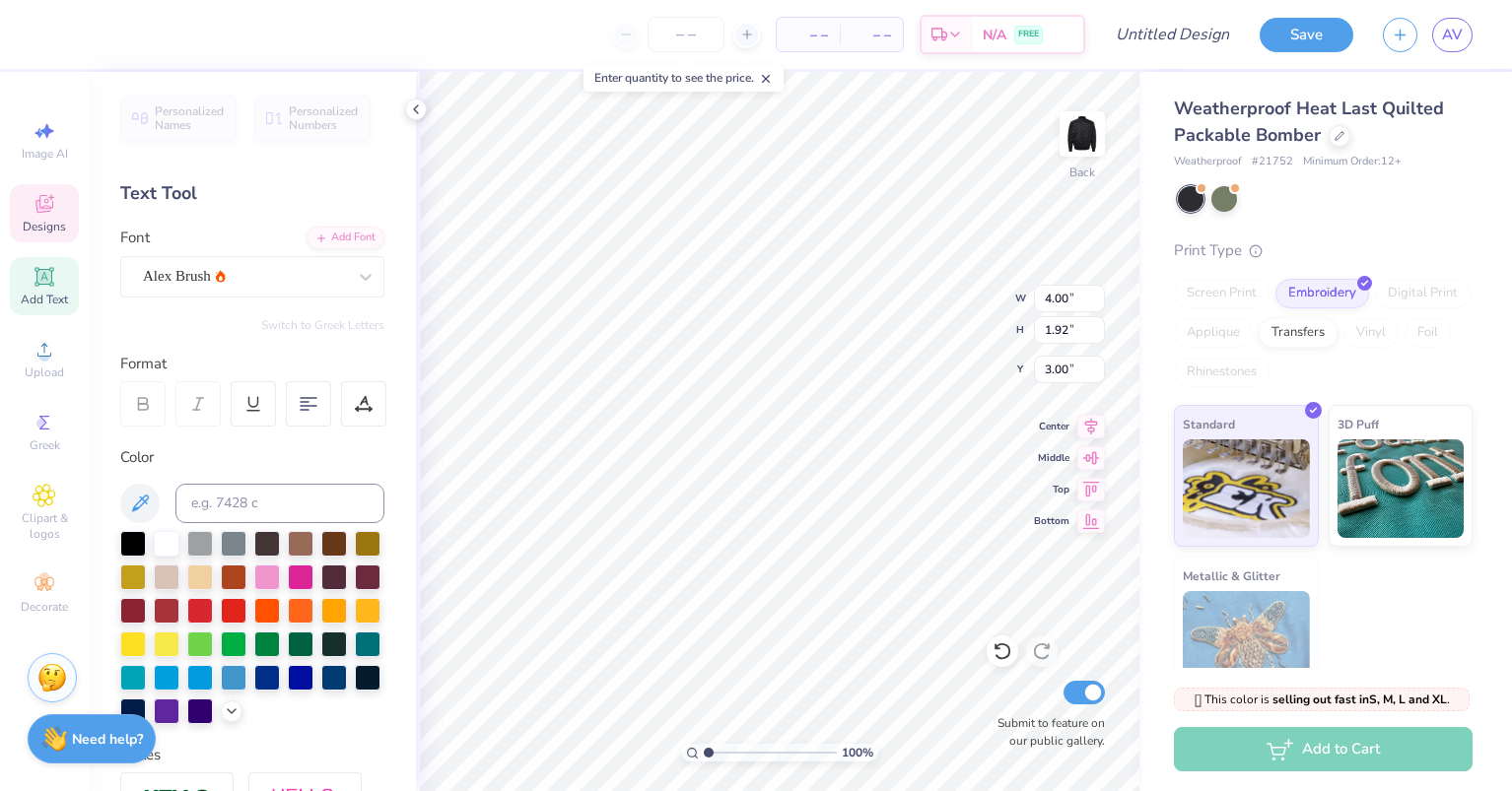 scroll, scrollTop: 16, scrollLeft: 2, axis: both 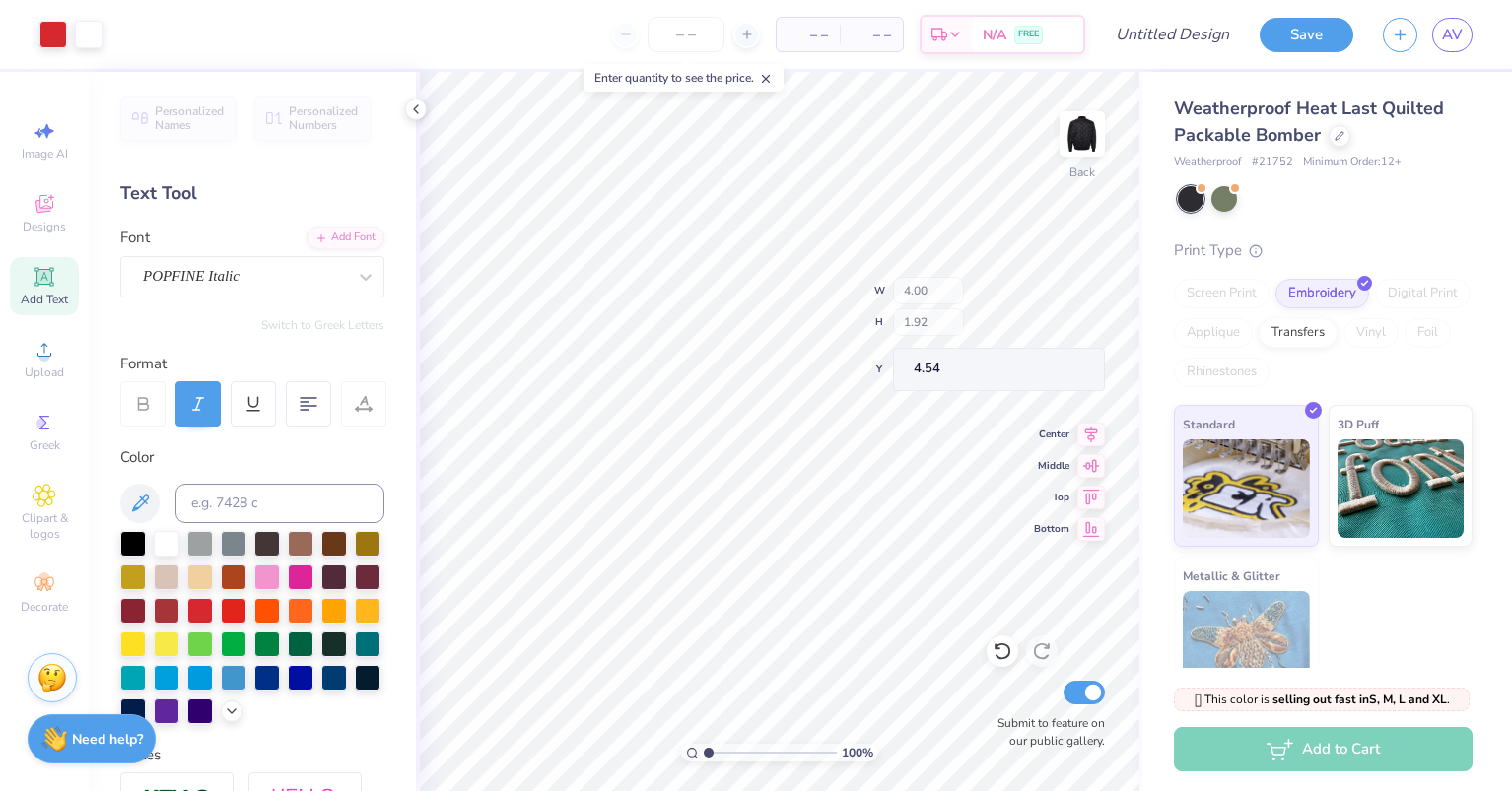 type on "3.97" 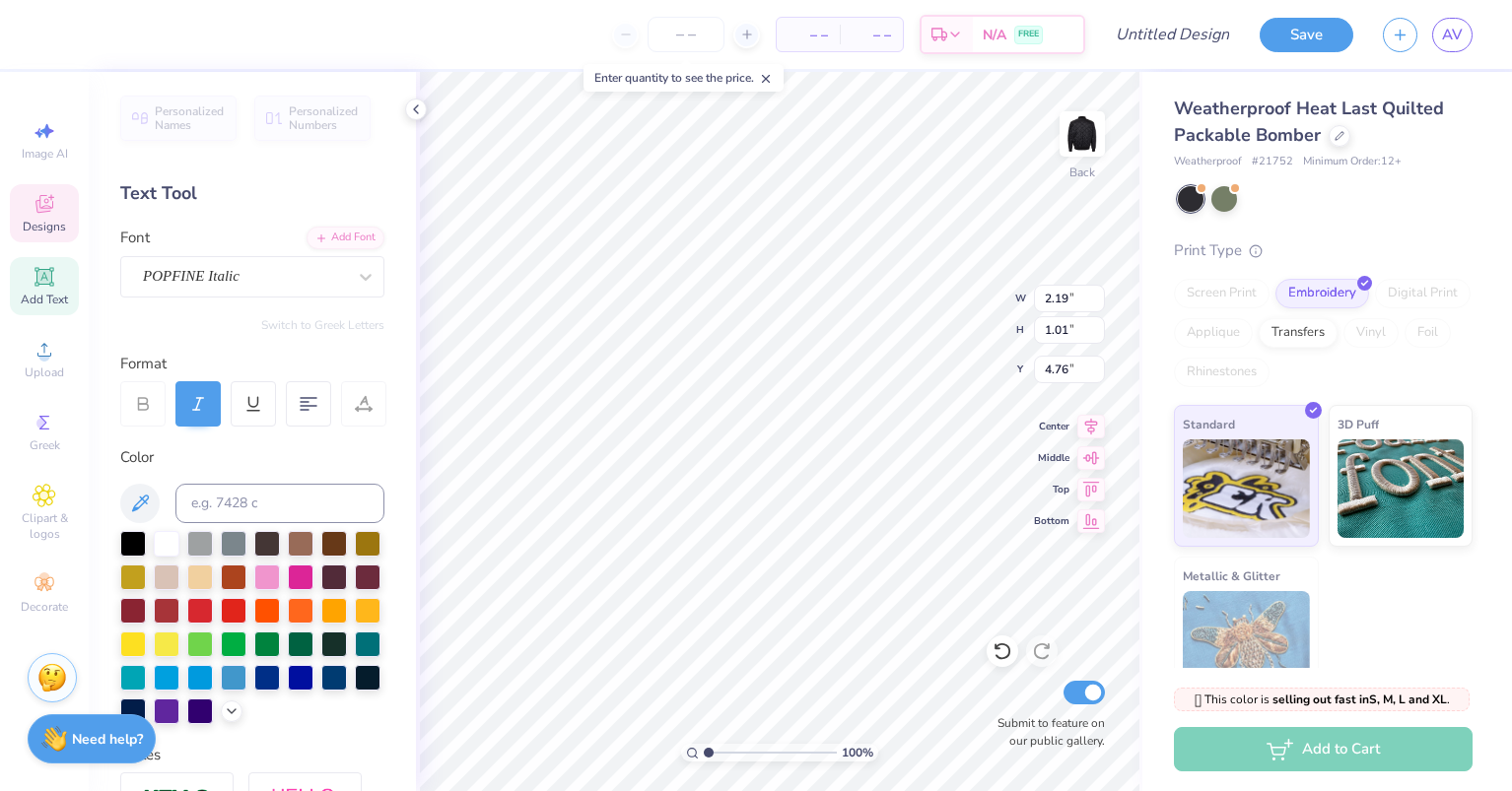 scroll, scrollTop: 16, scrollLeft: 6, axis: both 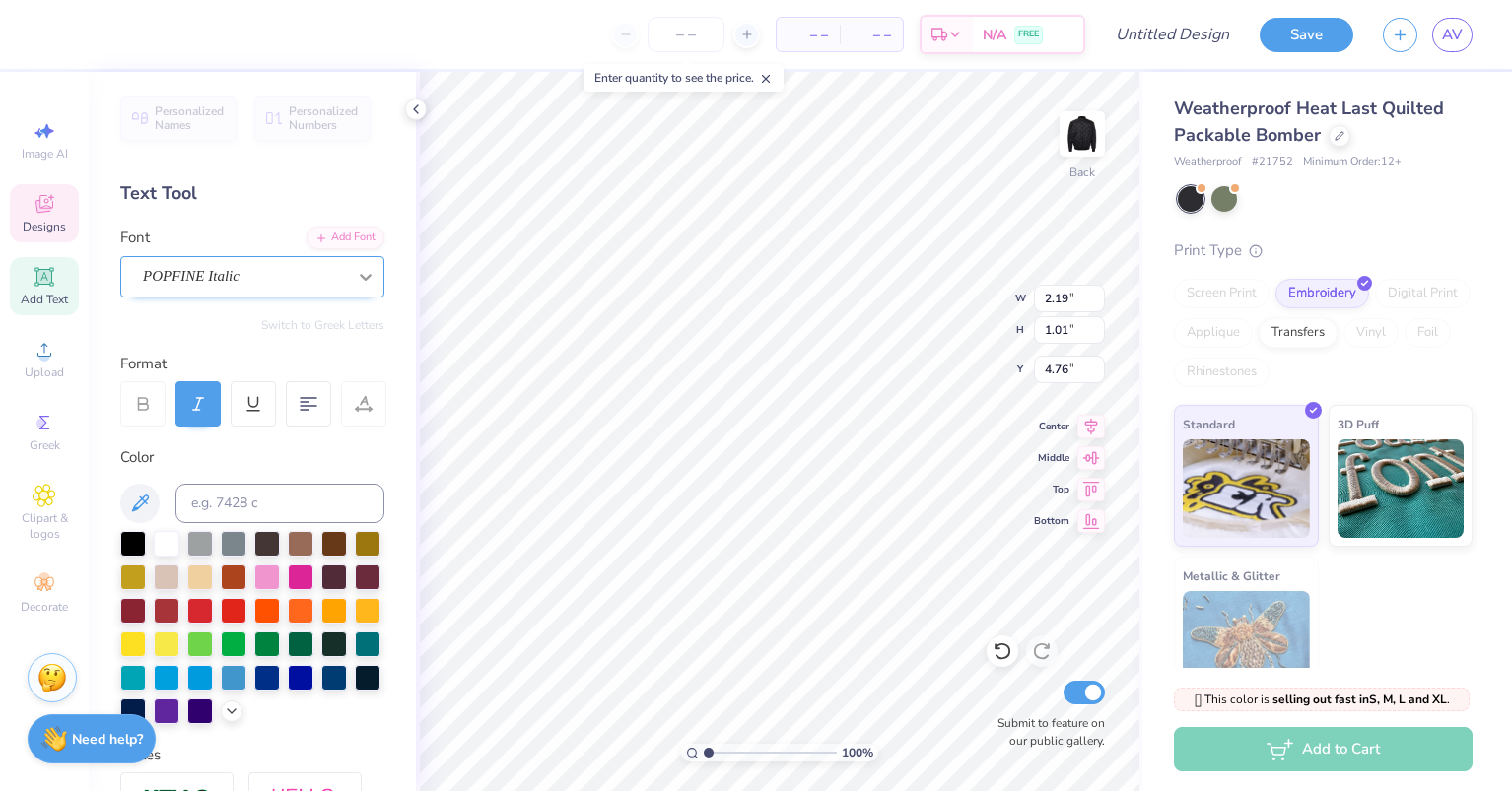 type on "2025" 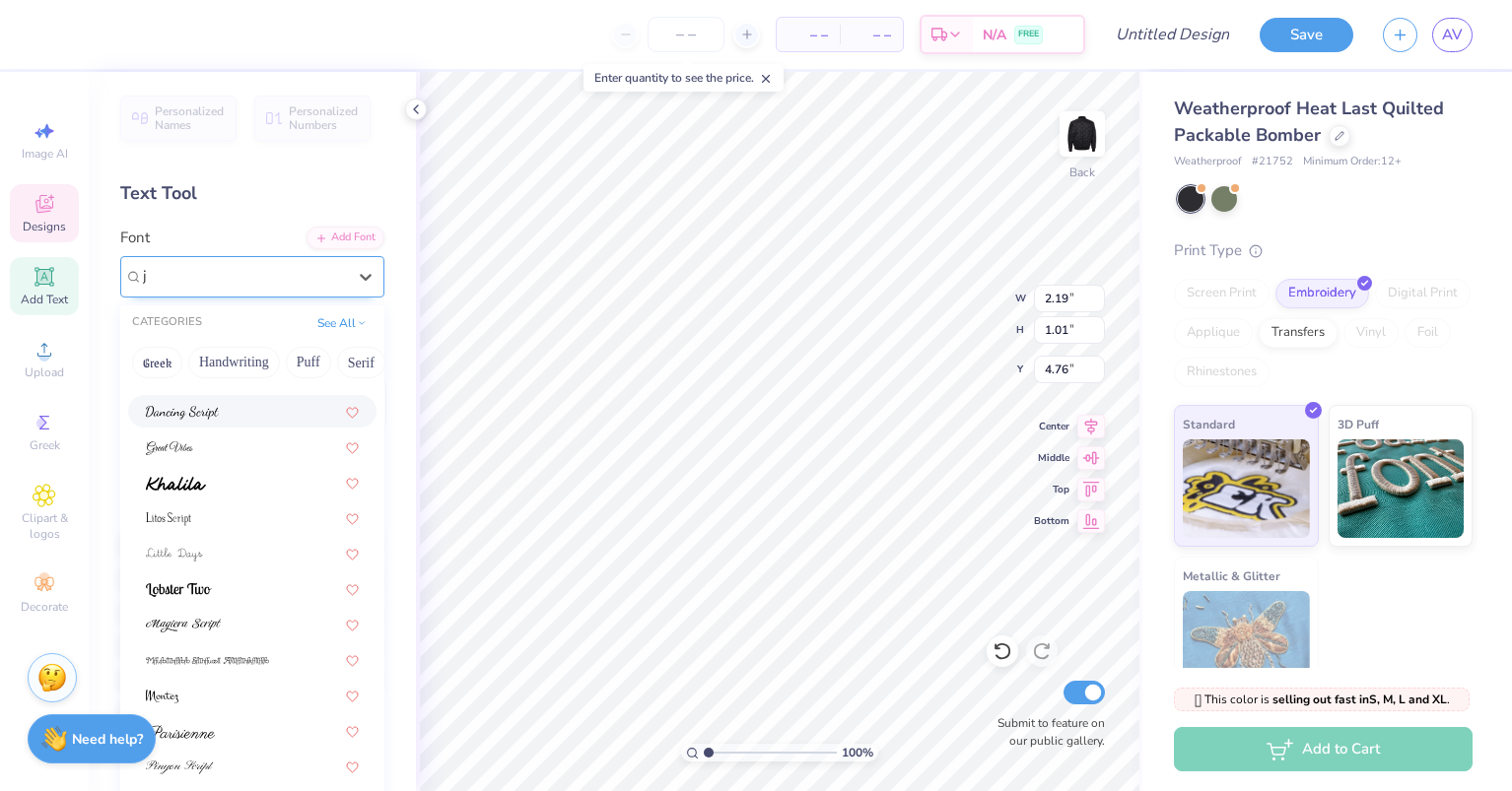 scroll, scrollTop: 0, scrollLeft: 0, axis: both 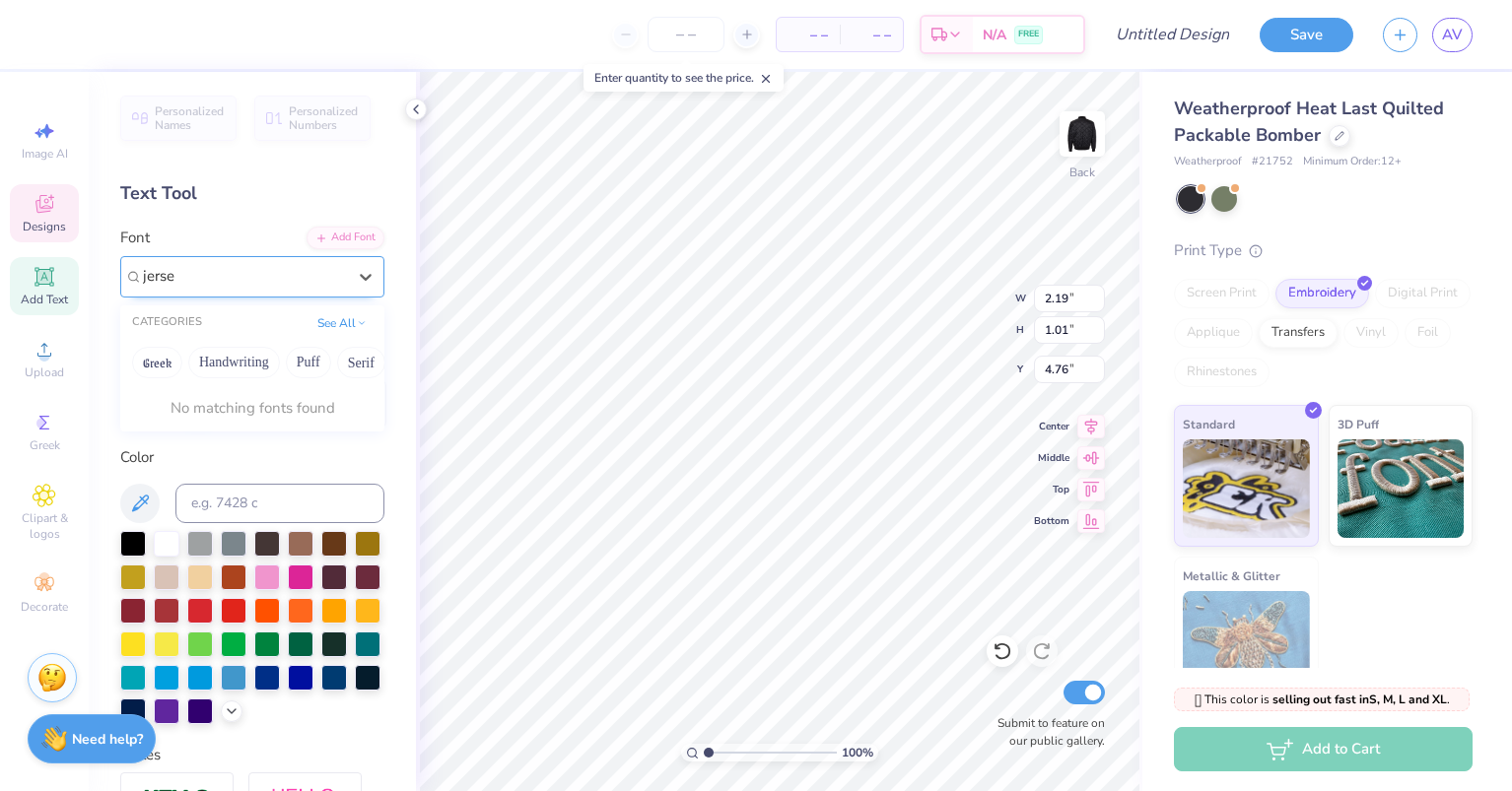 type on "jersey" 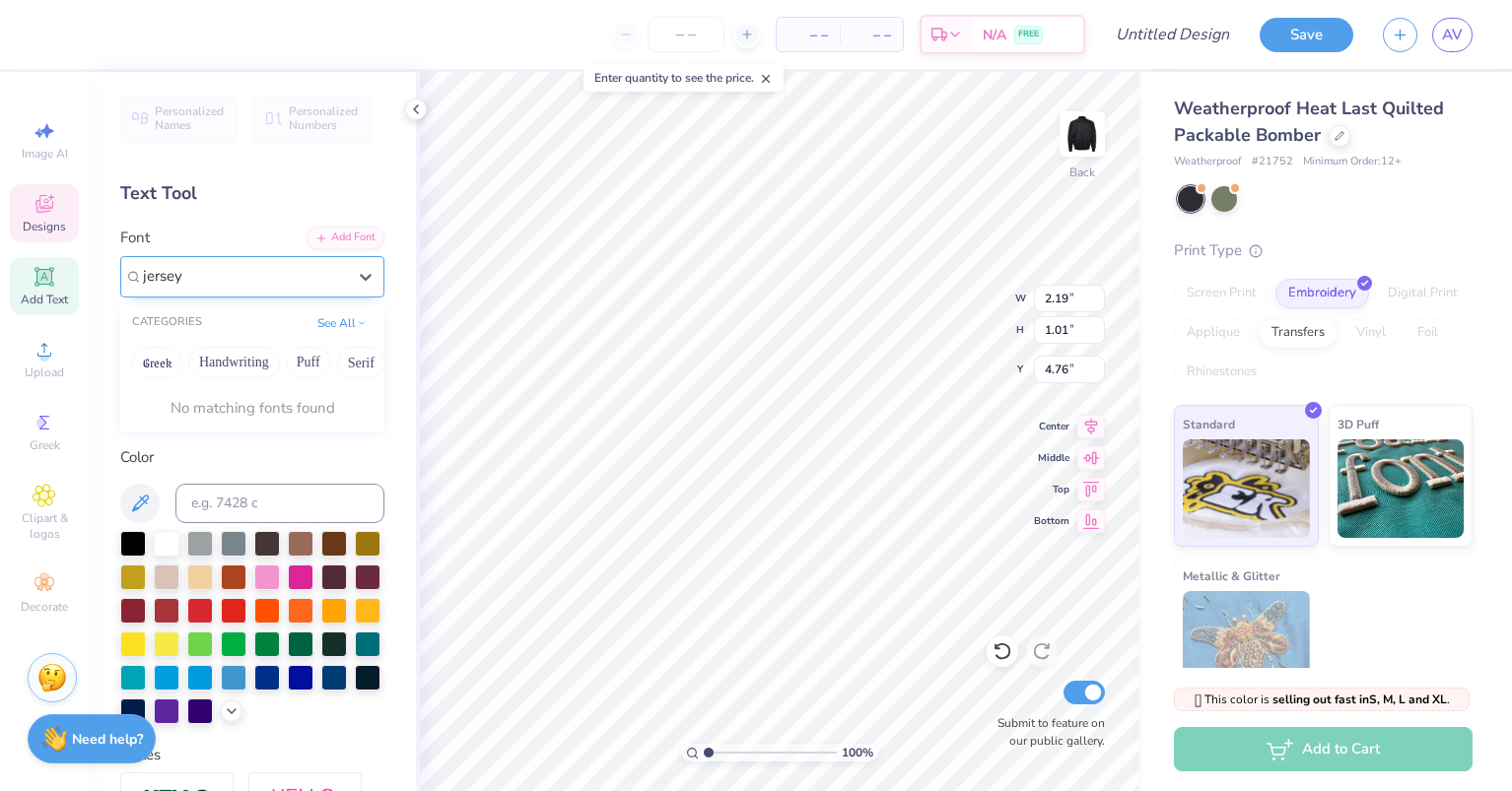 type 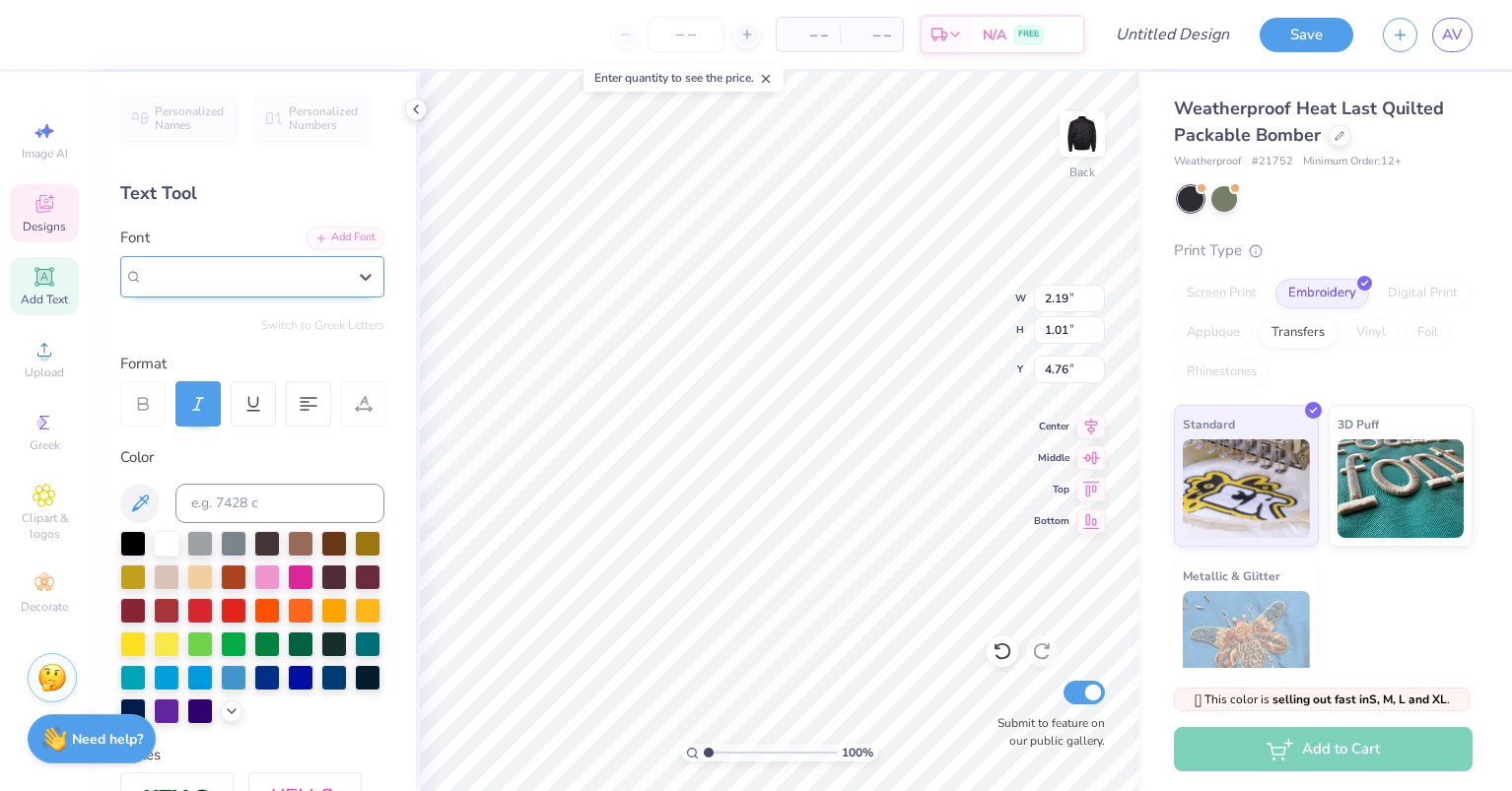 click on "POPFINE Italic" at bounding box center (244, 276) 